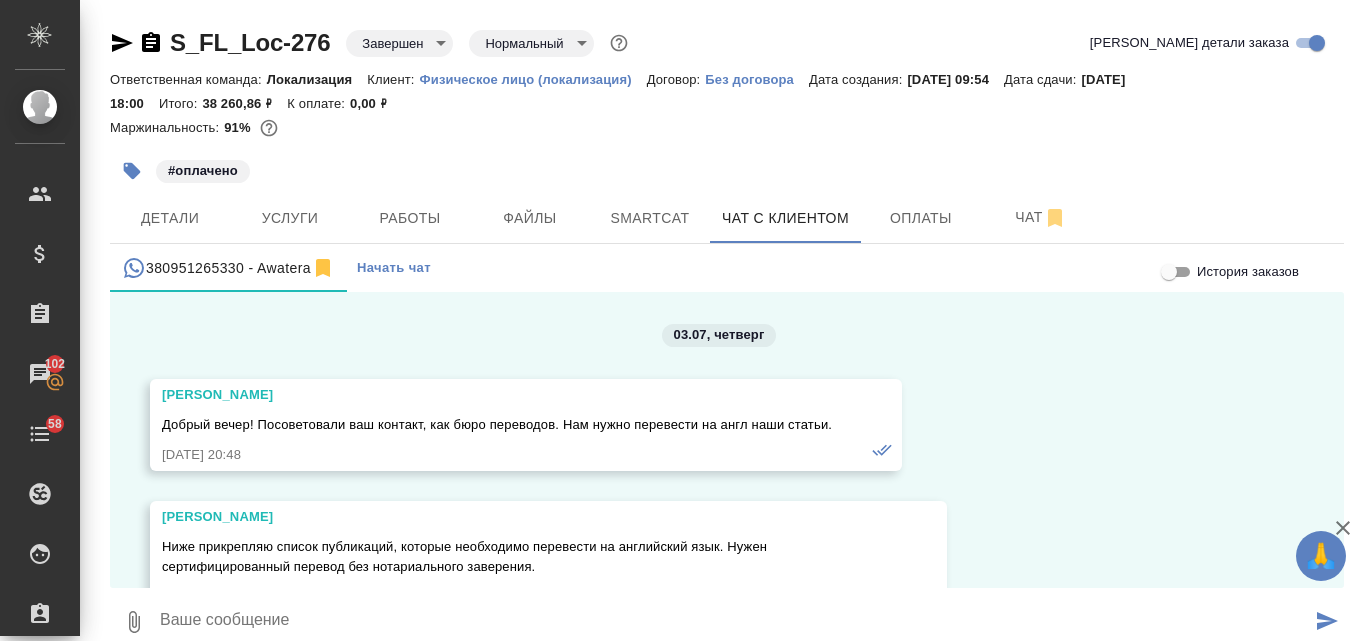 scroll, scrollTop: 0, scrollLeft: 0, axis: both 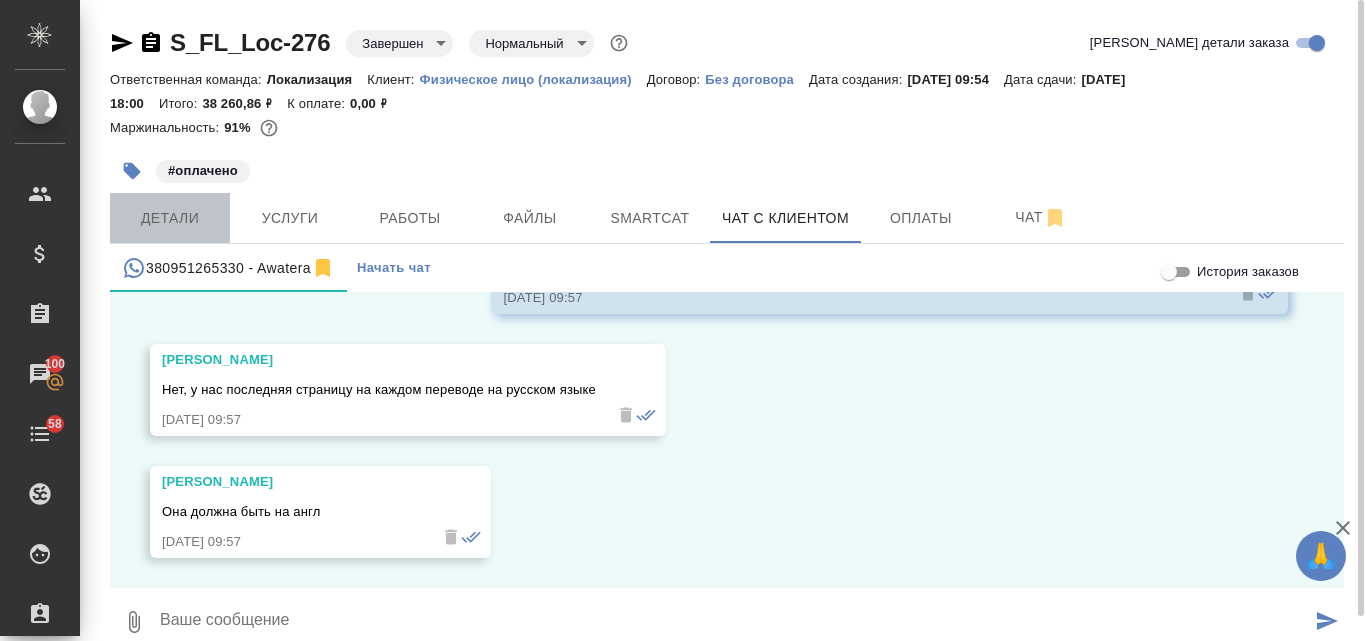 click on "Детали" at bounding box center (170, 218) 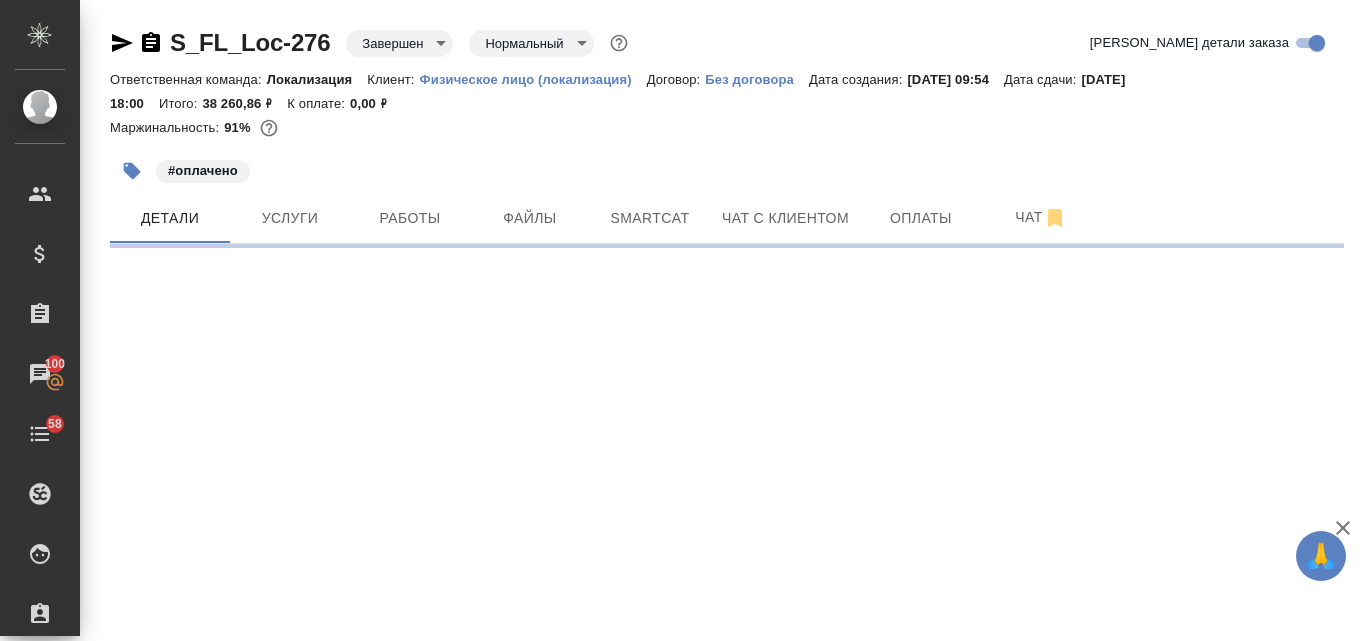 select on "RU" 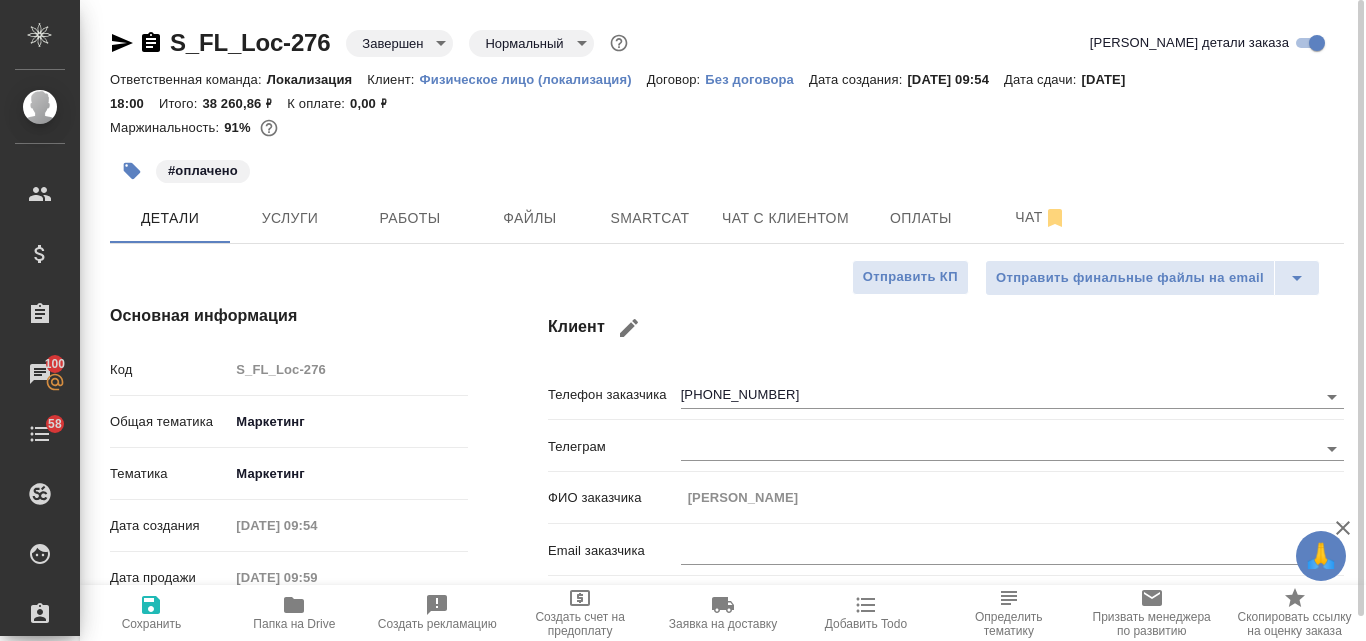 type on "x" 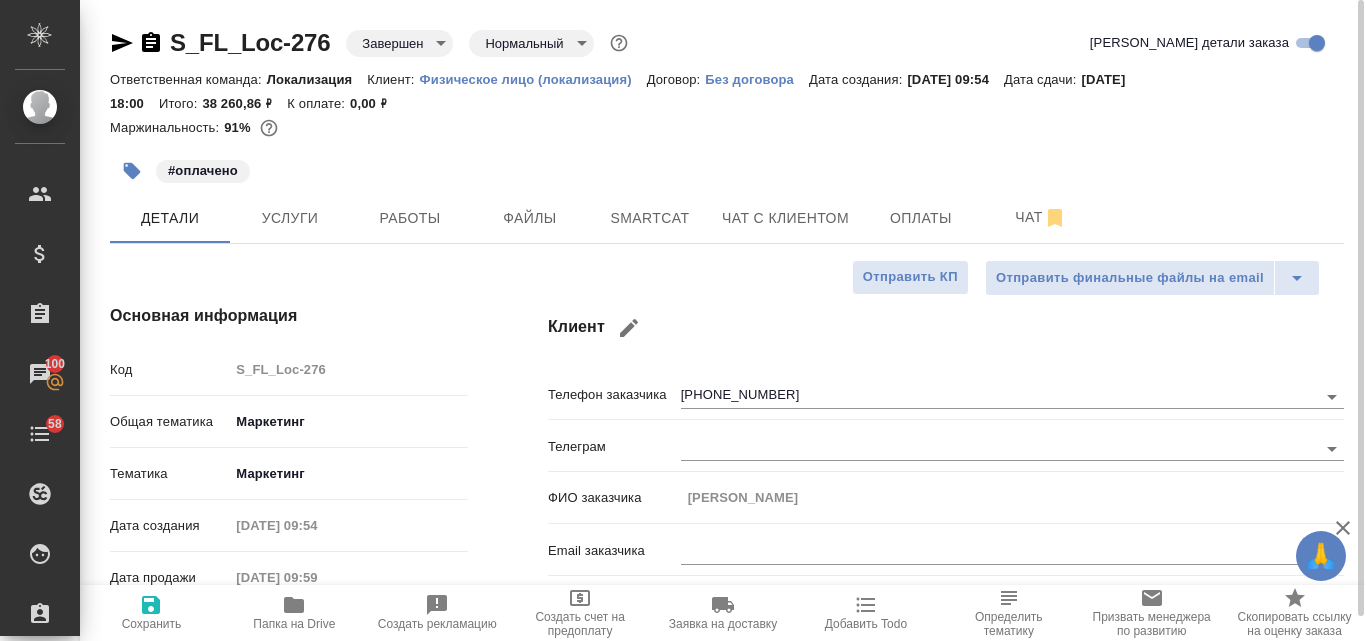 type on "x" 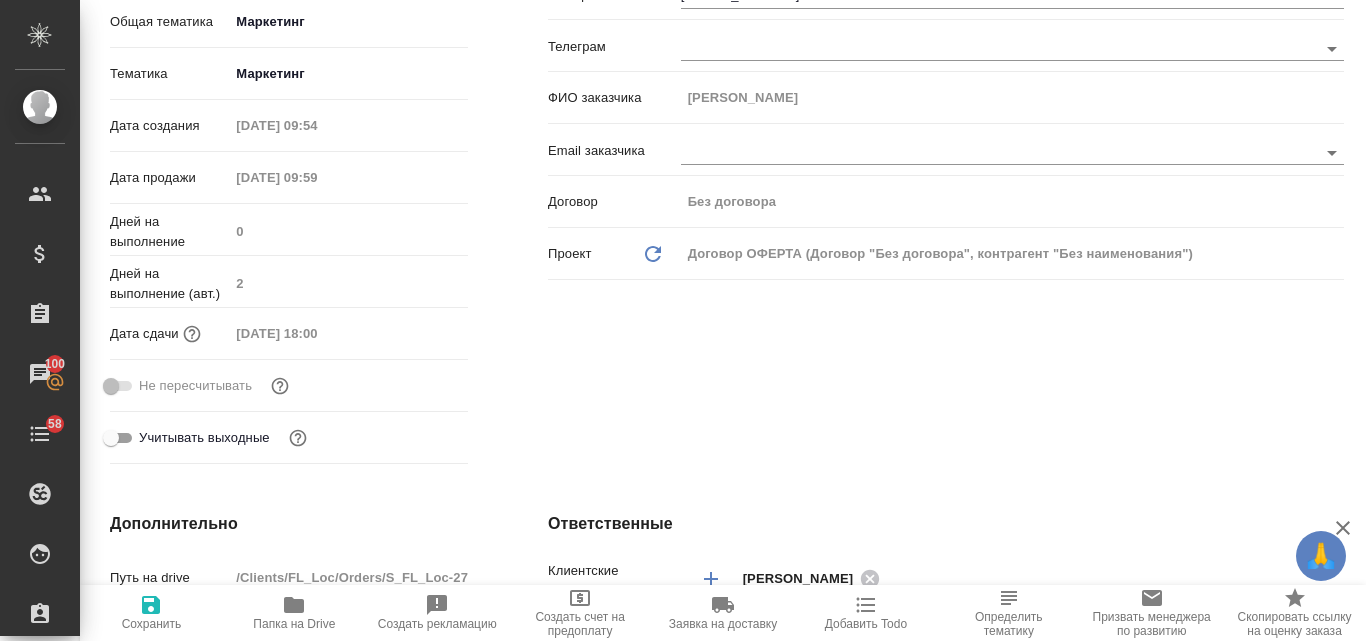 scroll, scrollTop: 500, scrollLeft: 0, axis: vertical 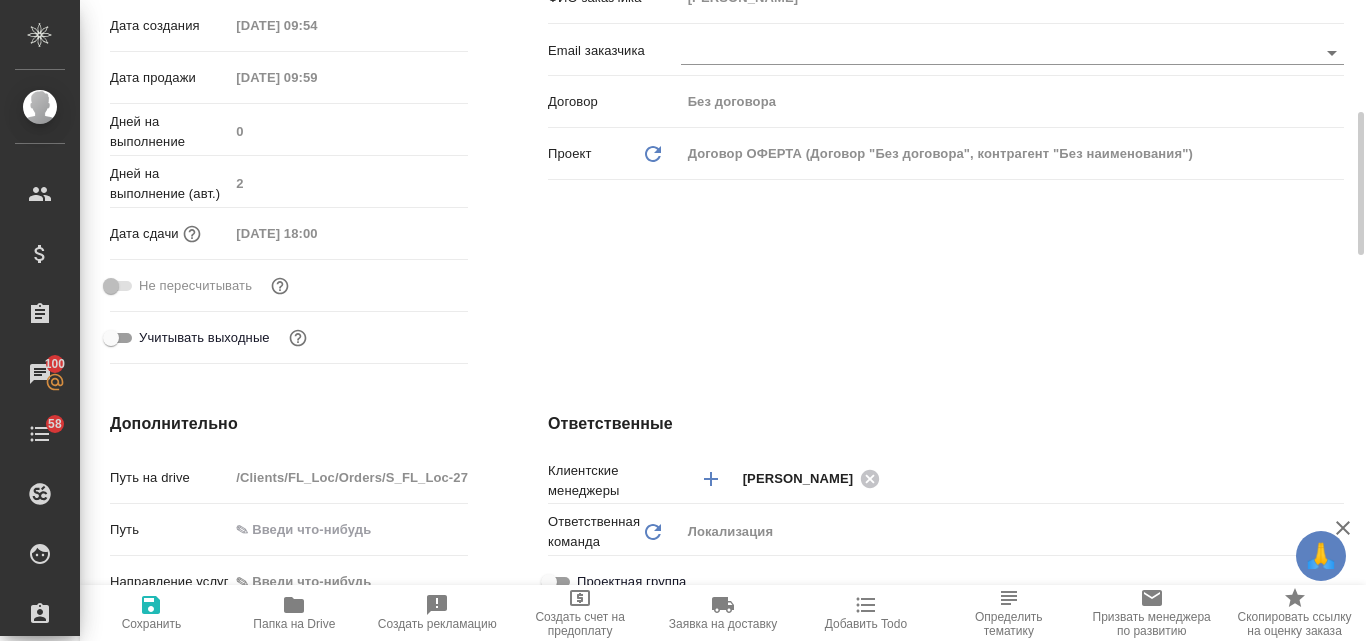 click 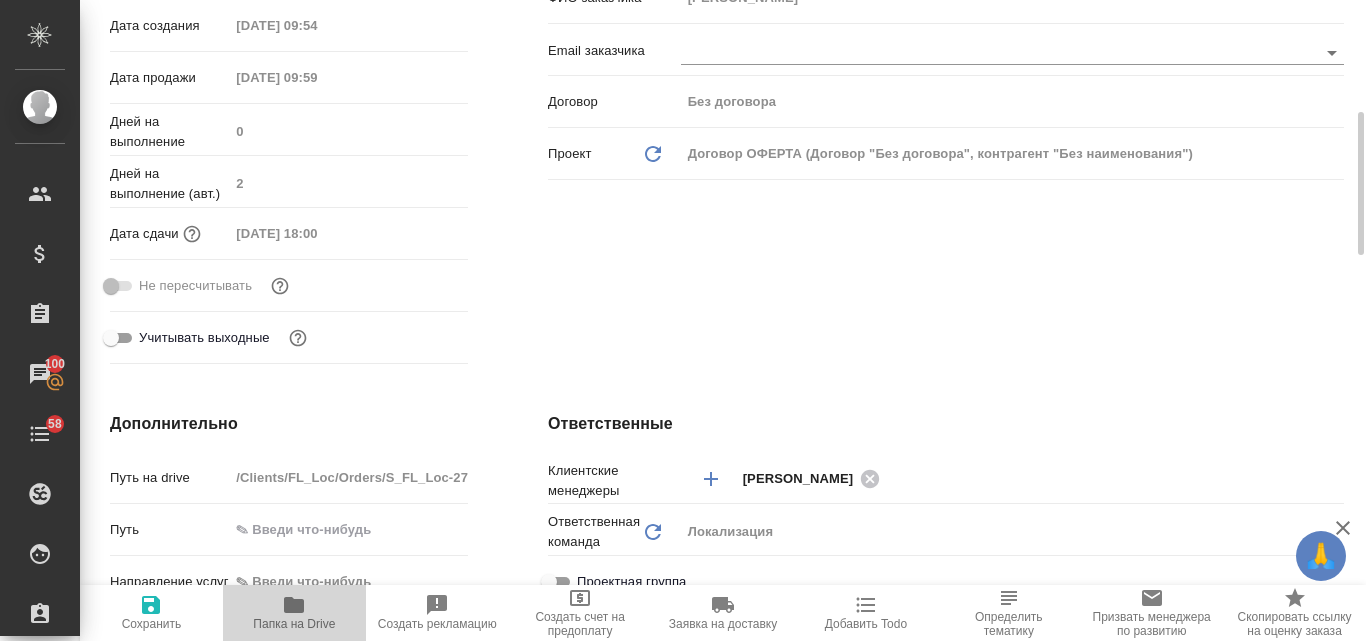 click on "Папка на Drive" at bounding box center [294, 612] 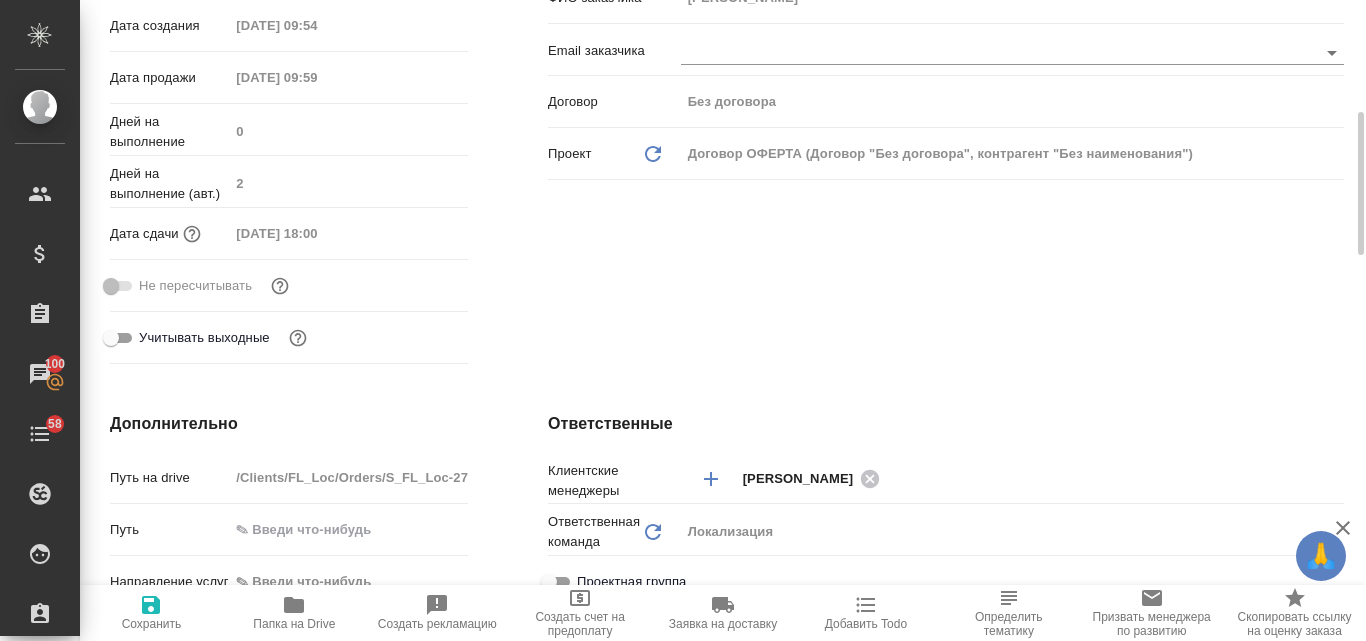 type on "x" 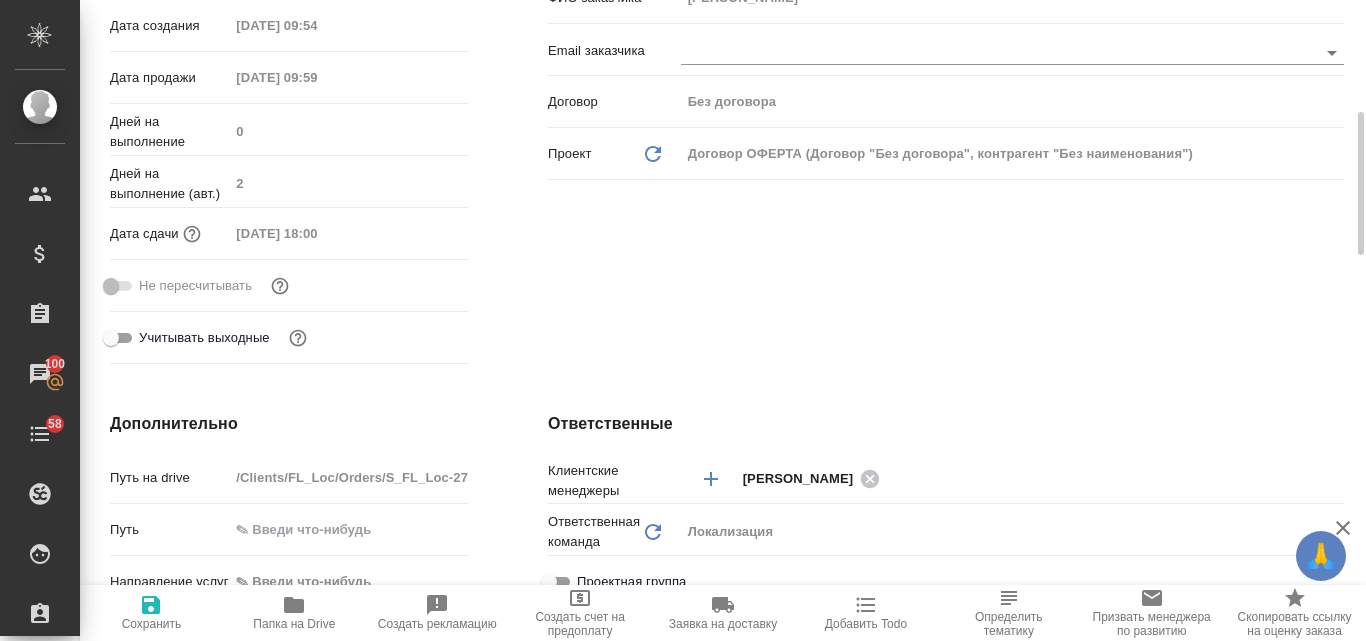 type on "x" 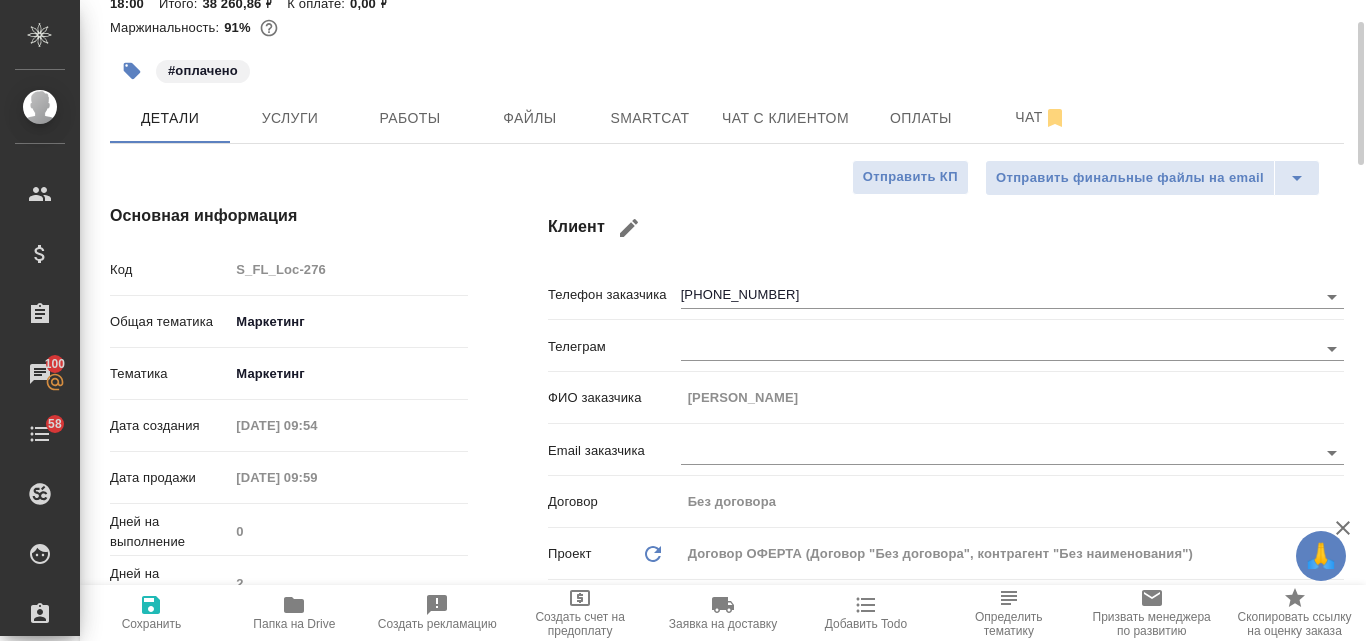 scroll, scrollTop: 0, scrollLeft: 0, axis: both 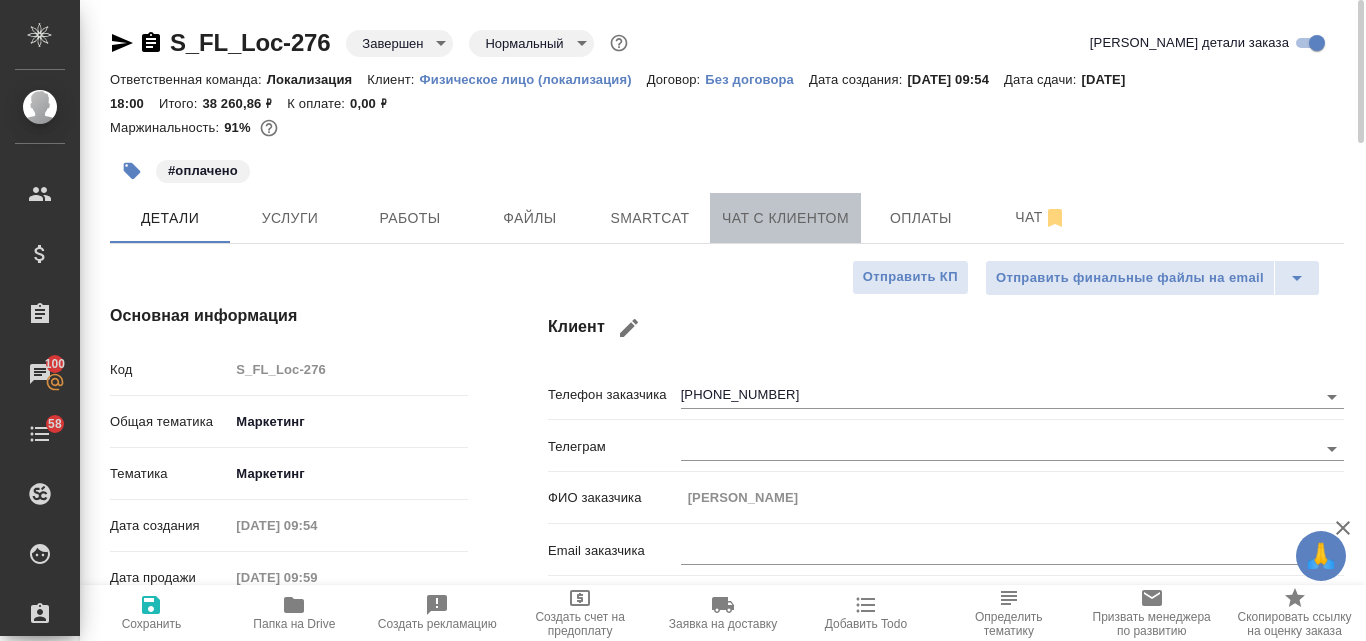 click on "Чат с клиентом" at bounding box center (785, 218) 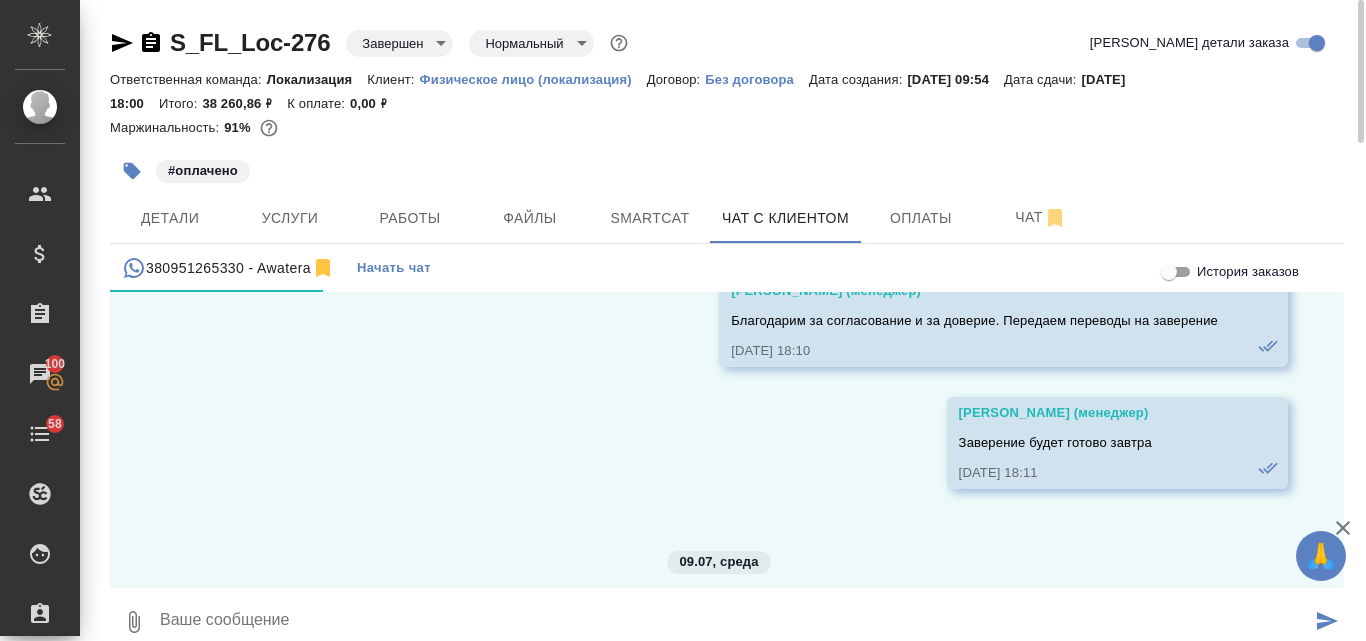 scroll, scrollTop: 10837, scrollLeft: 0, axis: vertical 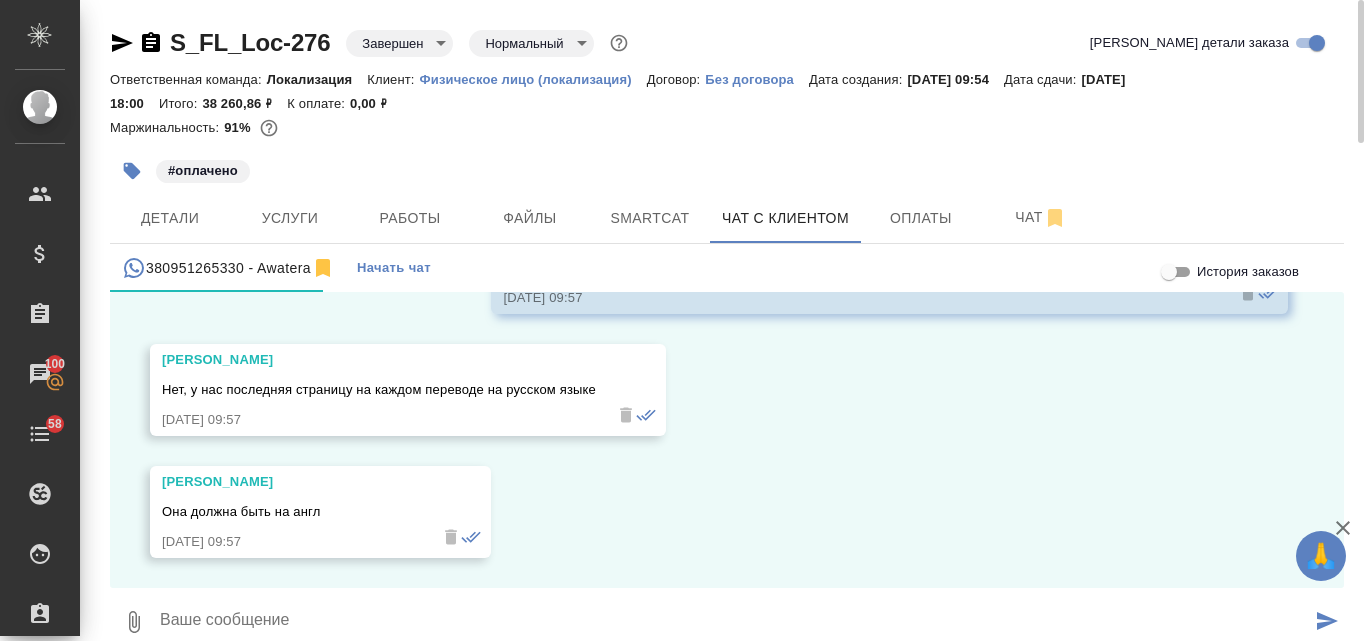 click at bounding box center [734, 622] 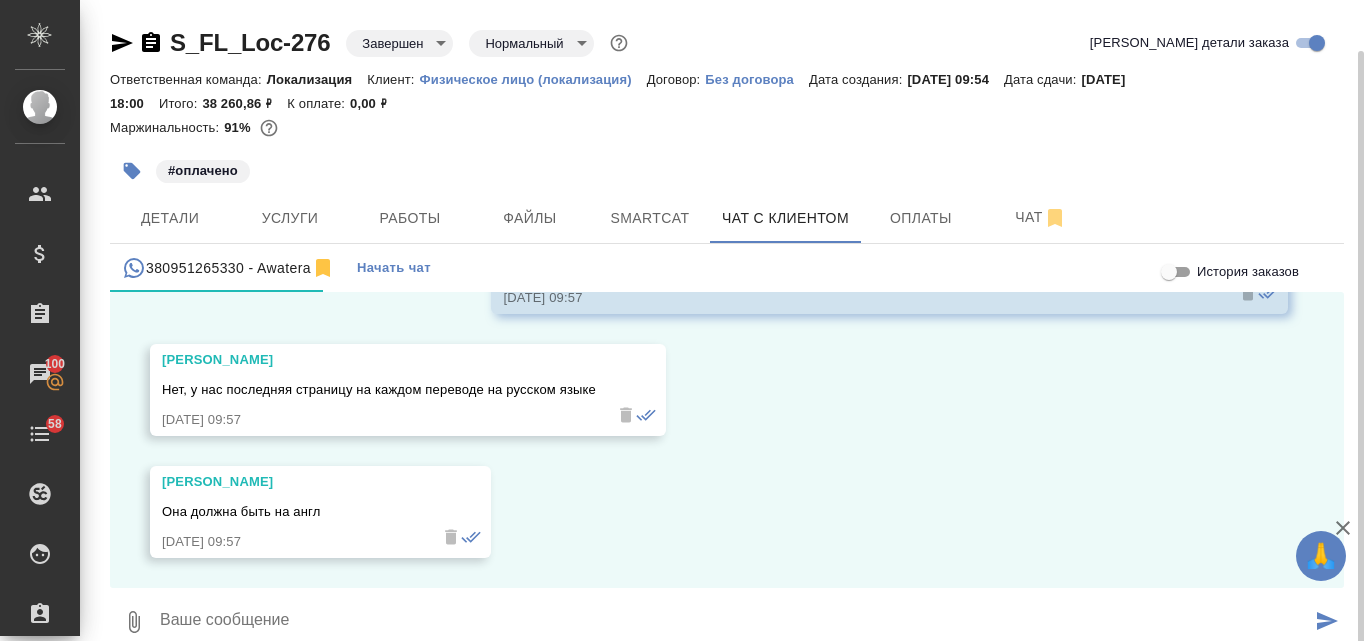 scroll, scrollTop: 26, scrollLeft: 0, axis: vertical 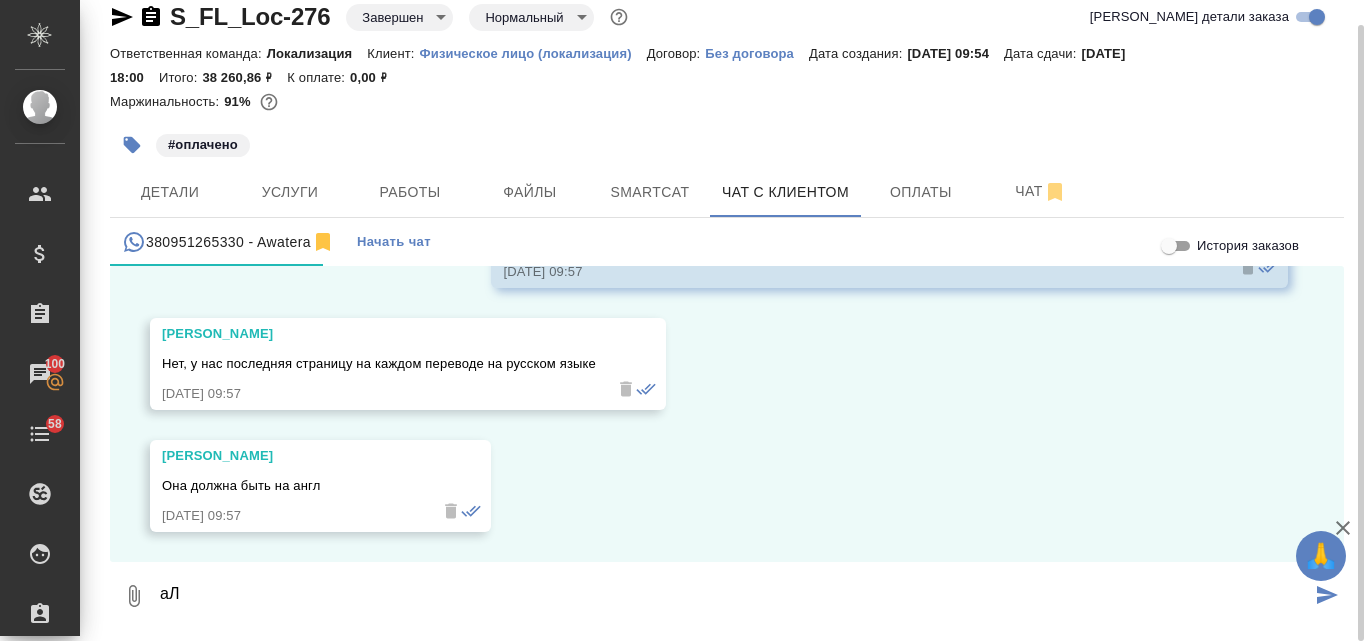 type on "а" 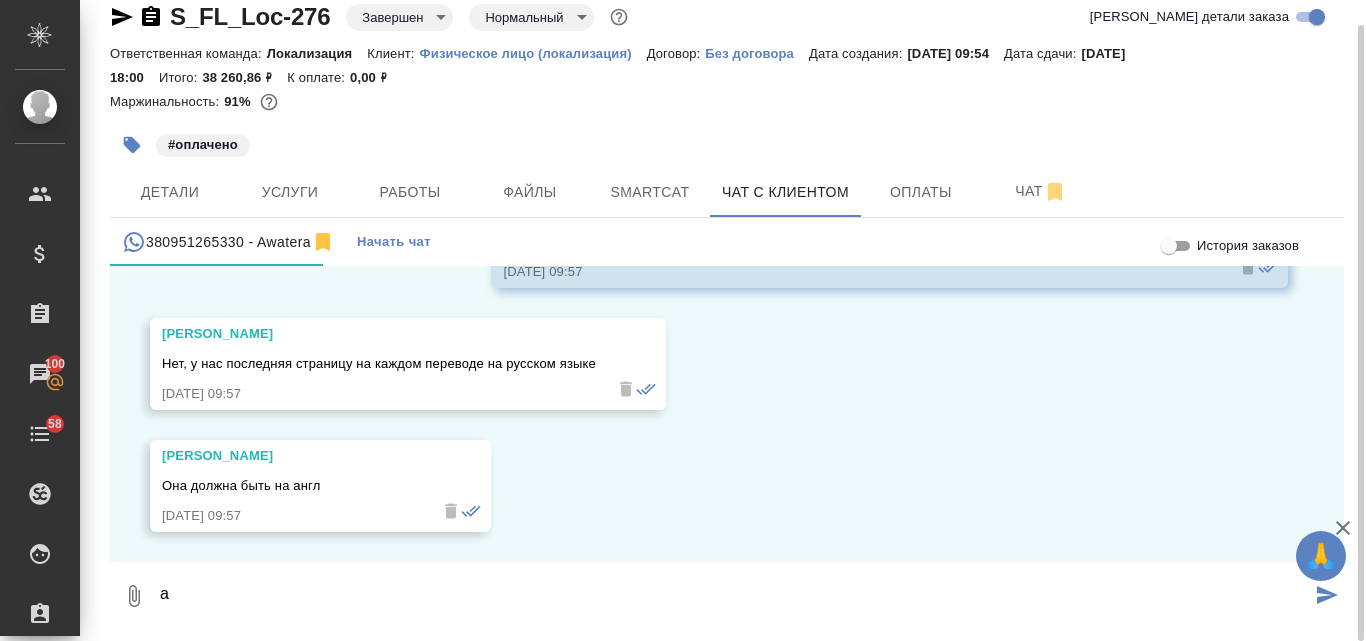 type 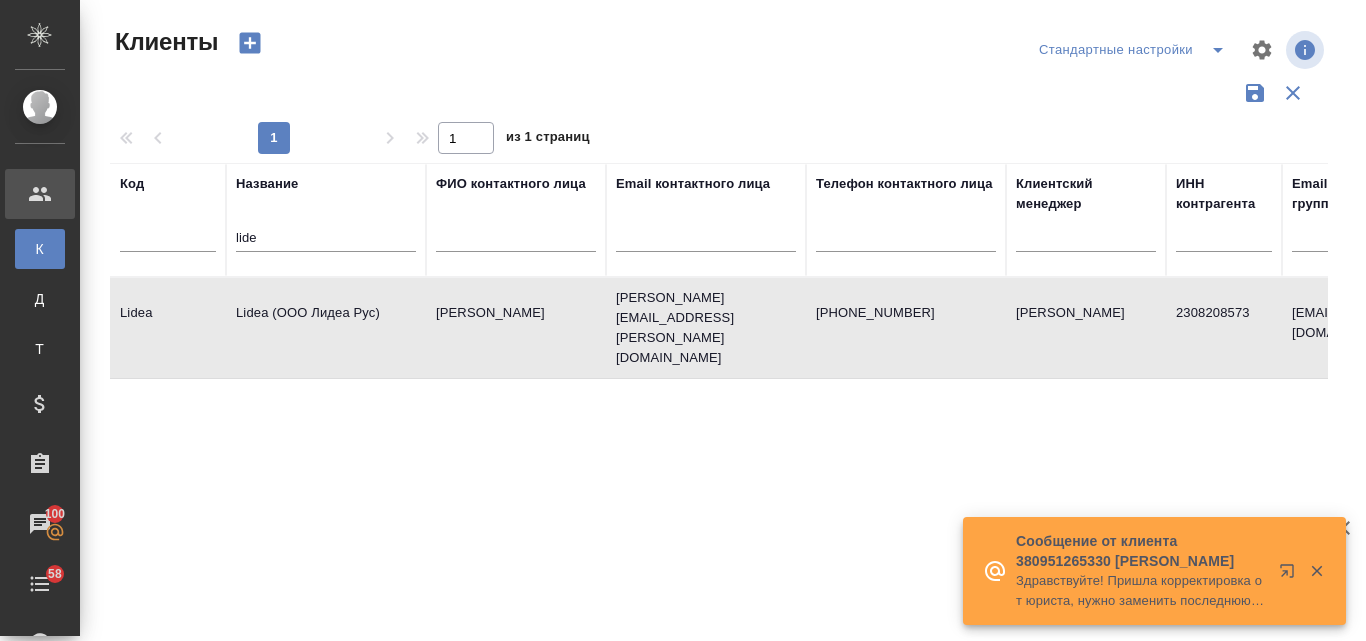 select on "RU" 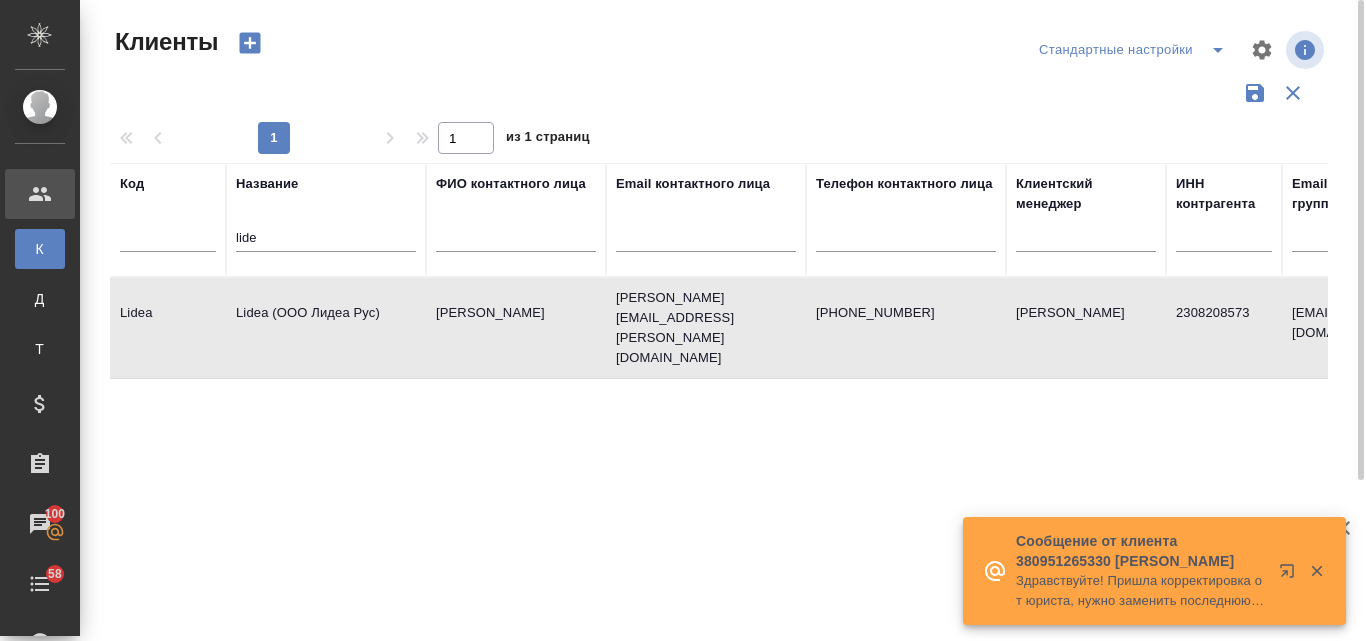 scroll, scrollTop: 0, scrollLeft: 0, axis: both 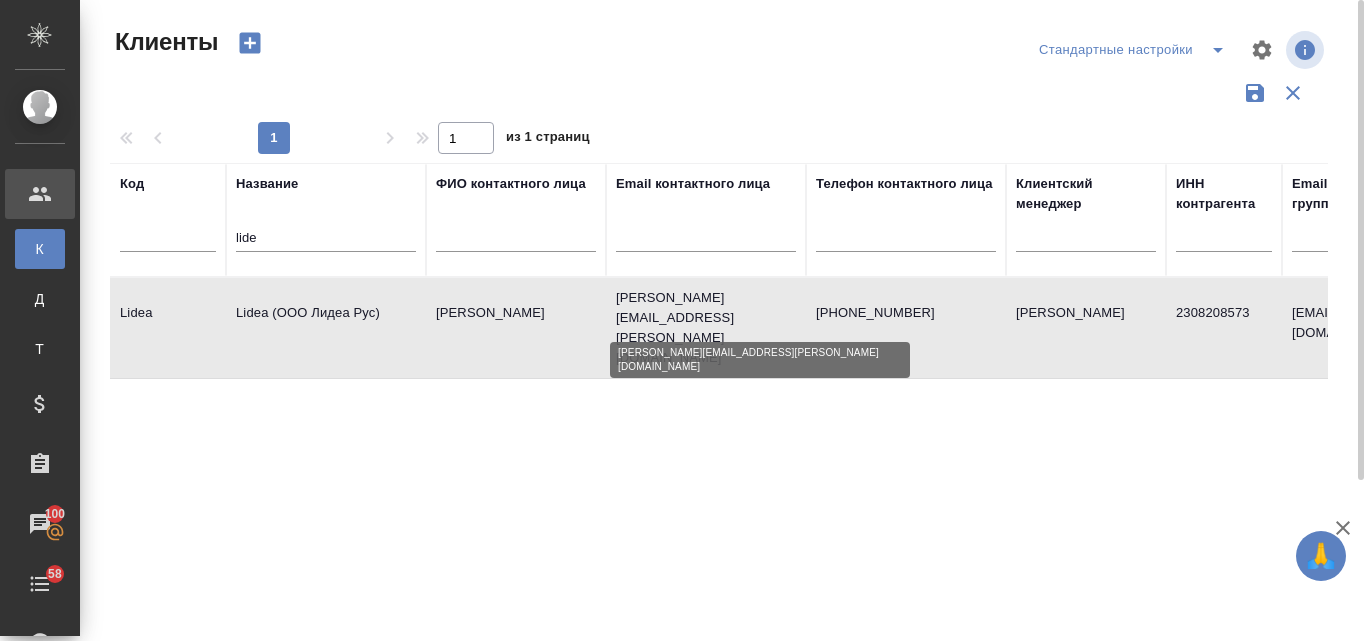 click on "elizaveta.korotaeva@lidea-seeds.com" at bounding box center (706, 328) 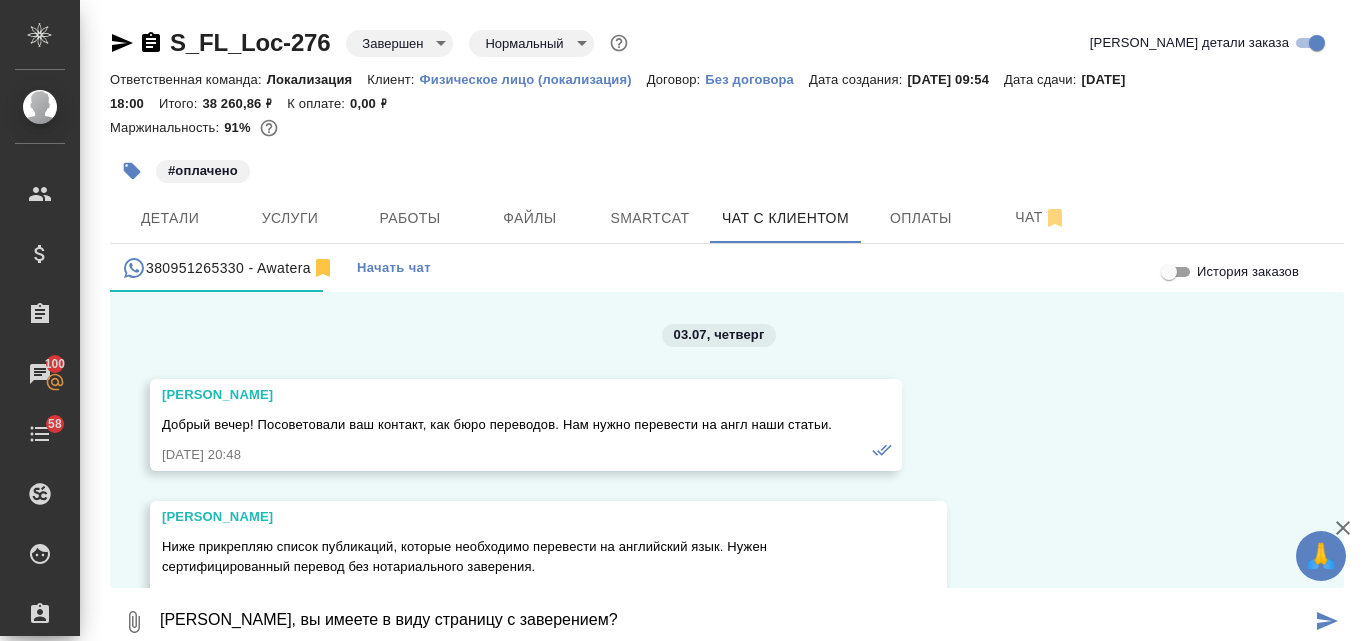 scroll, scrollTop: 0, scrollLeft: 0, axis: both 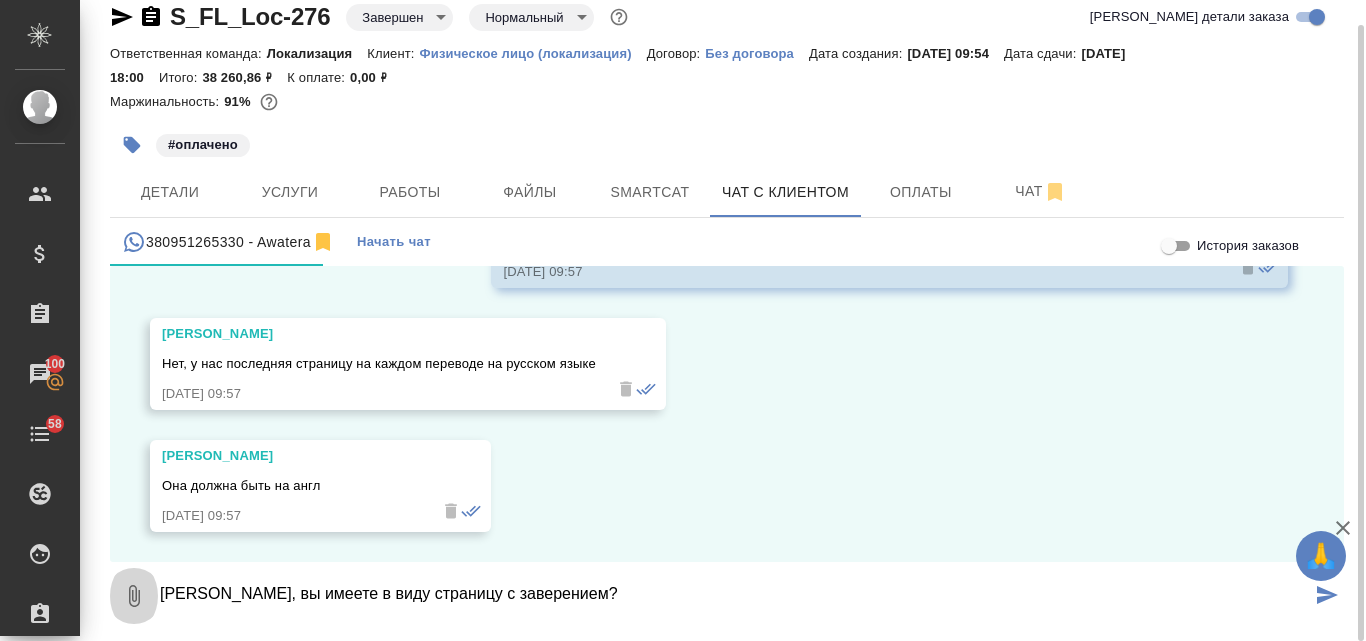 click 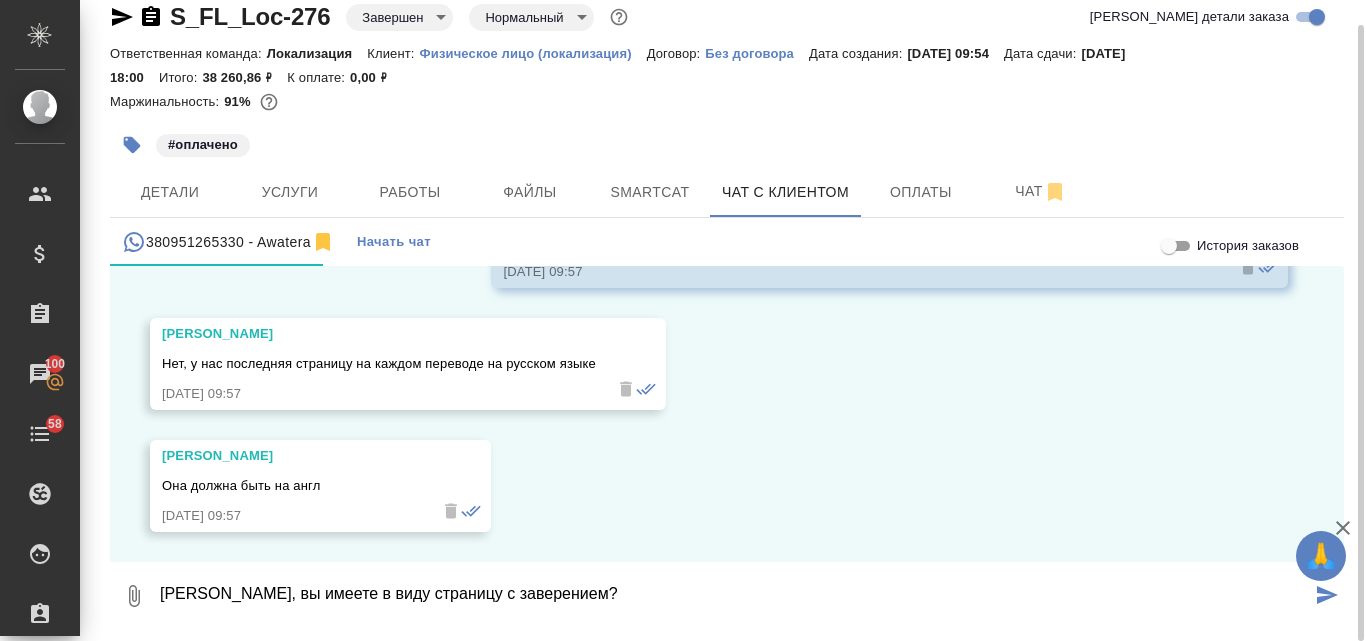 type on "C:\fakepath\Doc1.docx" 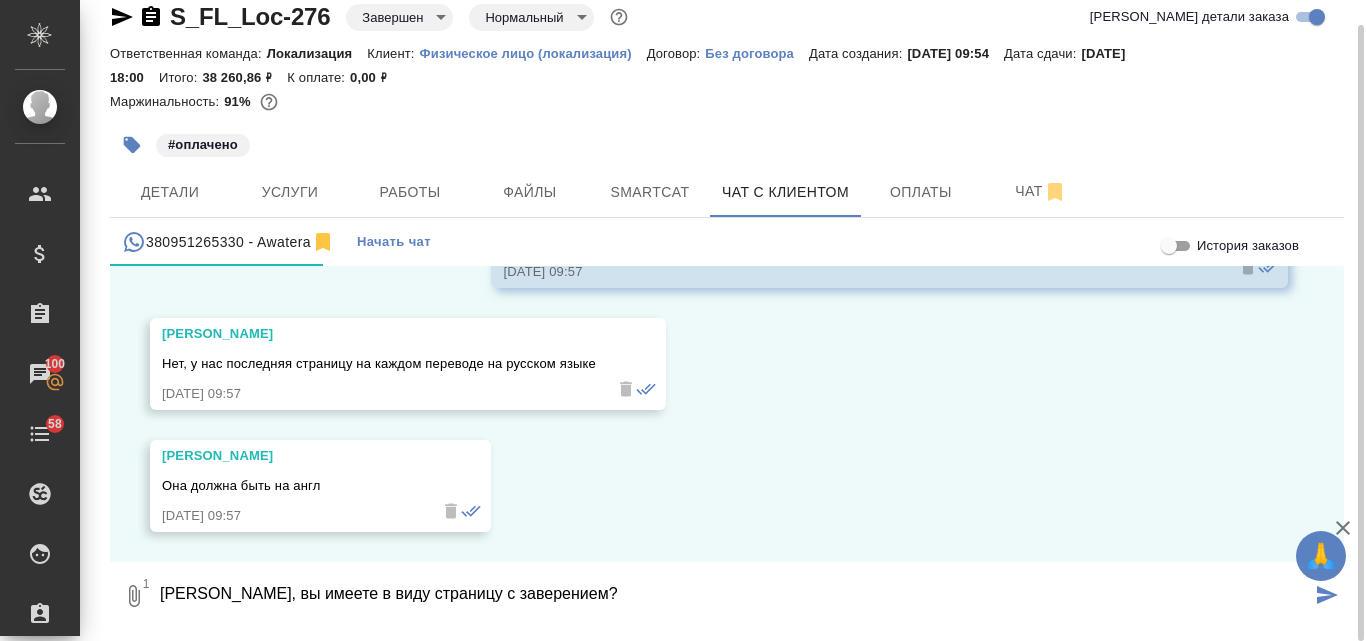 click 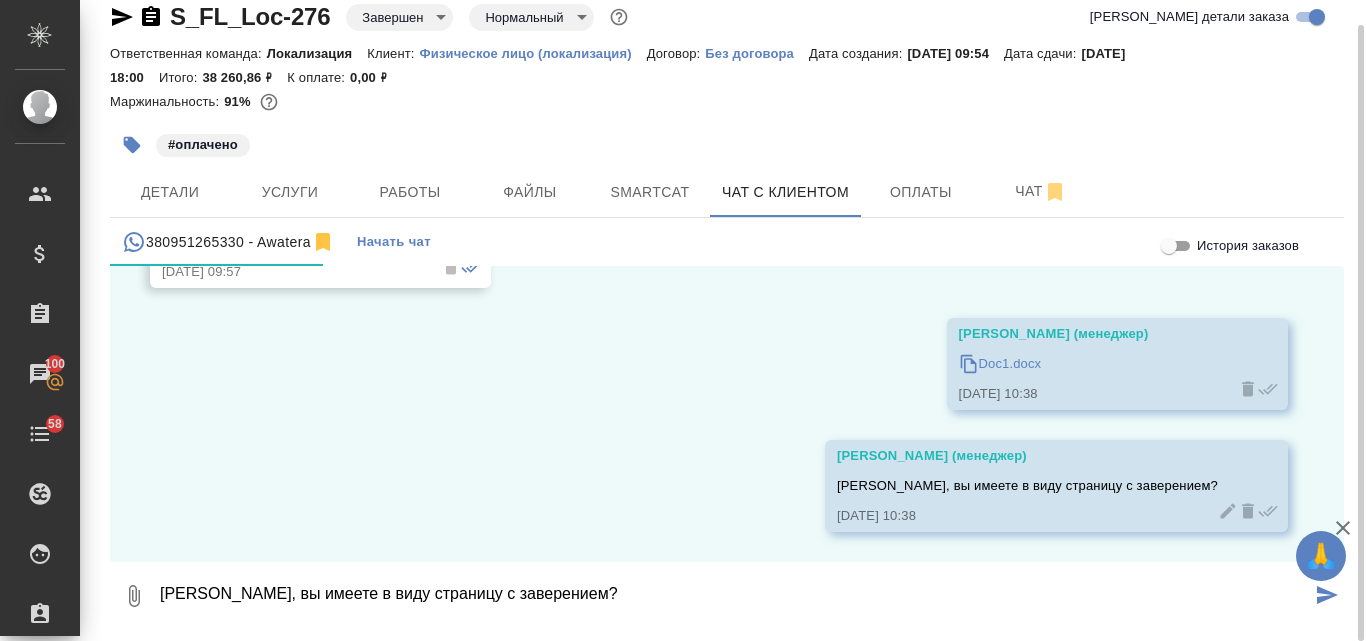 scroll, scrollTop: 11081, scrollLeft: 0, axis: vertical 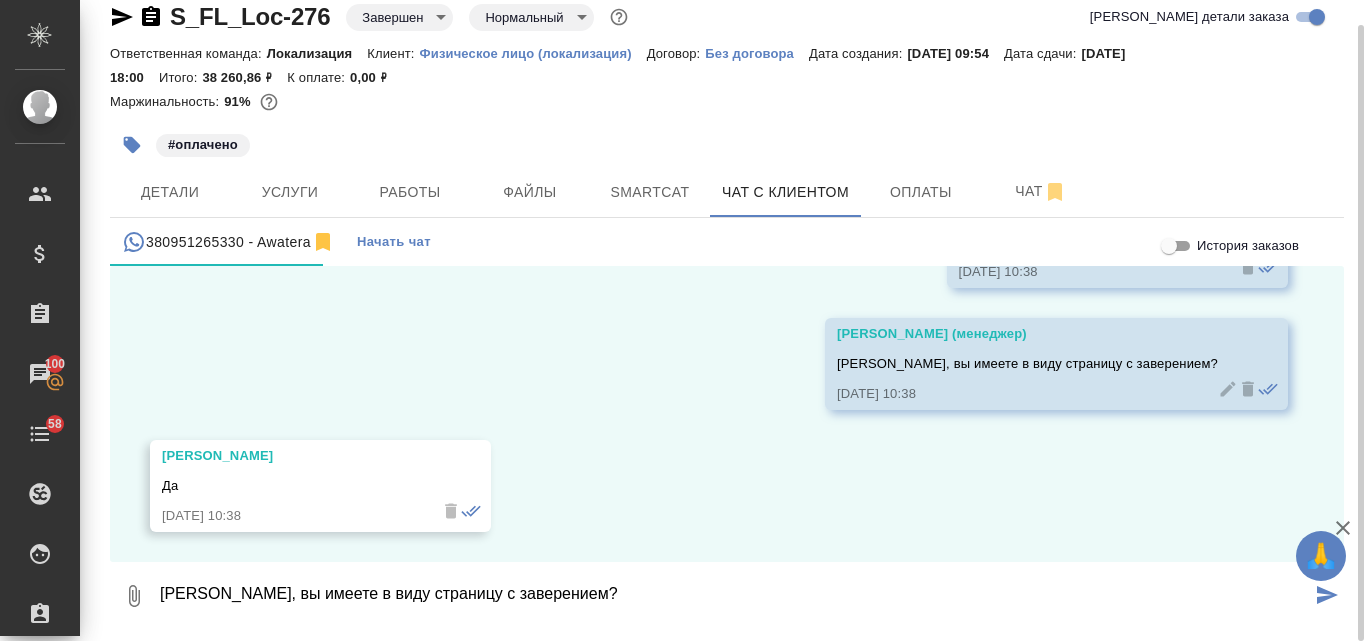 click on "[PERSON_NAME], вы имеете в виду страницу с заверением?" at bounding box center [734, 596] 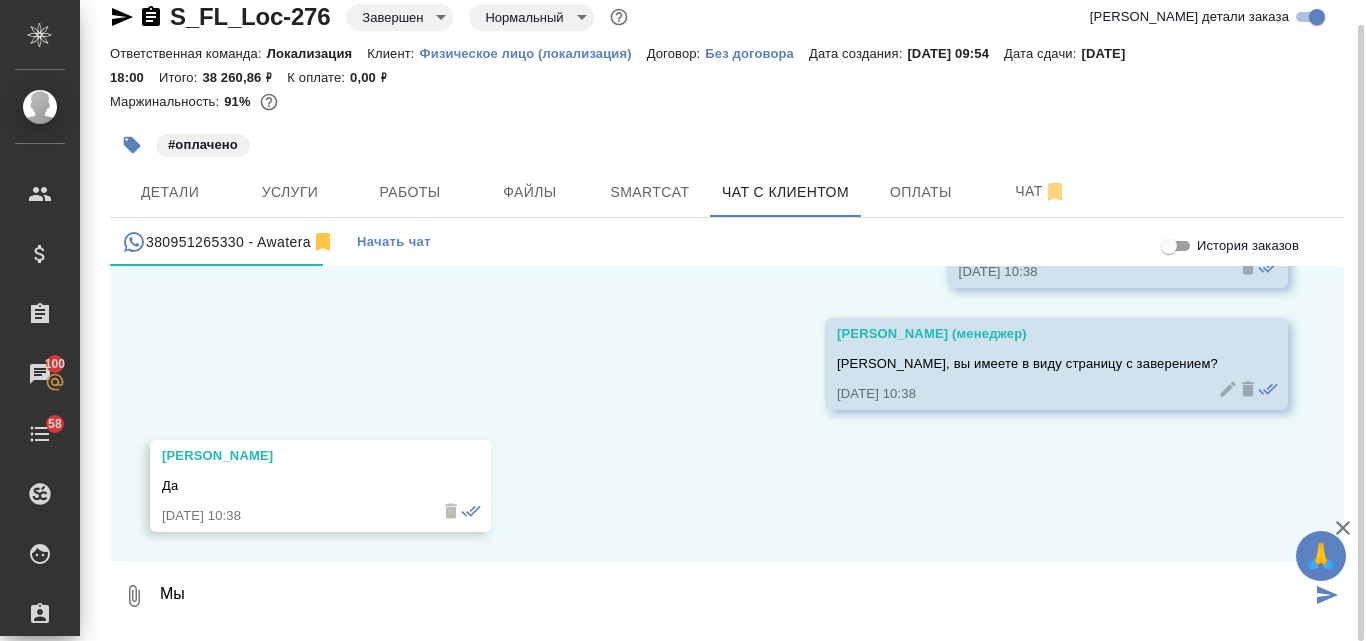 type on "М" 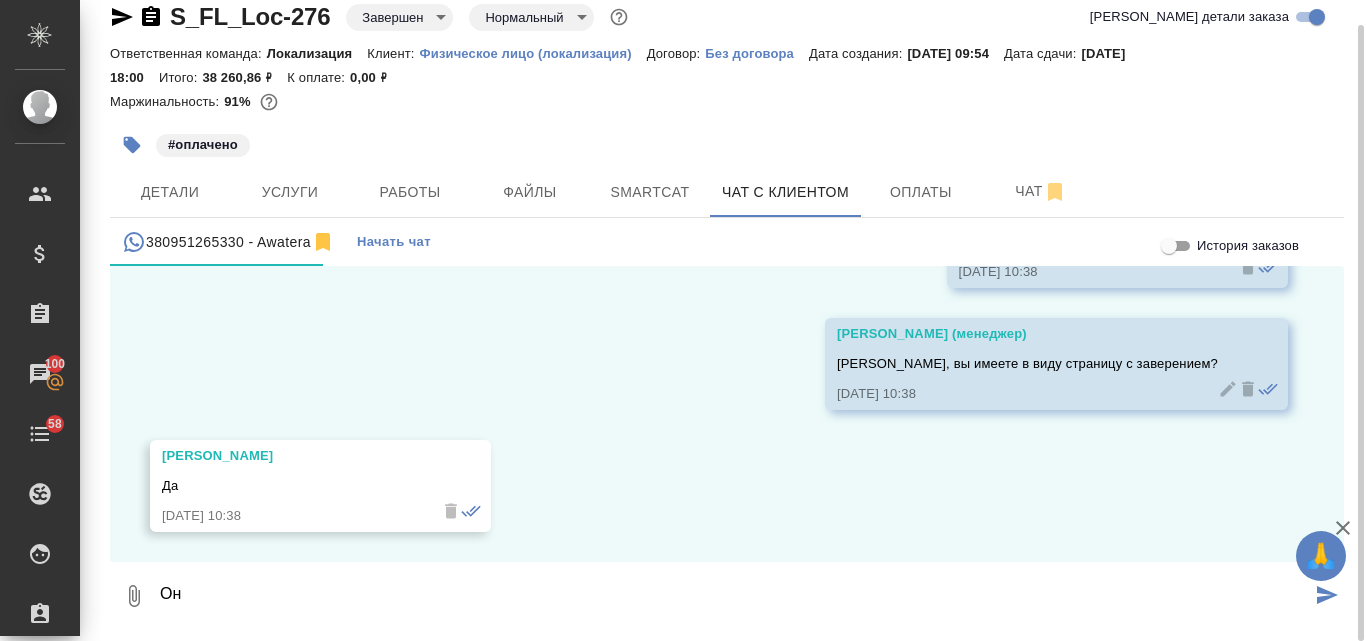 type on "О" 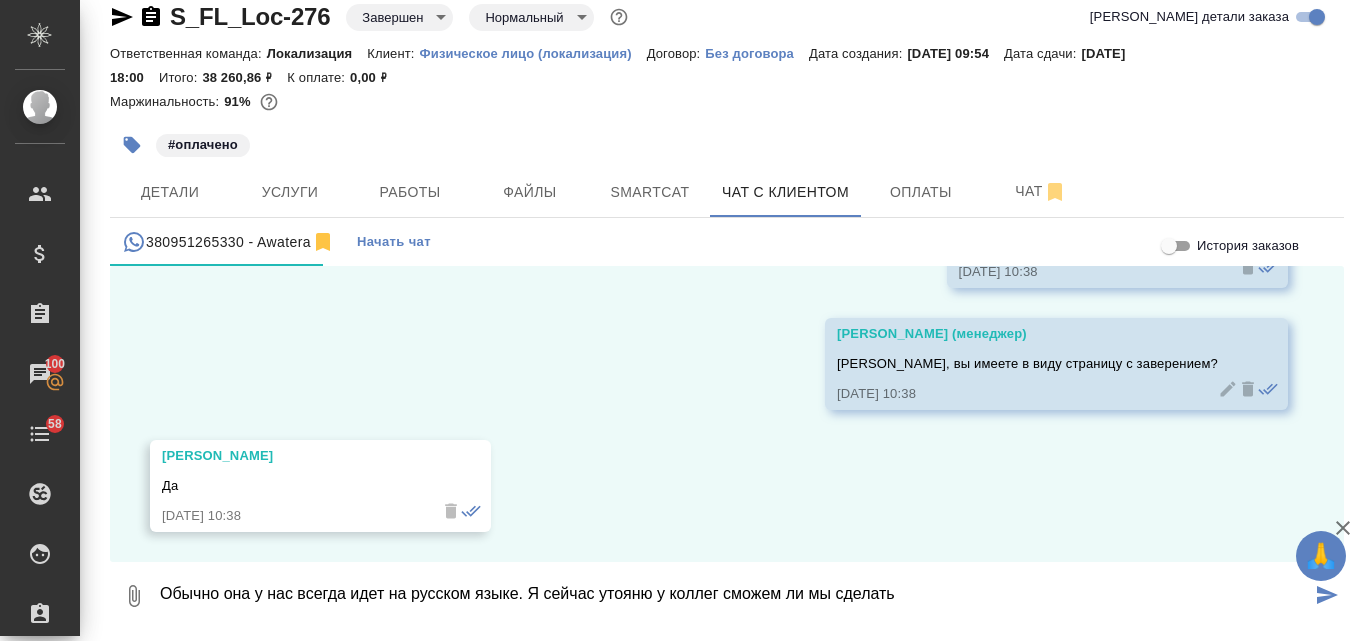 click on "Обычно она у нас всегда идет на русском языке. Я сейчас утояню у коллег сможем ли мы сделать" at bounding box center (734, 596) 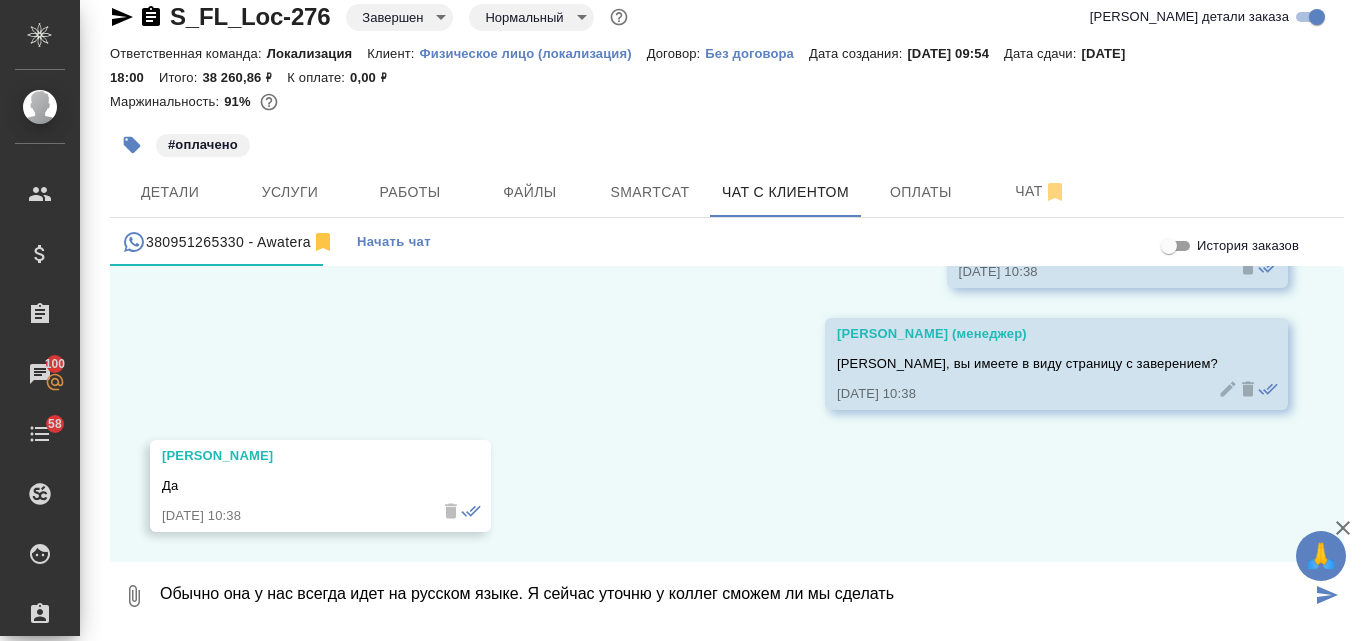 click on "Обычно она у нас всегда идет на русском языке. Я сейчас уточню у коллег сможем ли мы сделать" at bounding box center [734, 596] 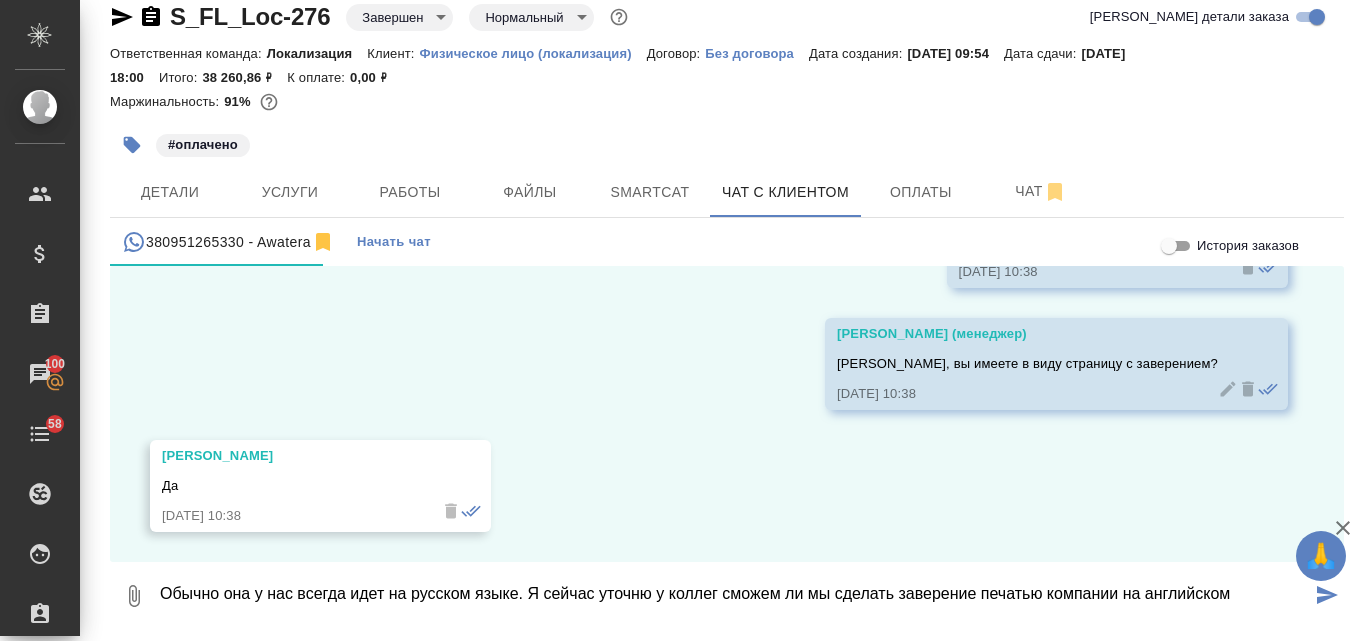 type on "Обычно она у нас всегда идет на русском языке. Я сейчас уточню у коллег сможем ли мы сделать заверение печатью компании на английском" 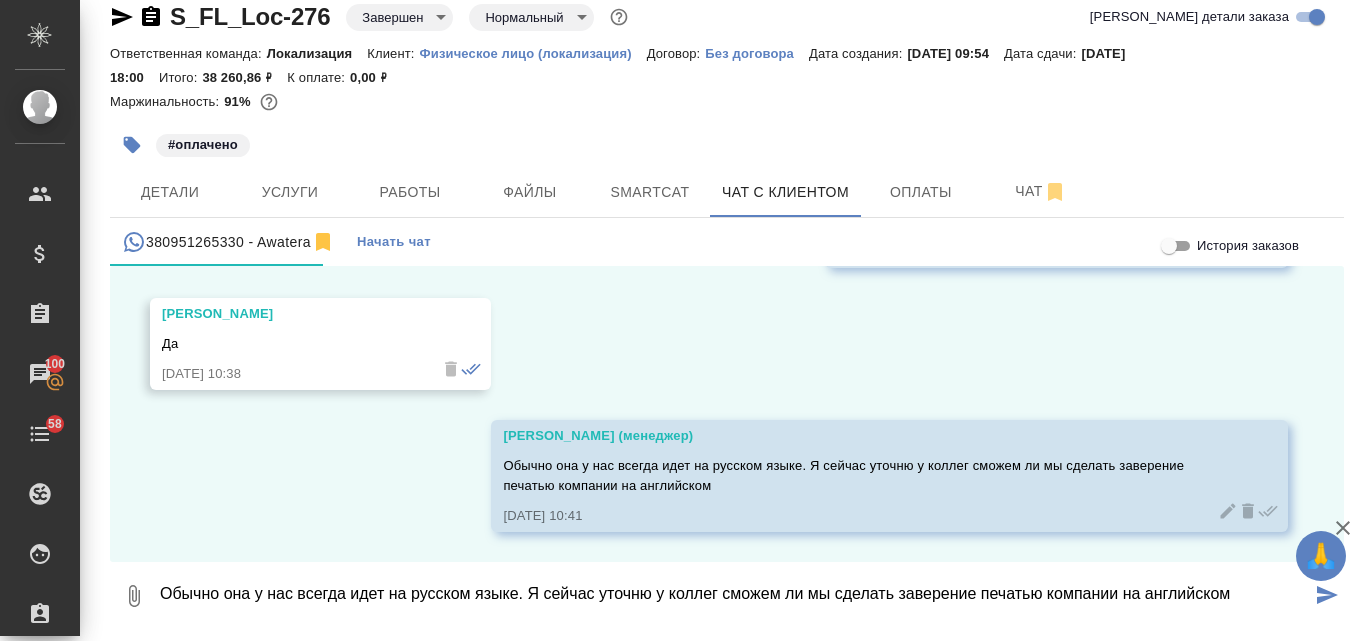 scroll, scrollTop: 11345, scrollLeft: 0, axis: vertical 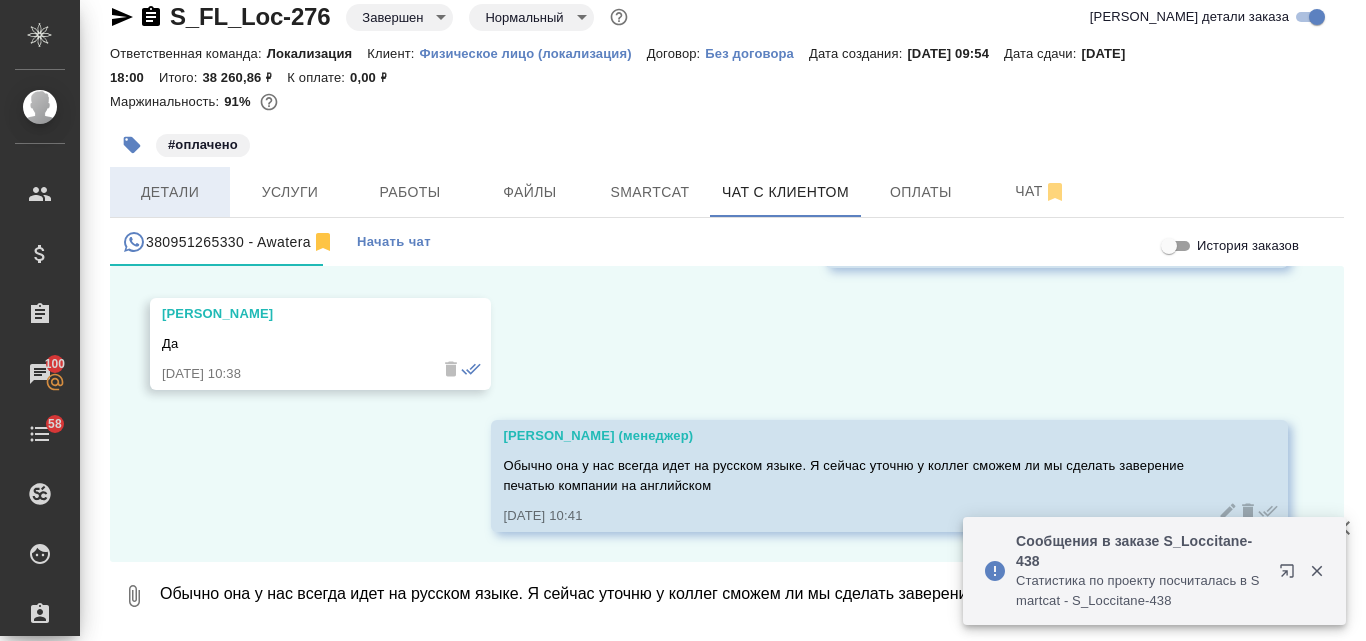 click on "Детали" at bounding box center (170, 192) 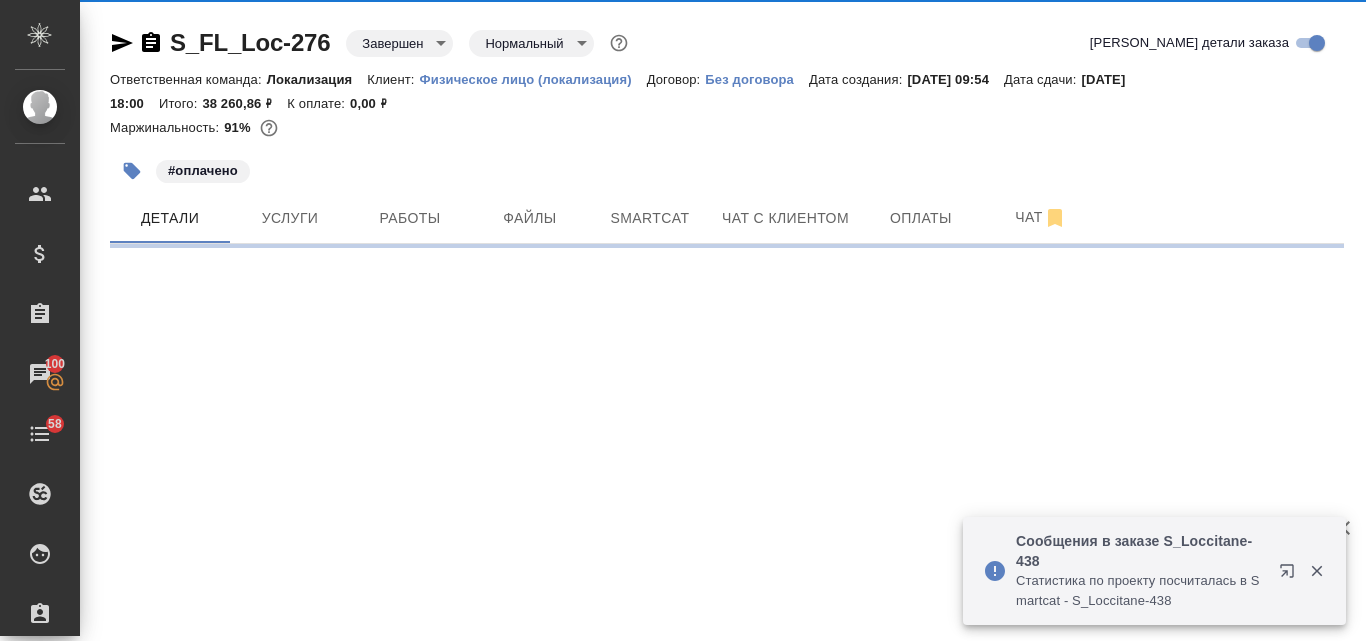 scroll, scrollTop: 0, scrollLeft: 0, axis: both 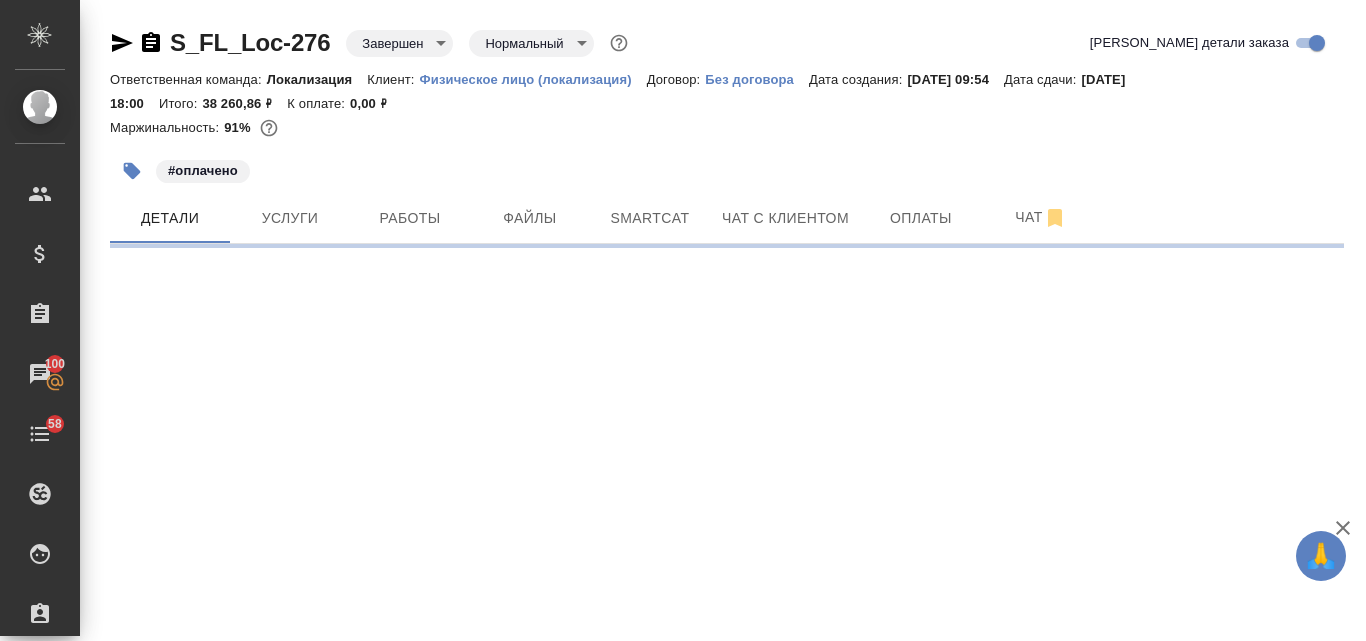 select on "RU" 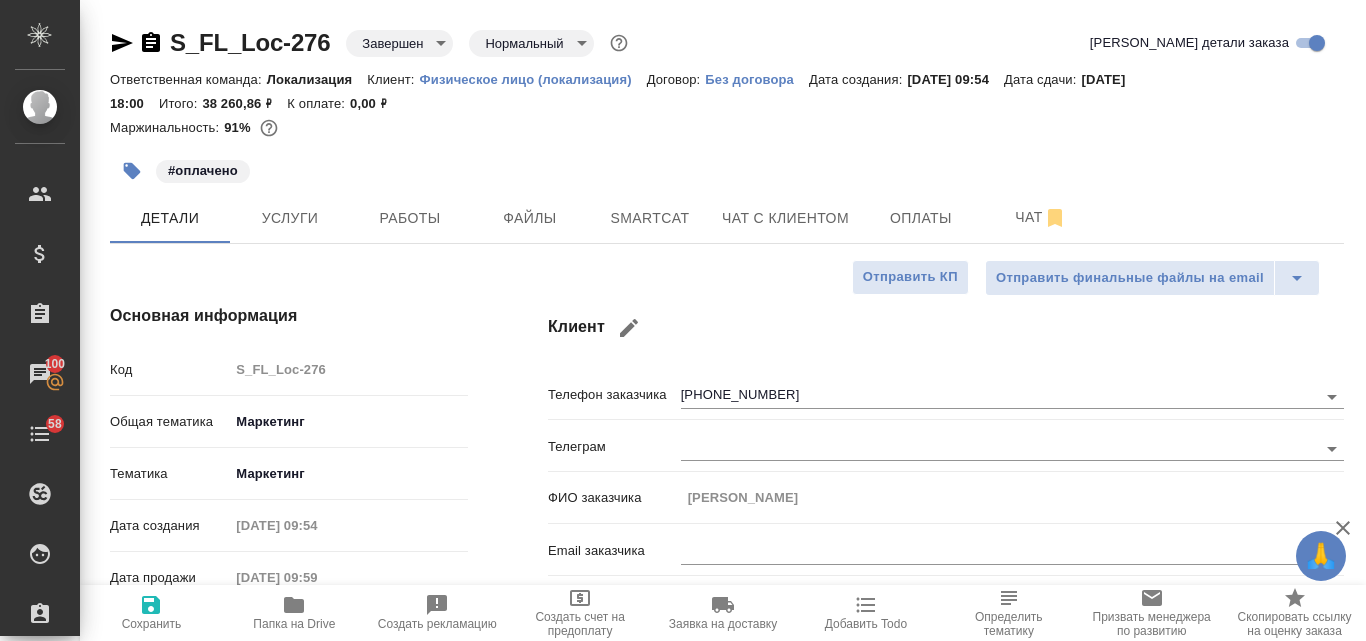 type on "x" 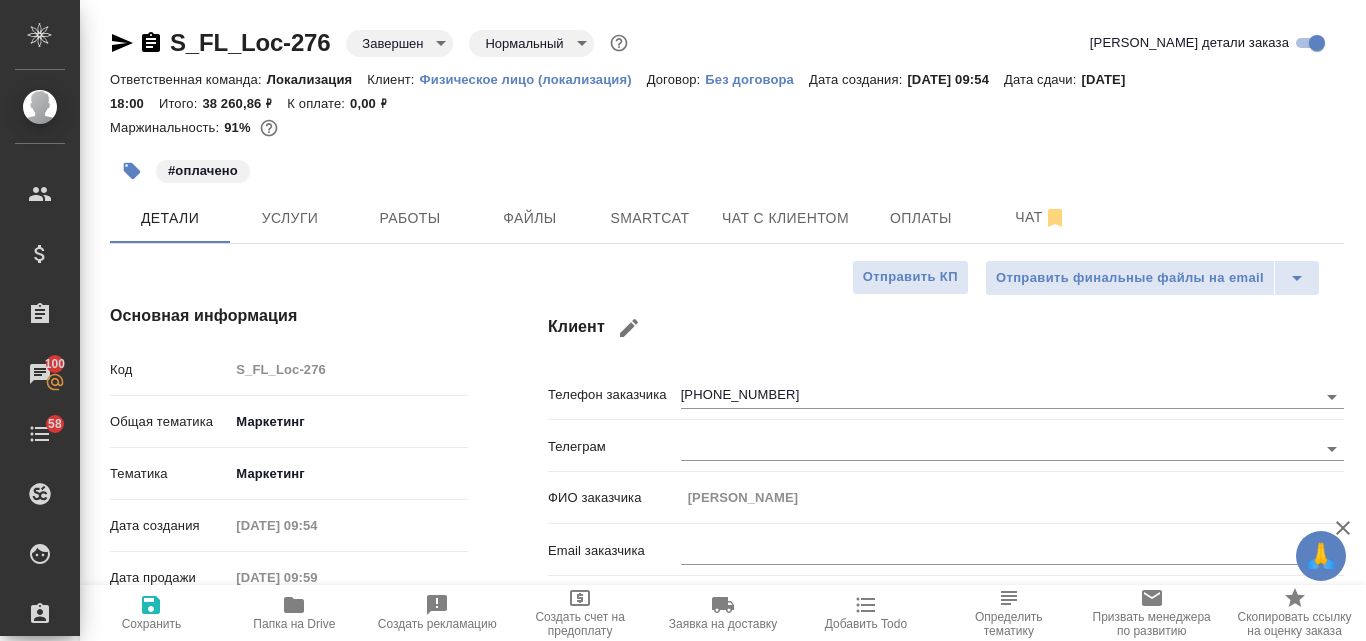 type on "x" 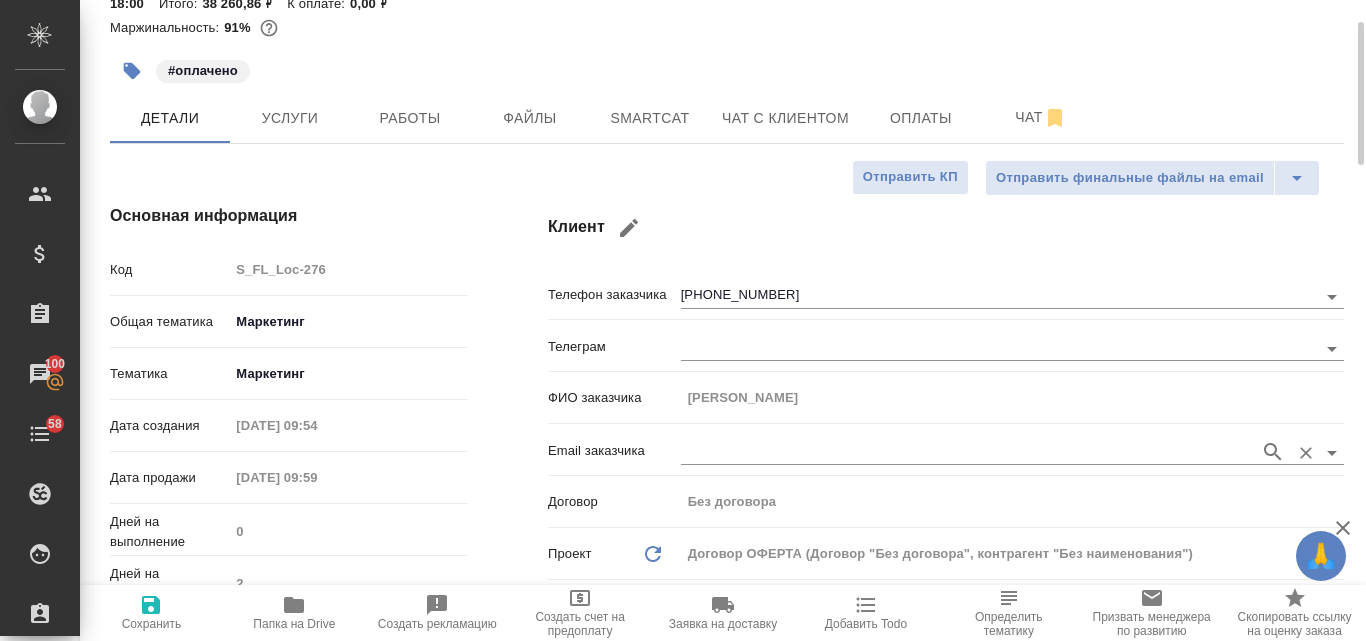 scroll, scrollTop: 0, scrollLeft: 0, axis: both 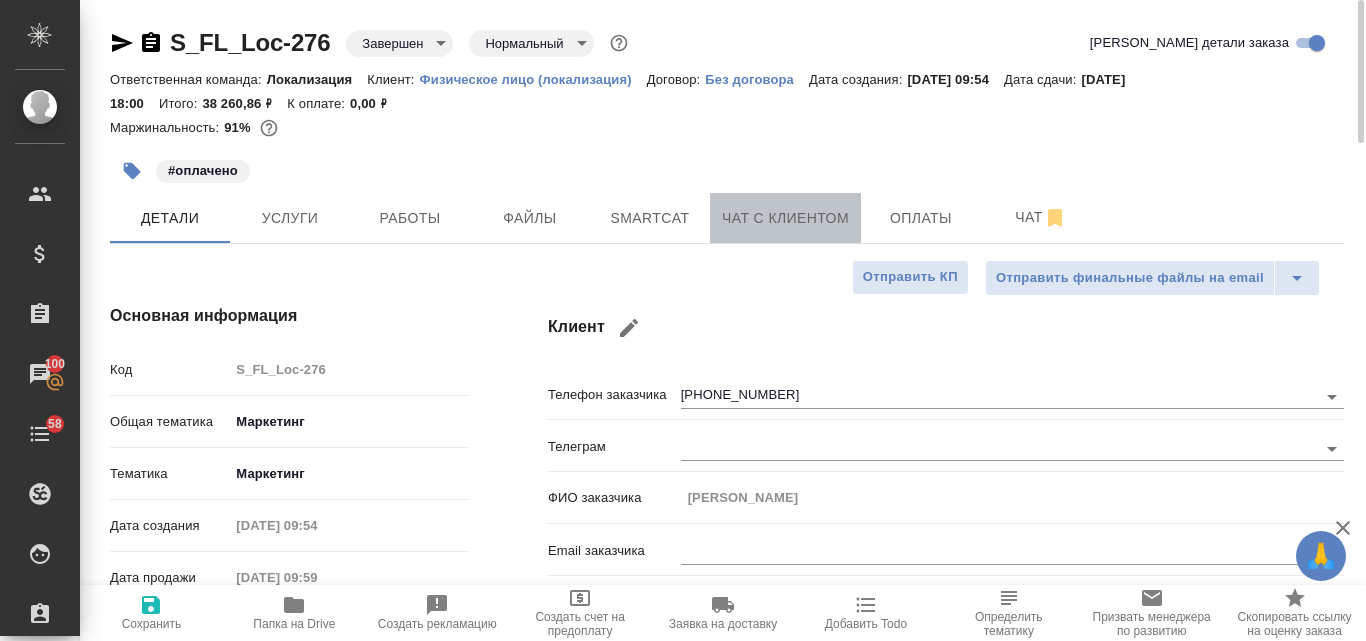 click on "Чат с клиентом" at bounding box center (785, 218) 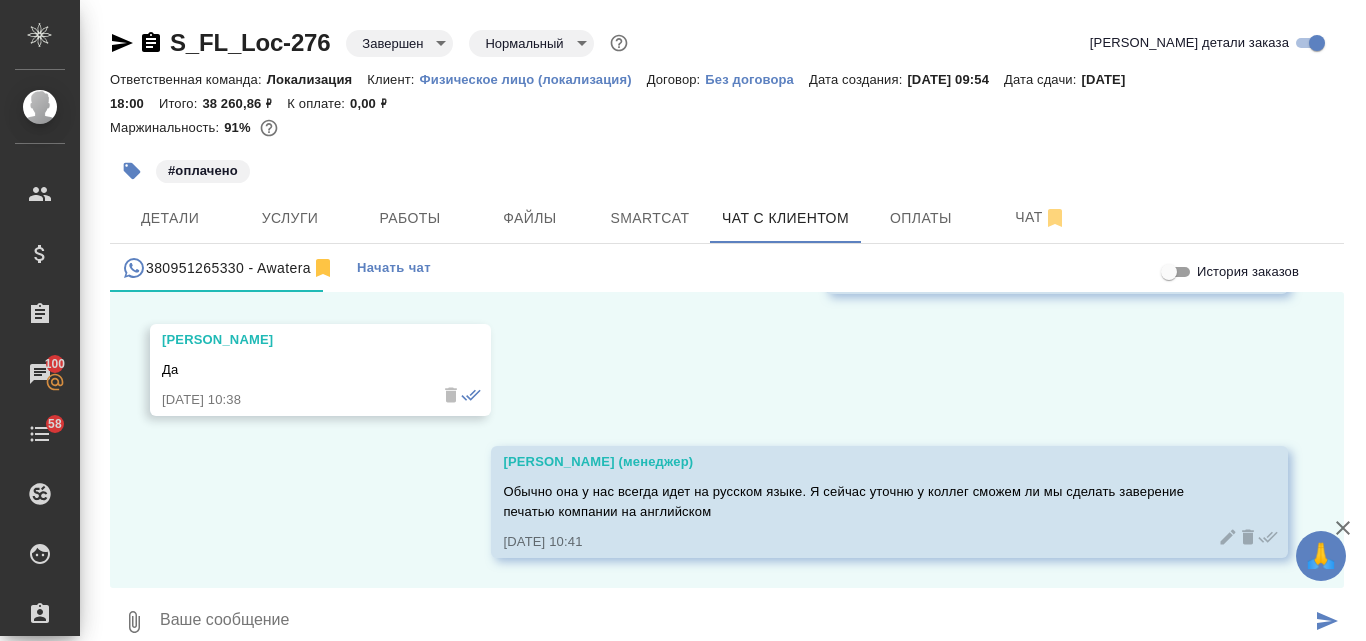 scroll, scrollTop: 11345, scrollLeft: 0, axis: vertical 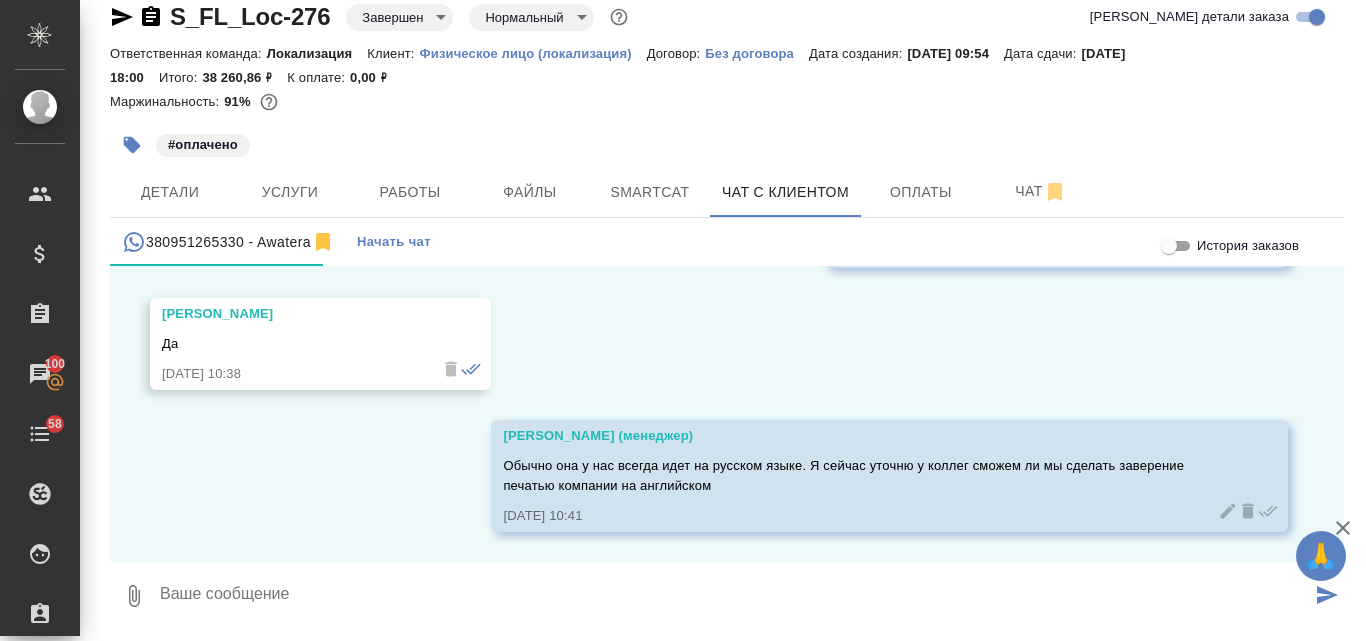 click at bounding box center [734, 596] 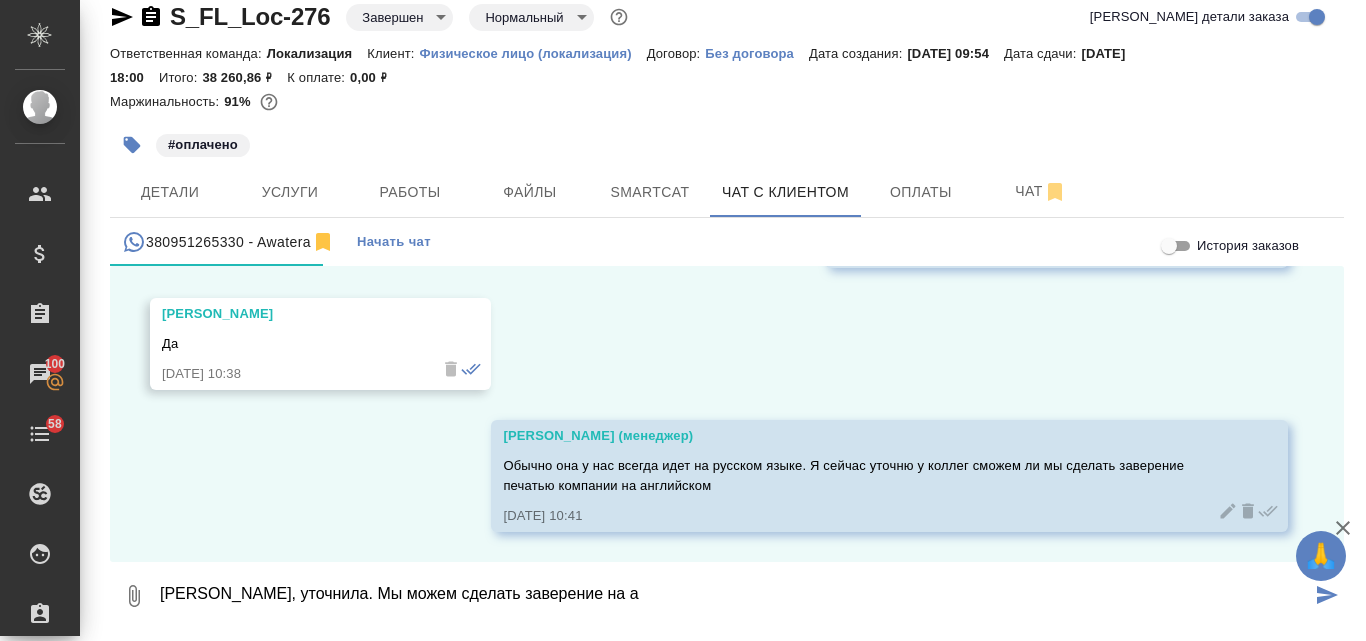 type on "Александр, уточнила. Мы можем сделать заверение на ан" 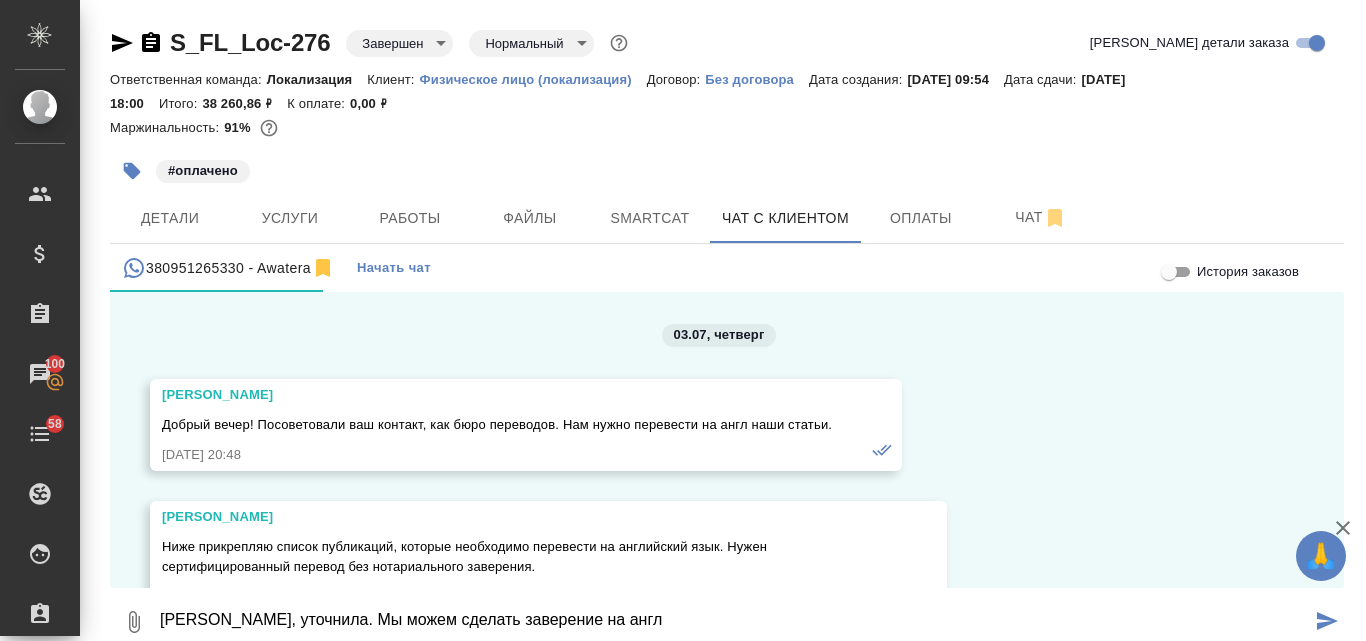 scroll, scrollTop: 0, scrollLeft: 0, axis: both 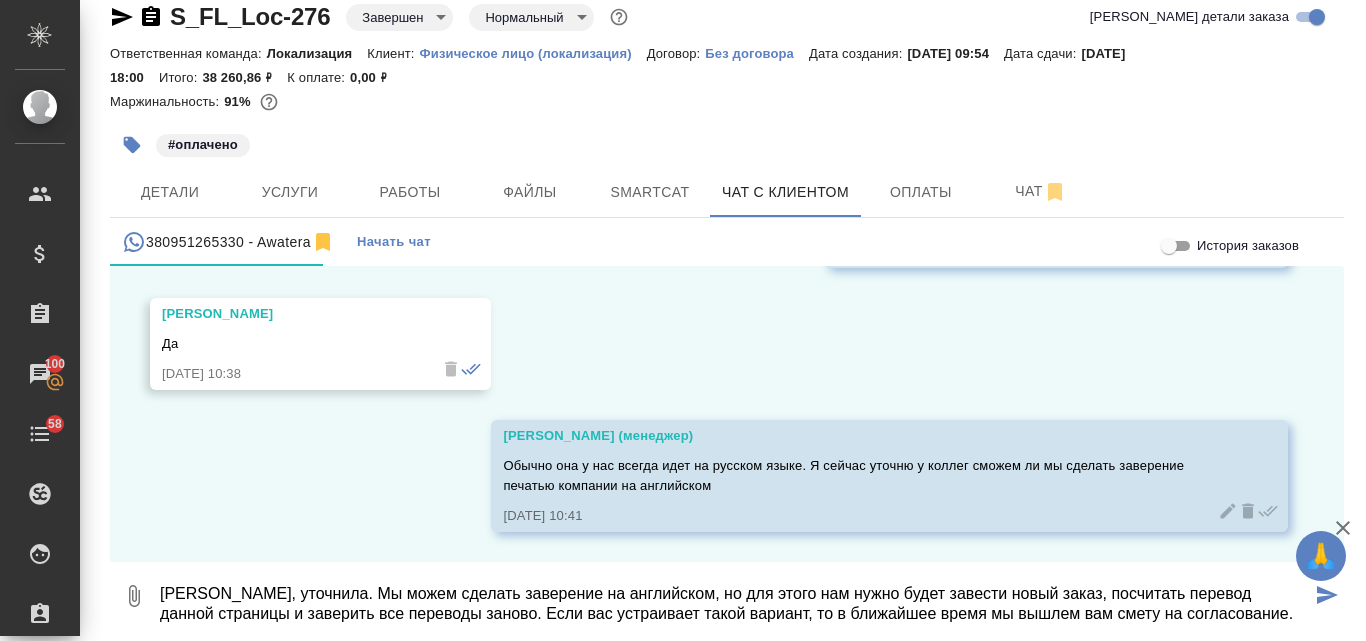 type on "Александр, уточнила. Мы можем сделать заверение на английском, но для этого нам нужно будет завести новый заказ, посчитать перевод данной страницы и заверить все переводы заново. Если вас устраивает такой вариант, то в ближайшее время мы вышлем вам смету на согласование." 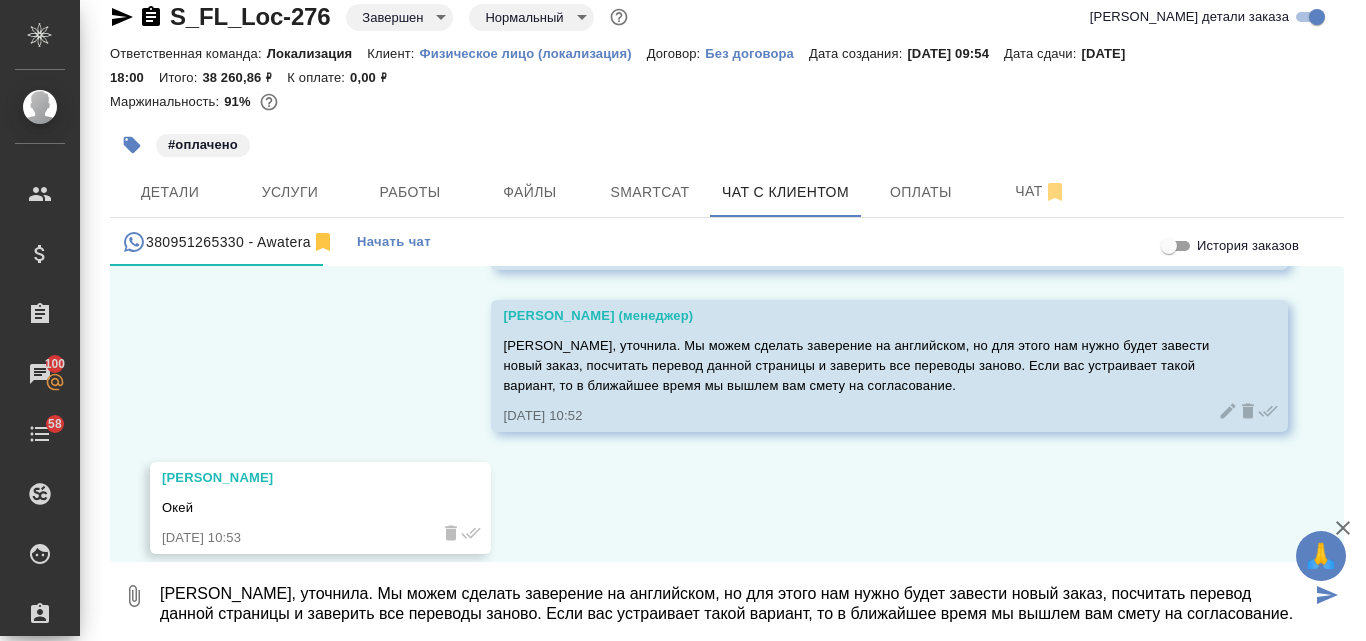 scroll, scrollTop: 11629, scrollLeft: 0, axis: vertical 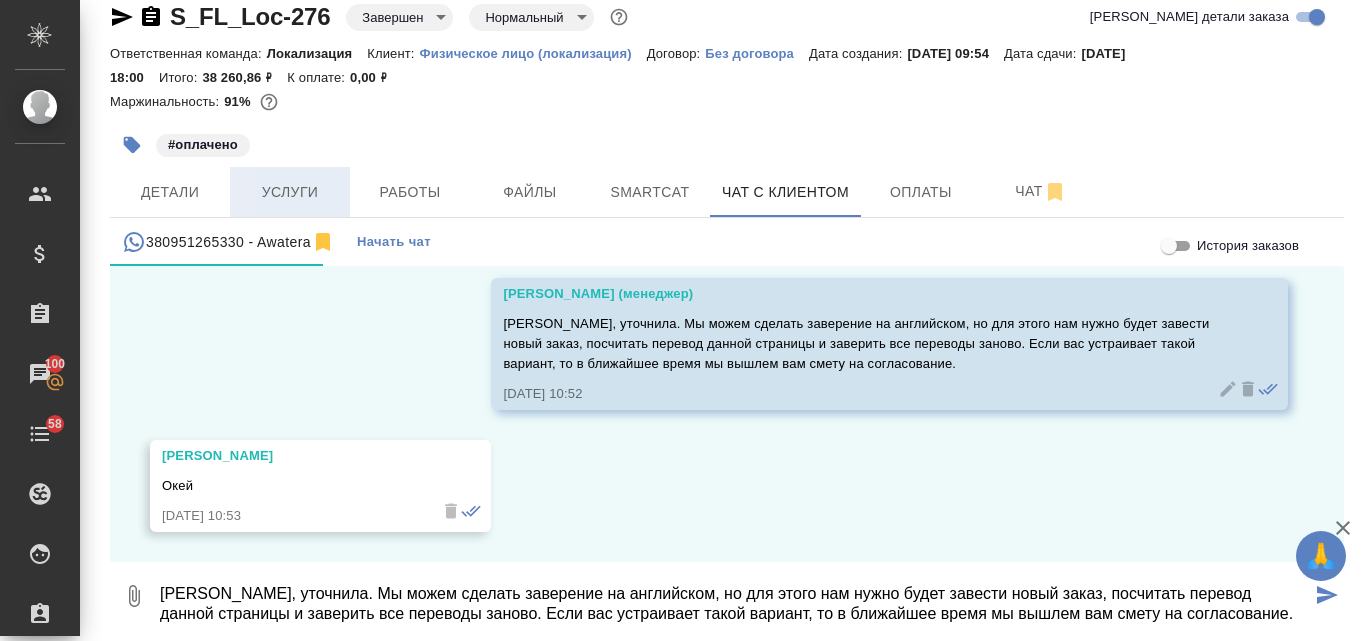 click on "Услуги" at bounding box center (290, 192) 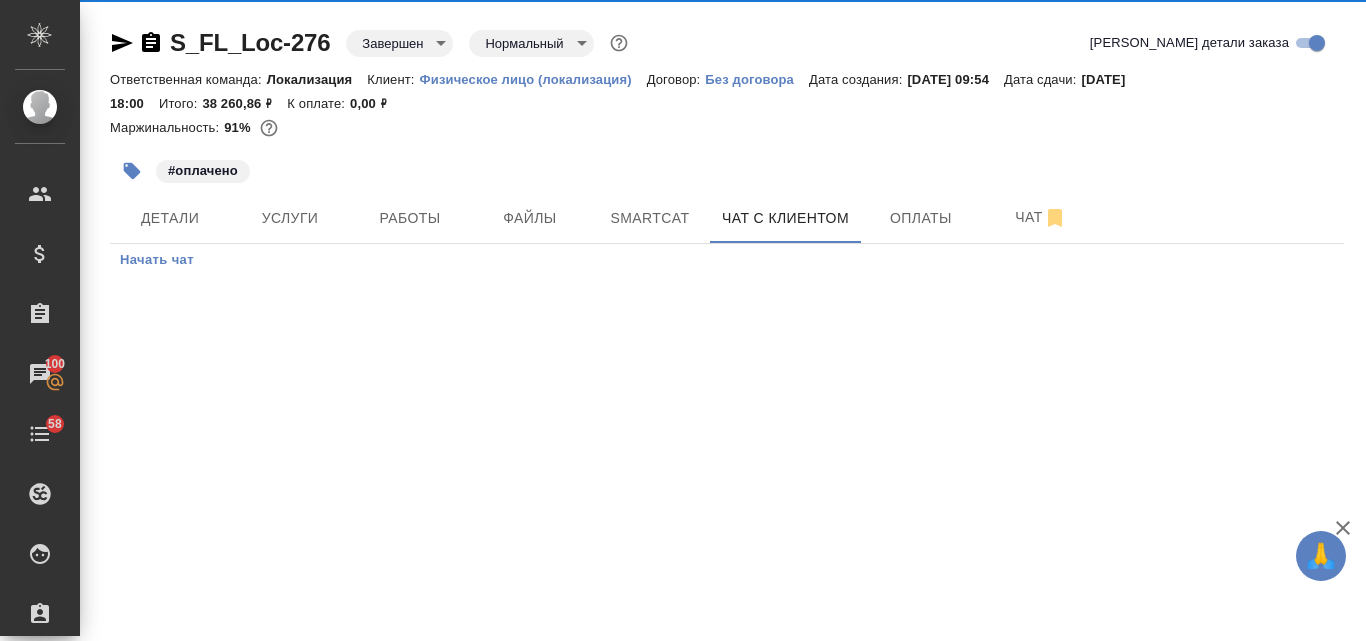 scroll, scrollTop: 0, scrollLeft: 0, axis: both 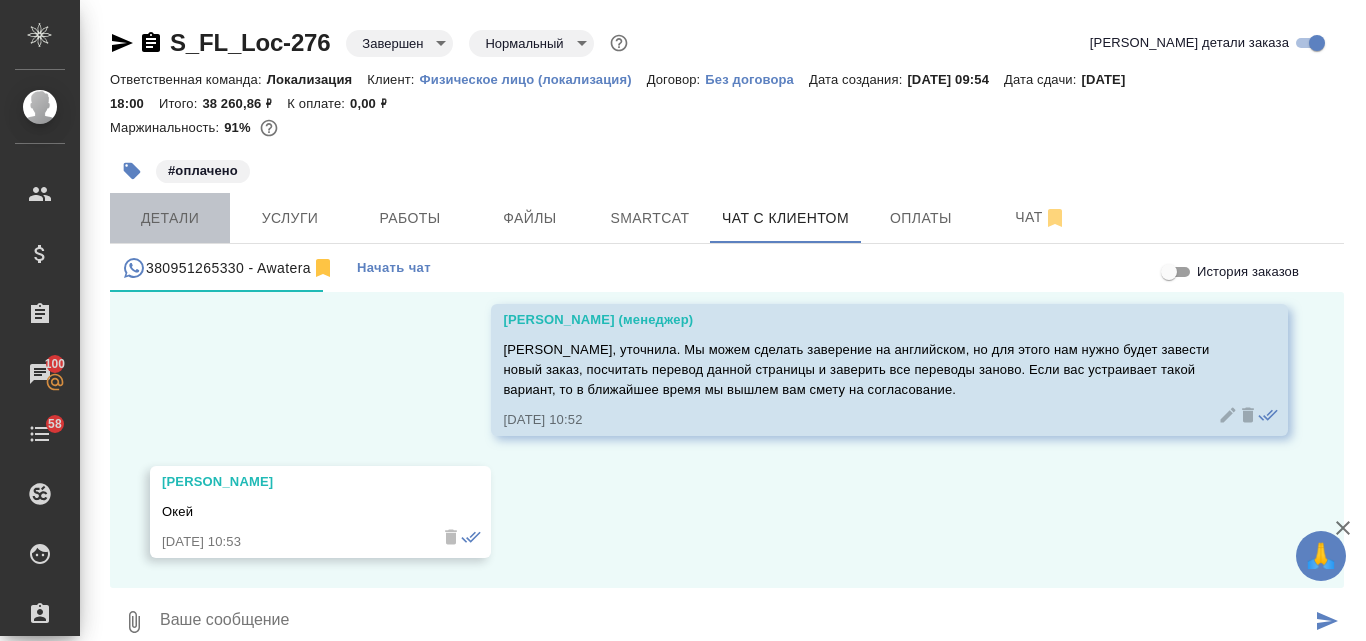 click on "Детали" at bounding box center (170, 218) 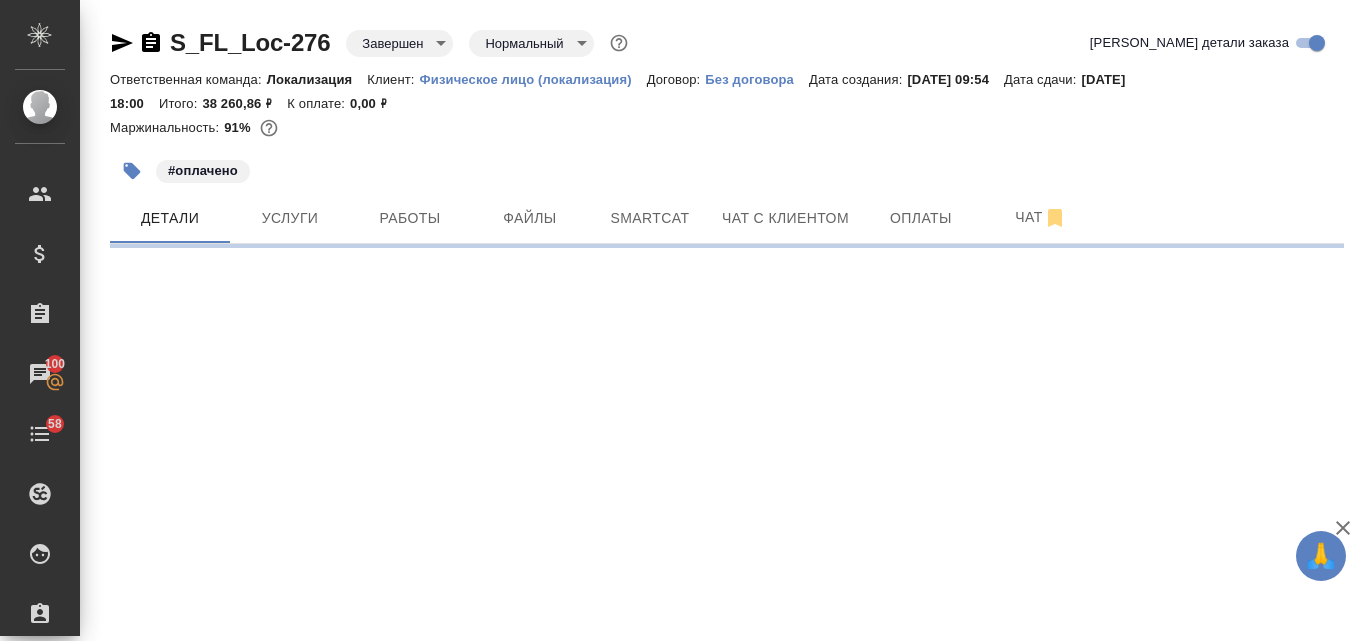 select on "RU" 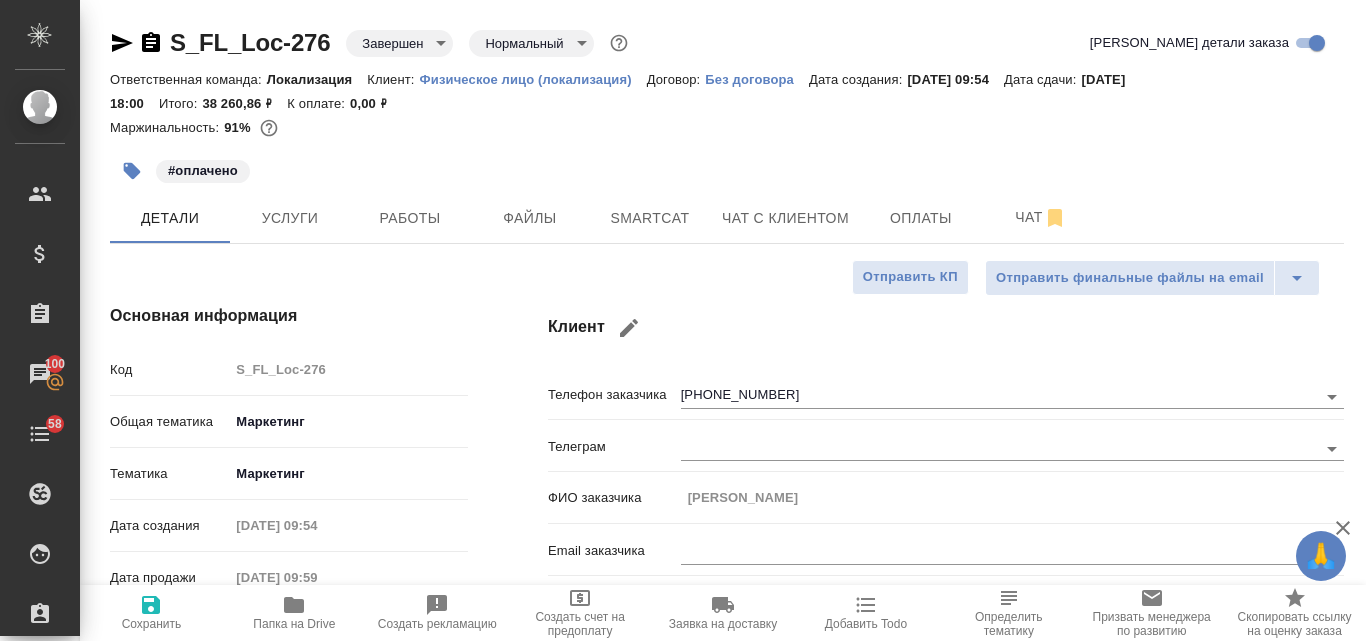 type on "x" 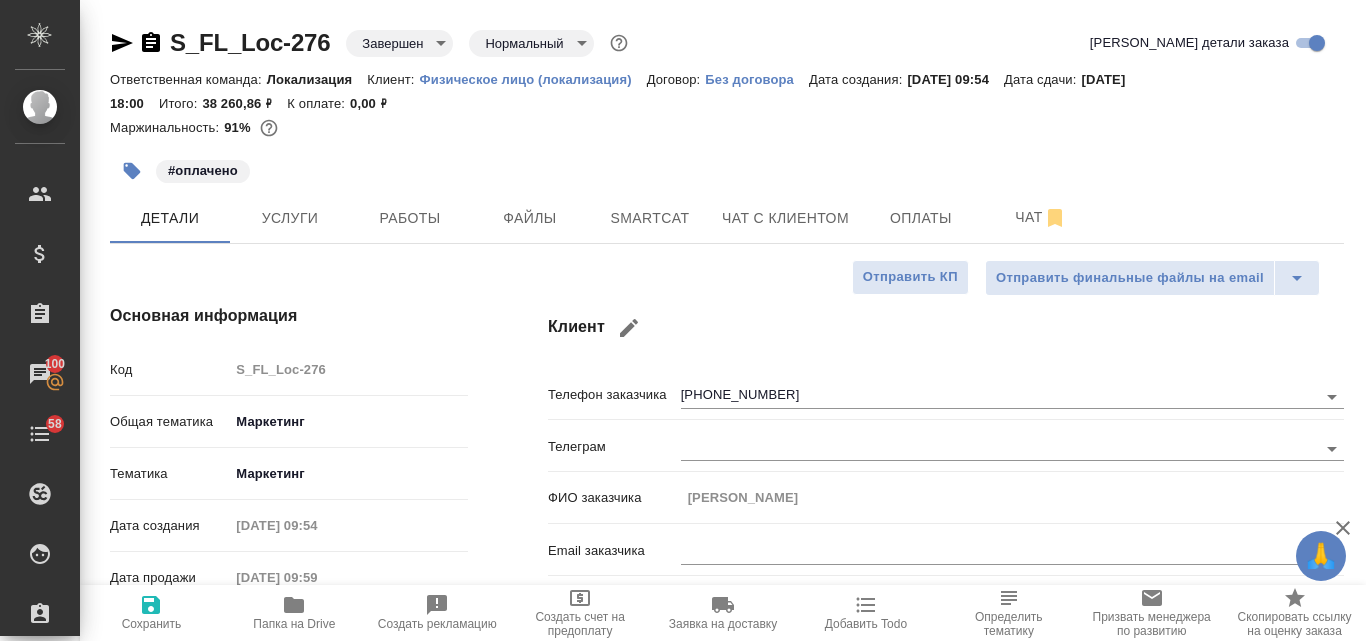 type on "x" 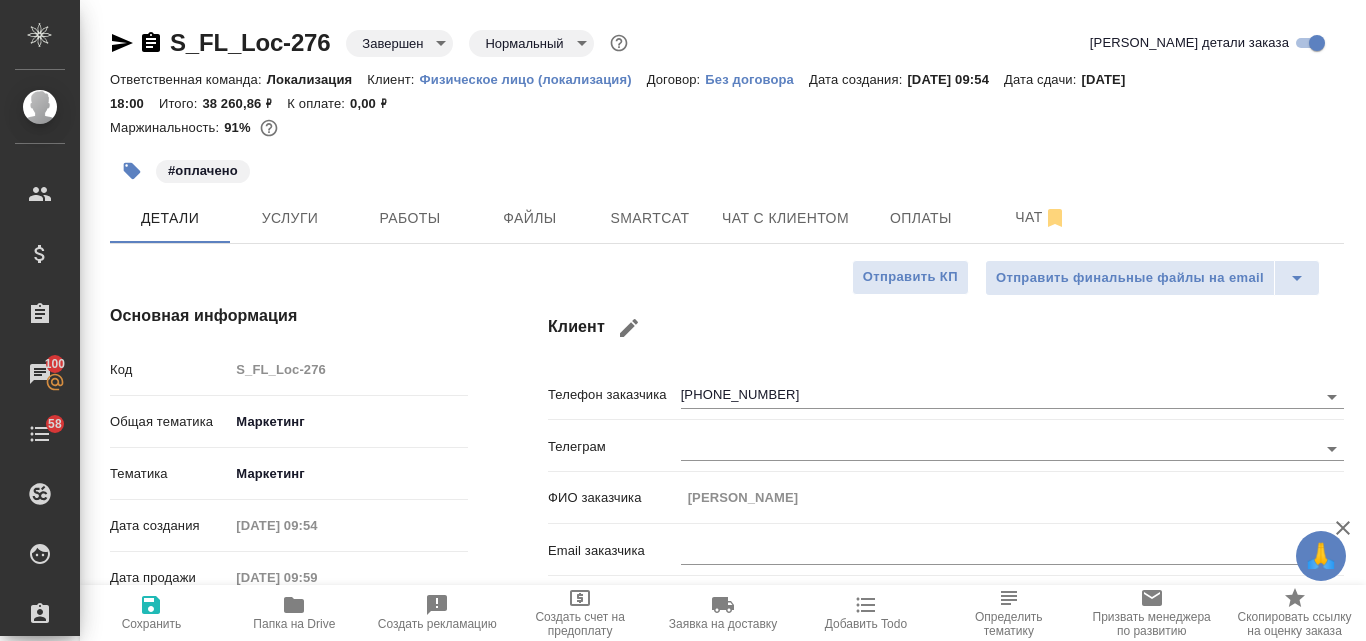 type on "x" 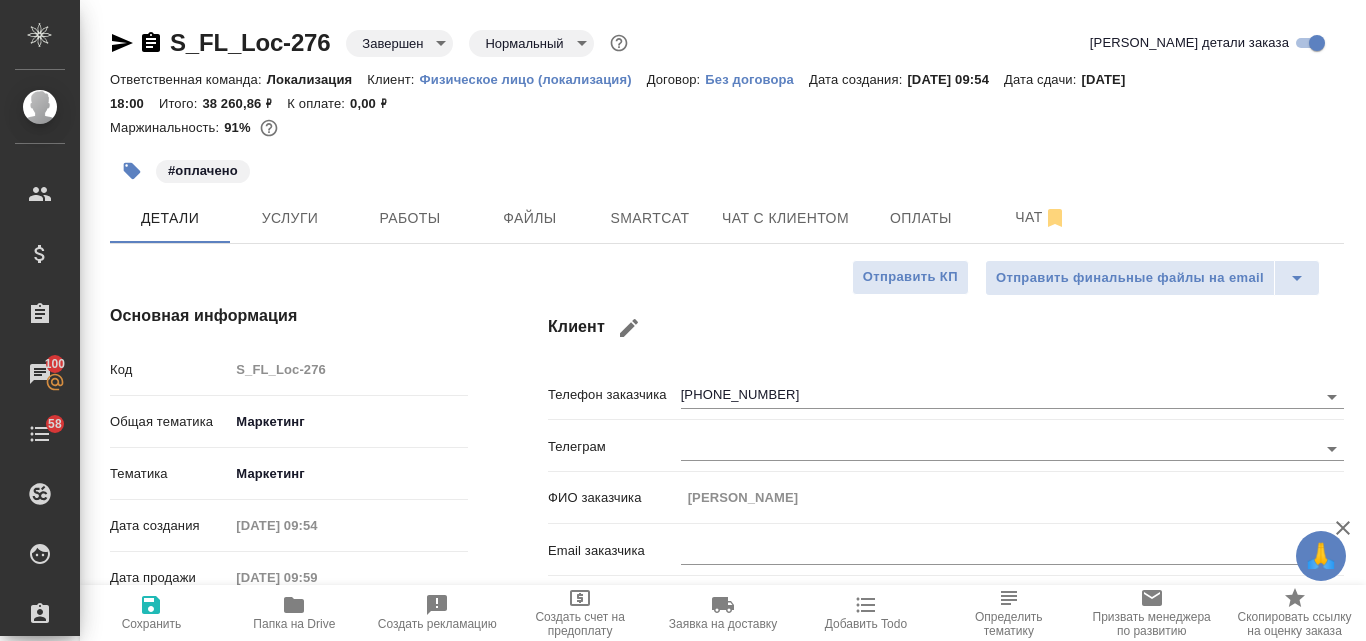 type on "x" 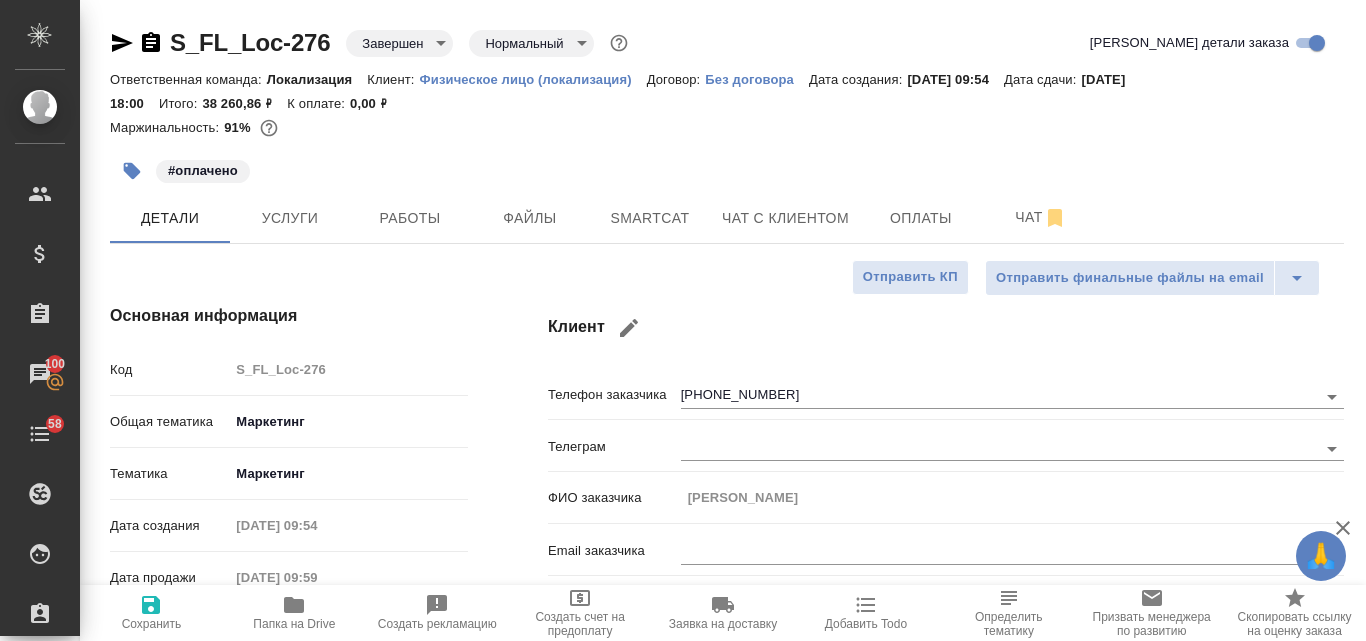 type on "x" 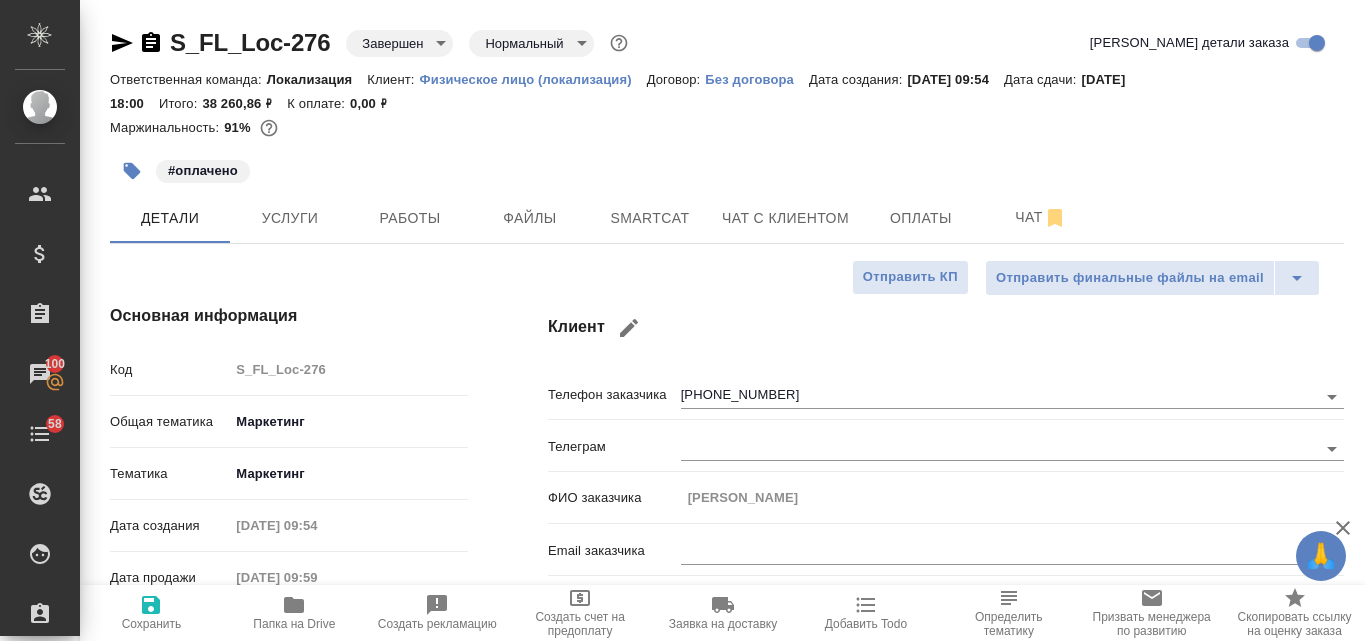 type on "x" 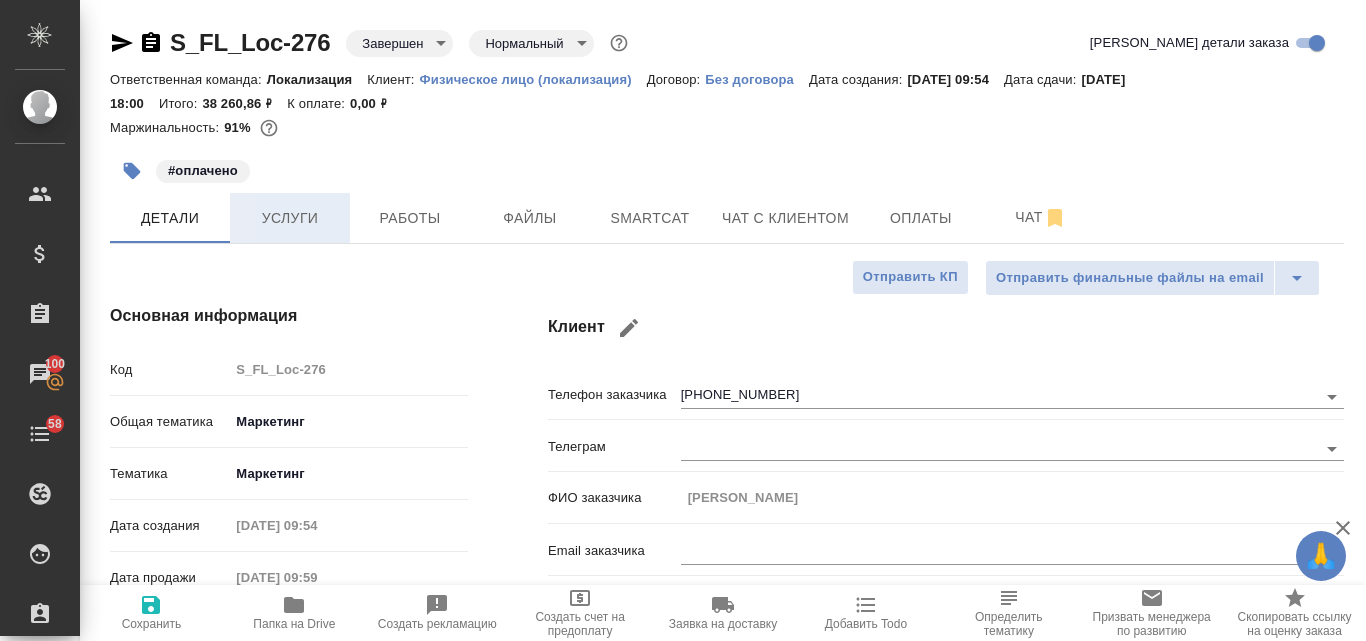 type on "x" 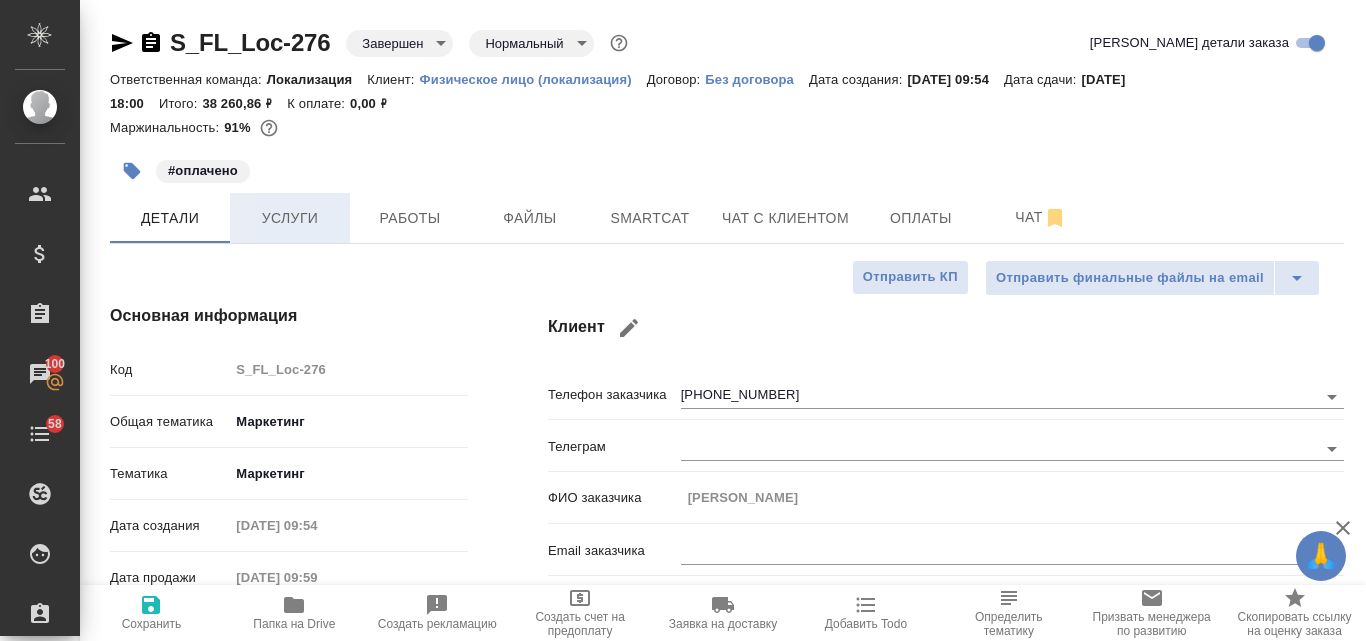 type on "x" 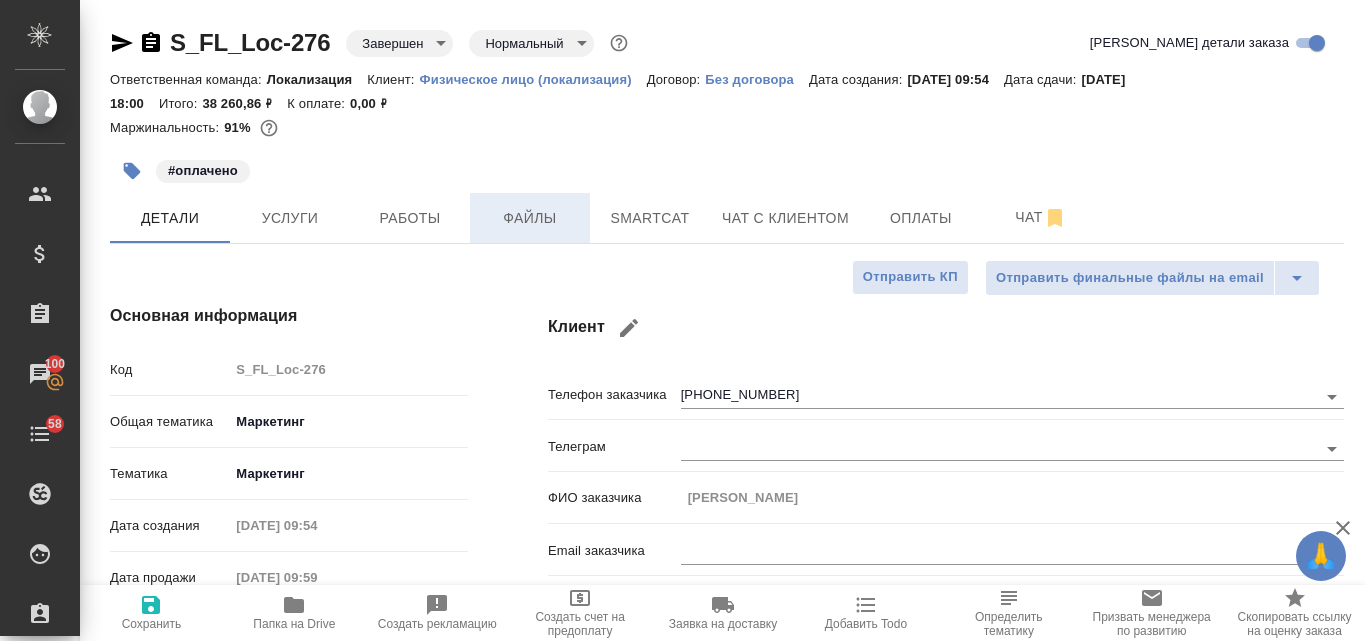 click on "Файлы" at bounding box center (530, 218) 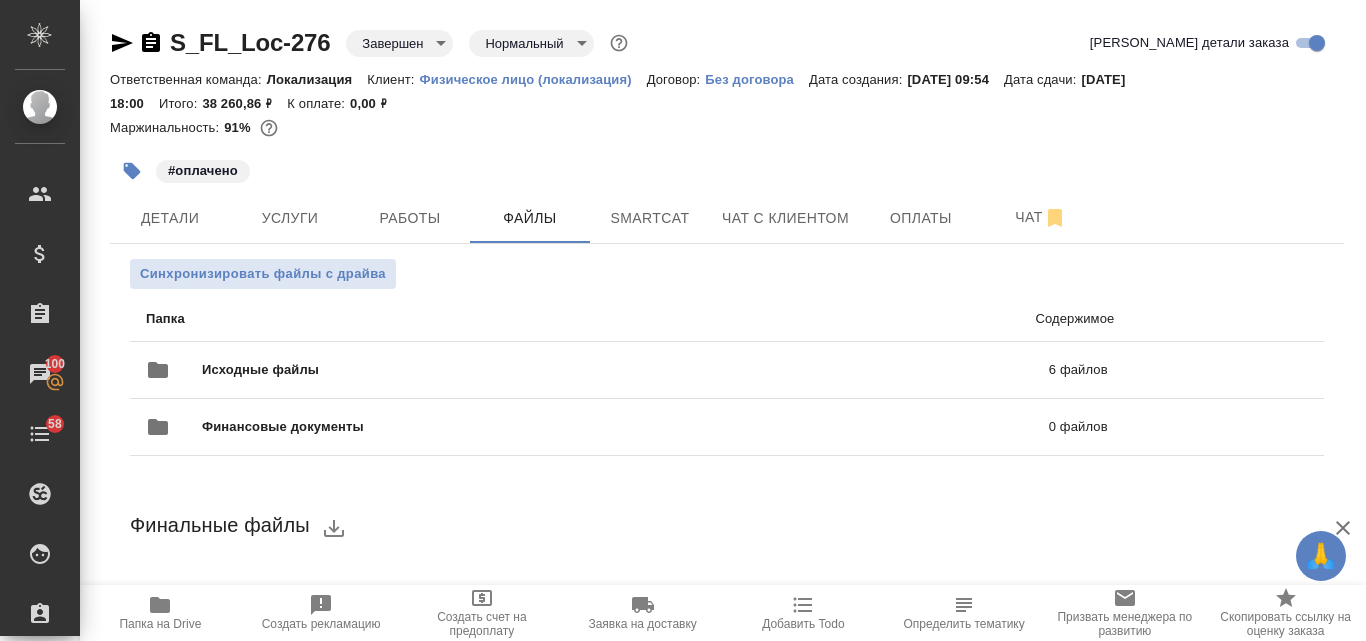 click 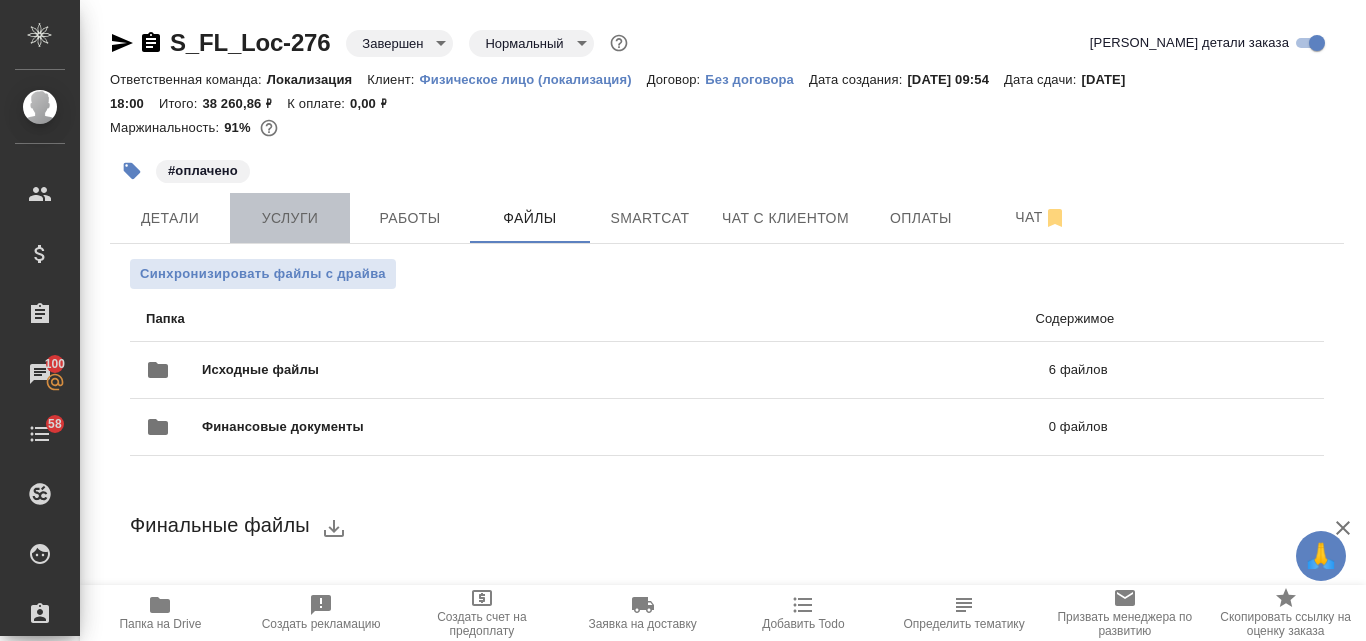 click on "Услуги" at bounding box center (290, 218) 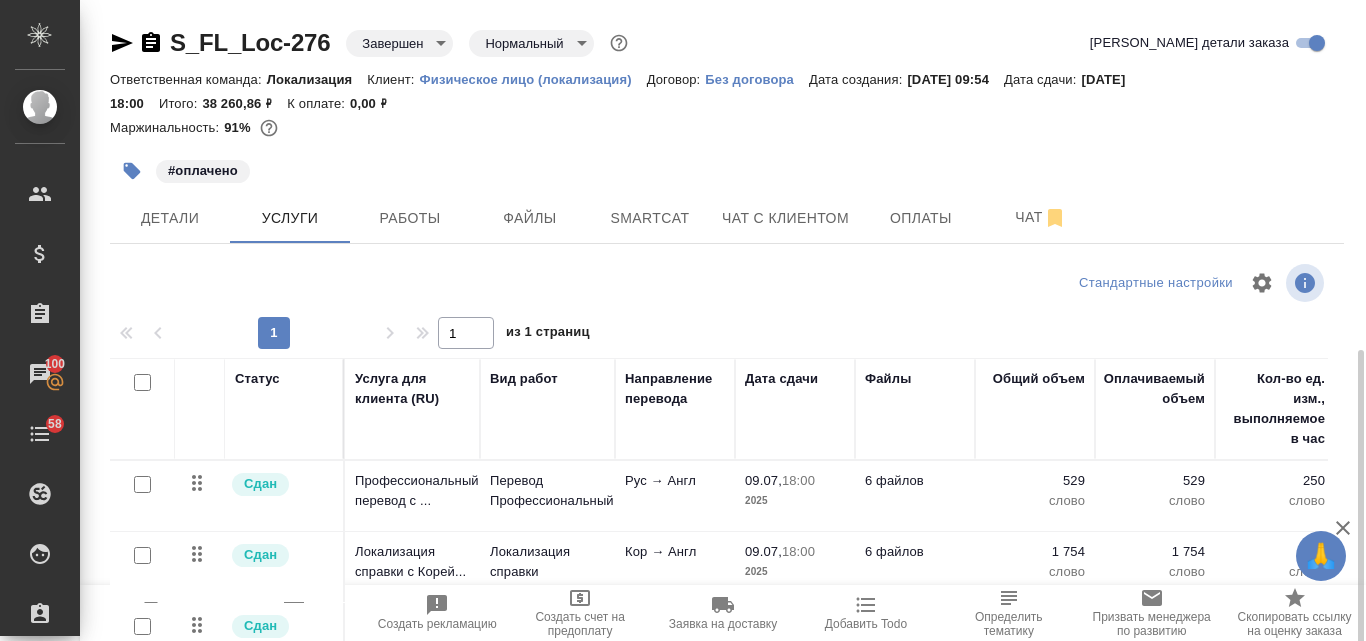 scroll, scrollTop: 198, scrollLeft: 0, axis: vertical 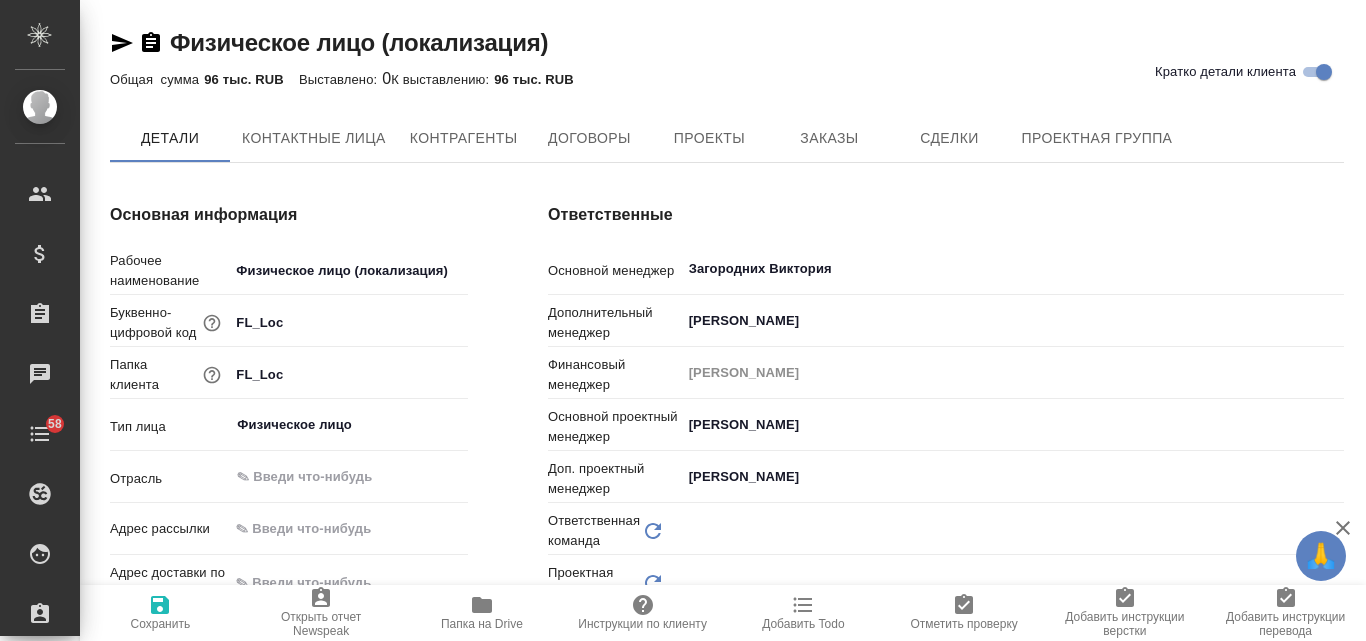 type on "x" 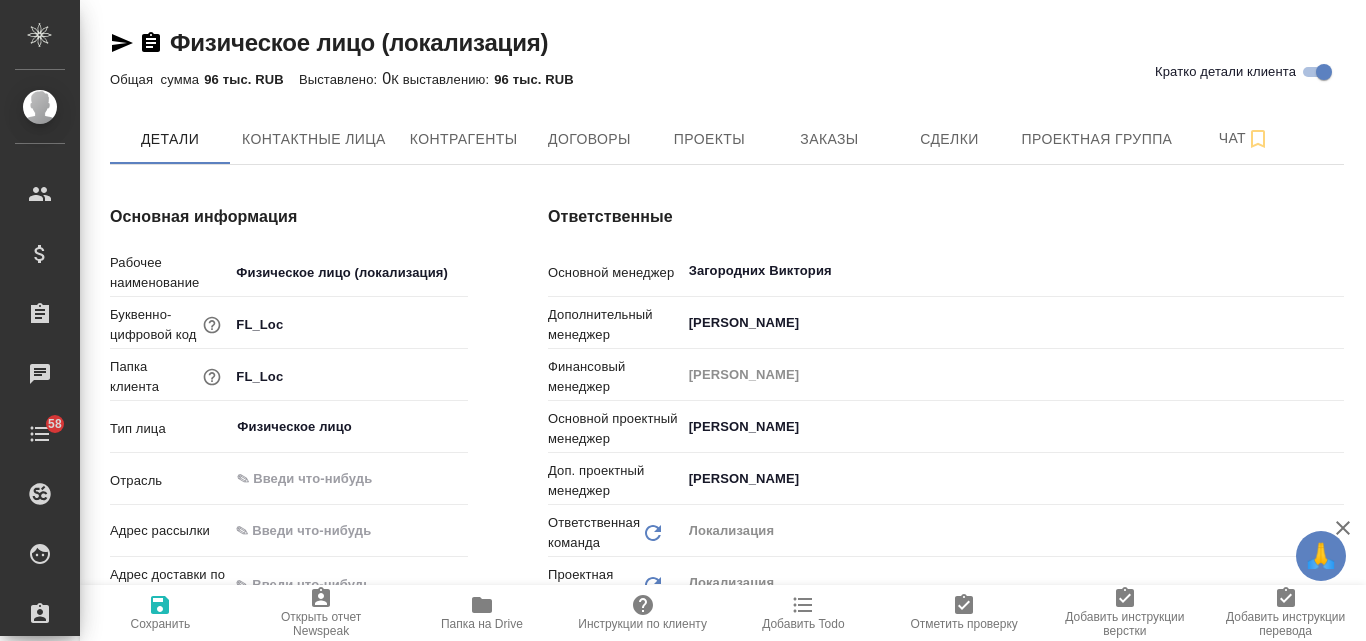 type on "x" 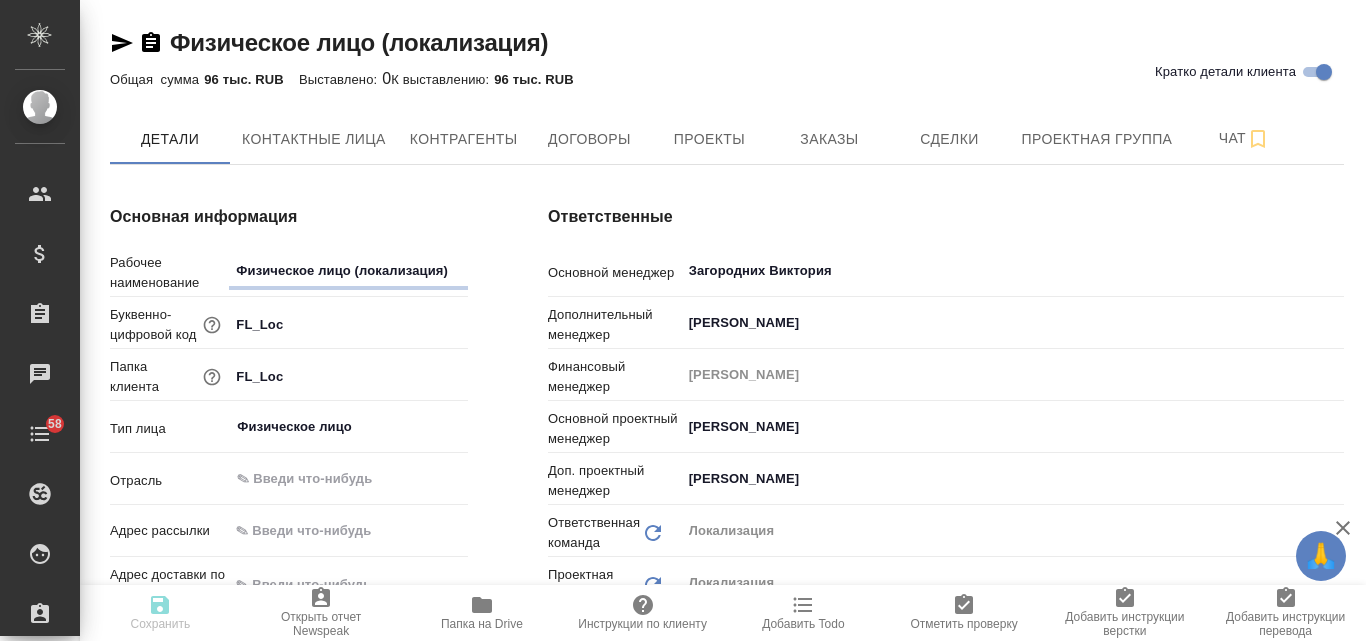 type on "x" 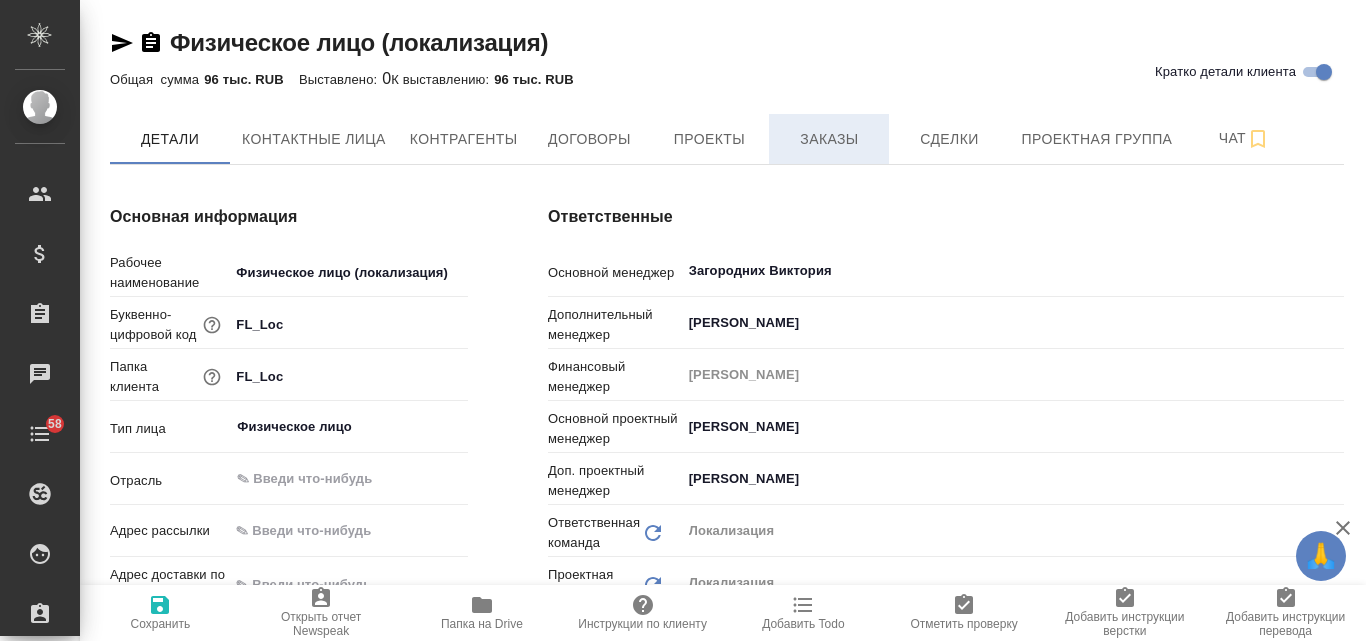 click on "Заказы" at bounding box center [829, 139] 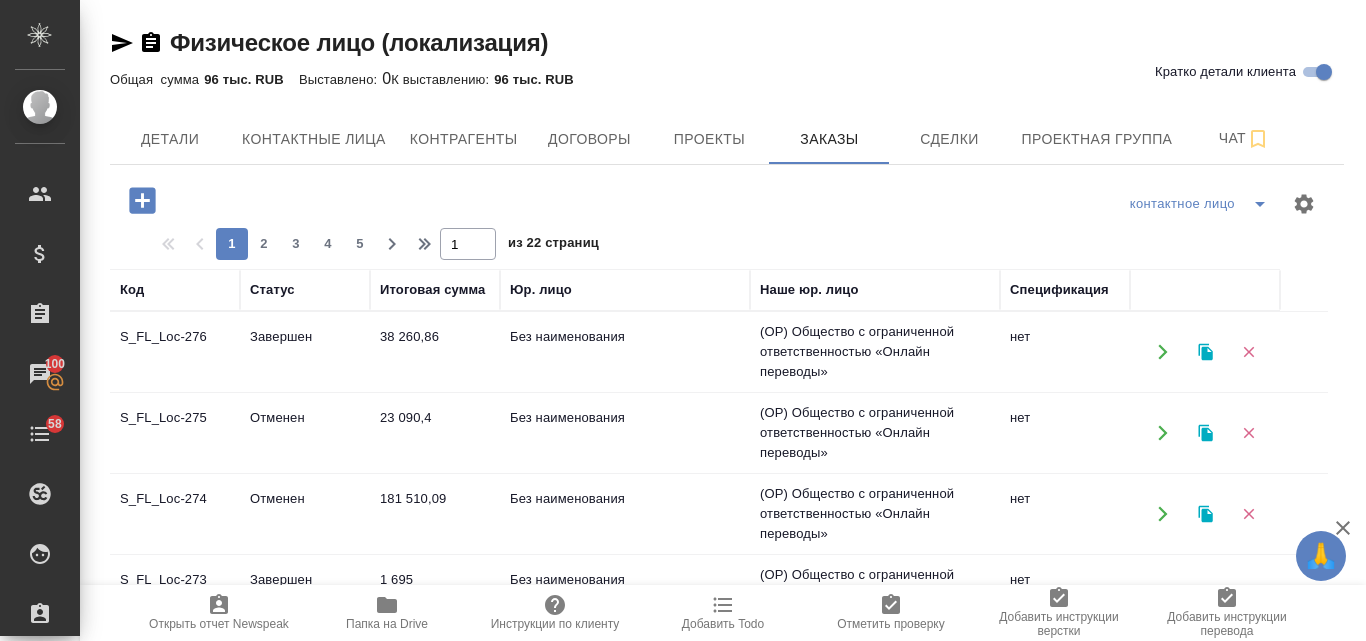 click 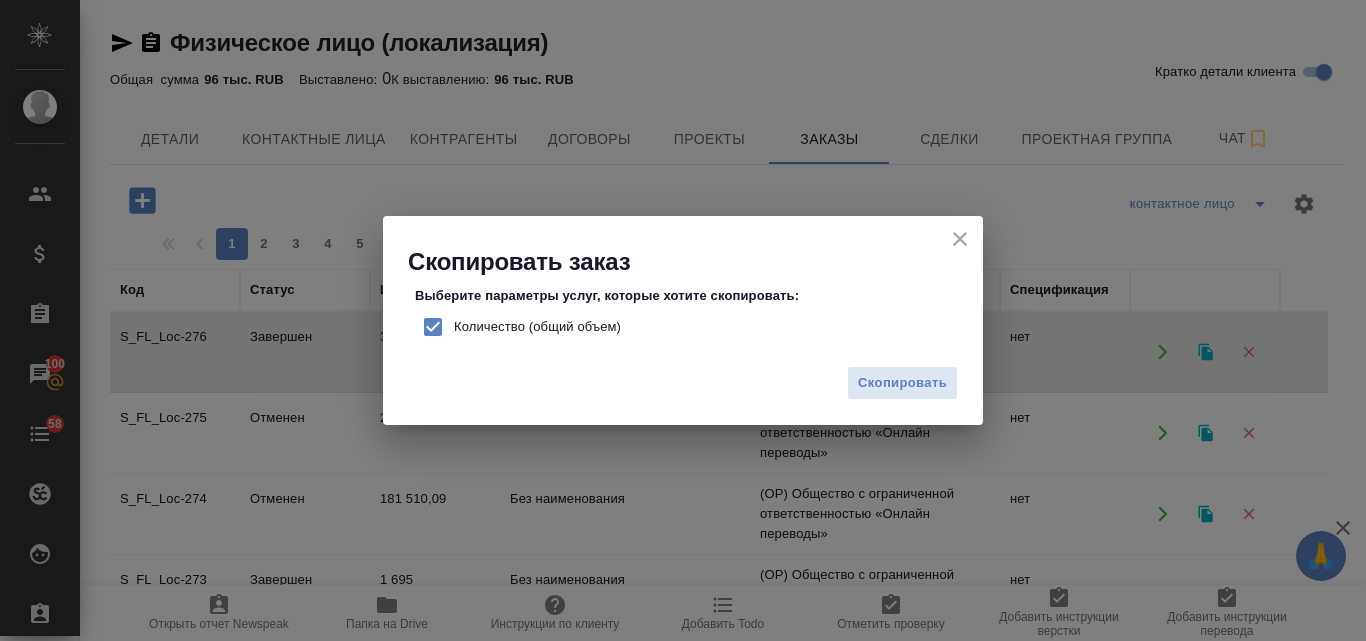 click on "Количество (общий объем)" at bounding box center (433, 327) 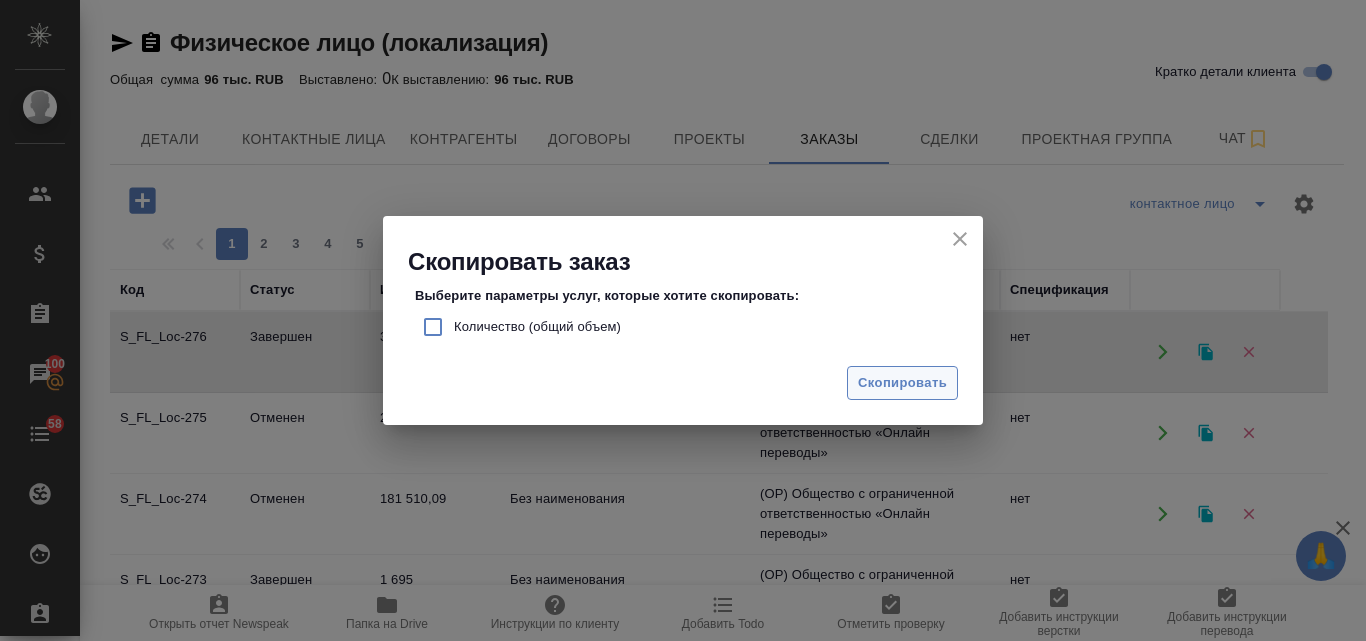 click on "Скопировать" at bounding box center (902, 383) 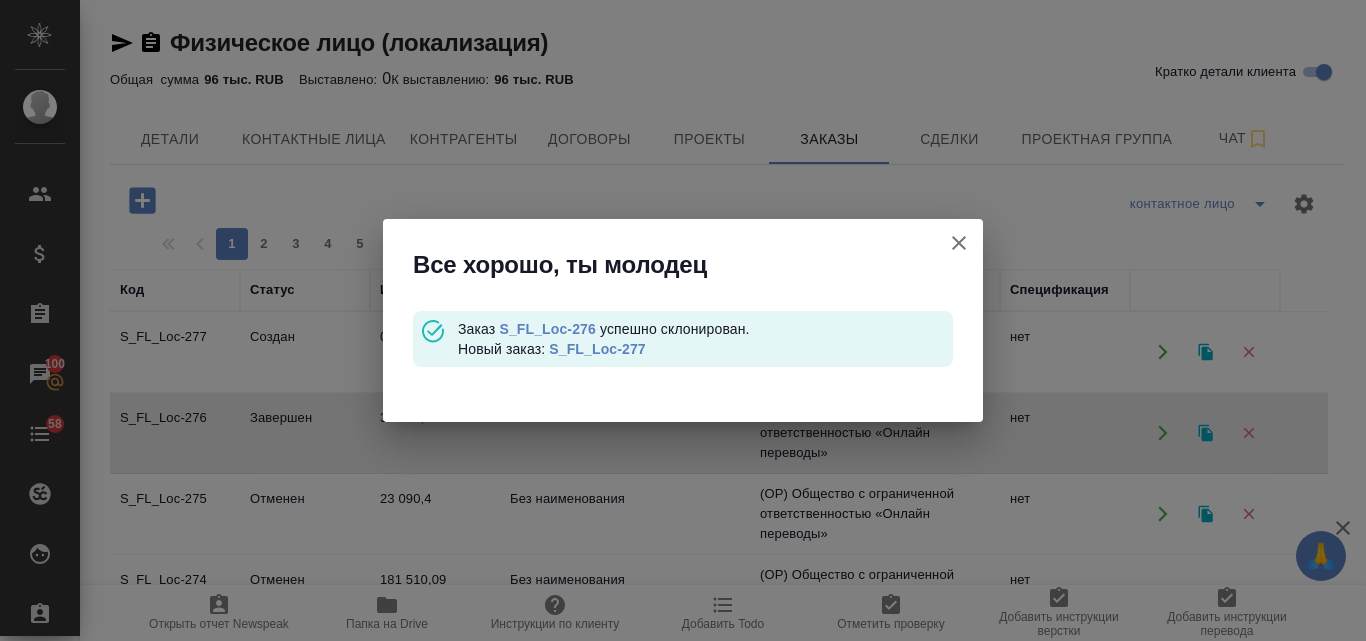 click on "S_FL_Loc-277" at bounding box center (597, 349) 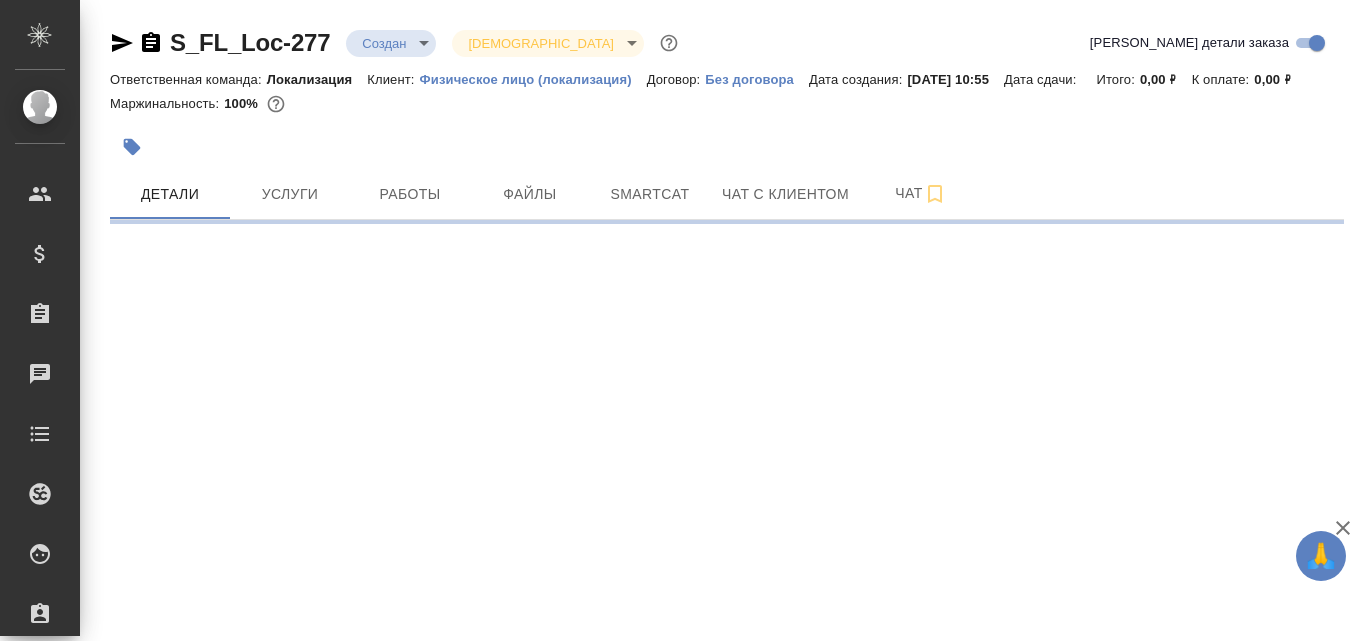 scroll, scrollTop: 0, scrollLeft: 0, axis: both 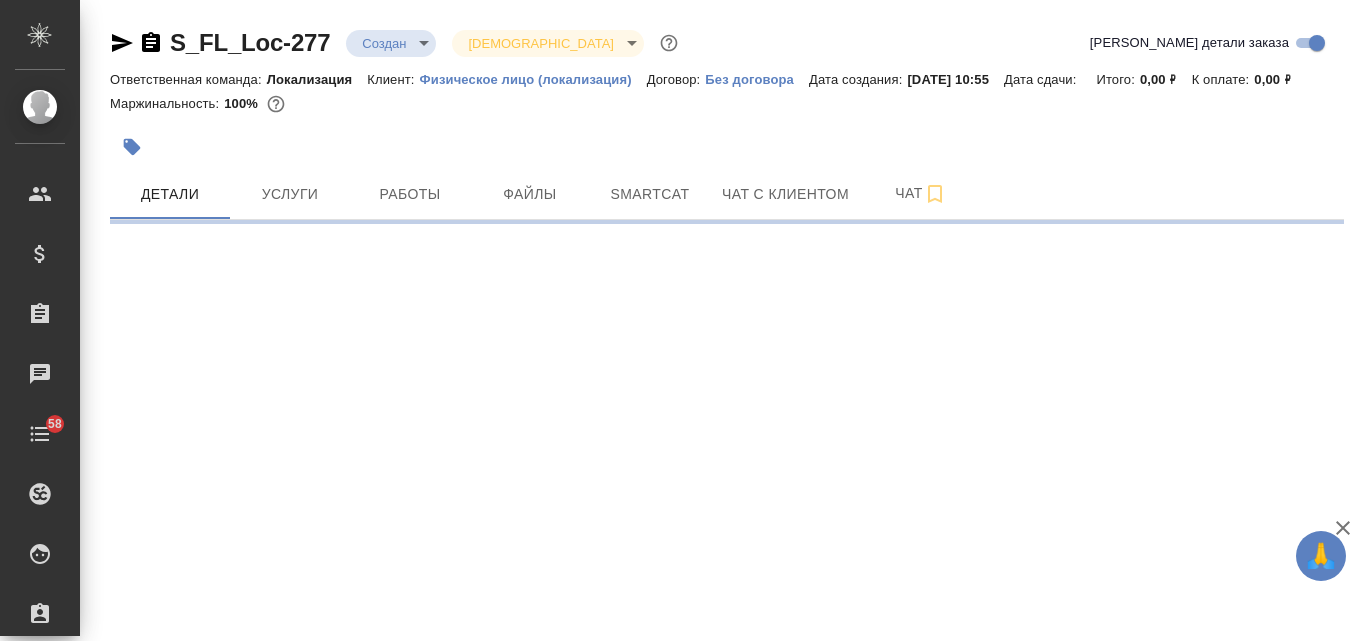 select on "RU" 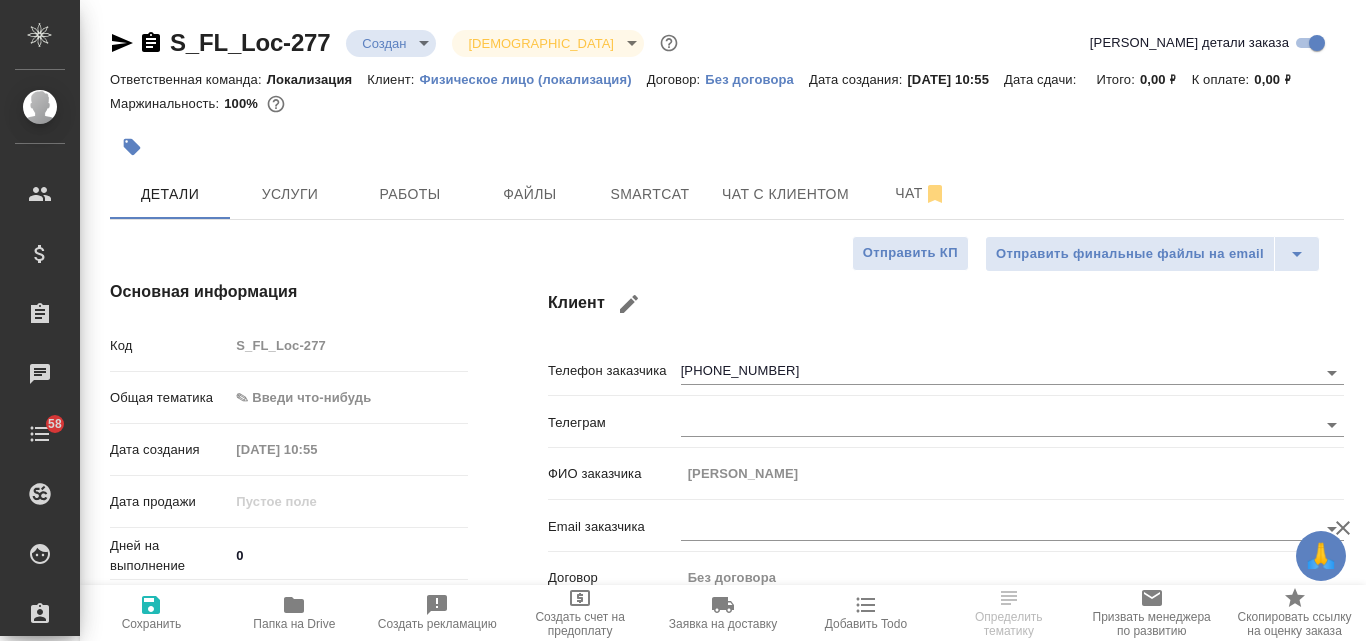 type on "x" 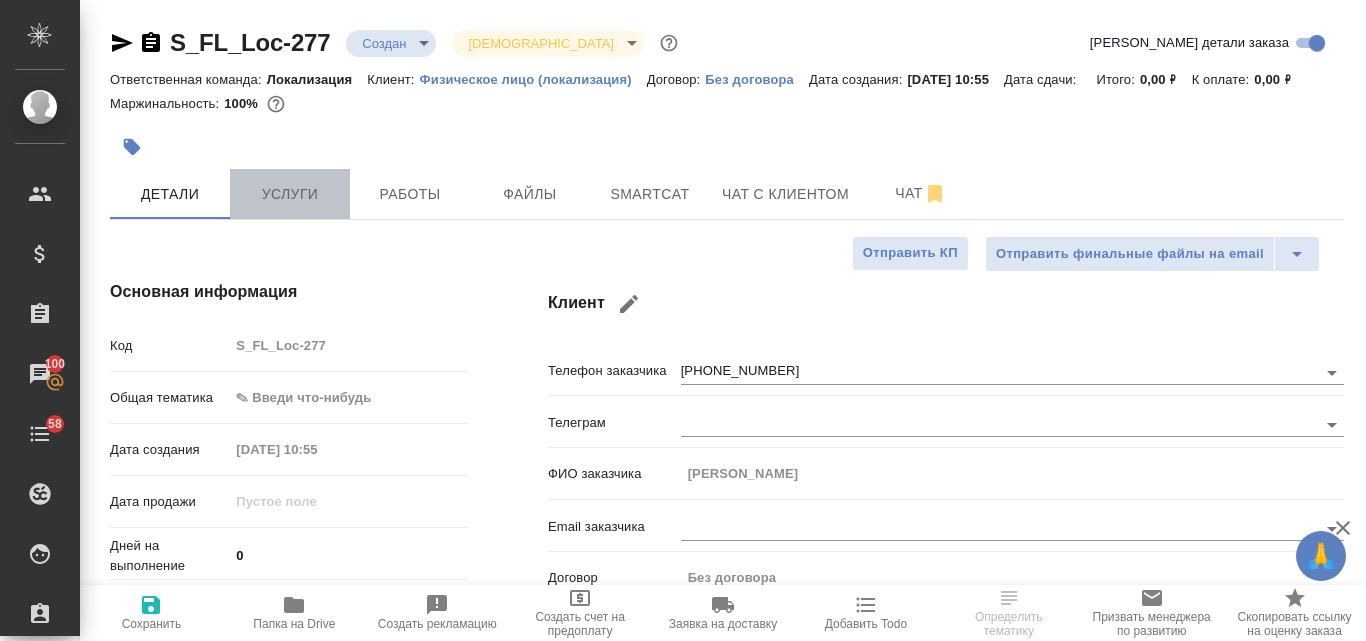 click on "Услуги" at bounding box center (290, 194) 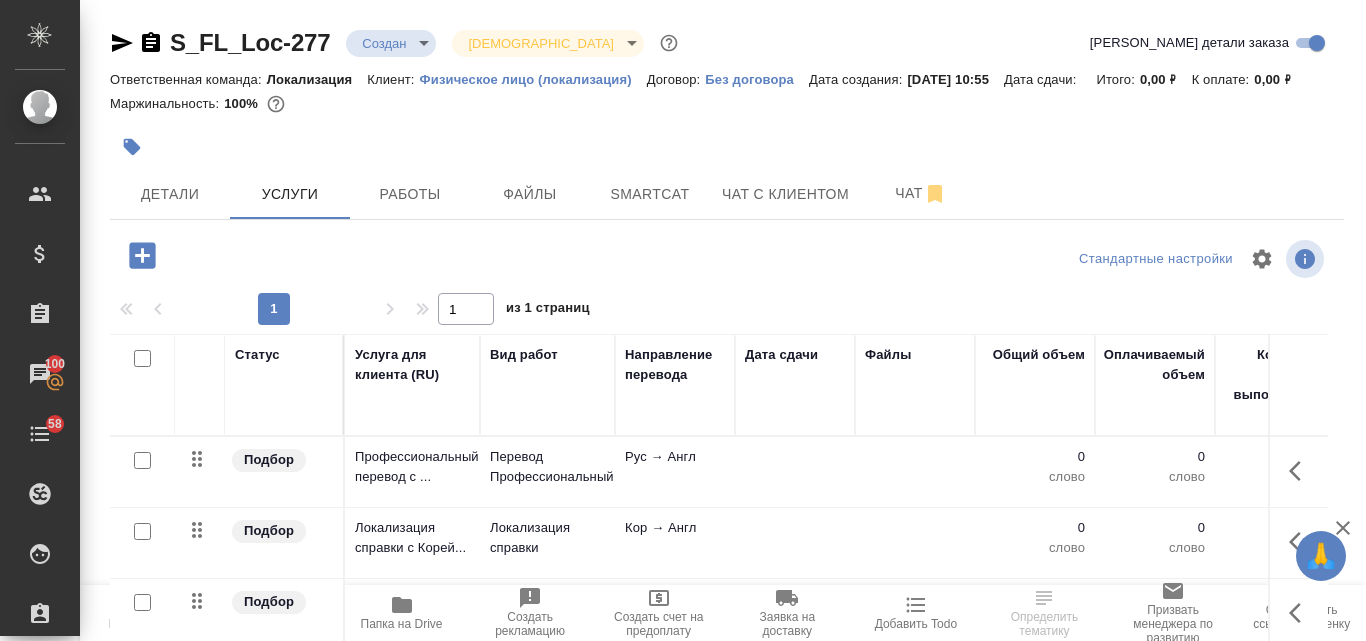 click 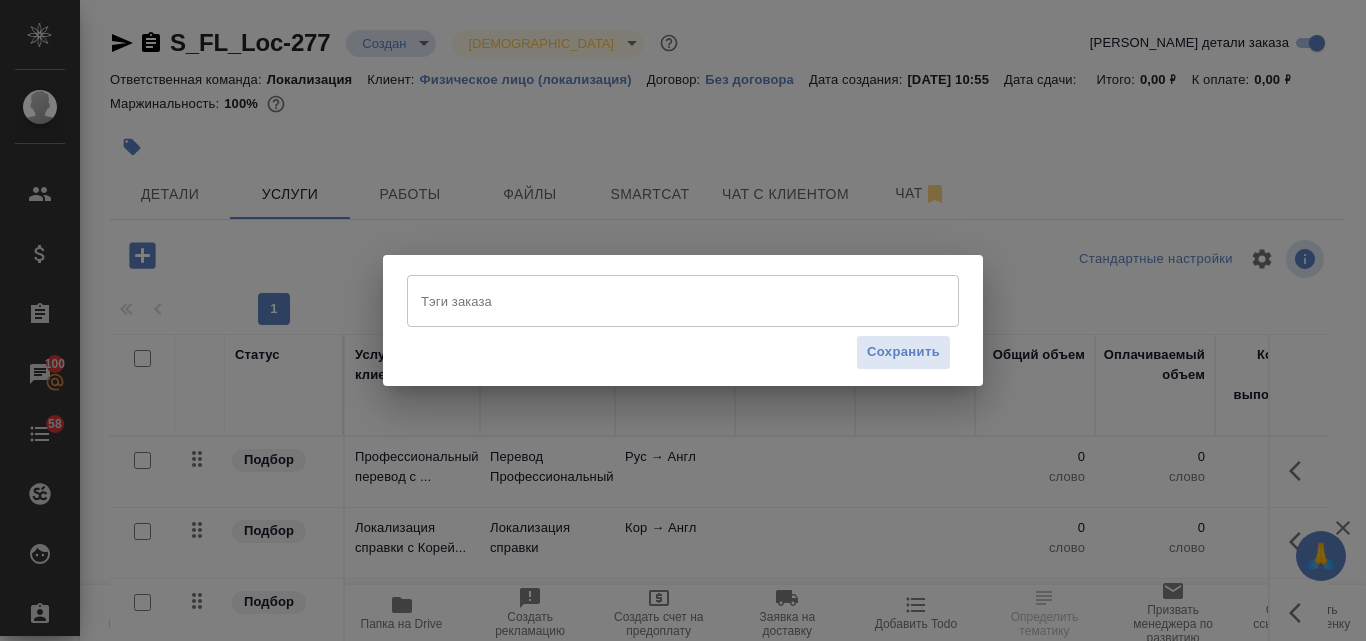 click on "Тэги заказа" at bounding box center (664, 301) 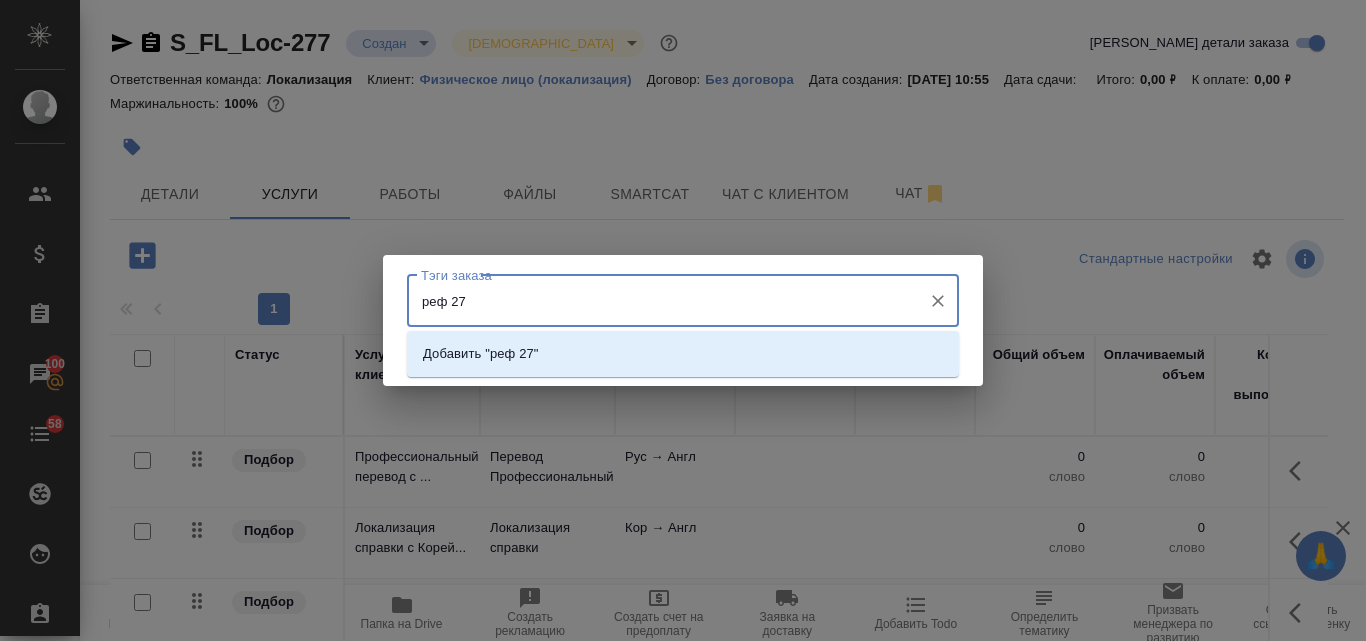 type on "реф 276" 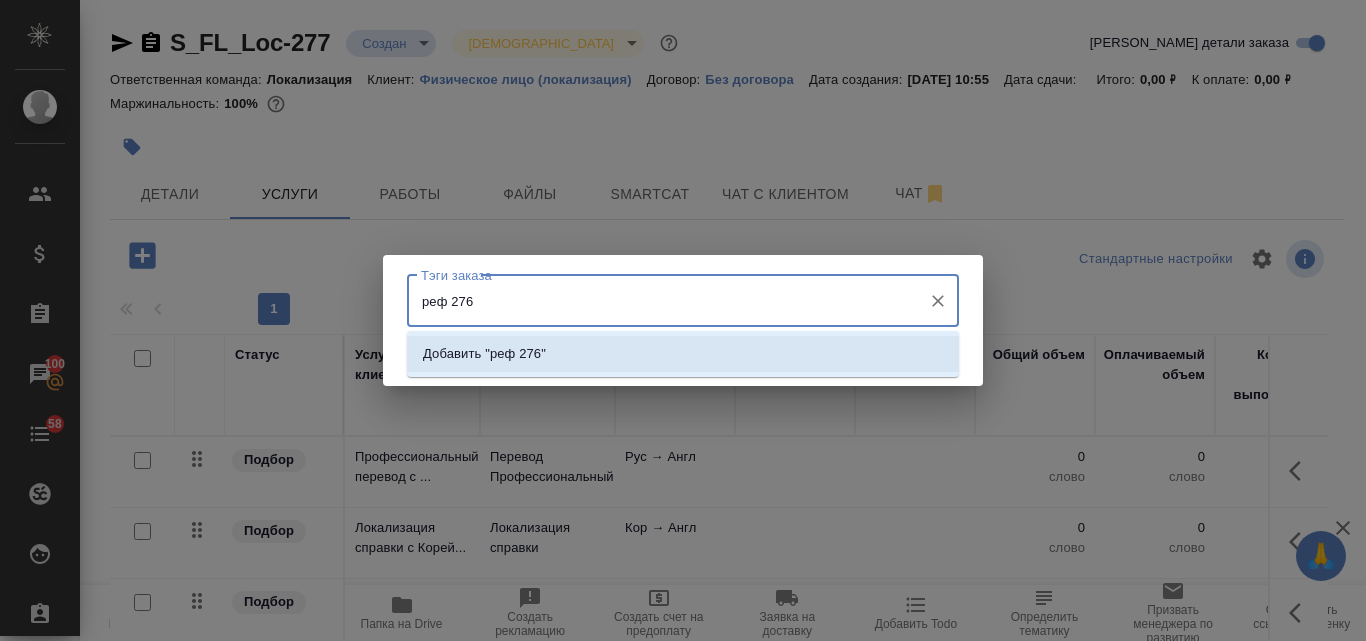click on "Добавить "реф 276"" at bounding box center [683, 354] 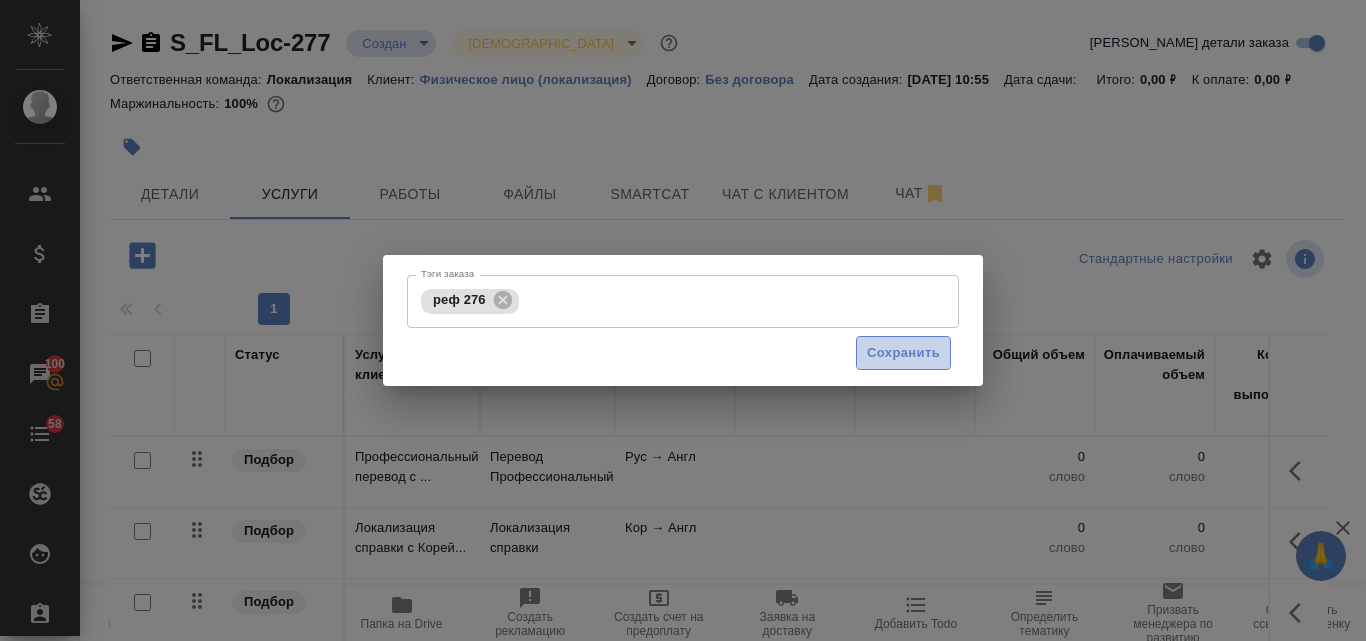 click on "Сохранить" at bounding box center [903, 353] 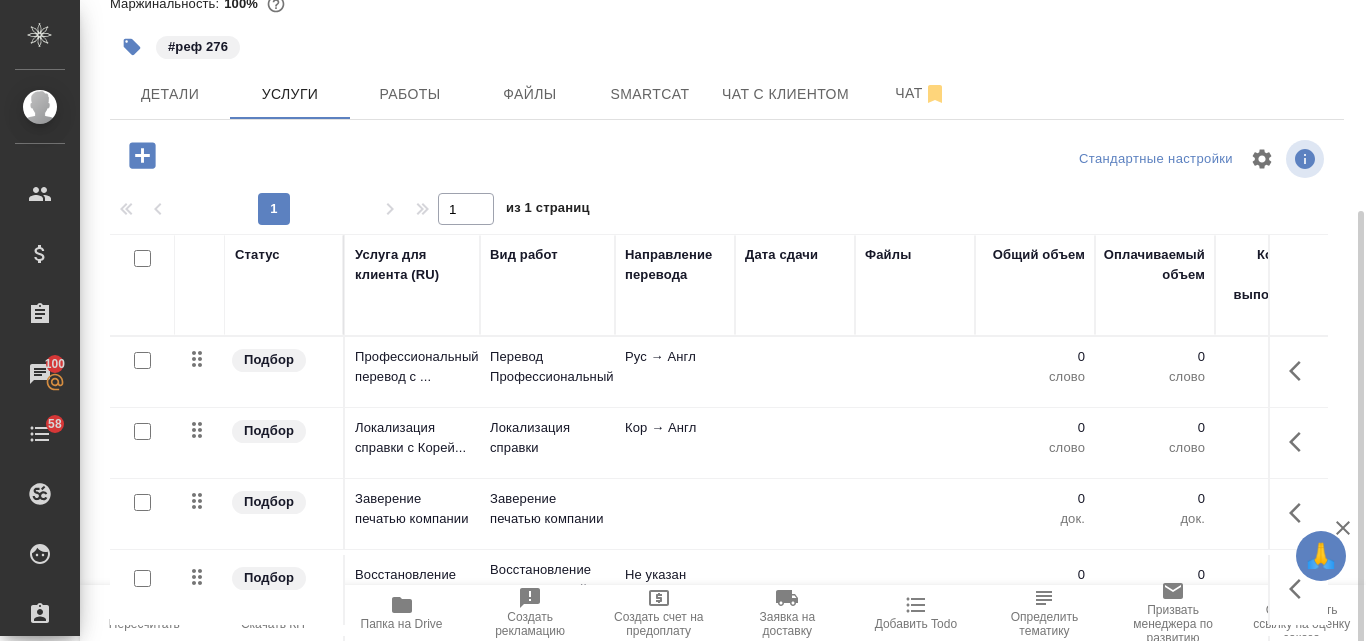 scroll, scrollTop: 174, scrollLeft: 0, axis: vertical 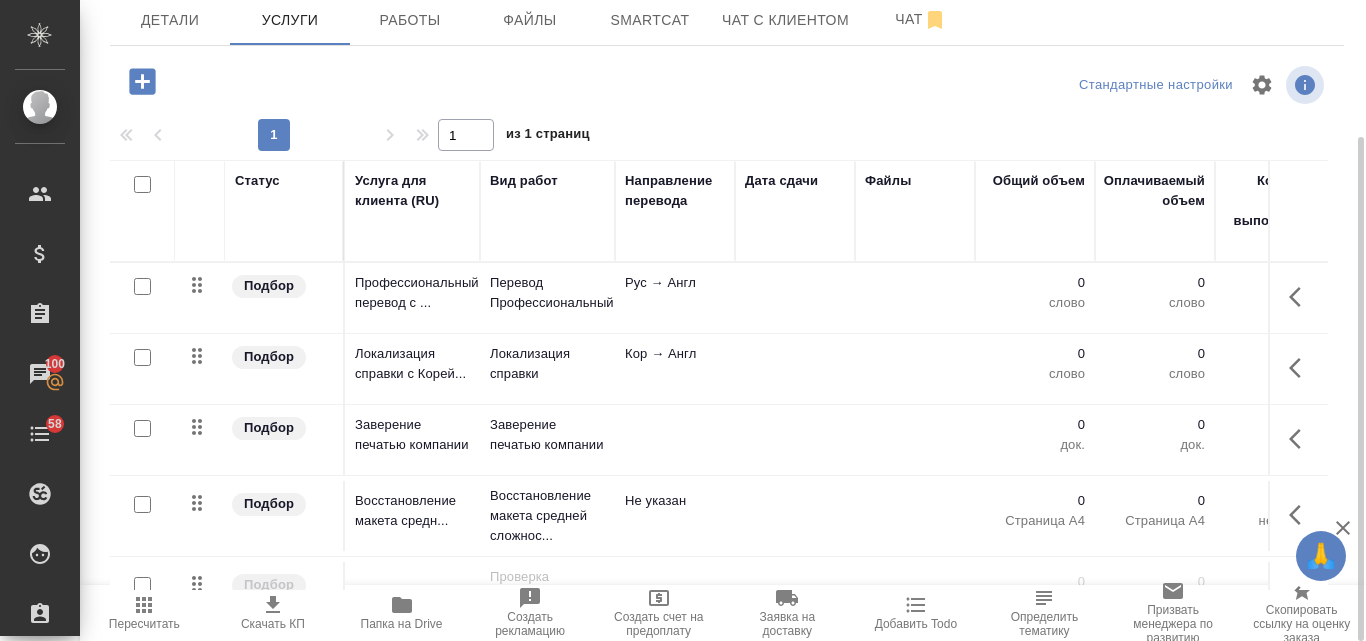 click at bounding box center [142, 357] 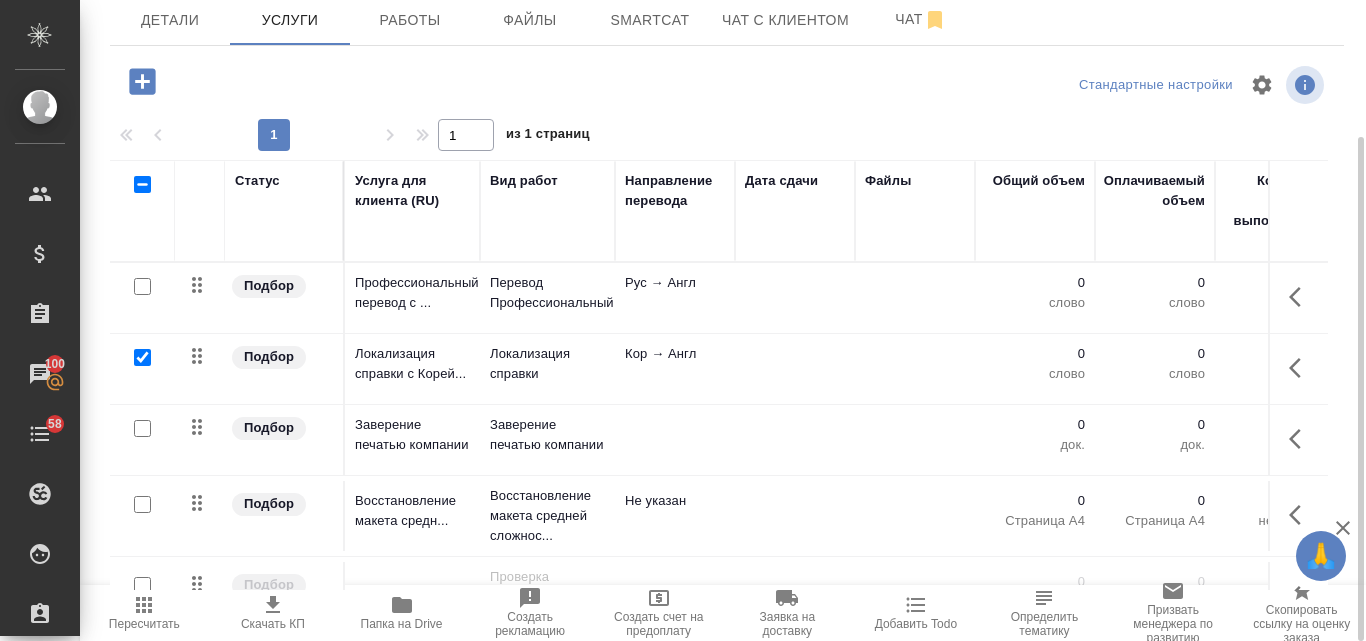 checkbox on "true" 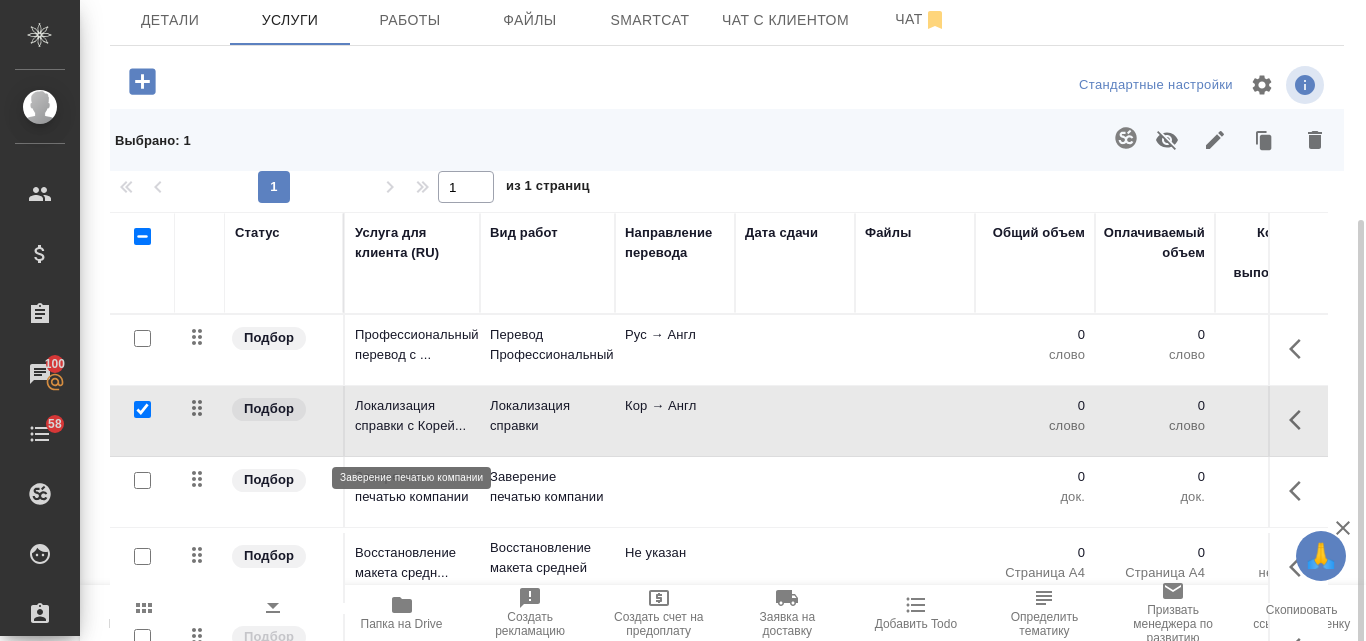 scroll, scrollTop: 226, scrollLeft: 0, axis: vertical 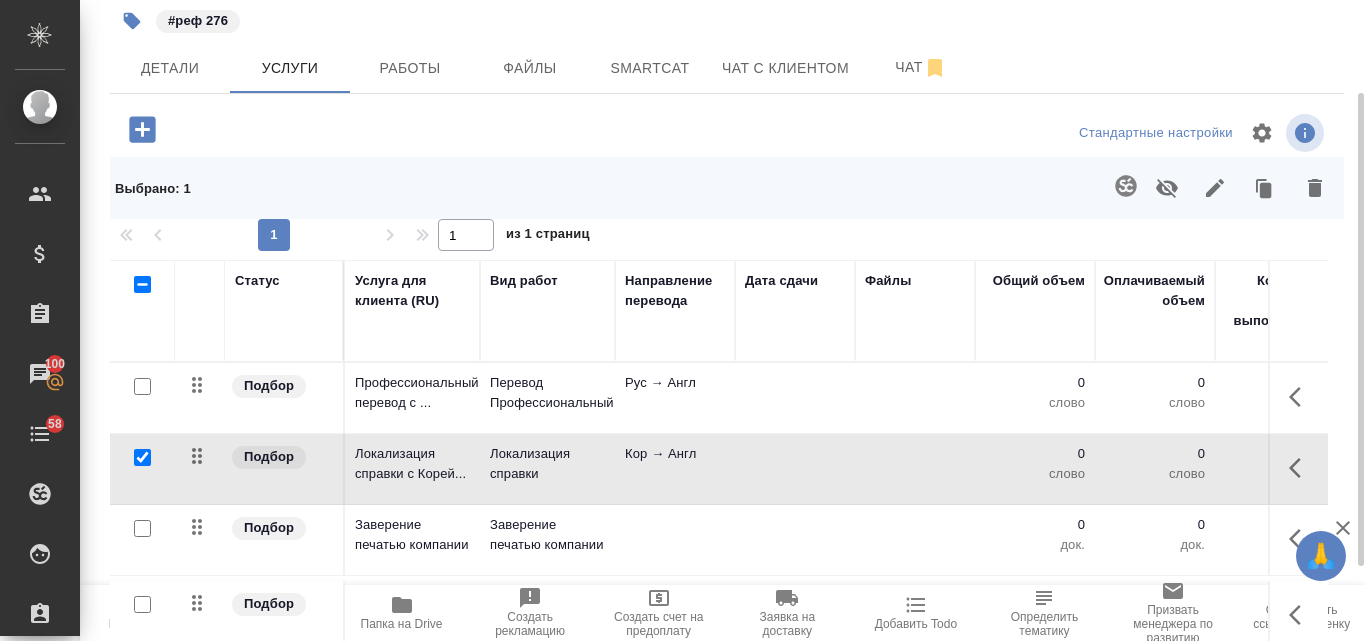 click 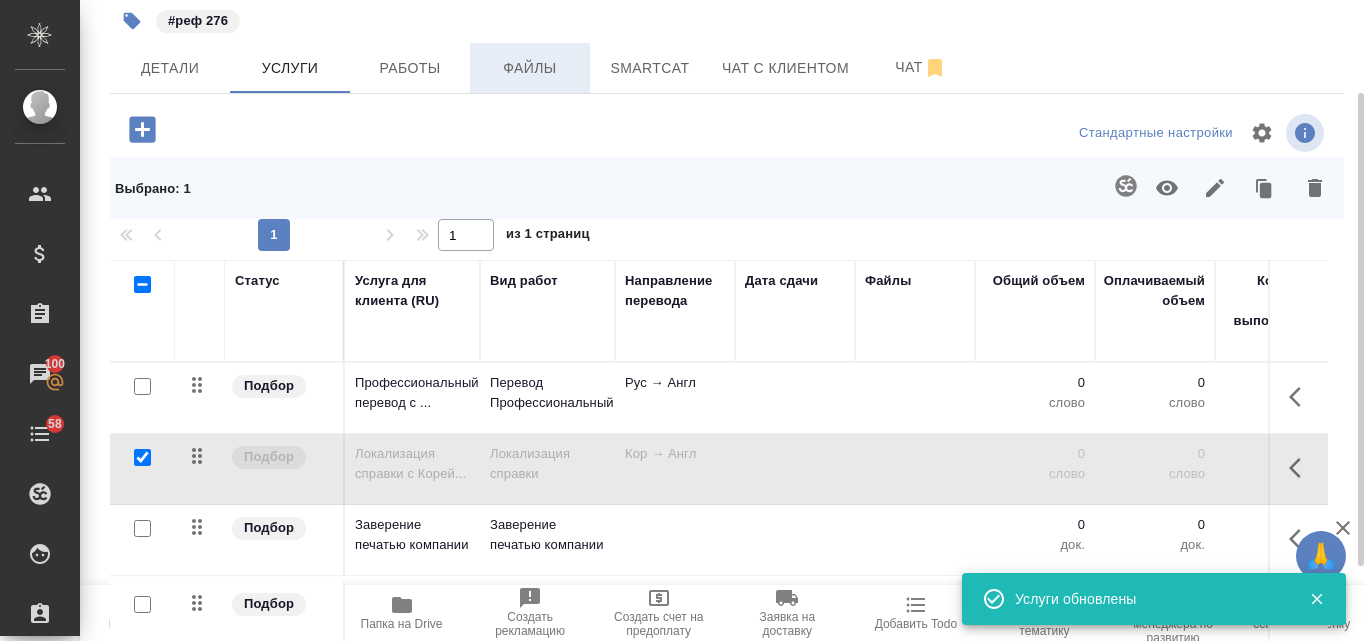 click on "Файлы" at bounding box center (530, 68) 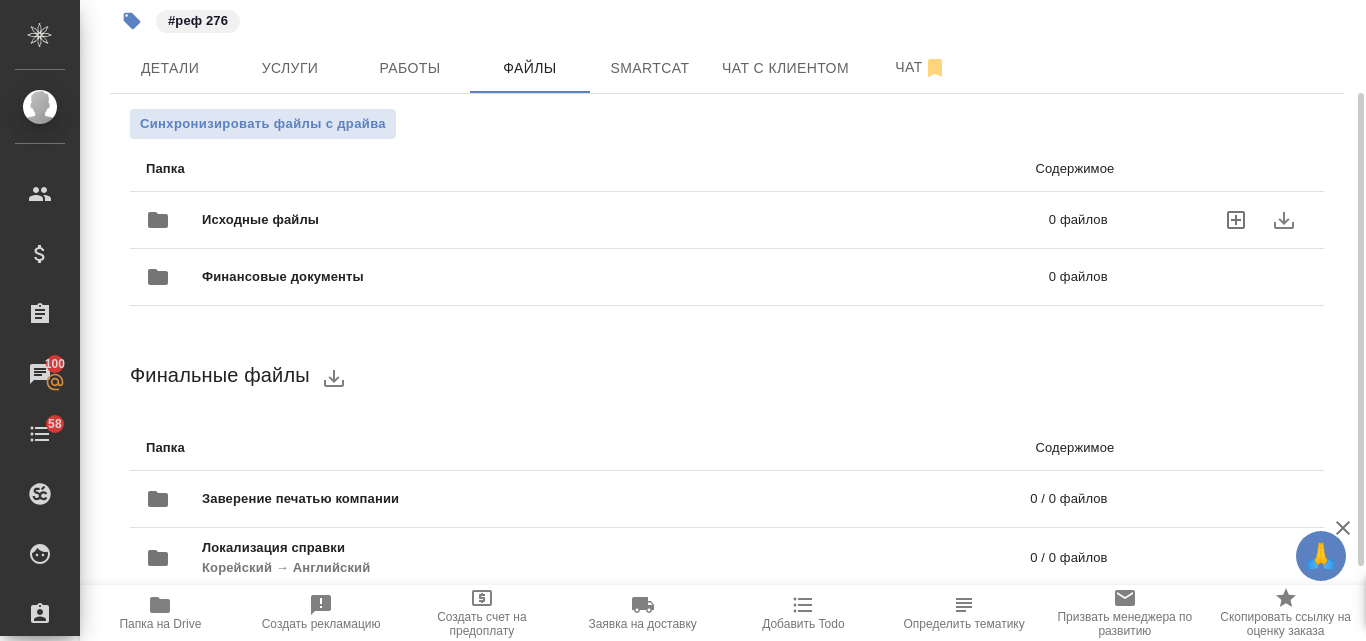 click on "Исходные файлы" at bounding box center [443, 220] 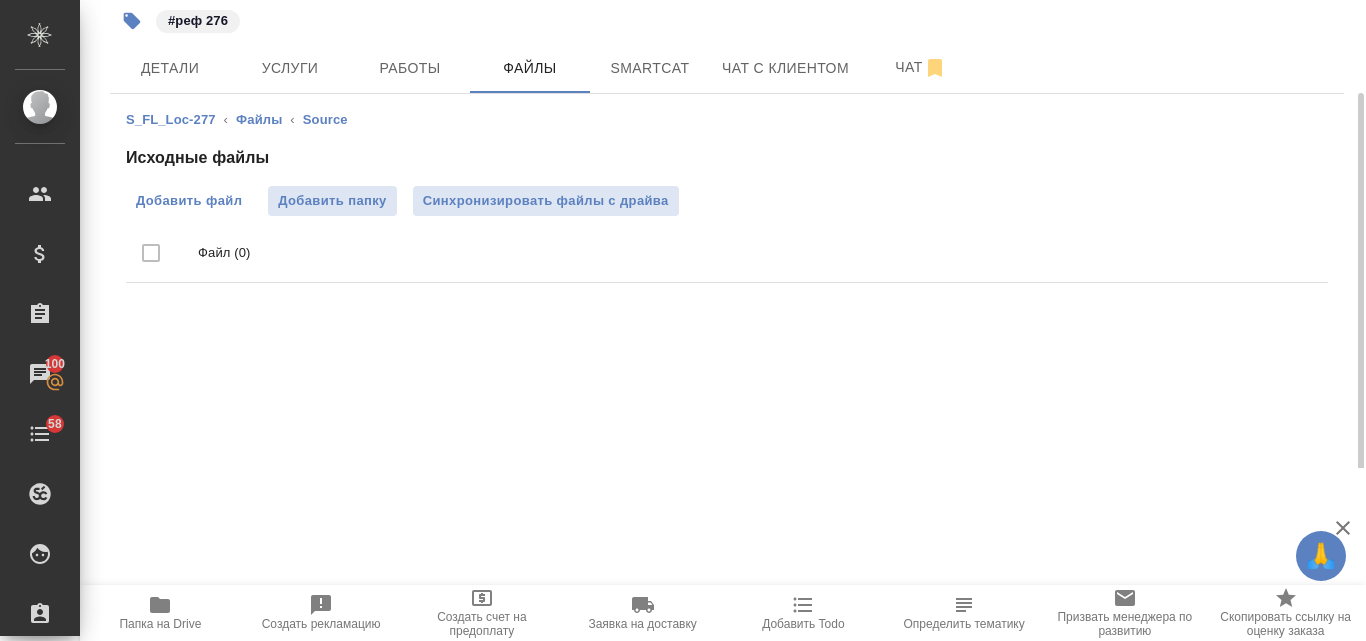 click on "Добавить файл" at bounding box center (189, 201) 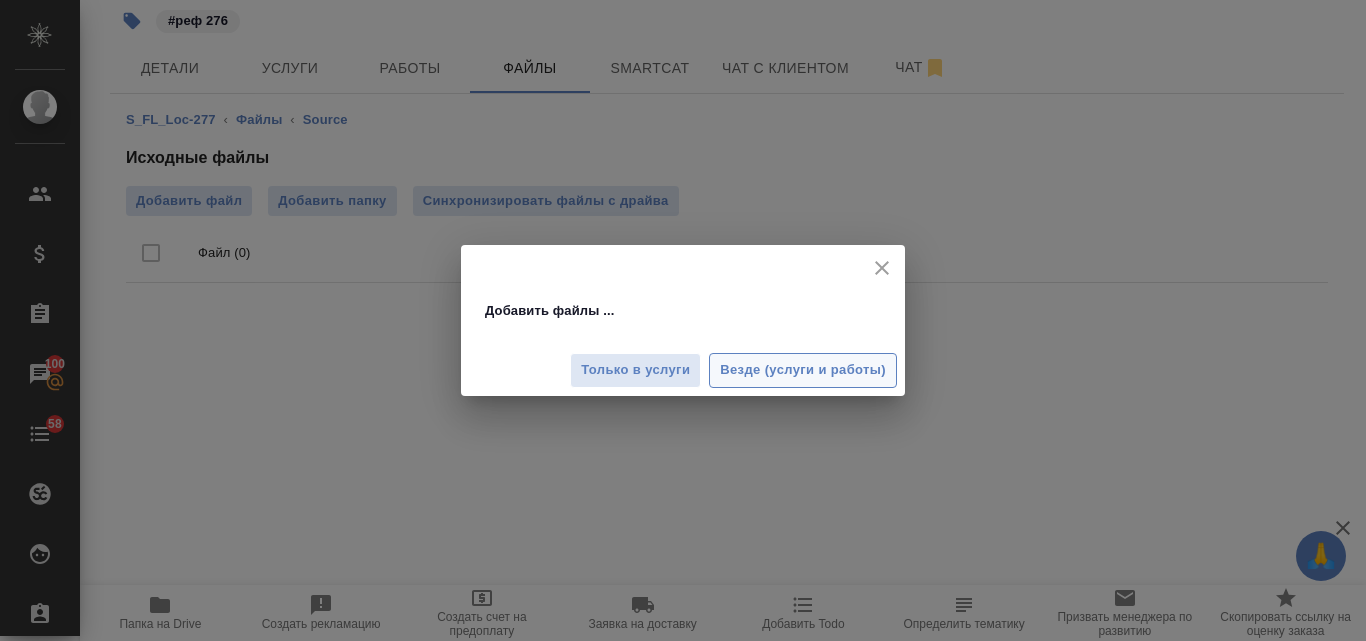 click on "Везде (услуги и работы)" at bounding box center [803, 370] 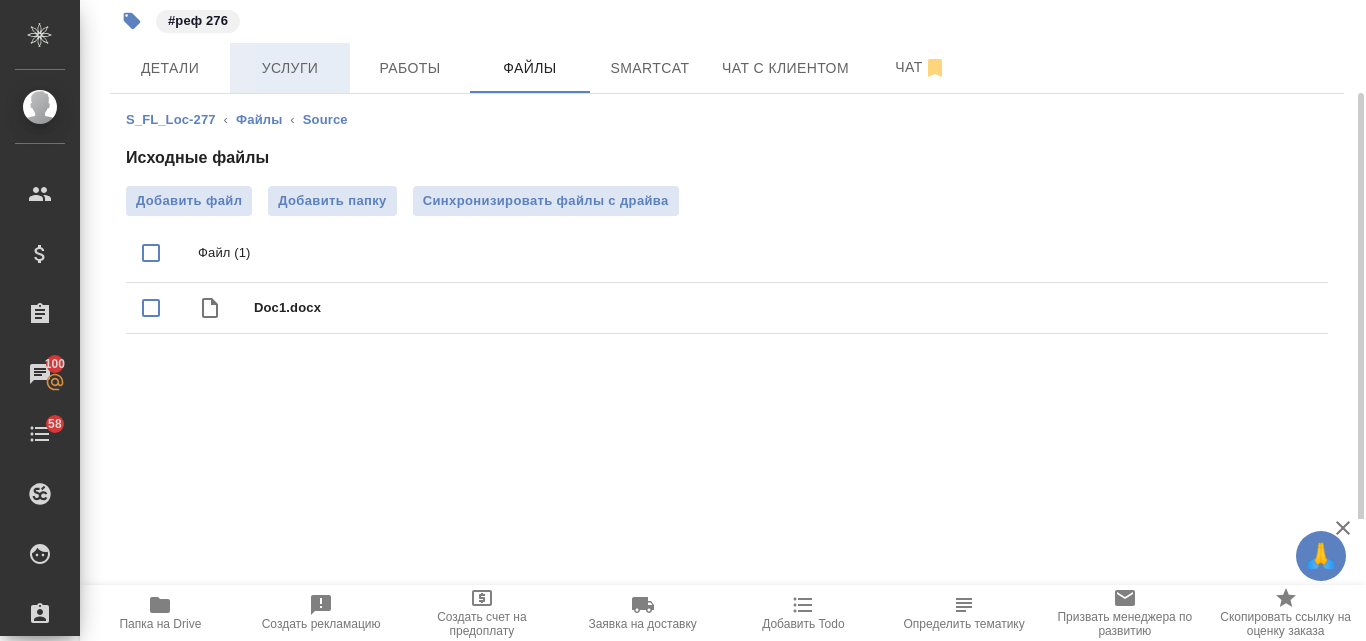click on "Услуги" at bounding box center (290, 68) 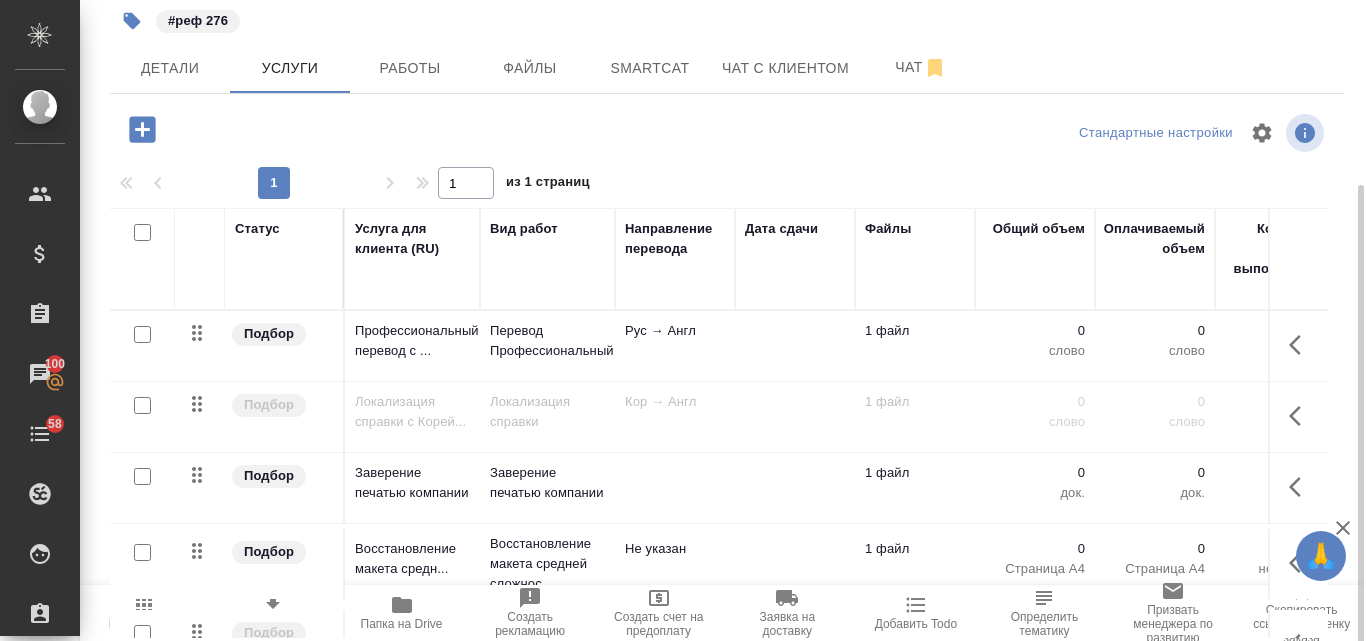 scroll, scrollTop: 174, scrollLeft: 0, axis: vertical 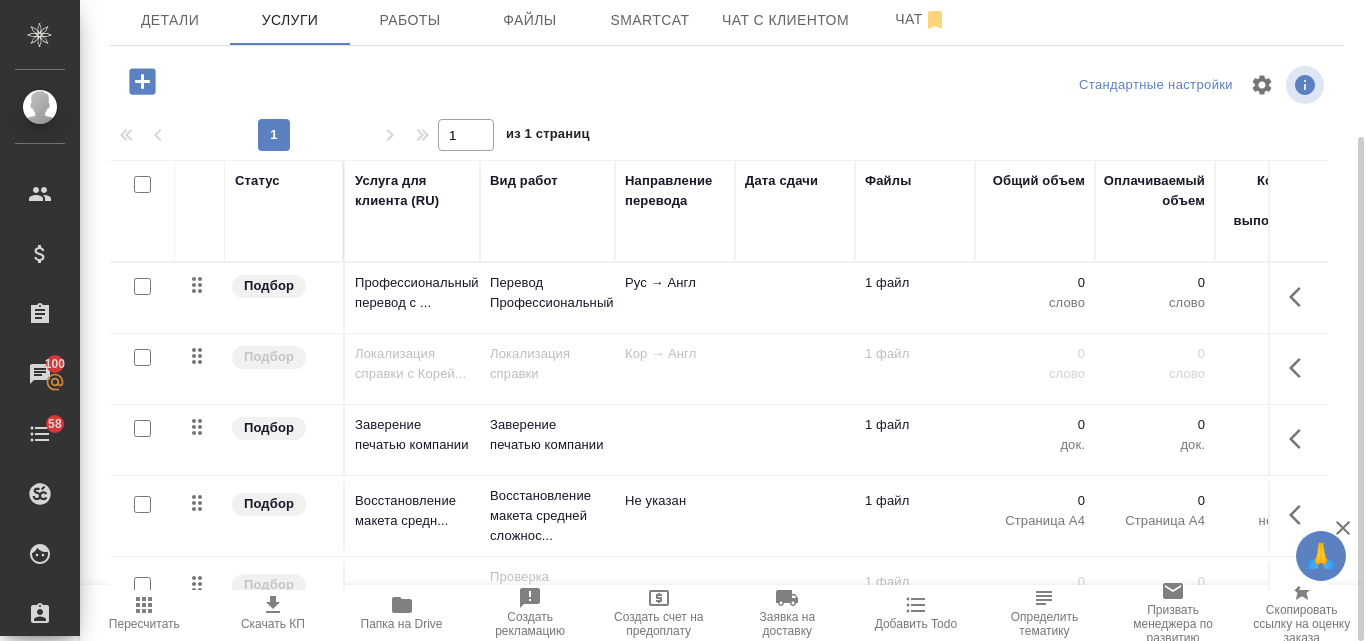 click at bounding box center [142, 286] 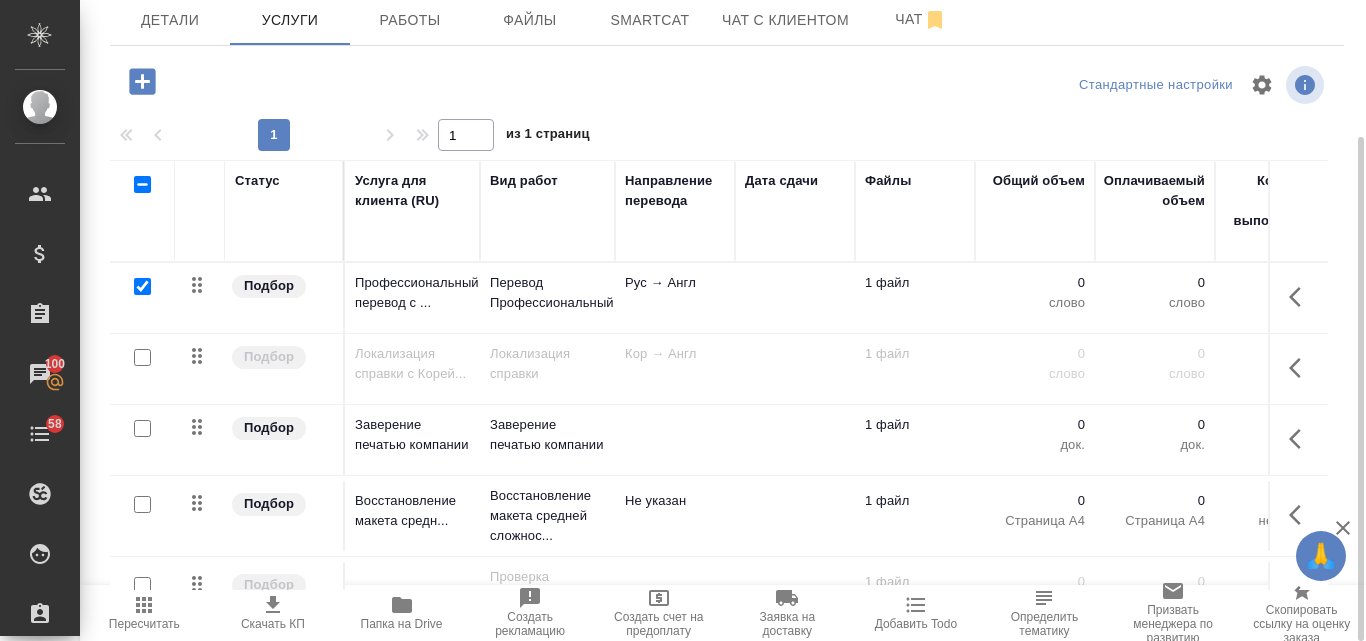 checkbox on "true" 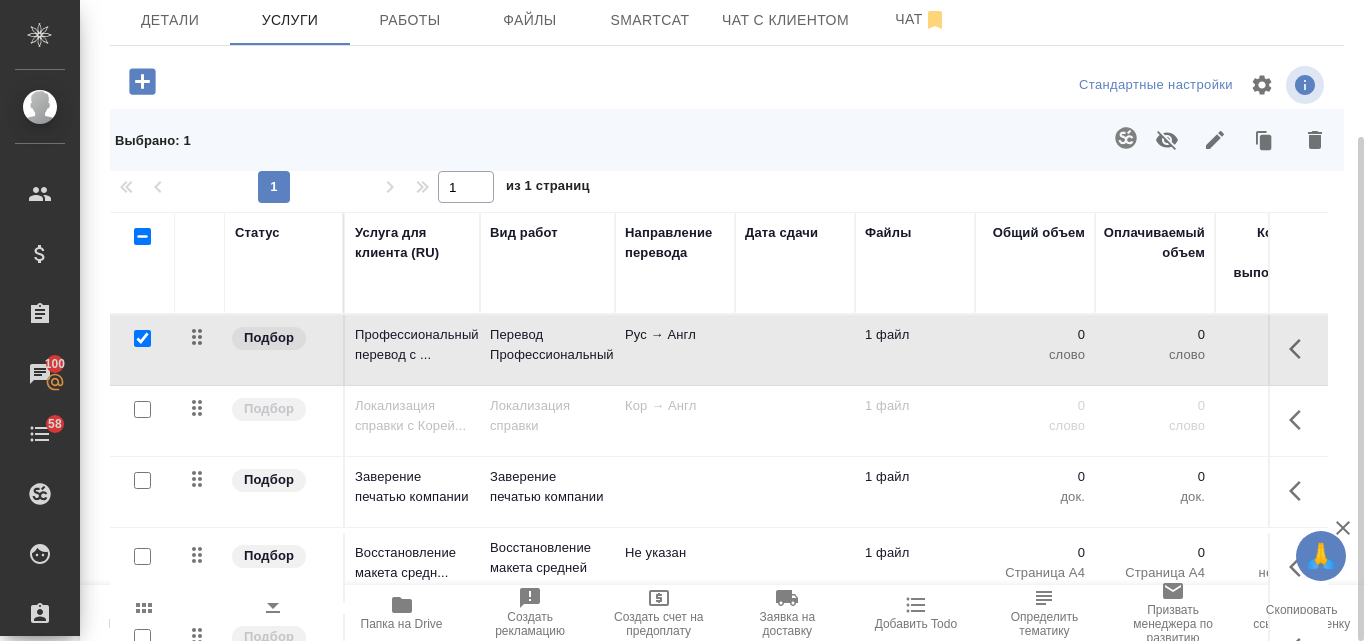 click 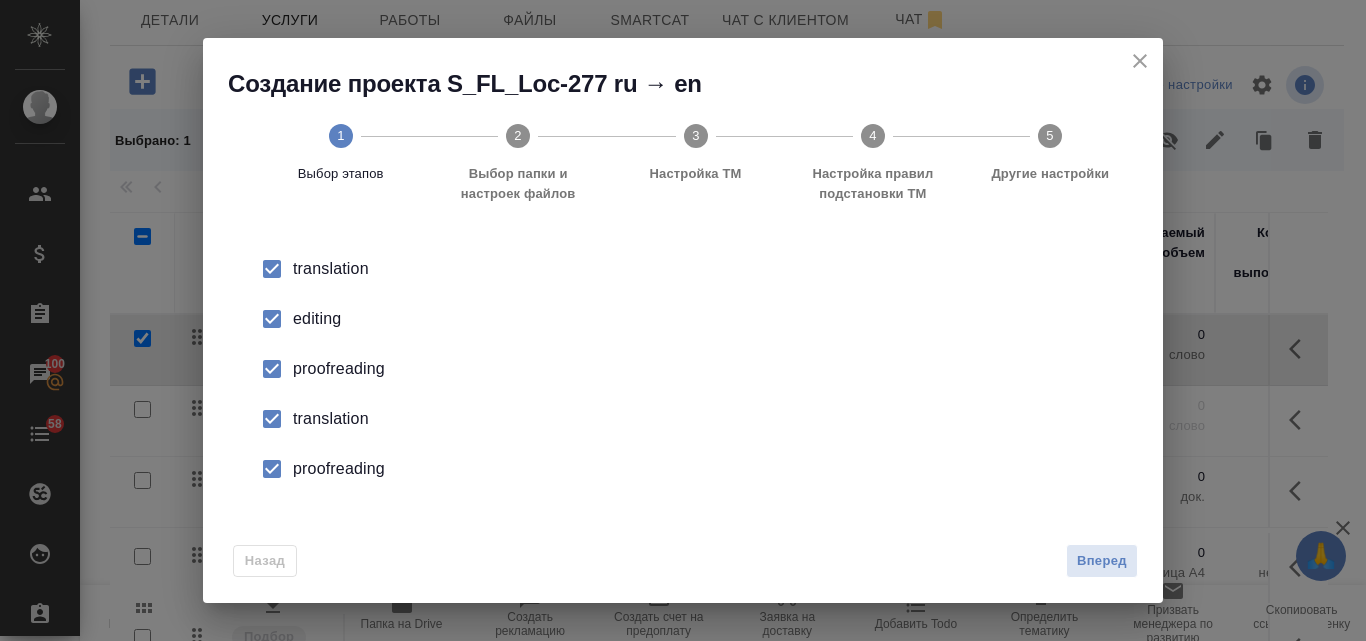 click on "editing" at bounding box center (704, 319) 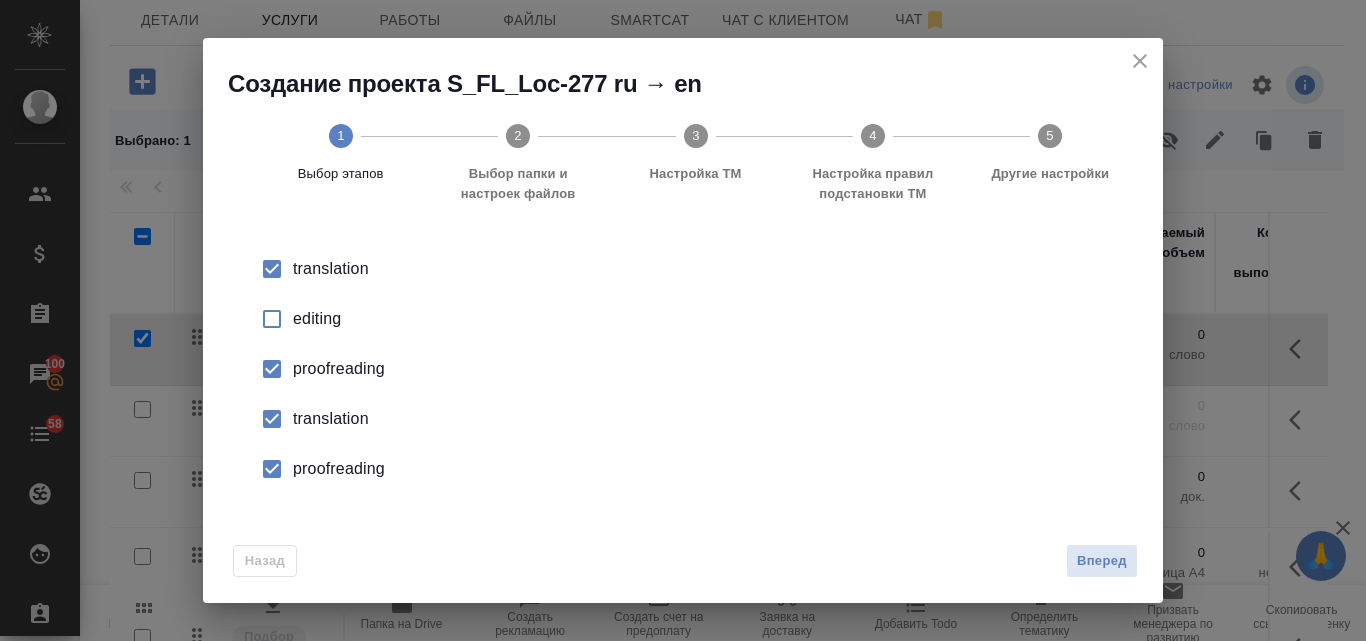 click on "proofreading" at bounding box center (704, 369) 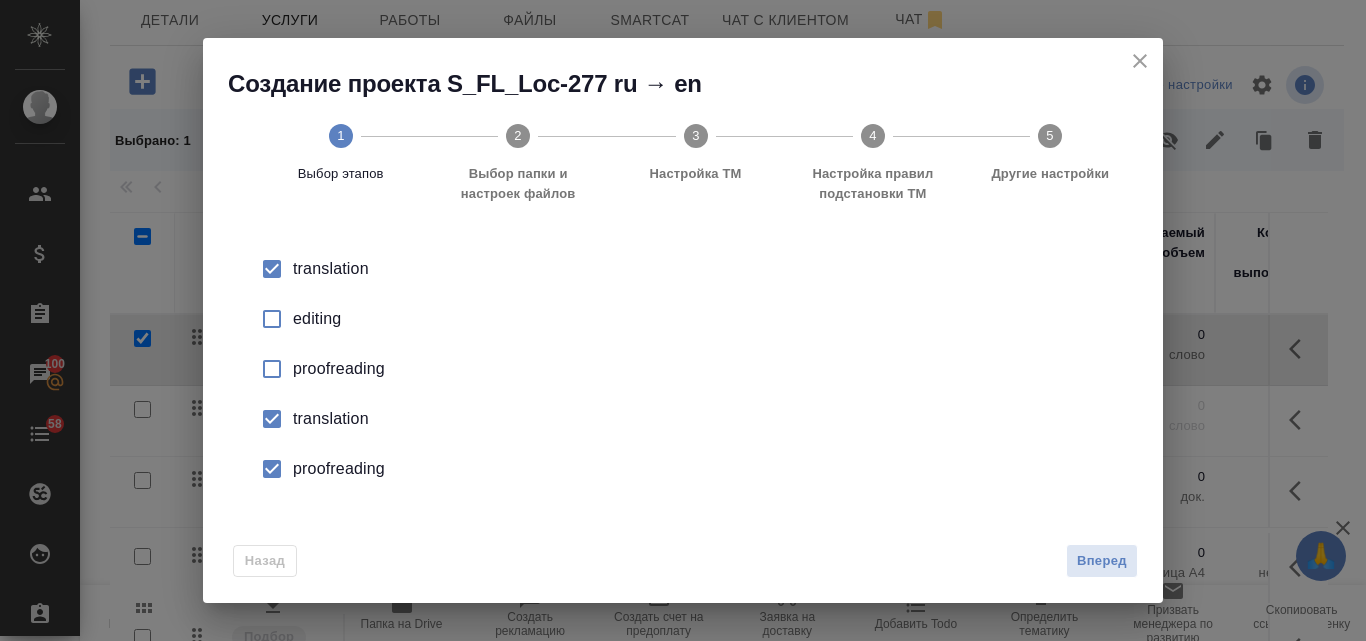 click on "translation" at bounding box center [704, 269] 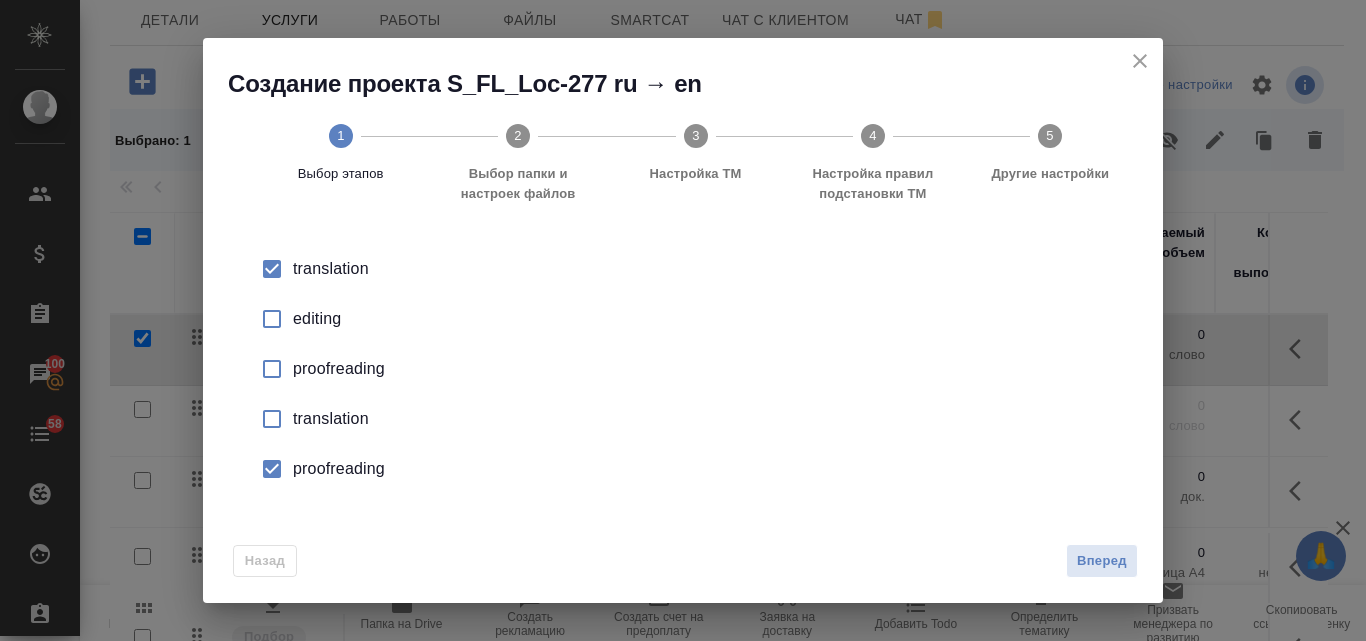 click on "proofreading" at bounding box center (704, 369) 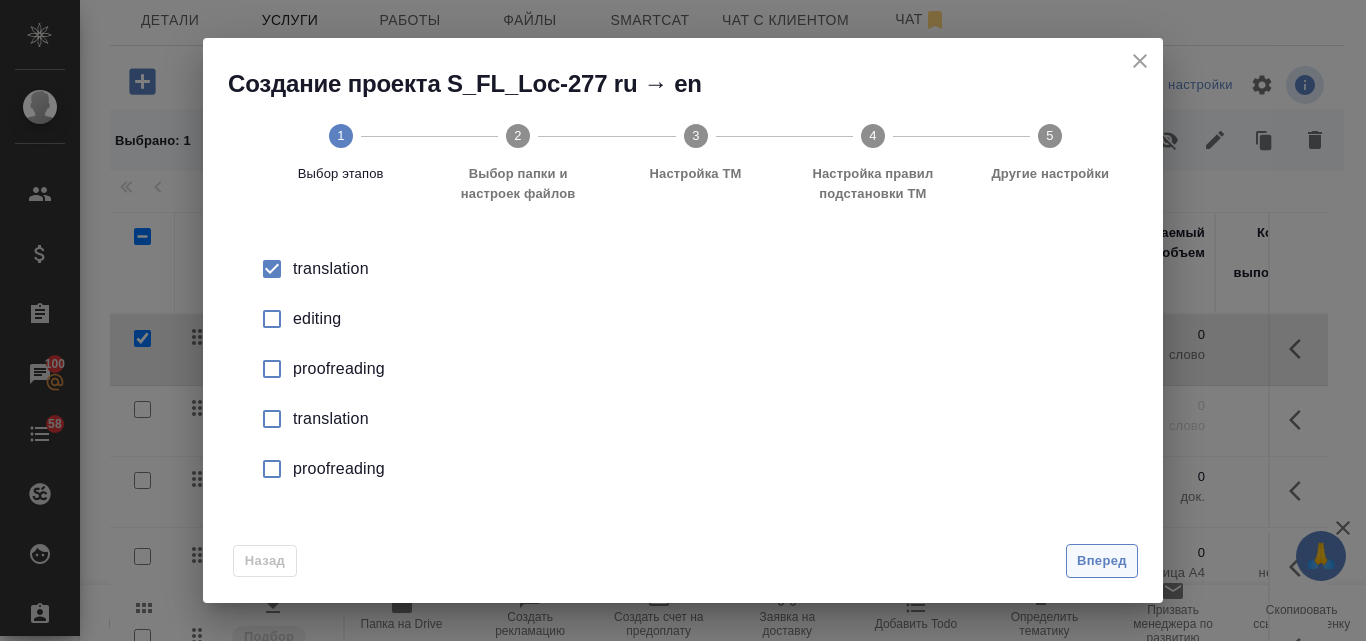 click on "Вперед" at bounding box center [1102, 561] 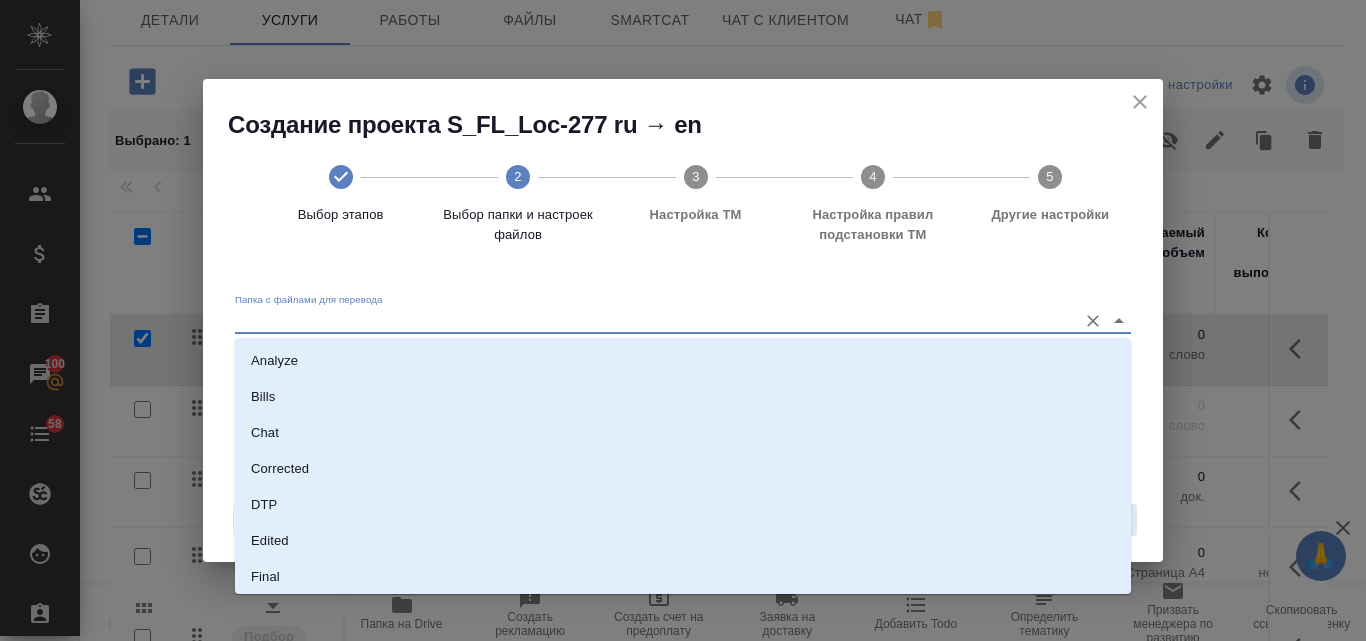 click on "Папка с файлами для перевода" at bounding box center (651, 321) 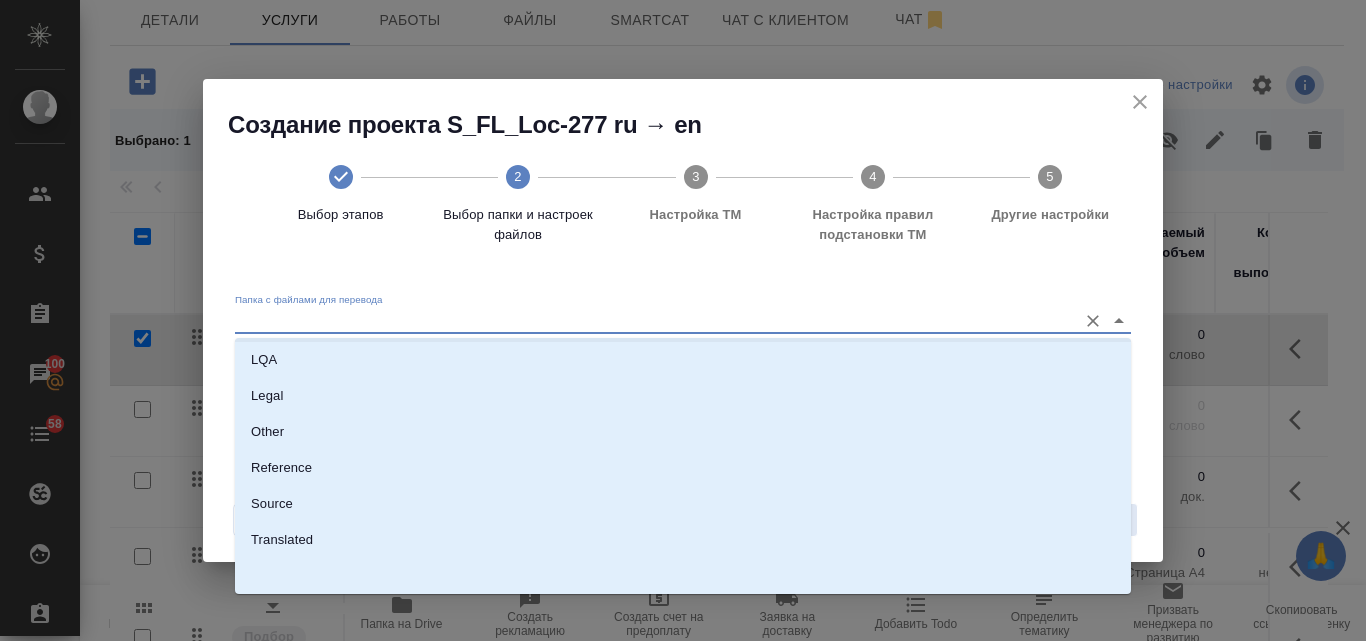 scroll, scrollTop: 326, scrollLeft: 0, axis: vertical 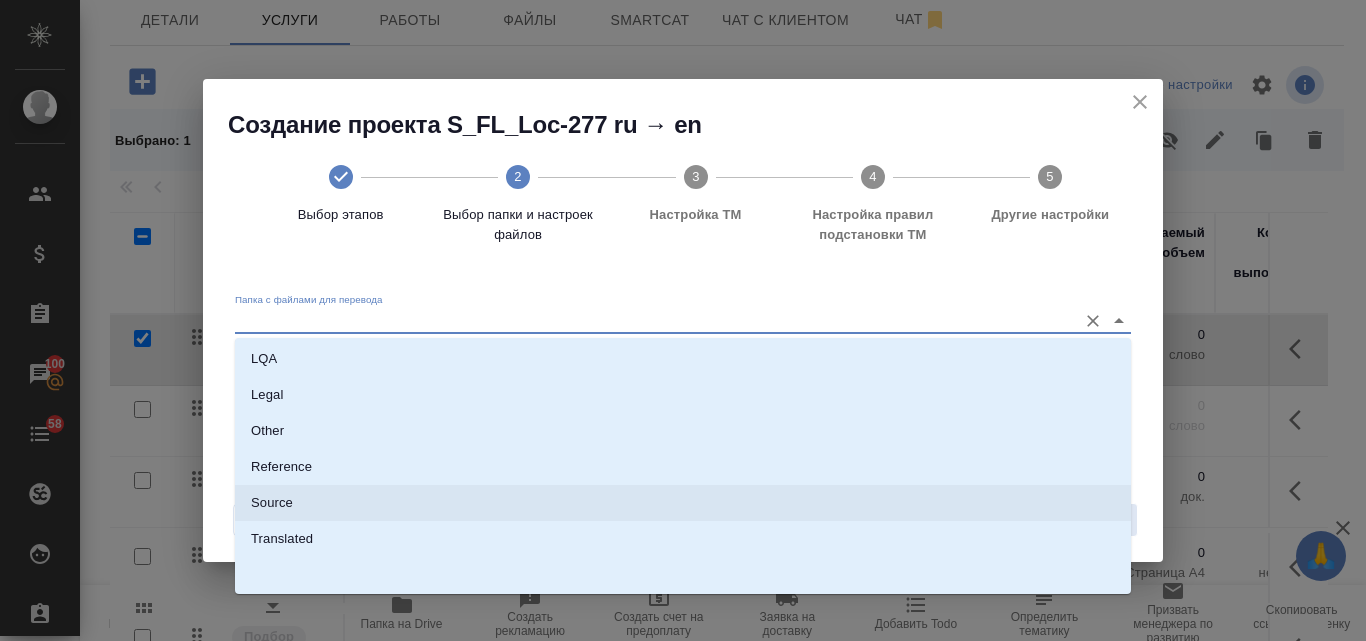 click on "Source" at bounding box center [683, 503] 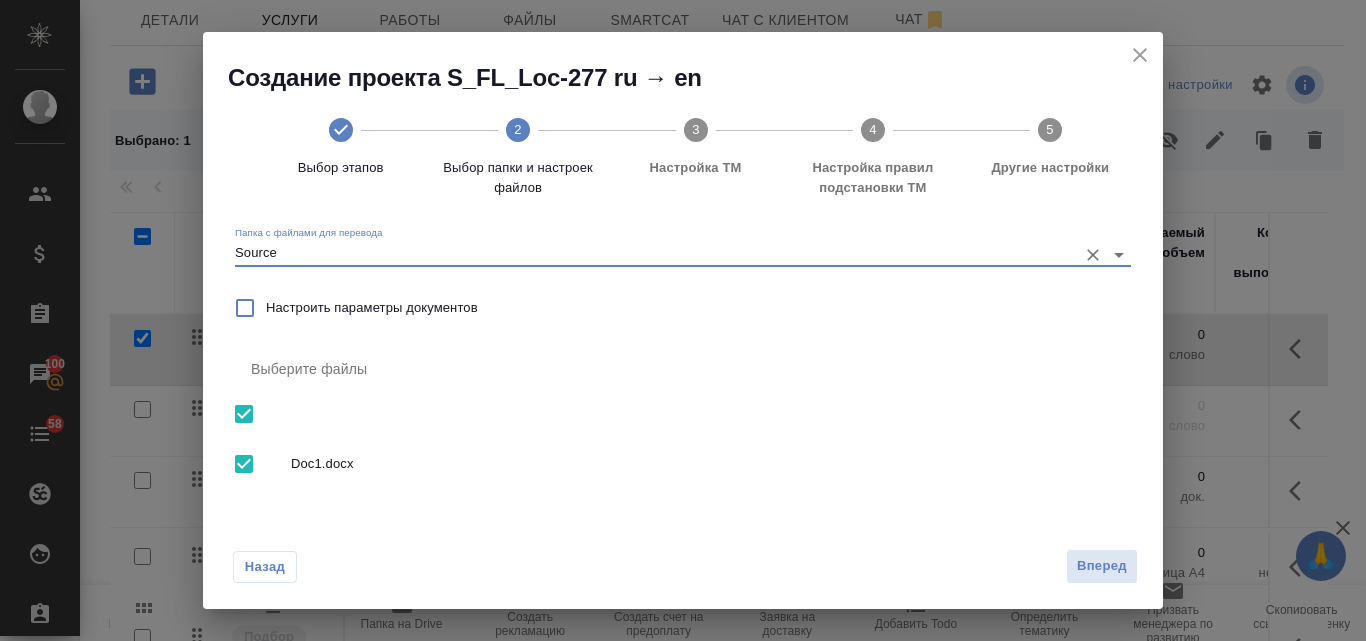 scroll, scrollTop: 22, scrollLeft: 0, axis: vertical 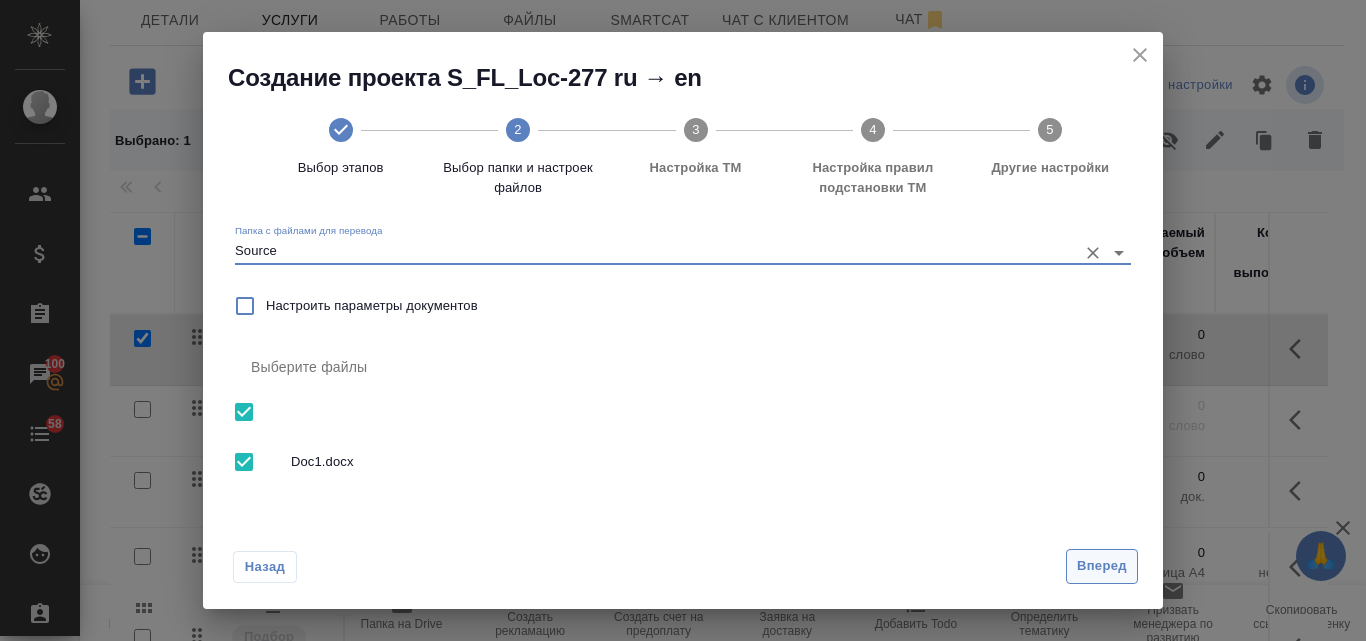 click on "Вперед" at bounding box center (1102, 566) 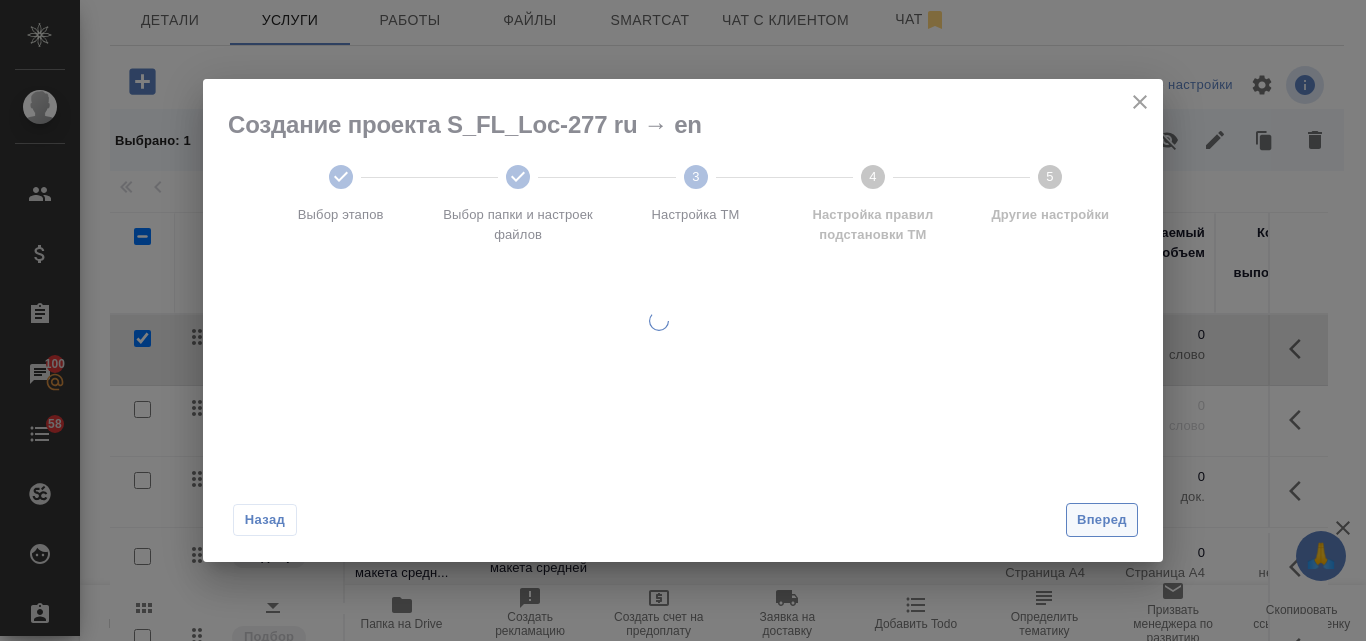 scroll, scrollTop: 0, scrollLeft: 0, axis: both 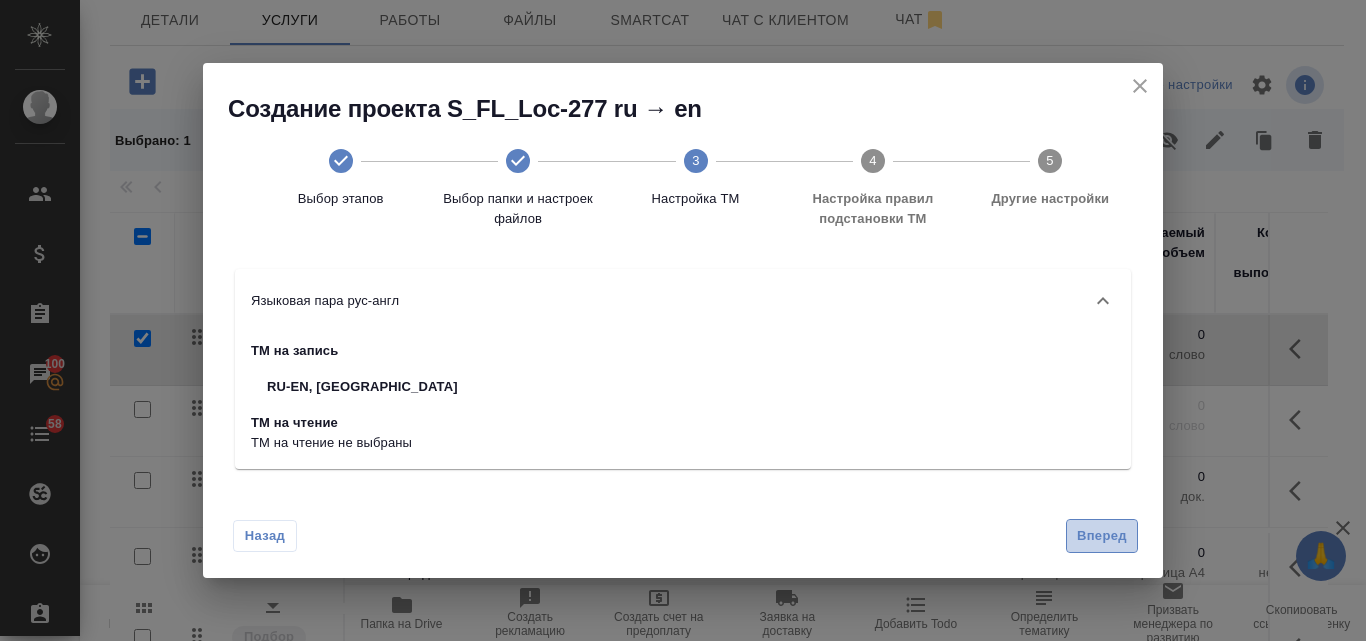 click on "Вперед" at bounding box center (1102, 536) 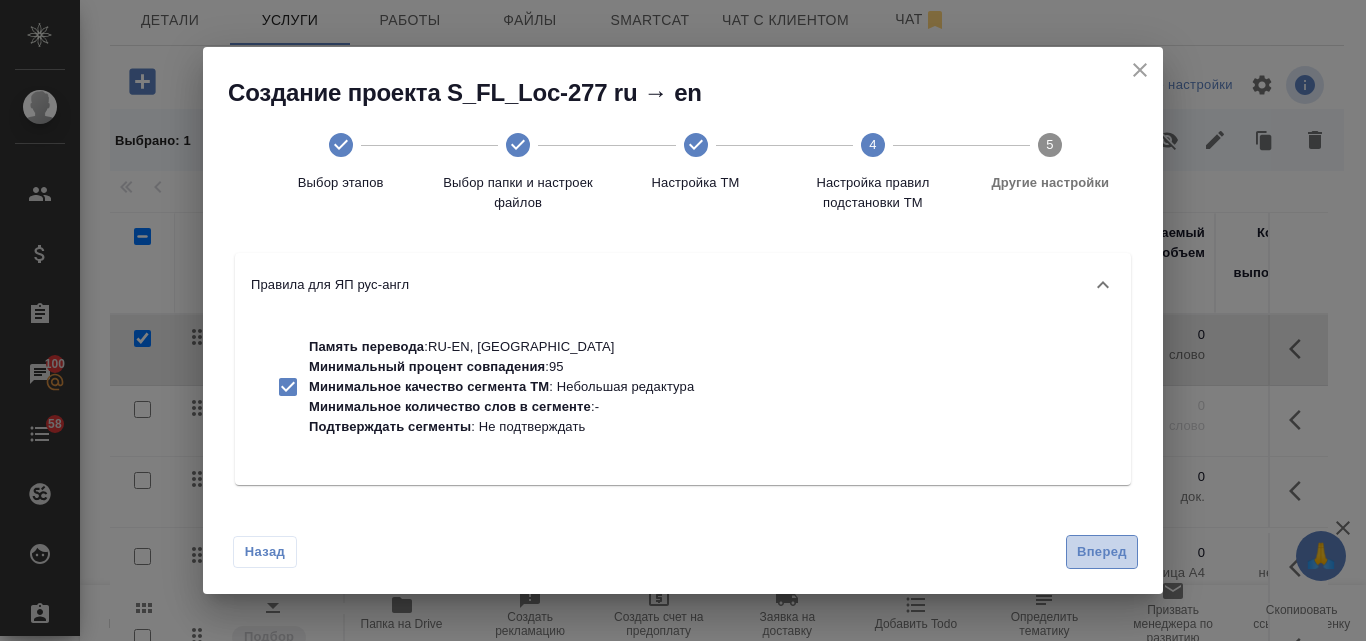 click on "Вперед" at bounding box center (1102, 552) 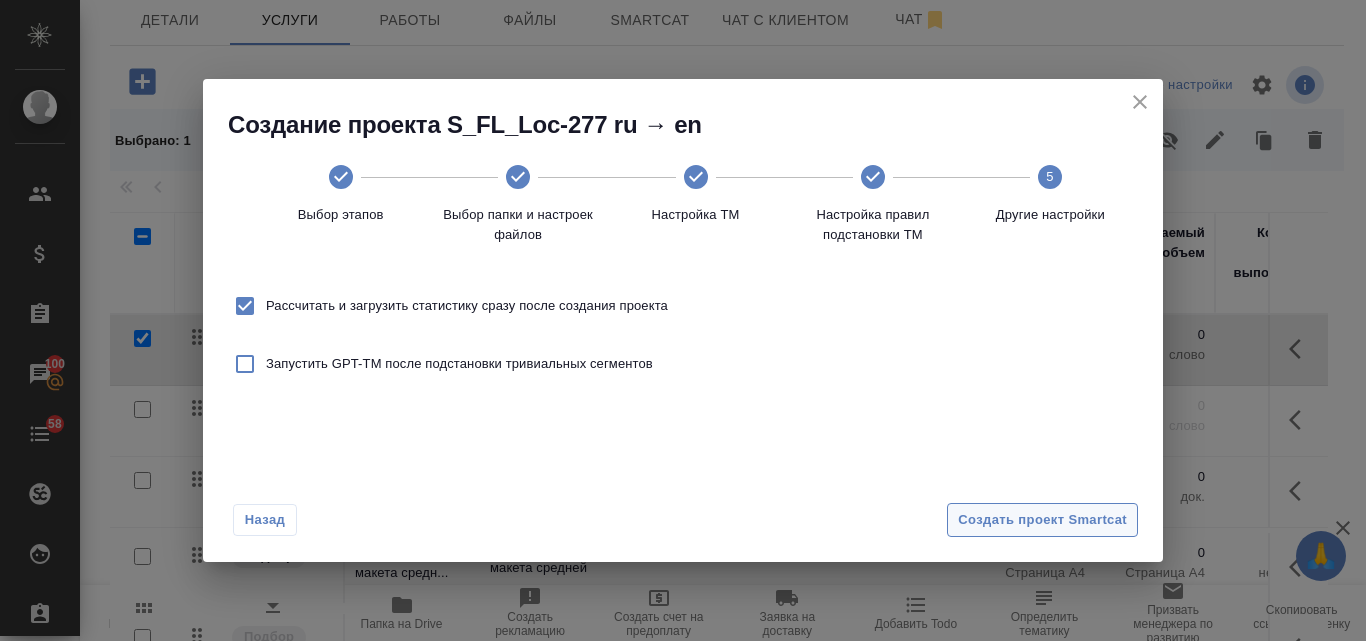 click on "Создать проект Smartcat" at bounding box center [1042, 520] 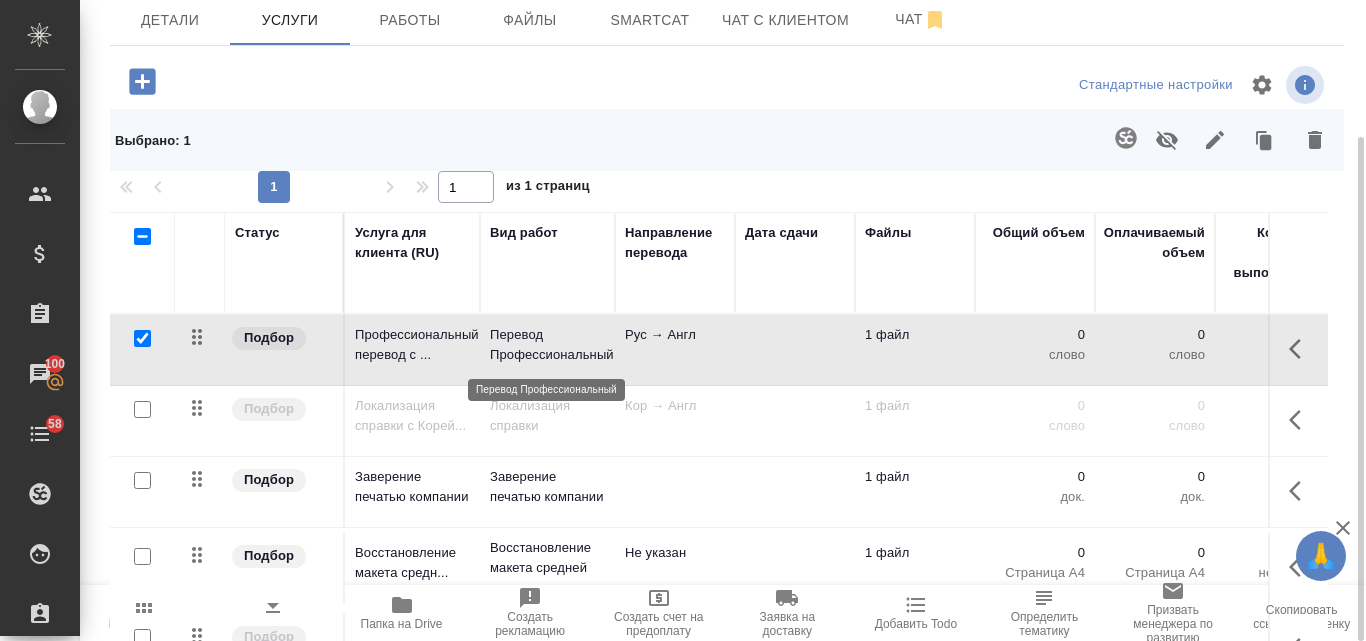 click on "Перевод Профессиональный" at bounding box center [547, 345] 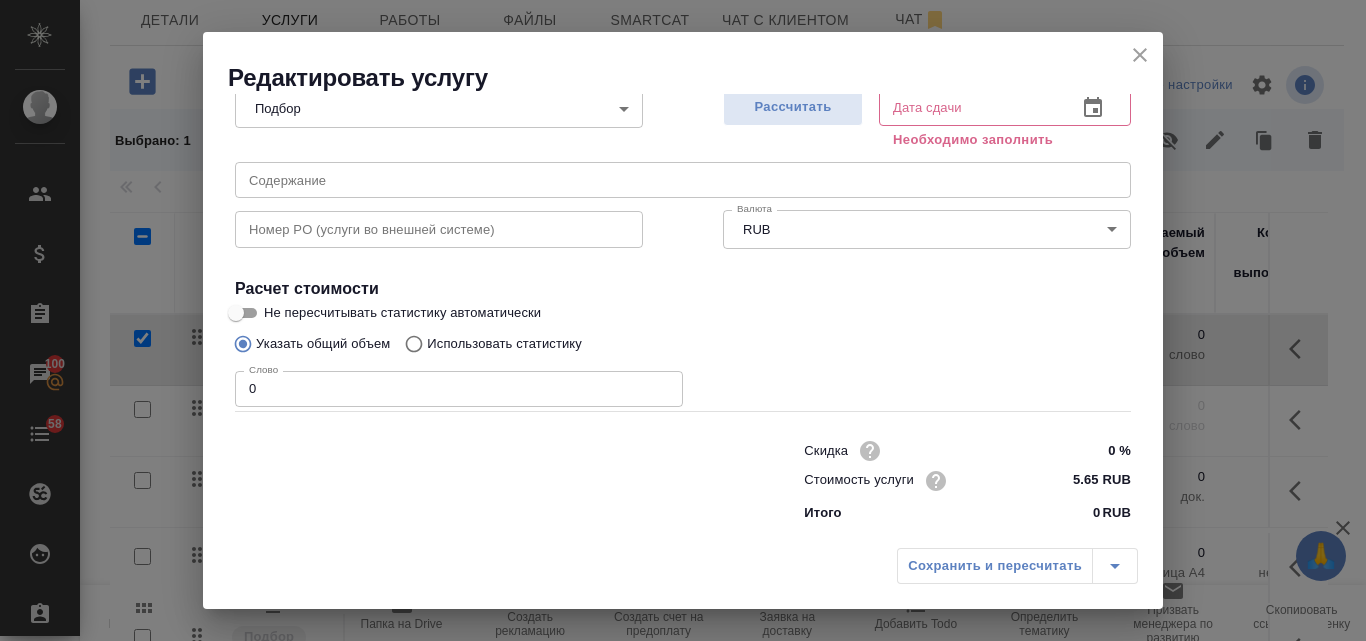 scroll, scrollTop: 226, scrollLeft: 0, axis: vertical 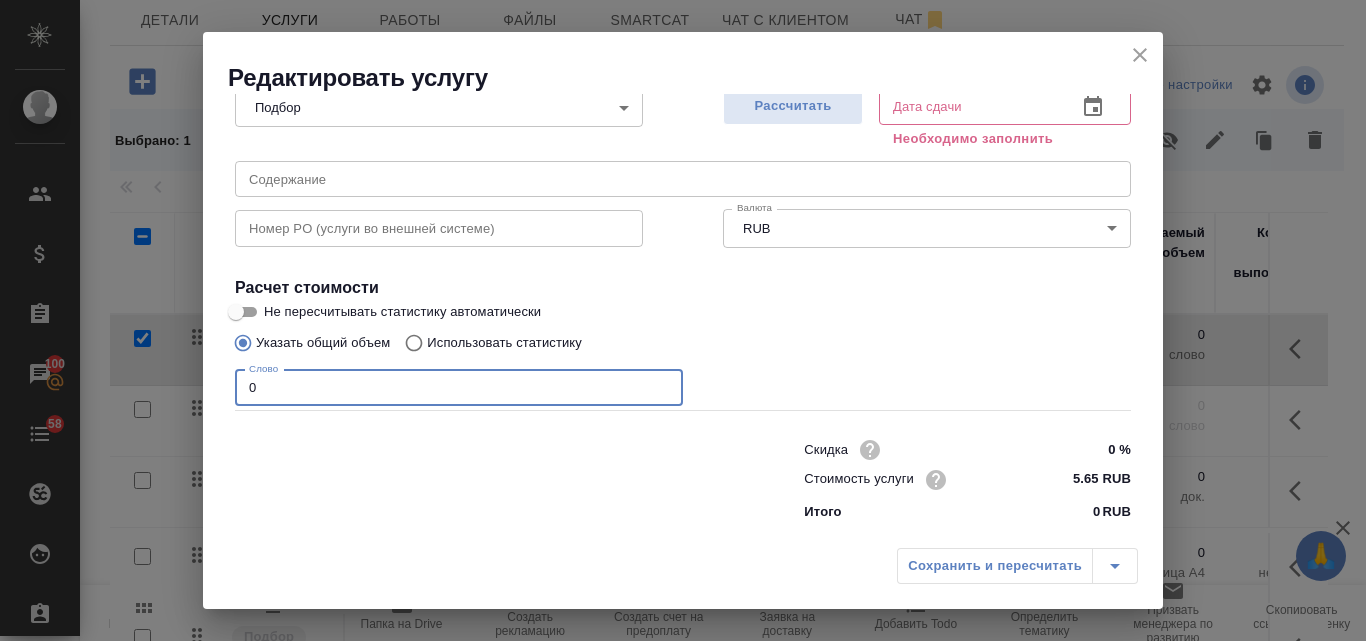 click on "0" at bounding box center [459, 388] 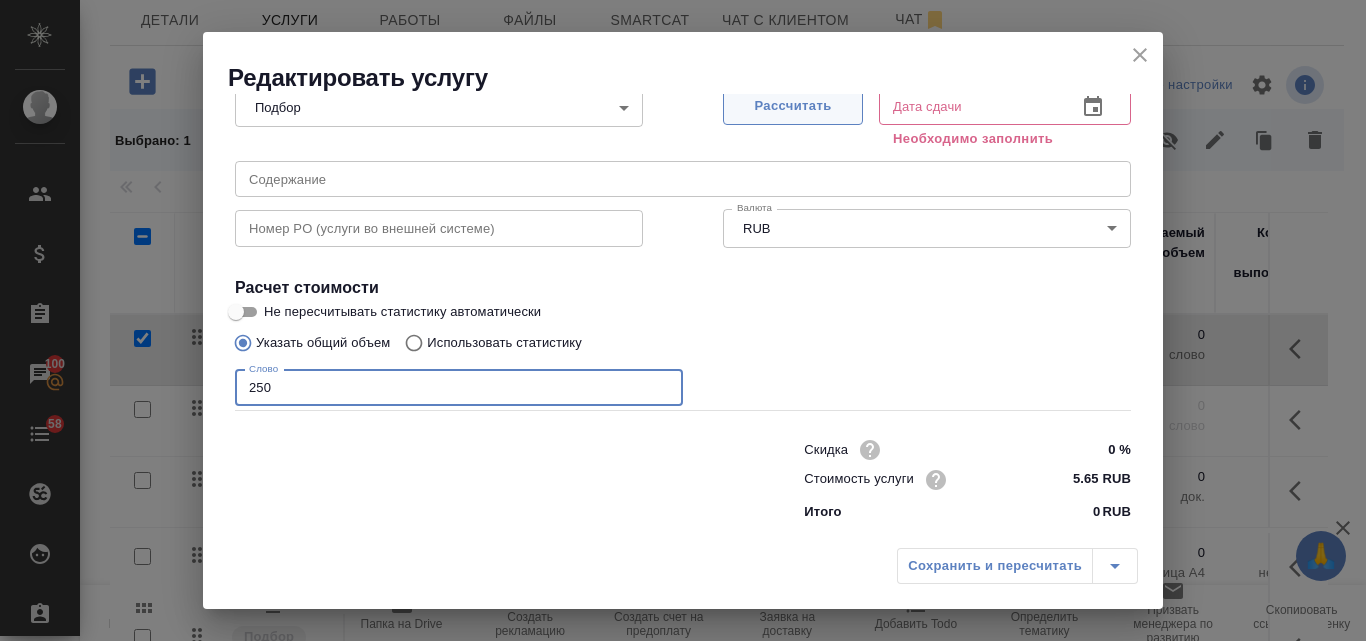 type on "250" 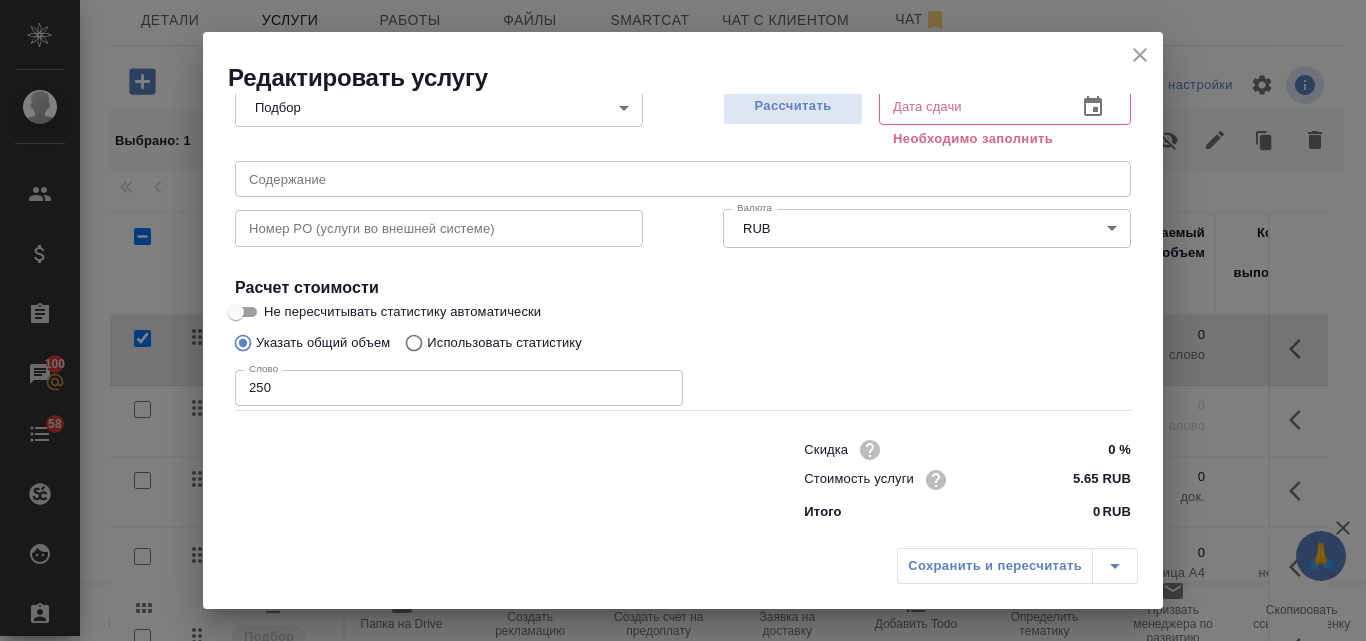 type on "16.07.2025 12:01" 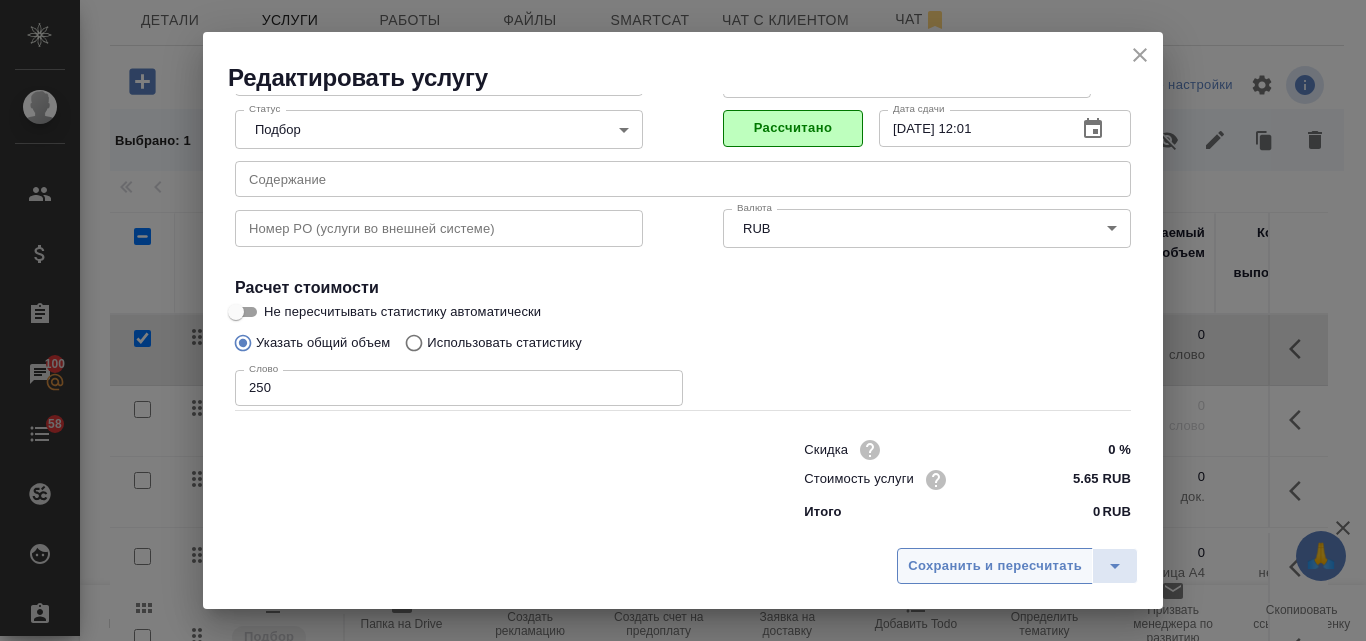scroll, scrollTop: 204, scrollLeft: 0, axis: vertical 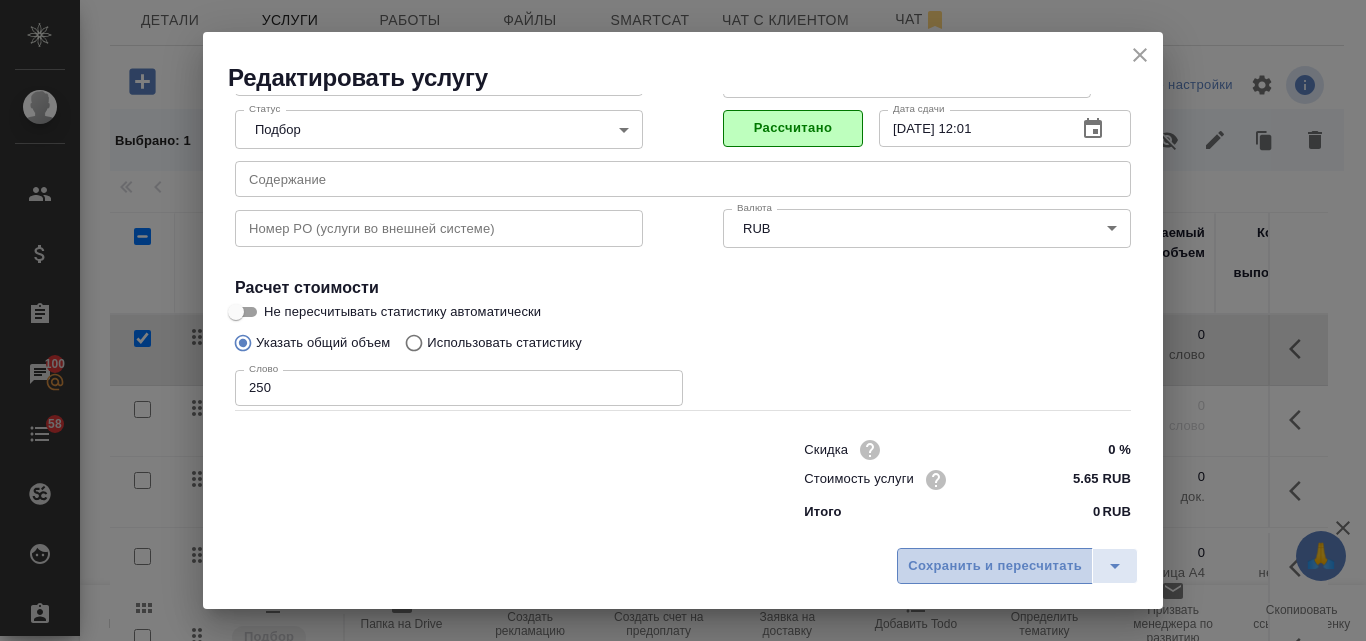 click on "Сохранить и пересчитать" at bounding box center (995, 566) 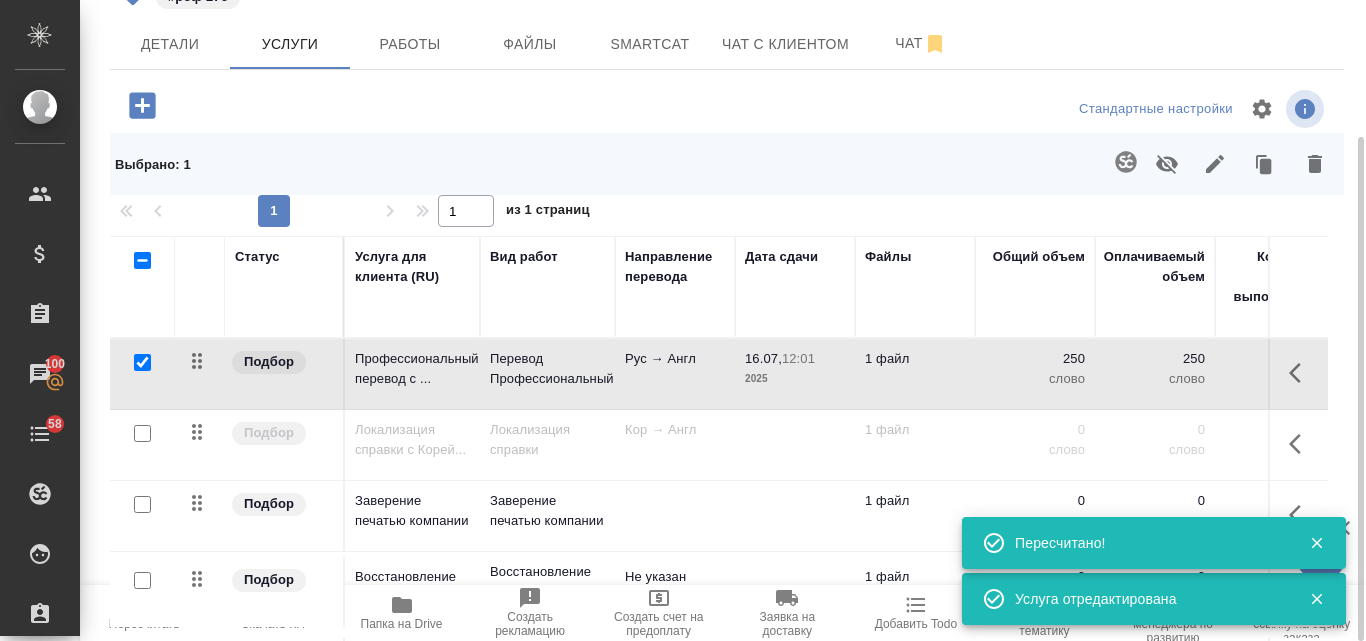 scroll, scrollTop: 250, scrollLeft: 0, axis: vertical 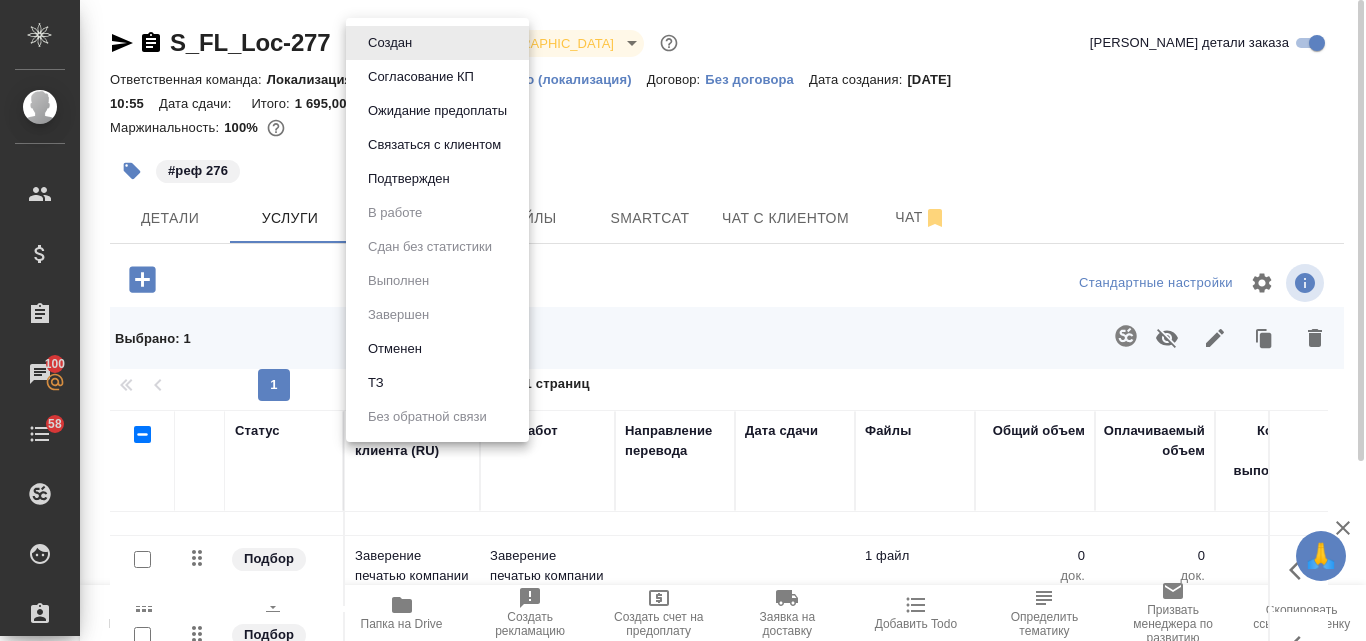 click on "🙏 .cls-1
fill:#fff;
AWATERA Valyaeva Anna Клиенты Спецификации Заказы 100 Чаты 58 Todo Проекты SC Исполнители Кандидаты Работы Входящие заявки Заявки на доставку Рекламации Проекты процессинга Конференции Выйти S_FL_Loc-277 Создан new Святая троица holyTrinity Кратко детали заказа Ответственная команда: Локализация Клиент: Физическое лицо (локализация) Договор: Без договора Дата создания: 16.07.2025, 10:55 Дата сдачи: Итого: 1 695,00 ₽ К оплате: 1 695,00 ₽ Маржинальность: 100% #реф 276 Детали Услуги Работы Файлы Smartcat Чат с клиентом Чат Стандартные настройки Выбрано :   1 1 1 из 1 страниц     250" at bounding box center (683, 320) 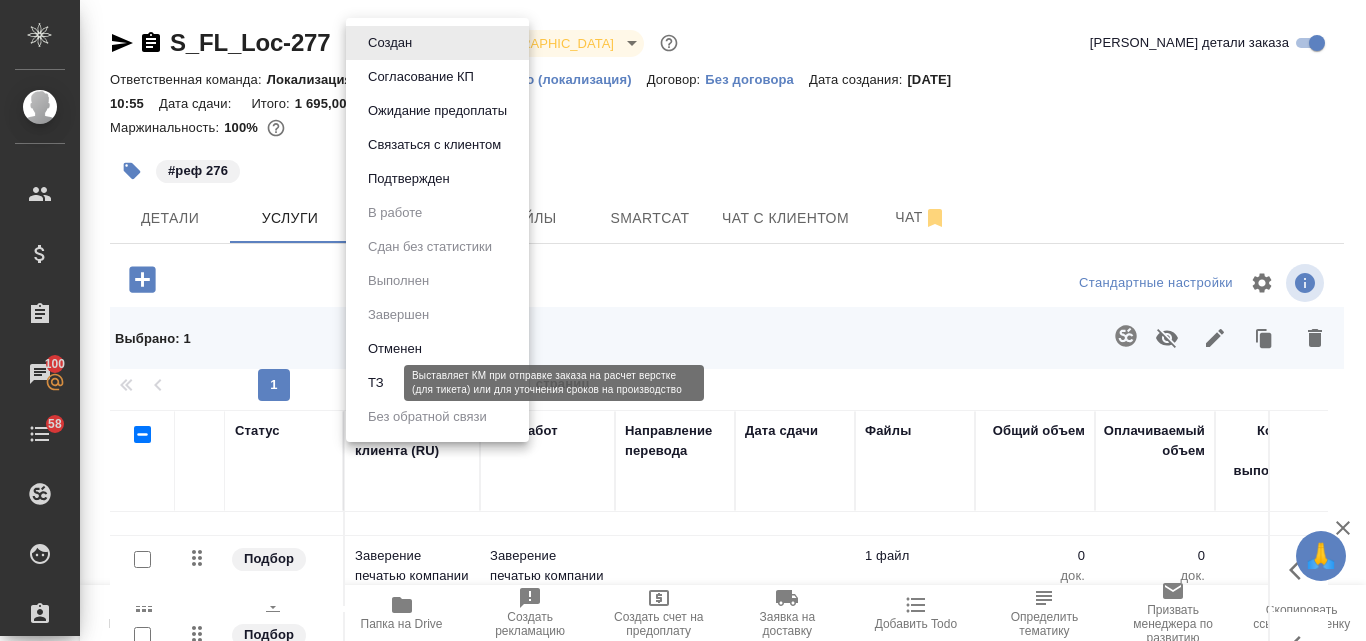 click on "ТЗ" at bounding box center [376, 383] 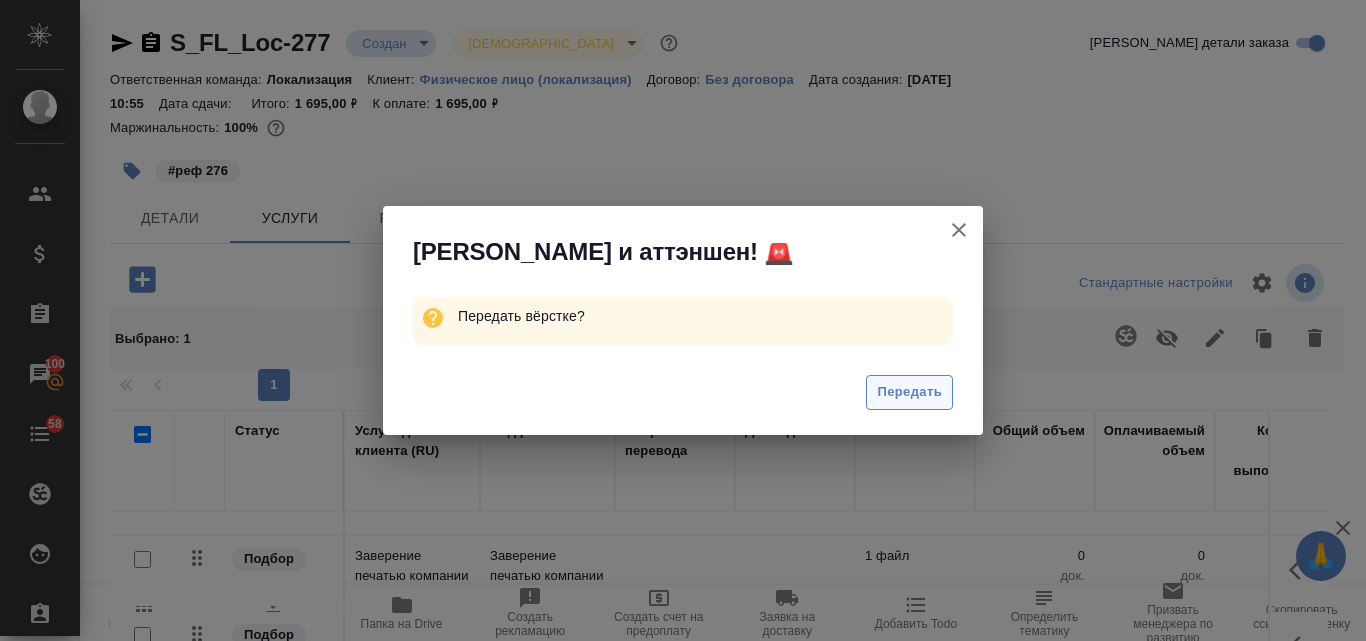 click on "Передать" at bounding box center [909, 392] 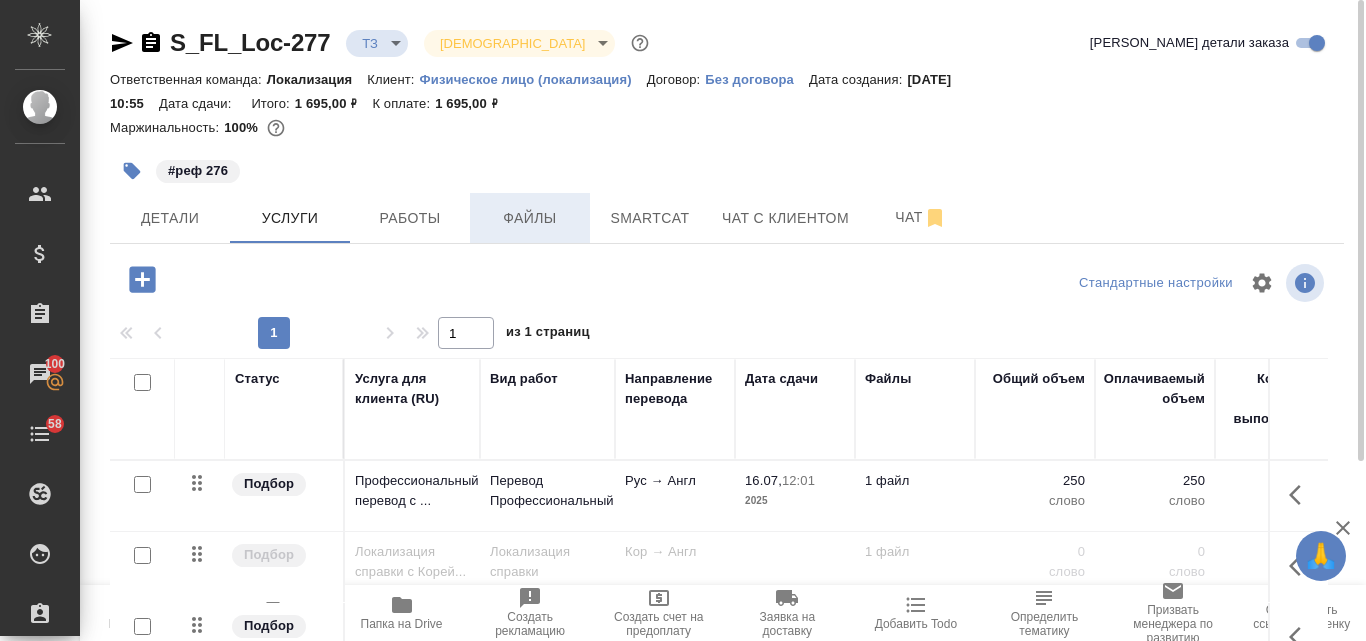 click on "Файлы" at bounding box center [530, 218] 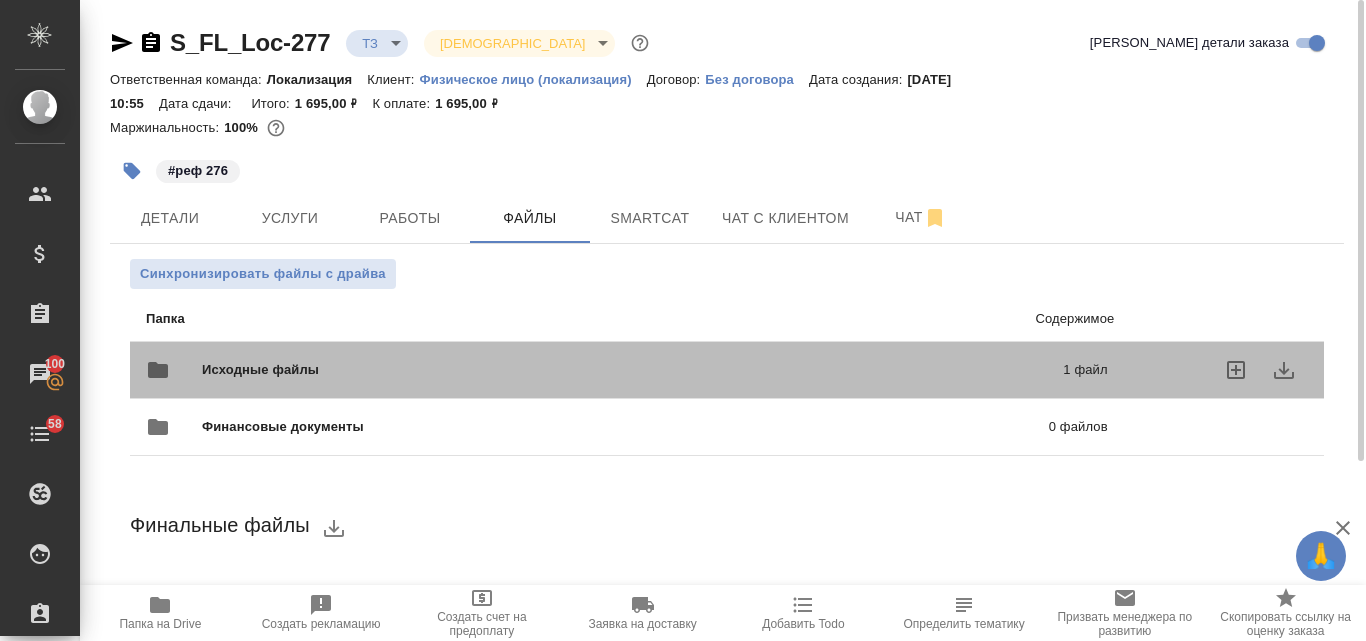 click on "Исходные файлы" at bounding box center (446, 370) 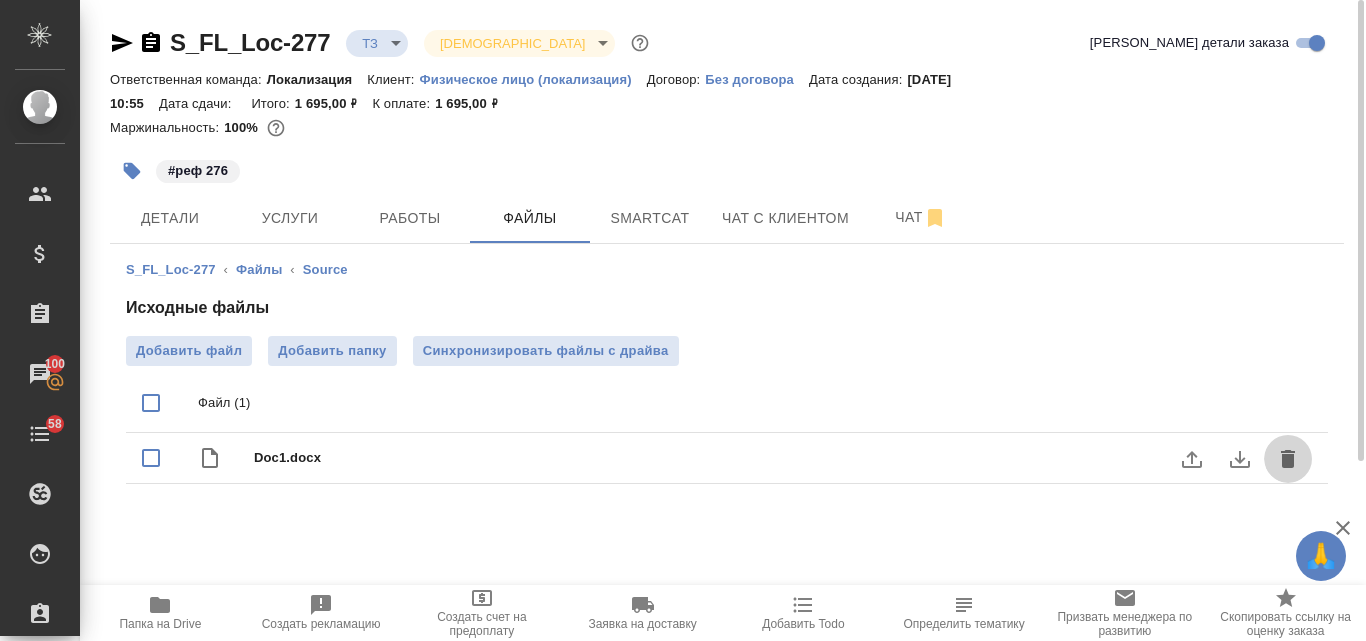 click 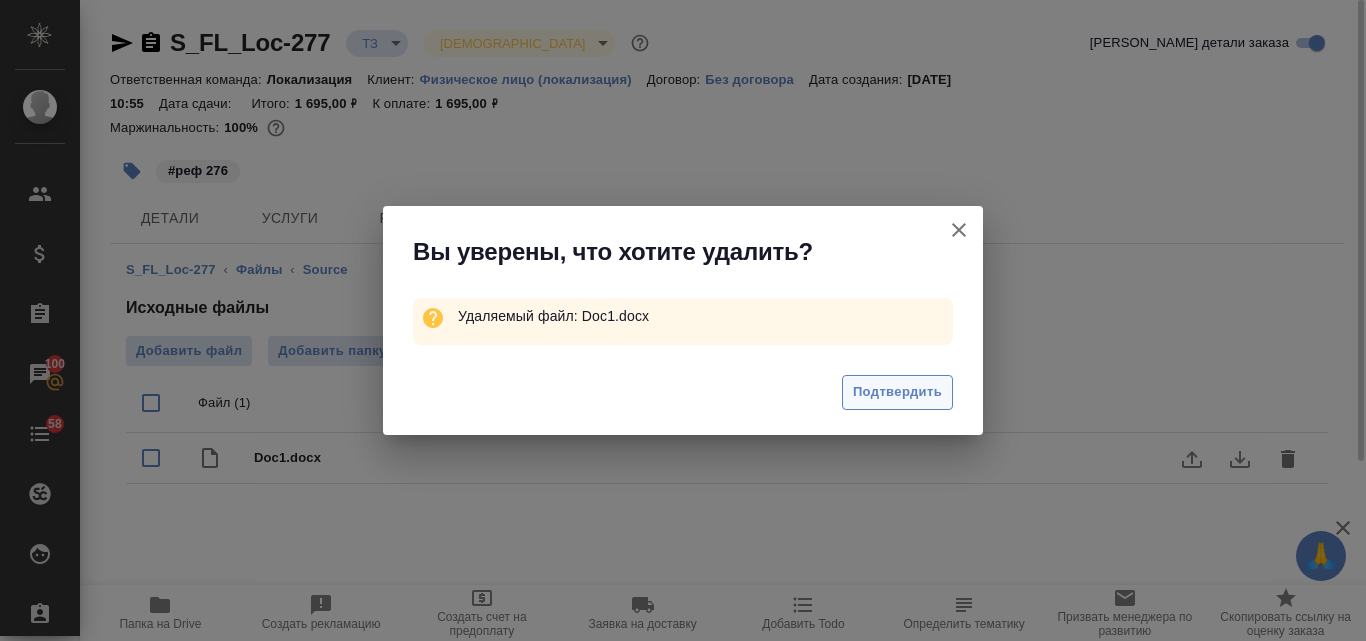 click on "Подтвердить" at bounding box center [897, 392] 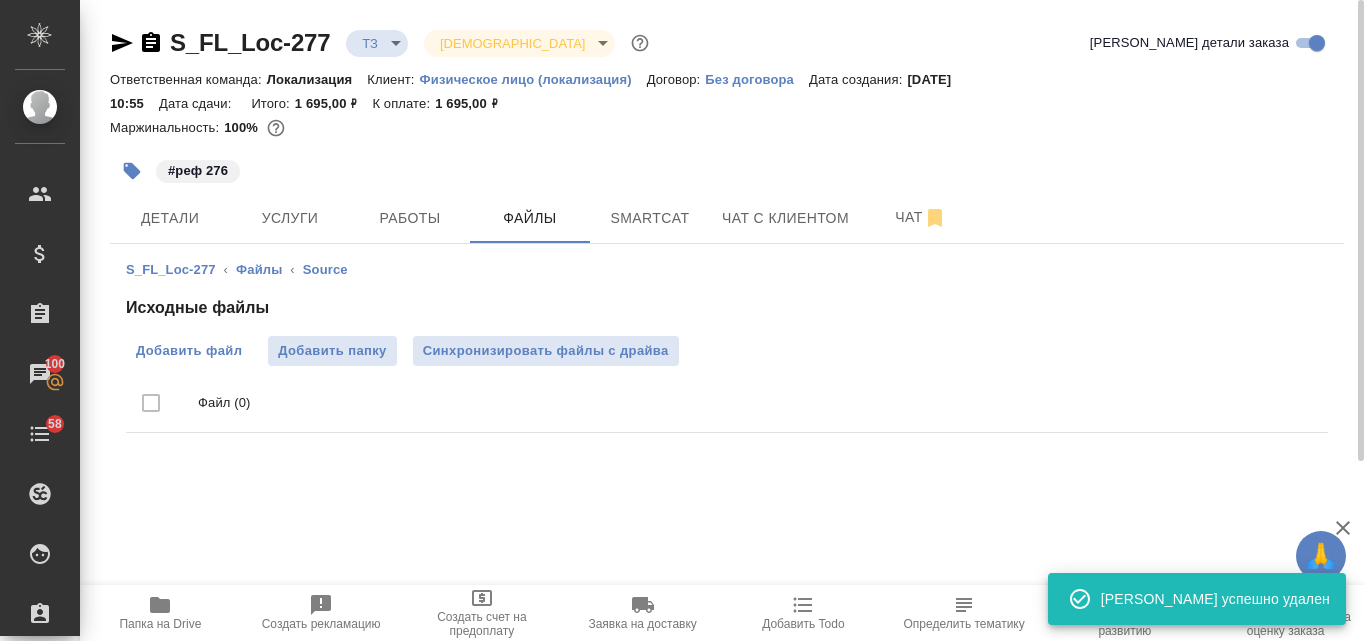click on "Добавить файл" at bounding box center (189, 351) 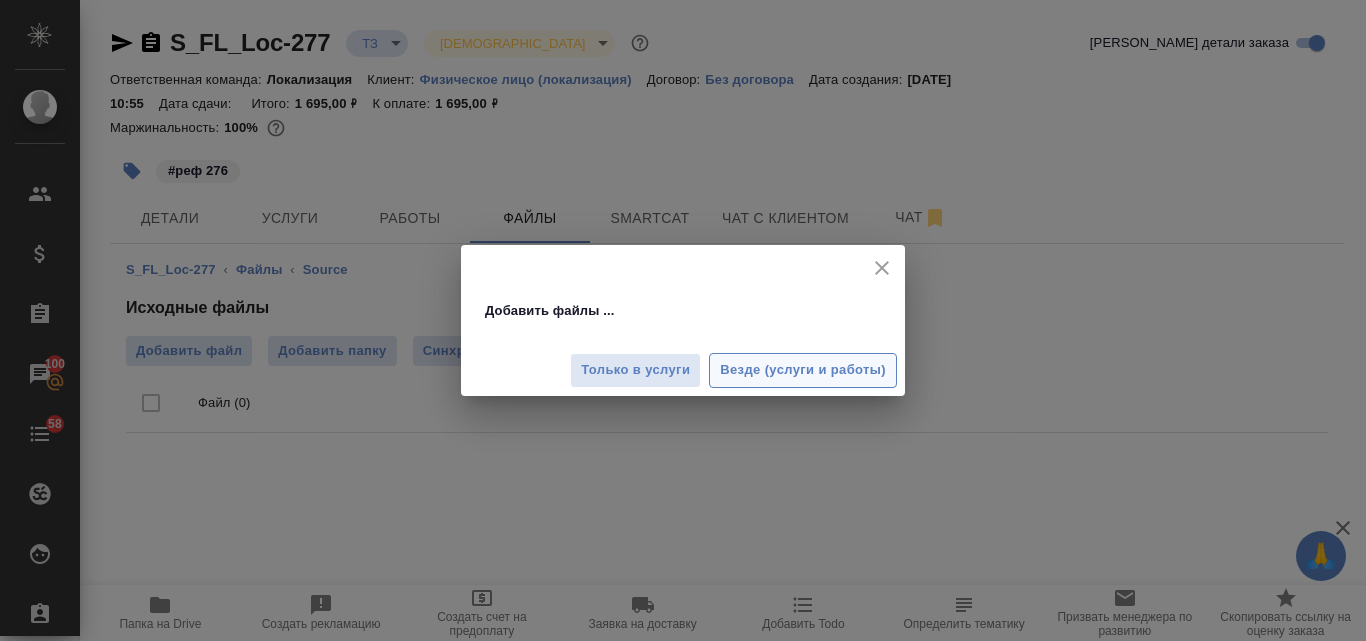click on "Везде (услуги и работы)" at bounding box center (803, 370) 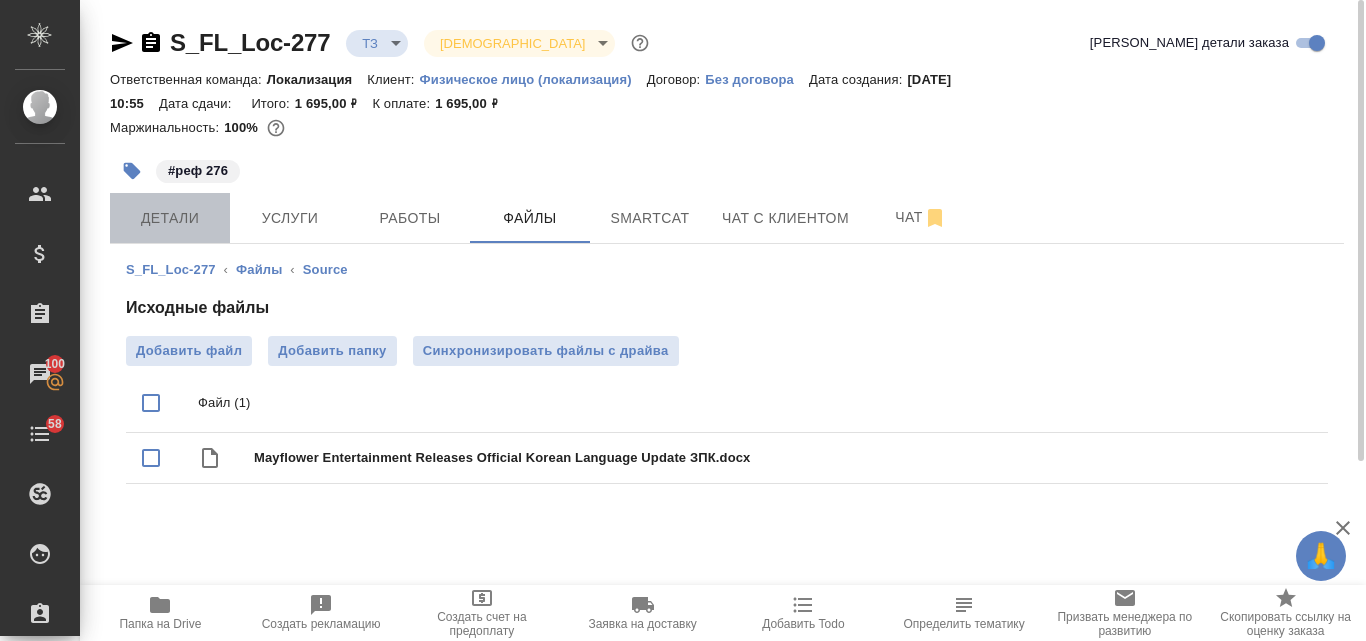 click on "Детали" at bounding box center (170, 218) 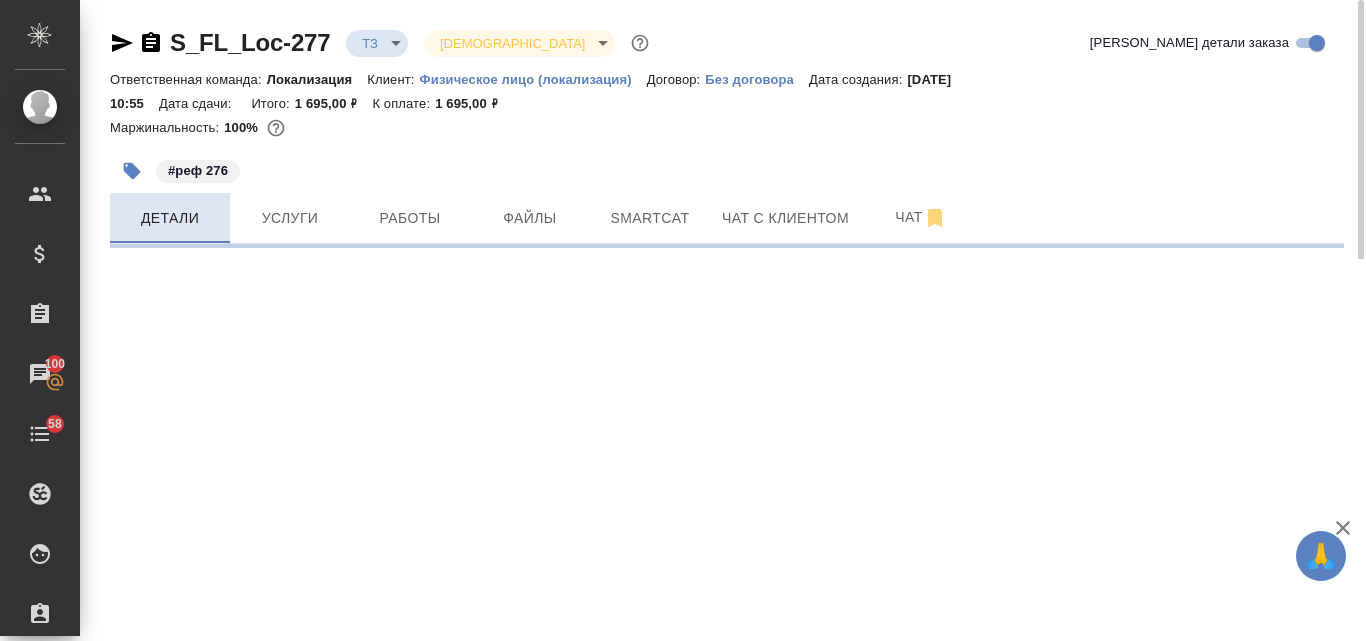 select on "RU" 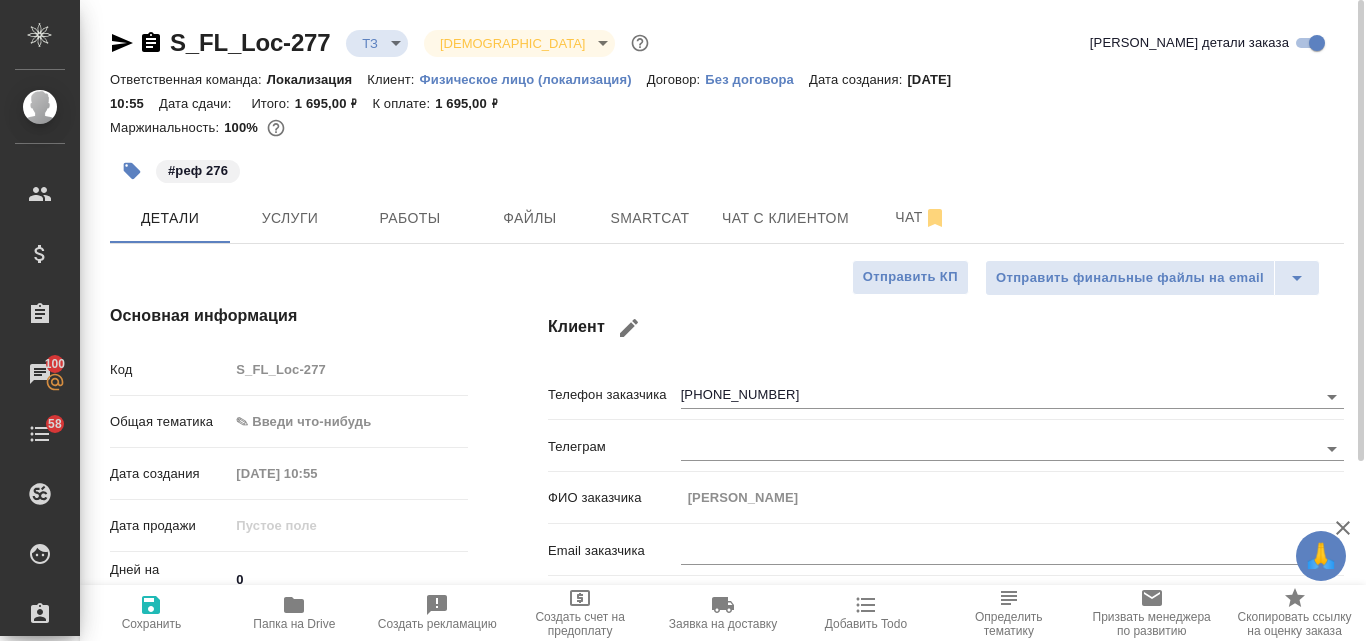type on "x" 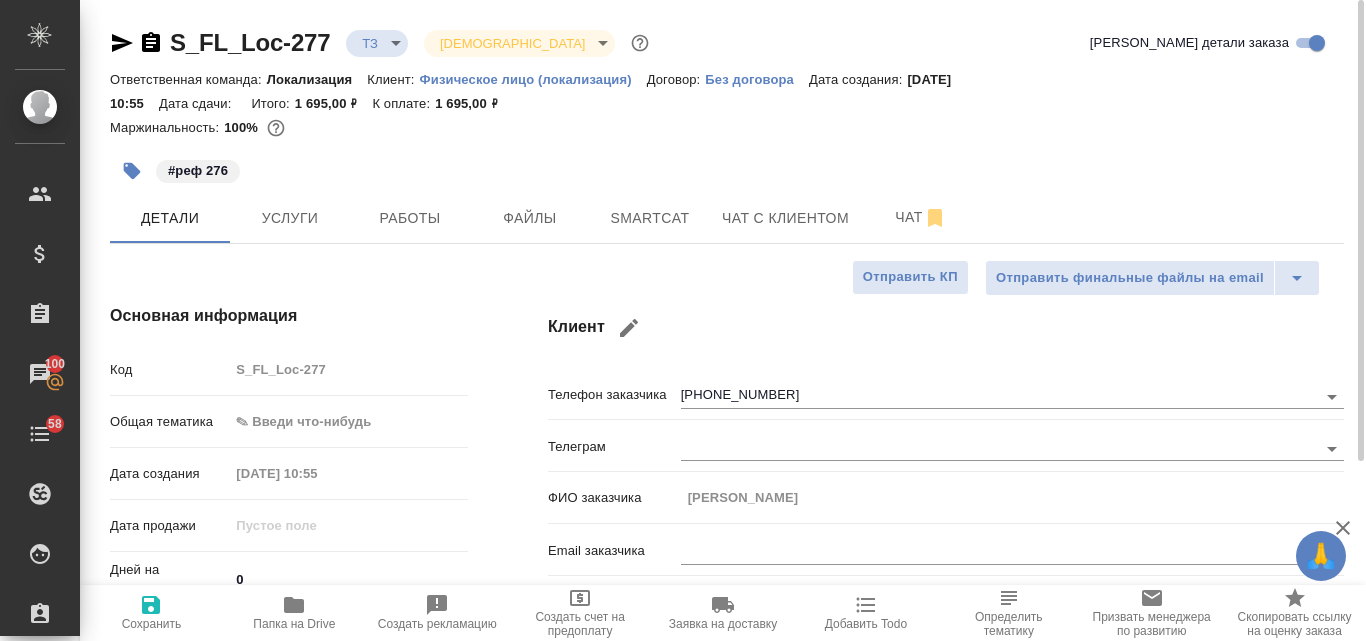 type on "x" 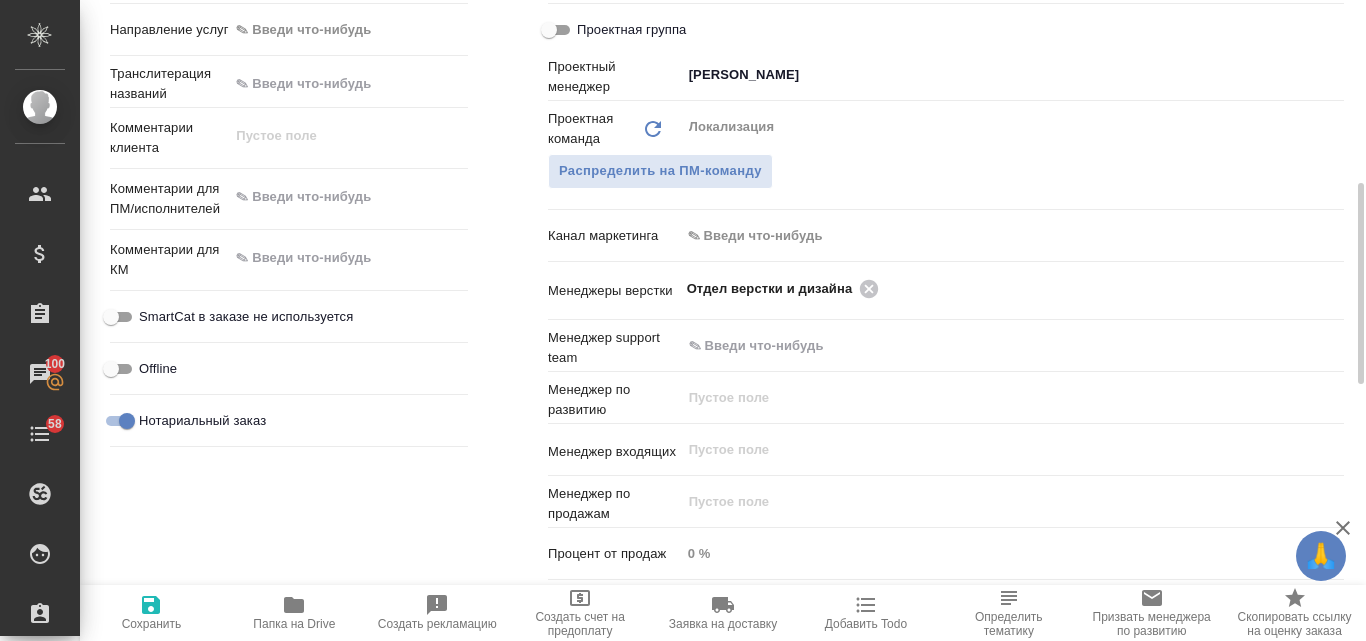 scroll, scrollTop: 900, scrollLeft: 0, axis: vertical 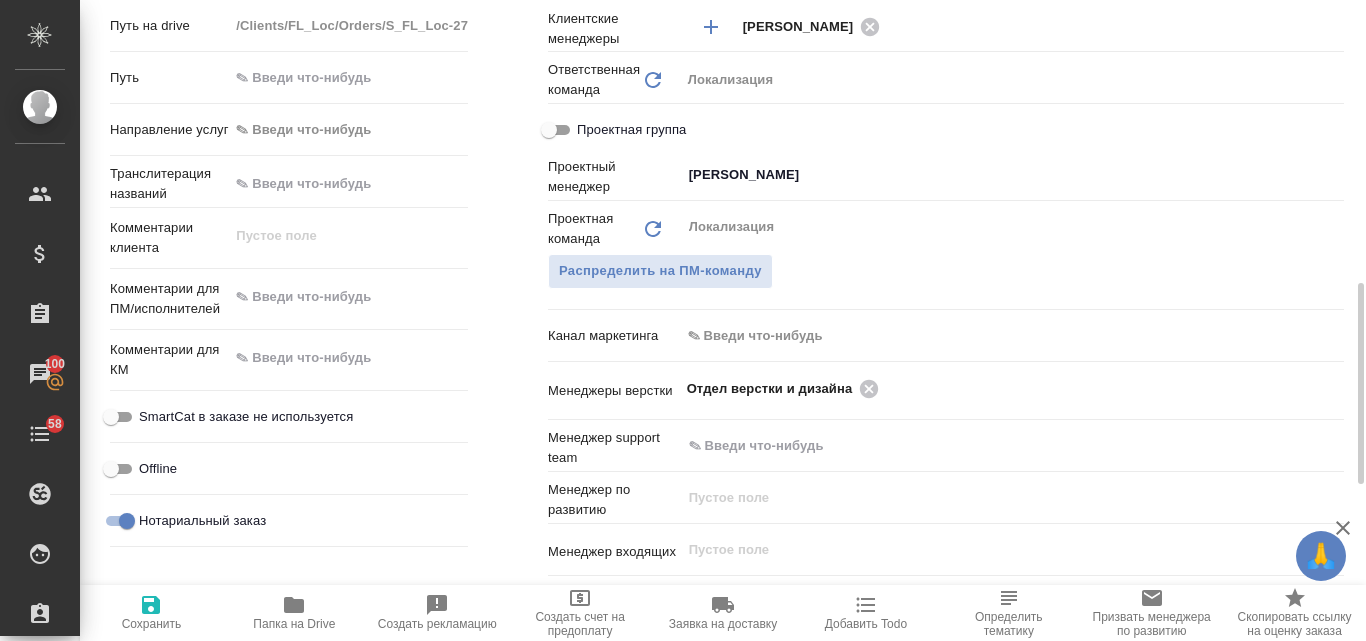 type on "x" 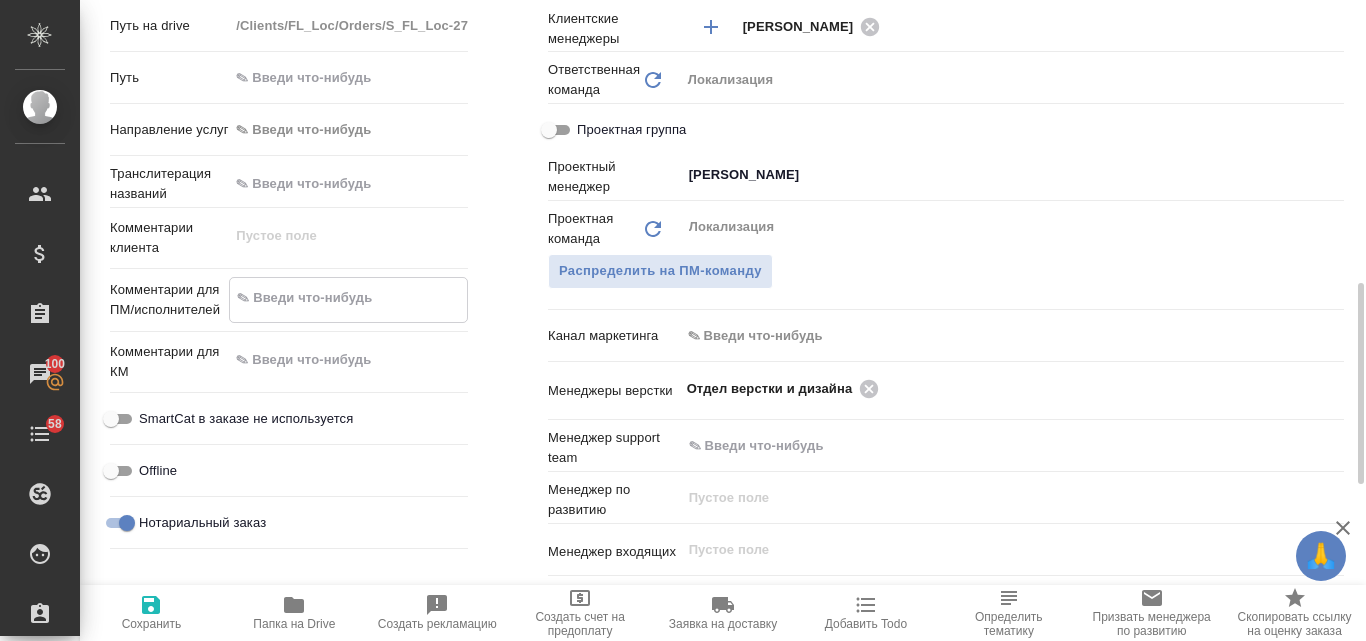 click at bounding box center [348, 298] 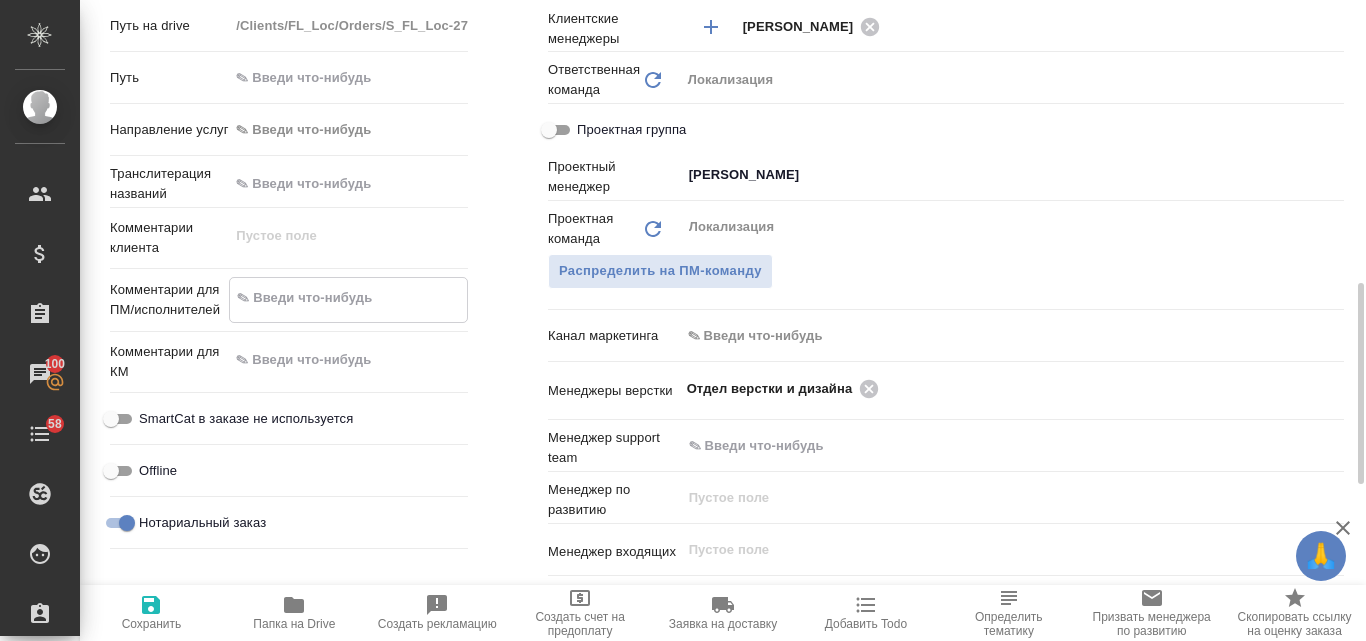 type on "x" 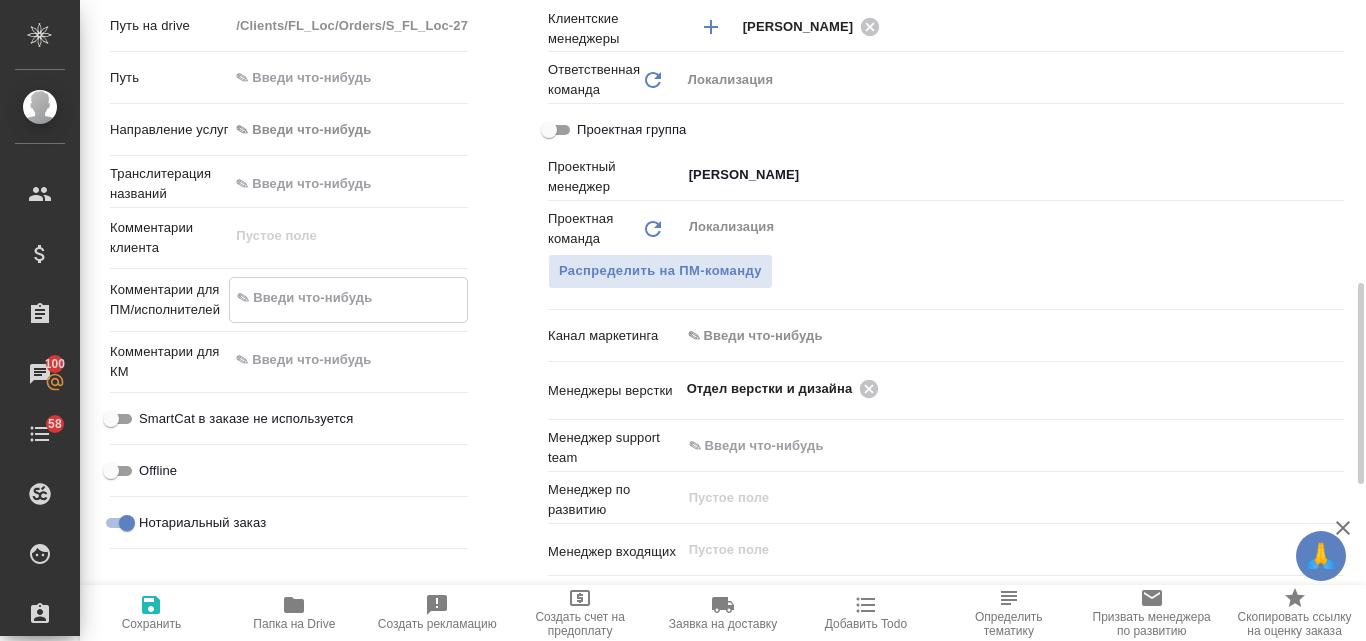 type on "п" 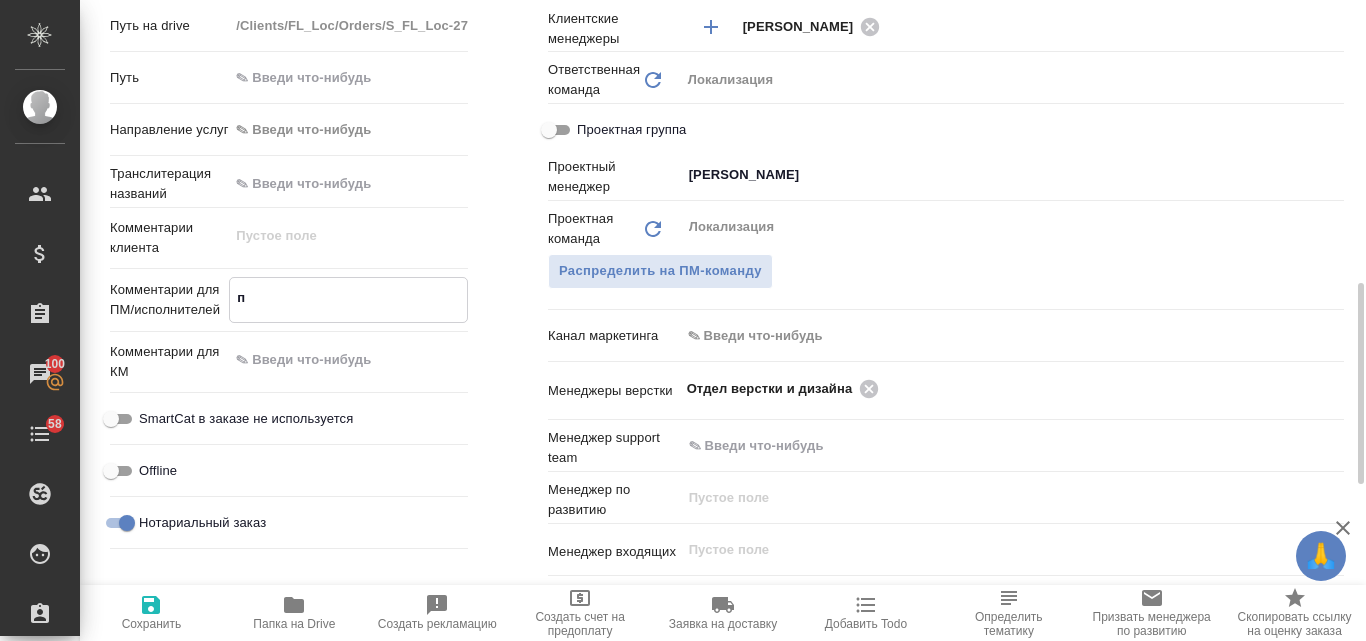type on "пе" 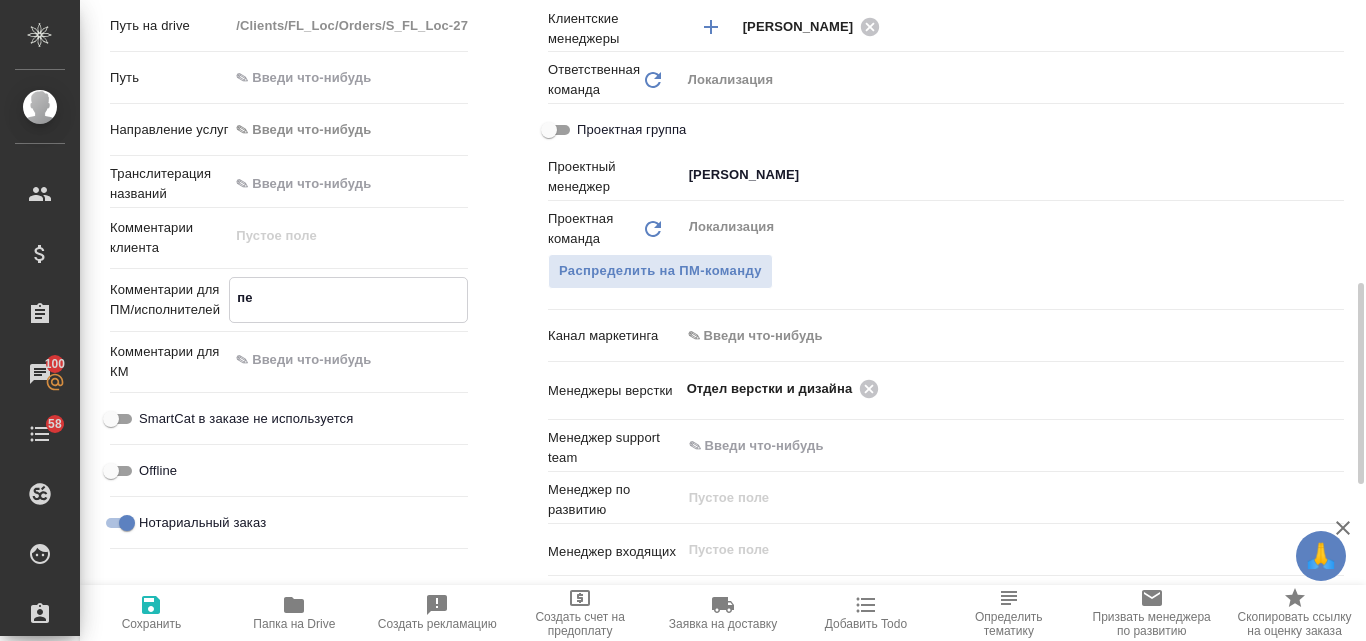type on "x" 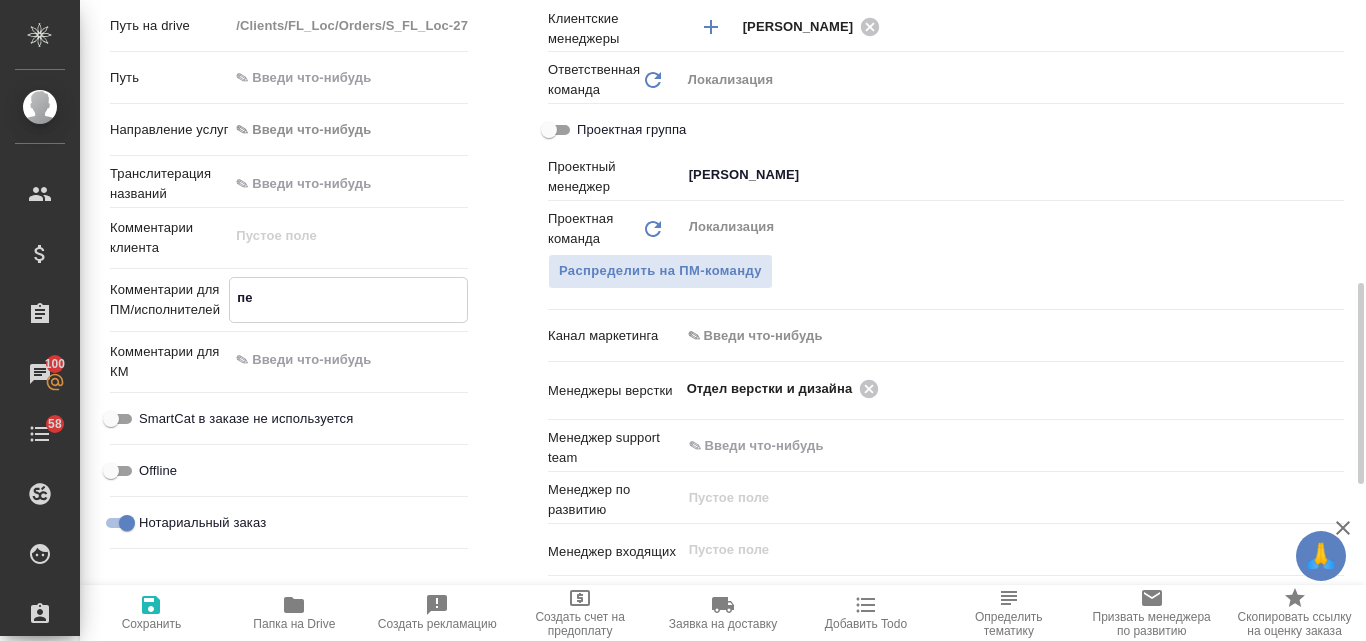 type on "x" 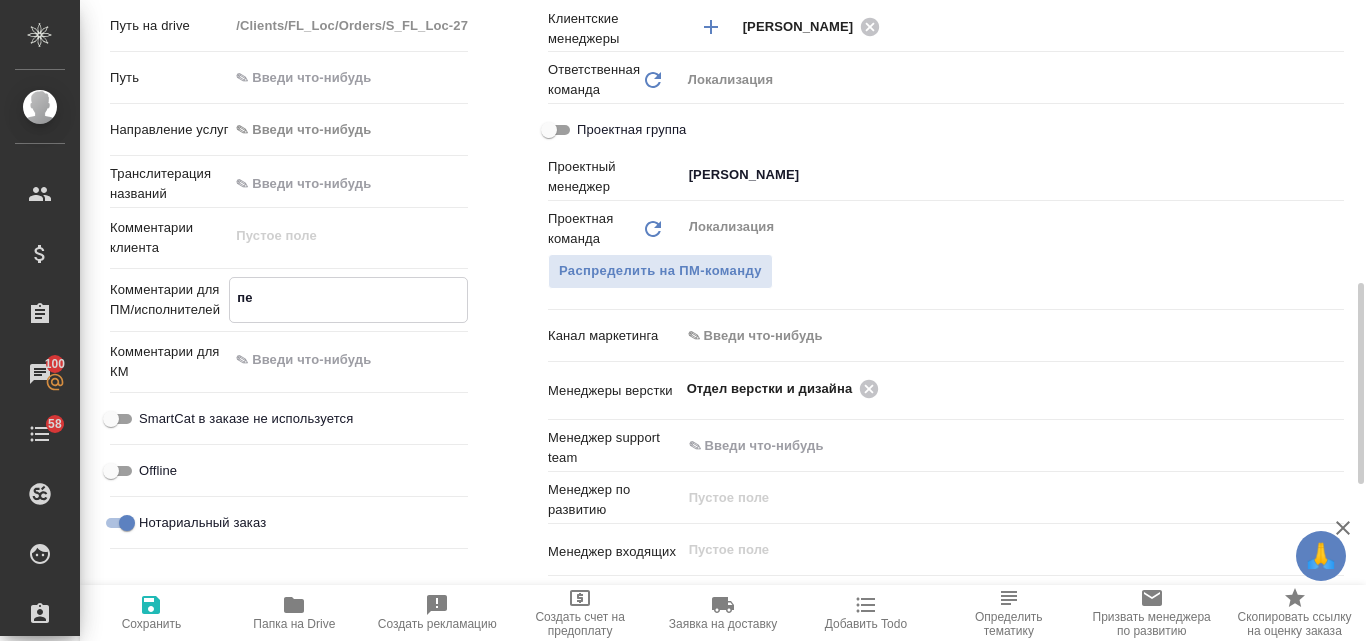 type on "пер" 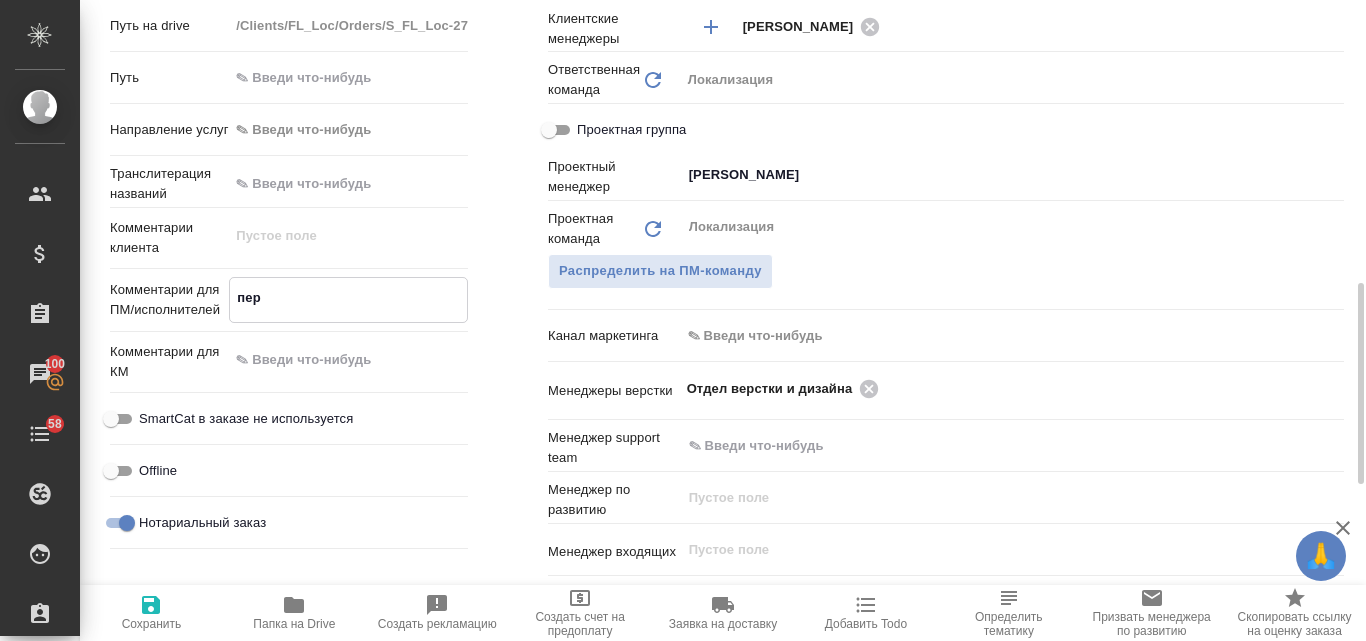 type on "x" 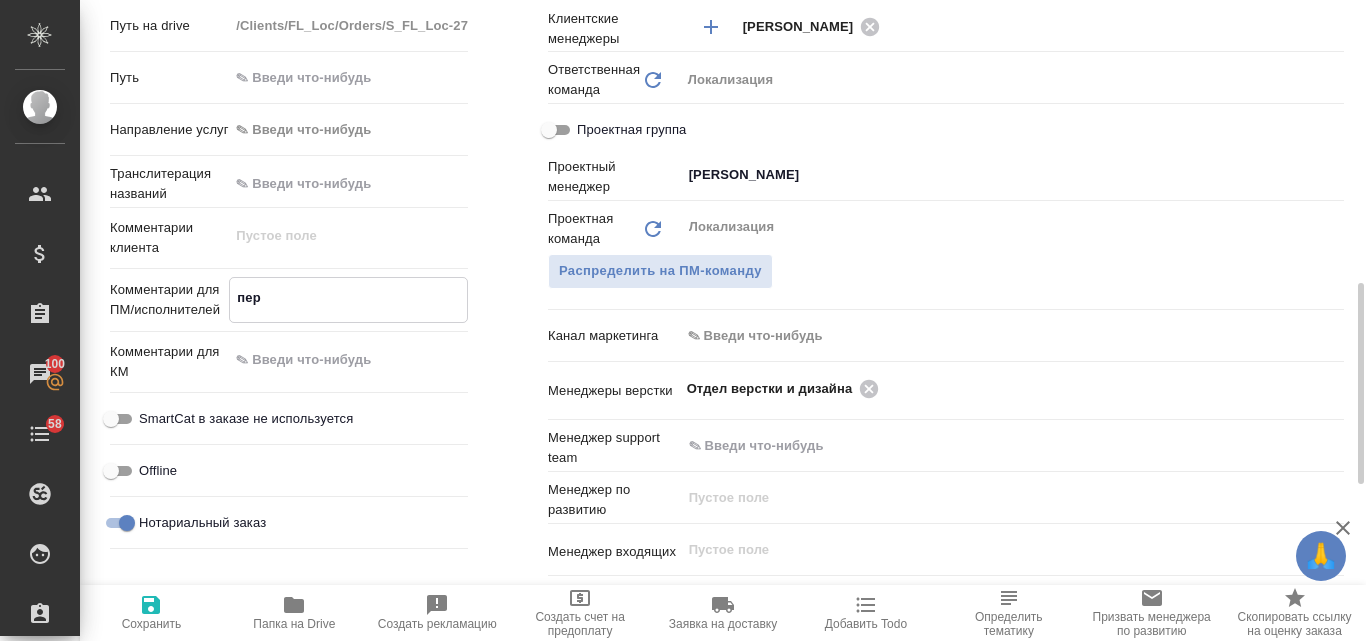 type on "x" 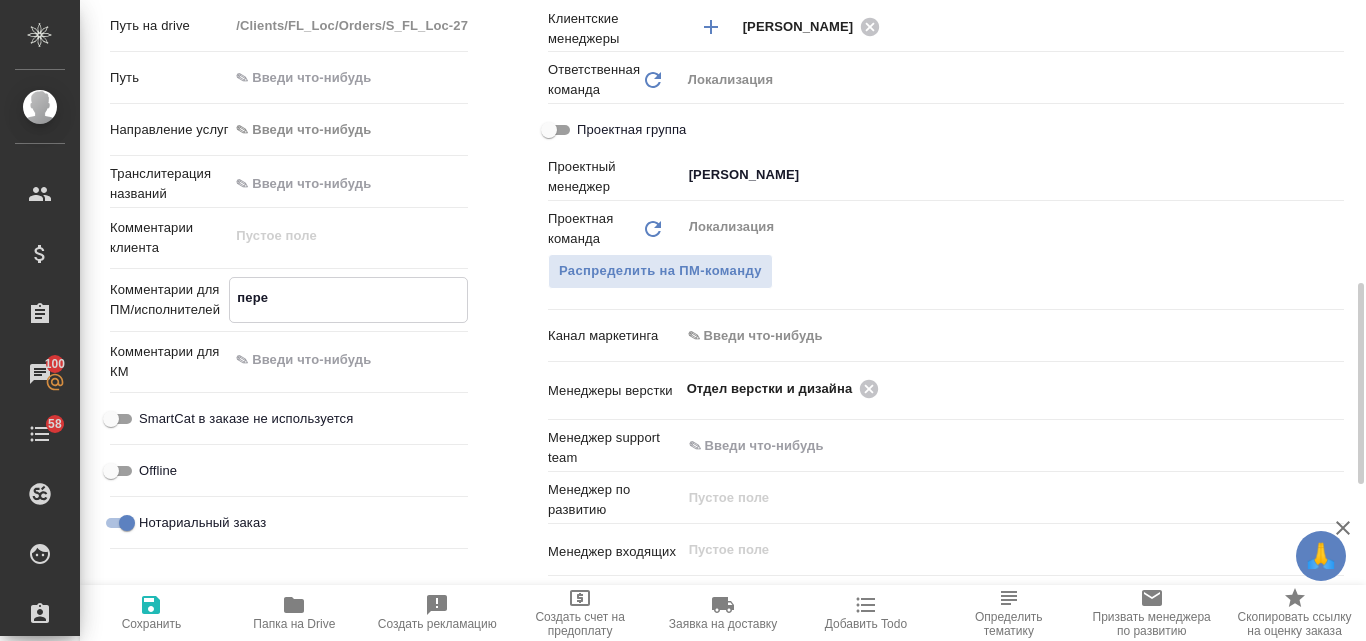 type on "перев" 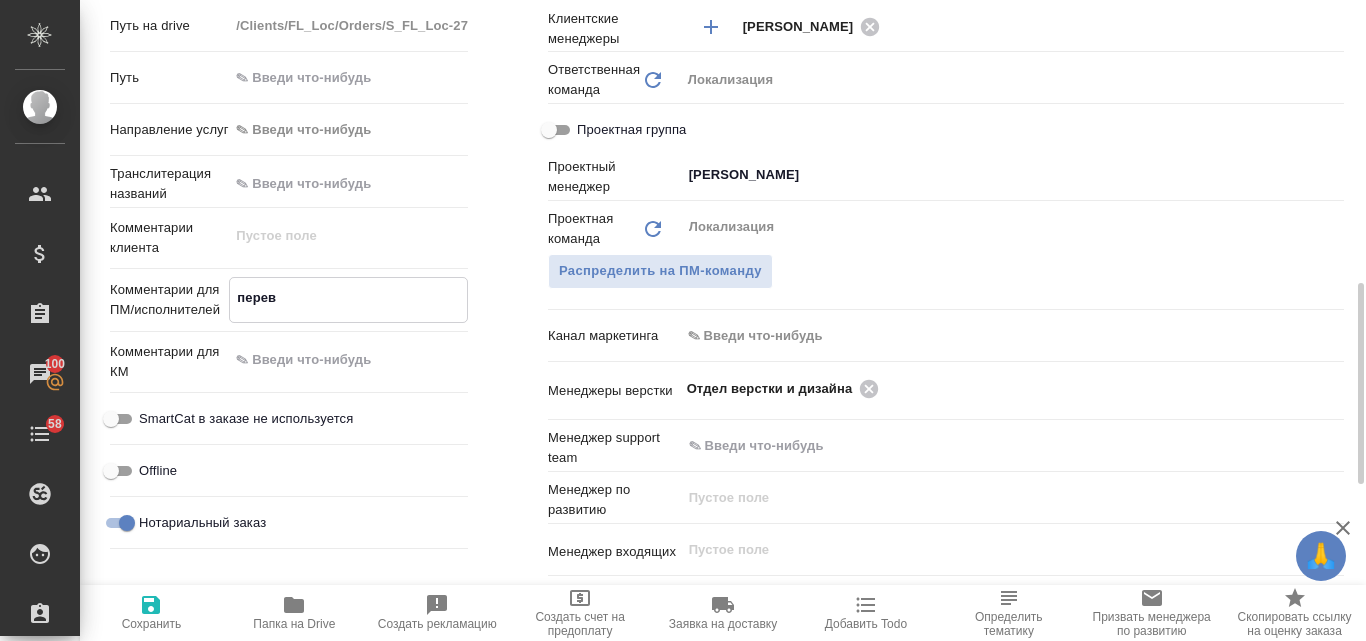 type on "x" 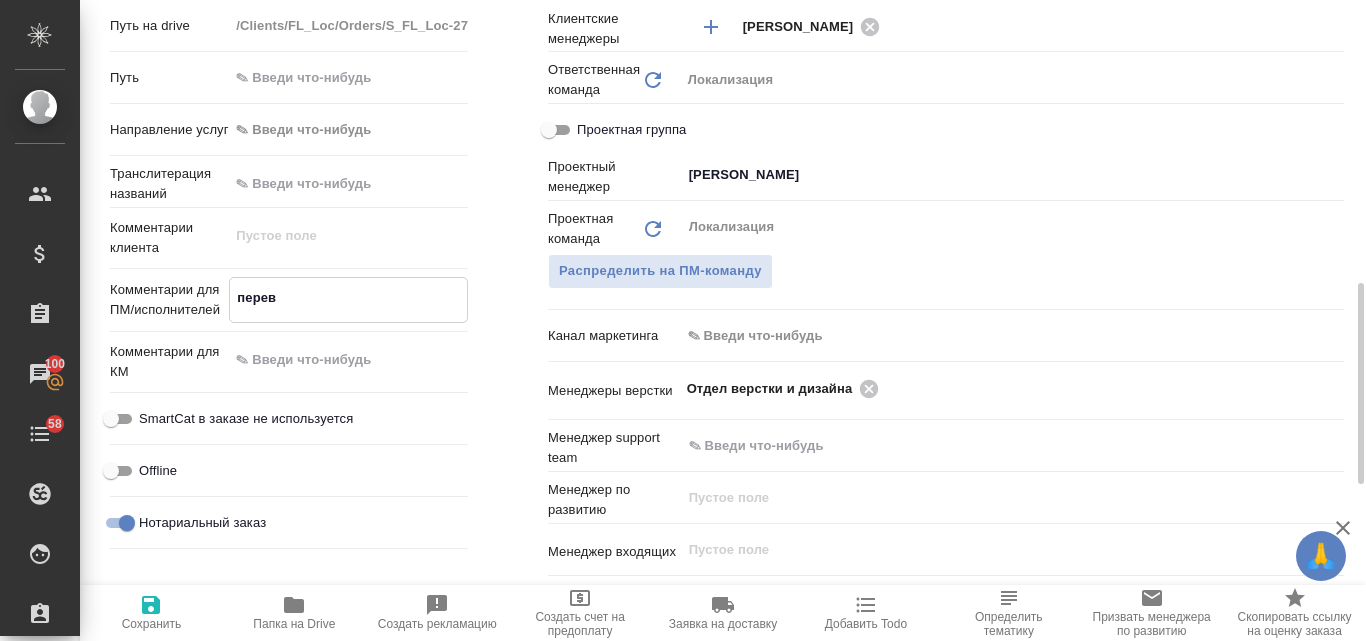 type on "x" 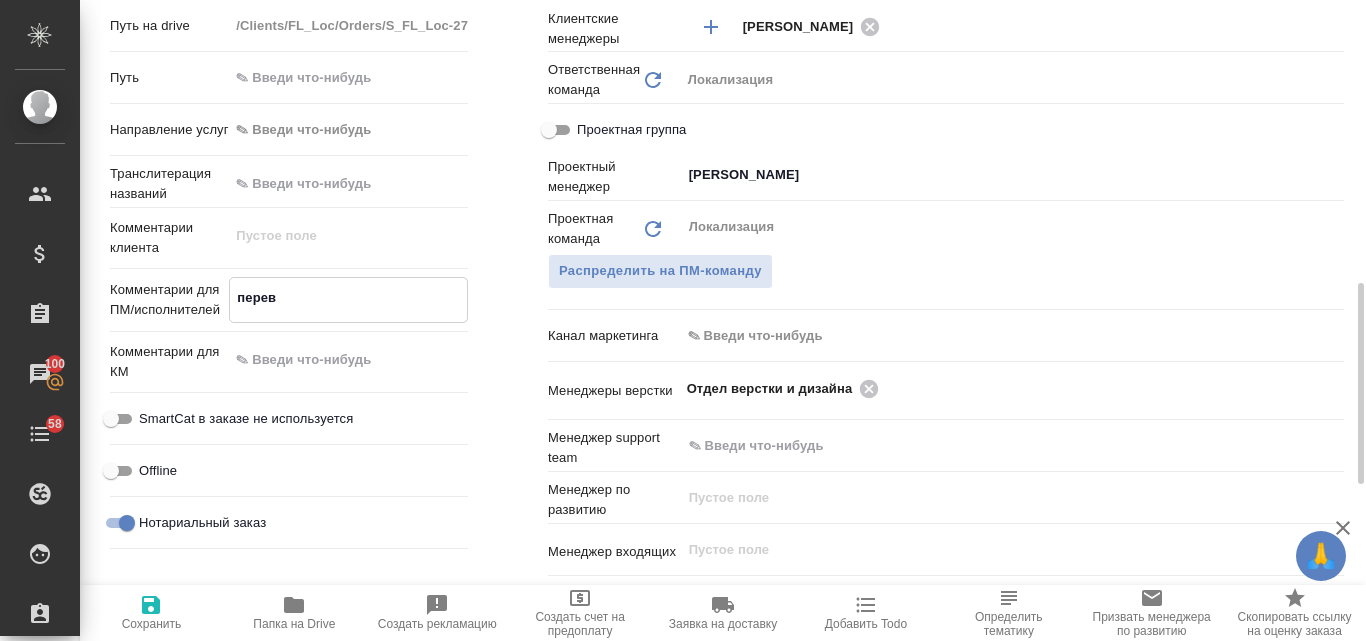 type on "перево" 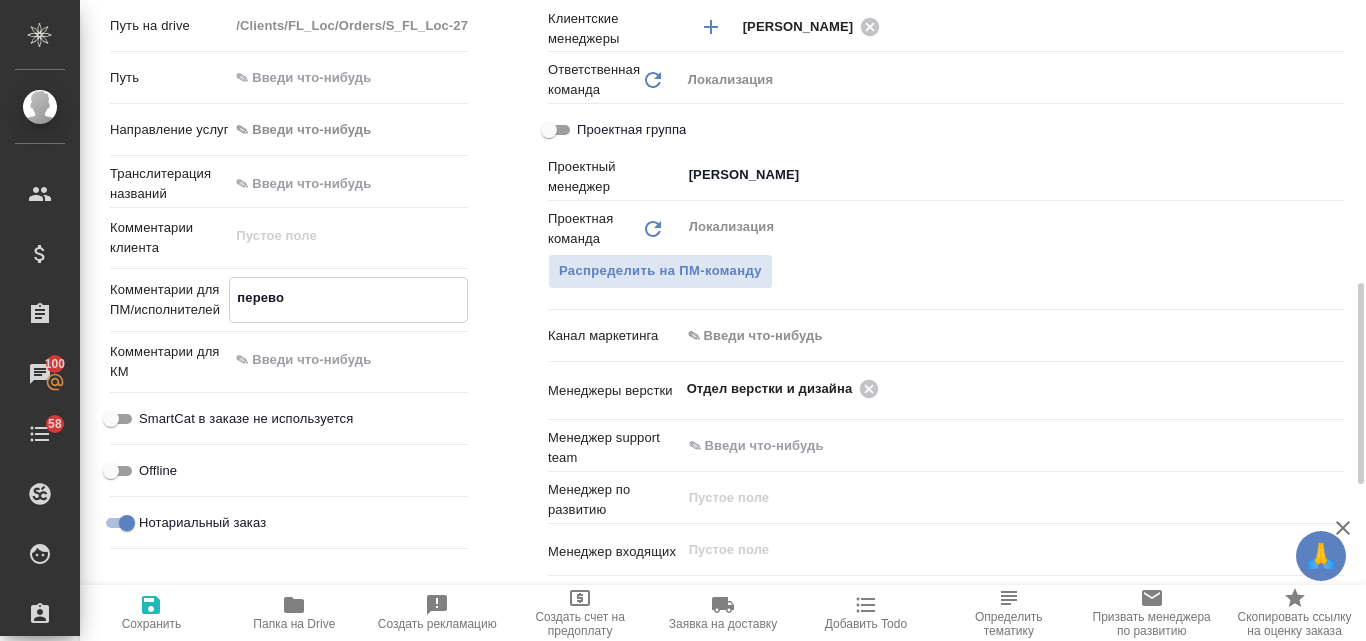 type on "x" 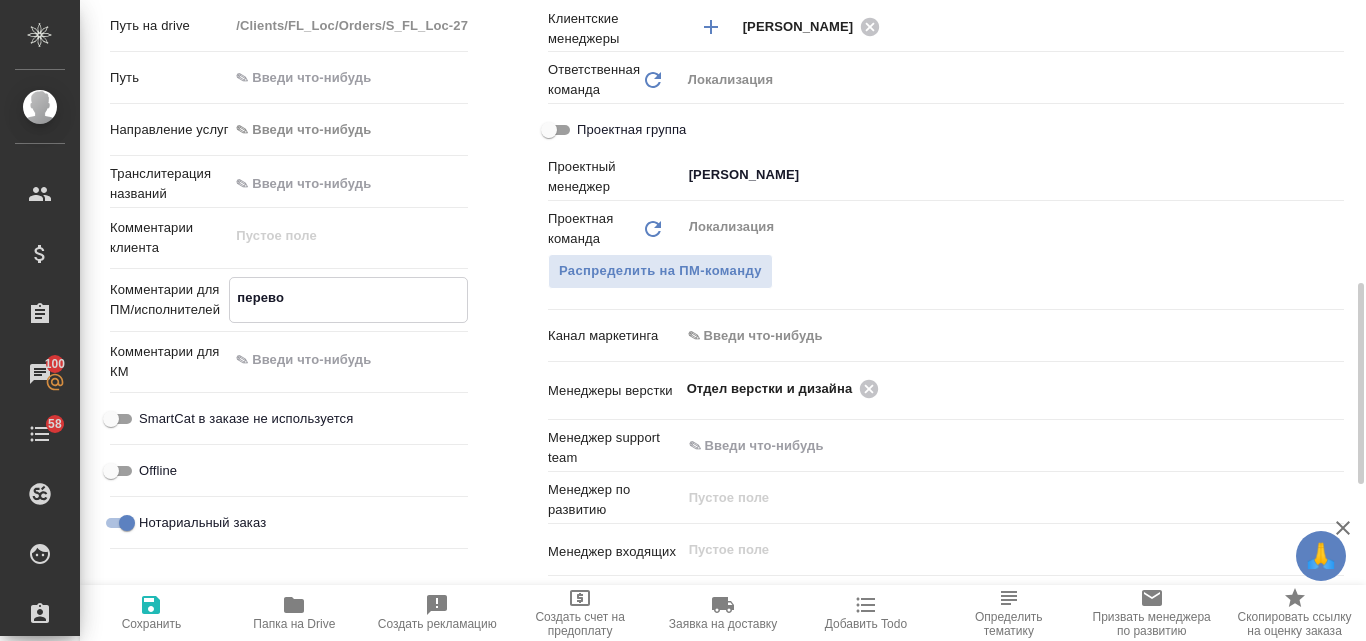 type on "x" 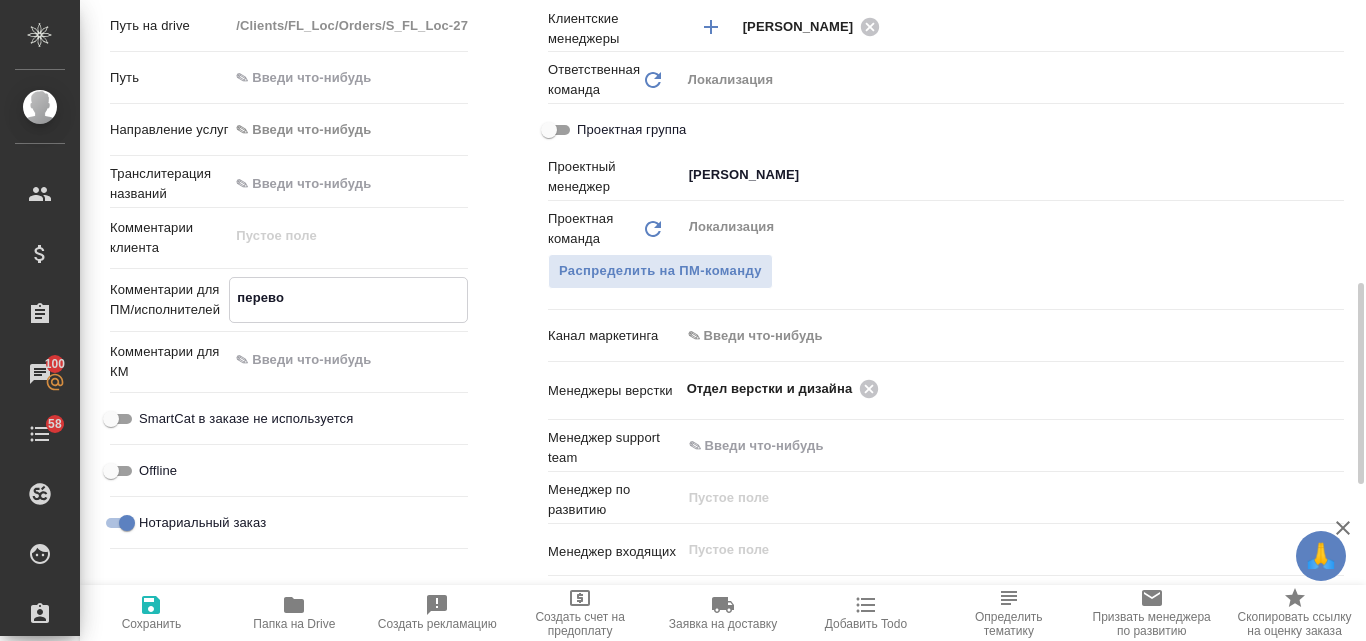 type on "перевод" 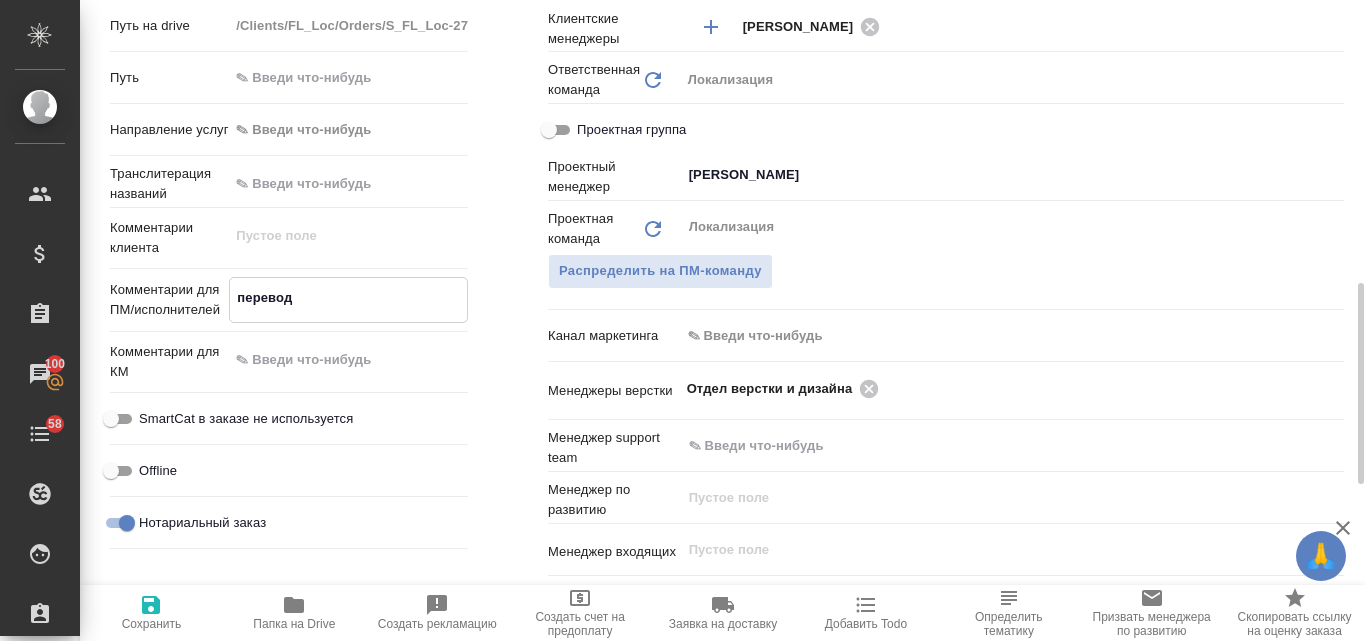 type on "x" 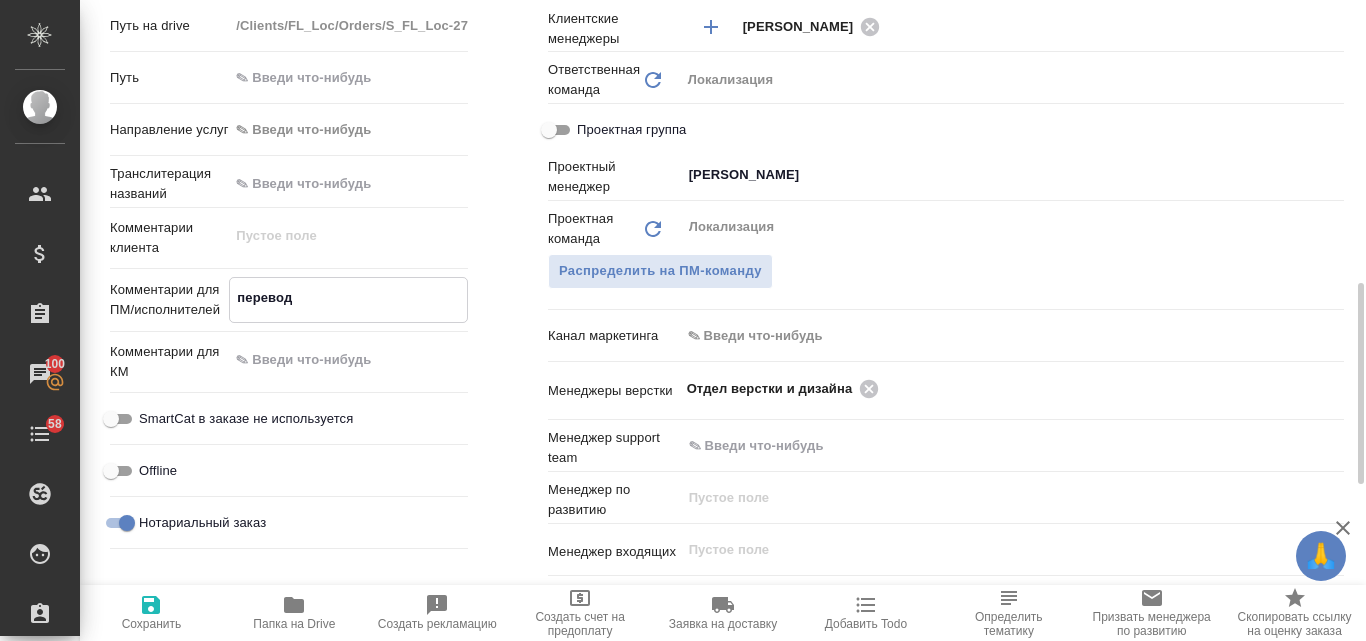 type on "x" 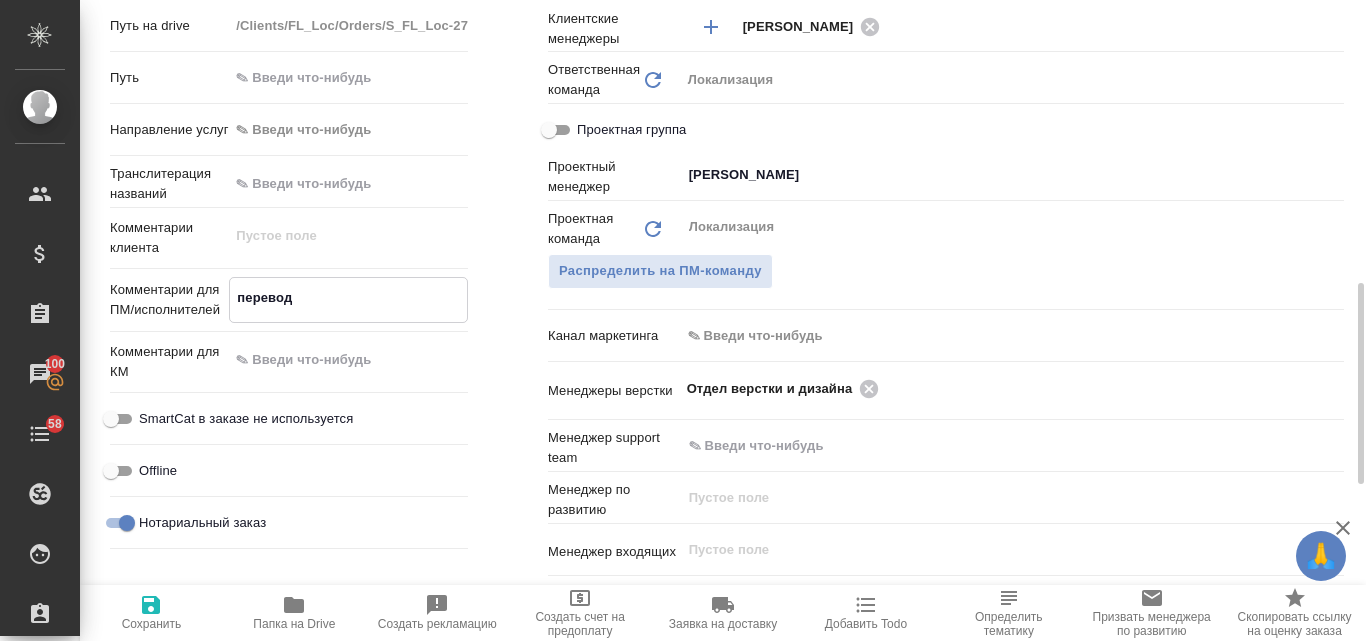 type on "перевод" 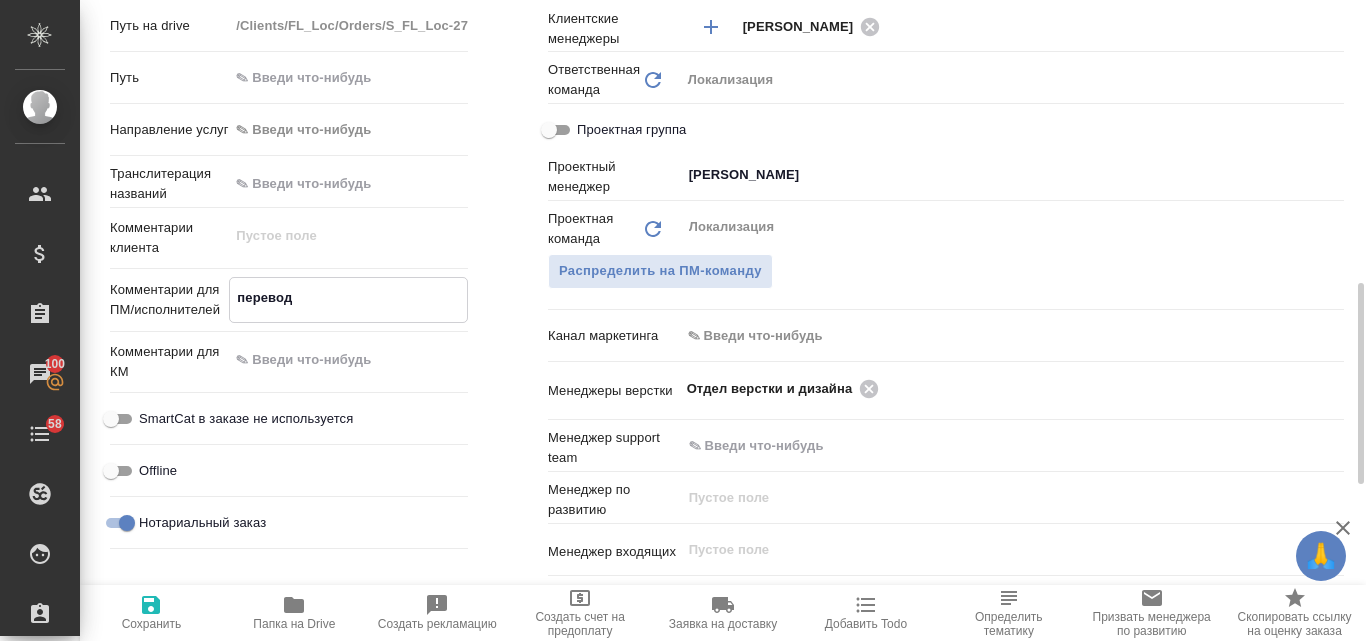 type on "x" 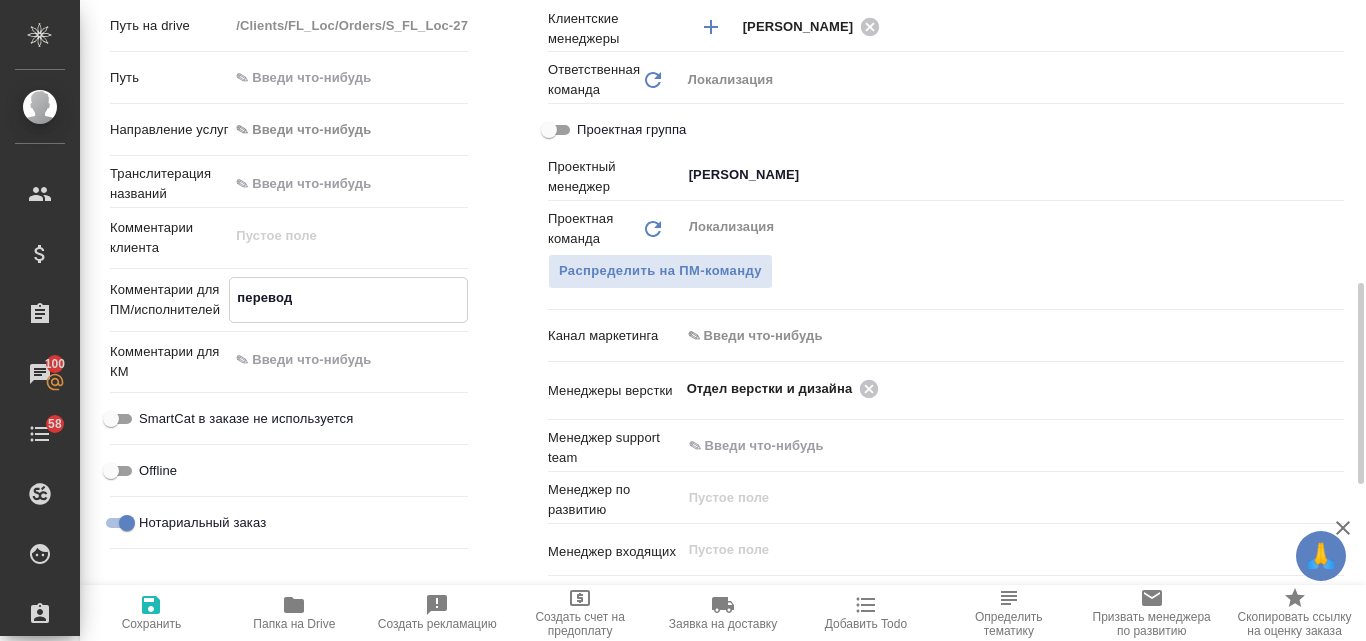 type on "перевод т" 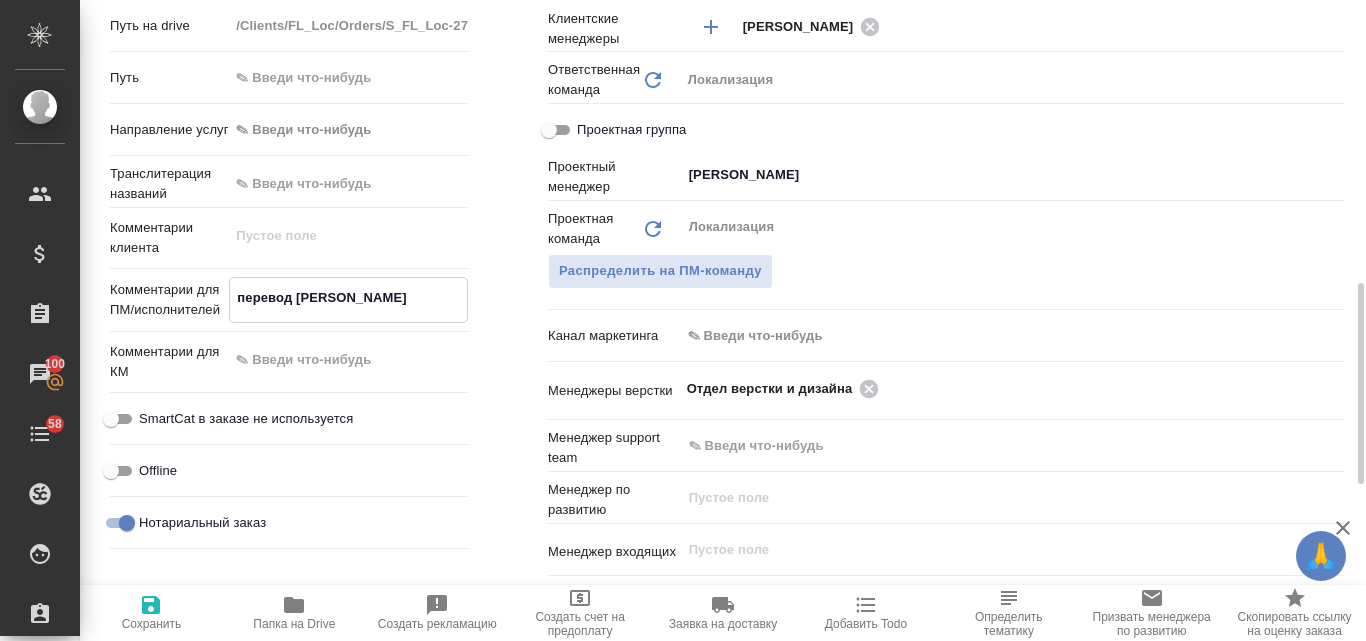 type on "x" 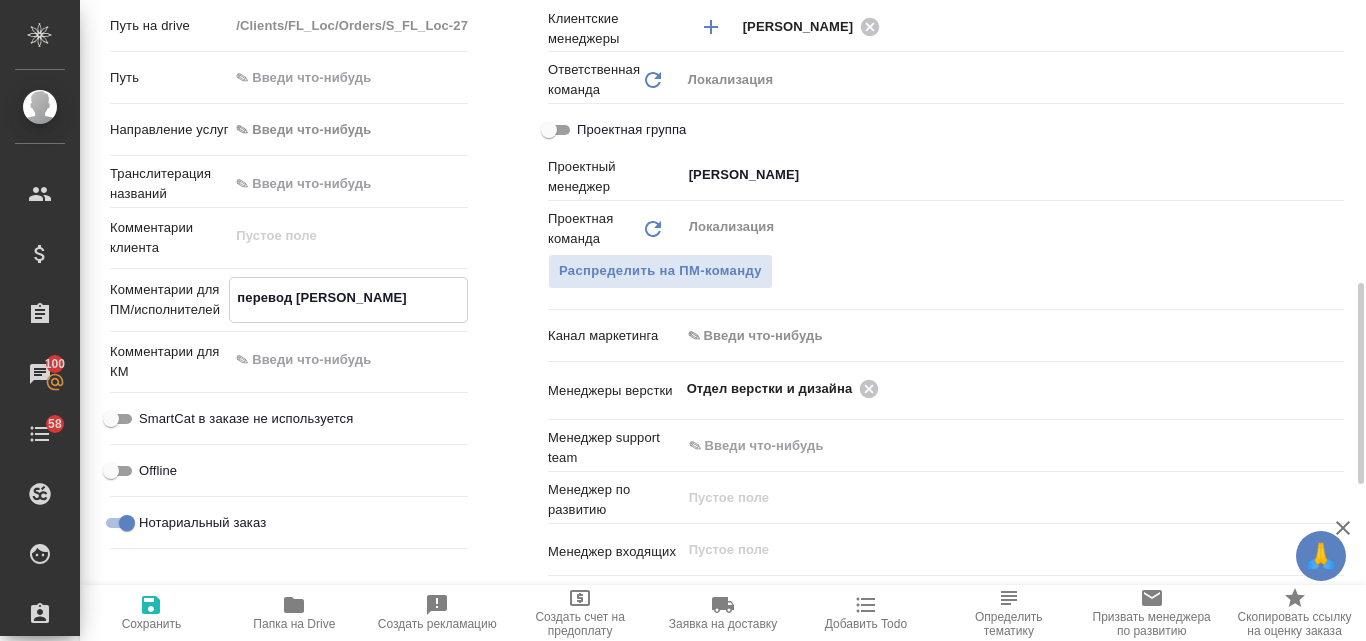 type on "x" 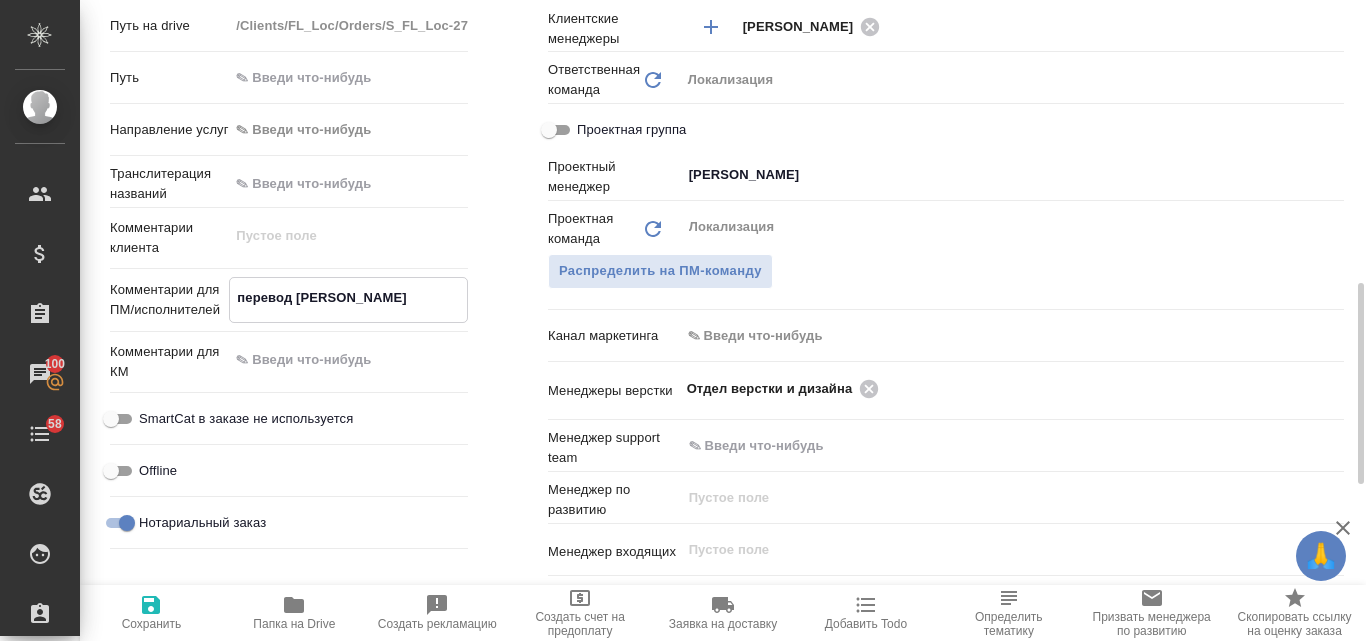 type on "перевод те" 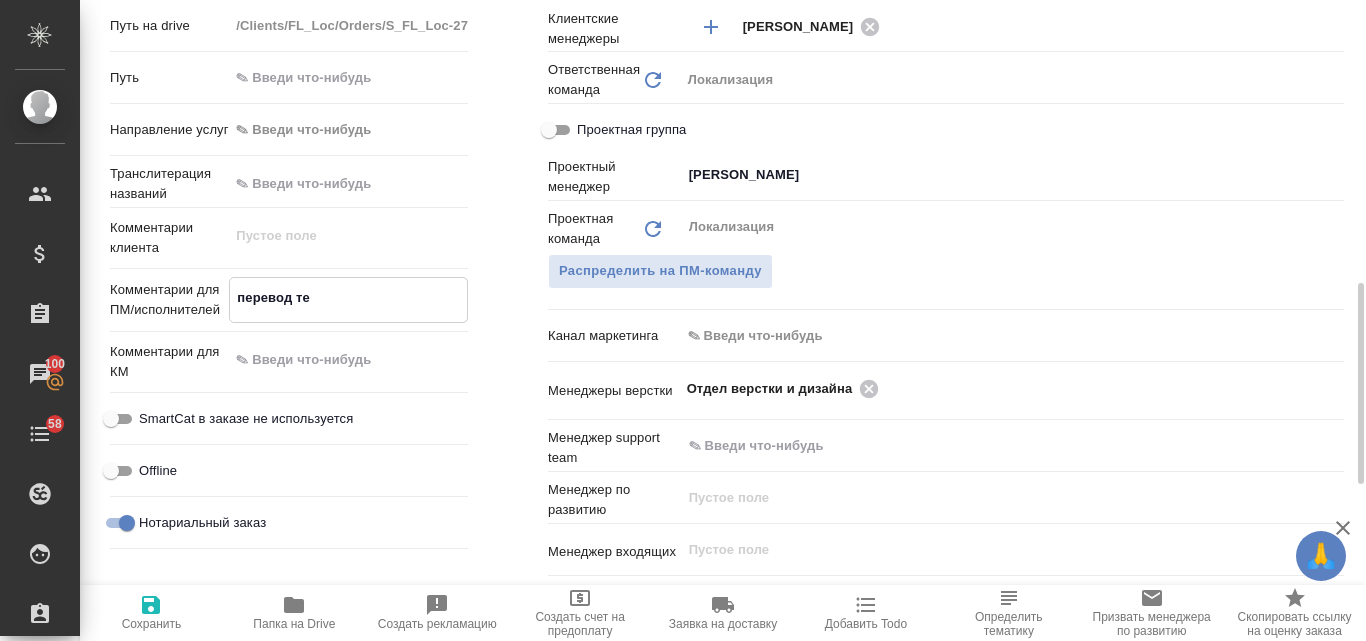 type on "x" 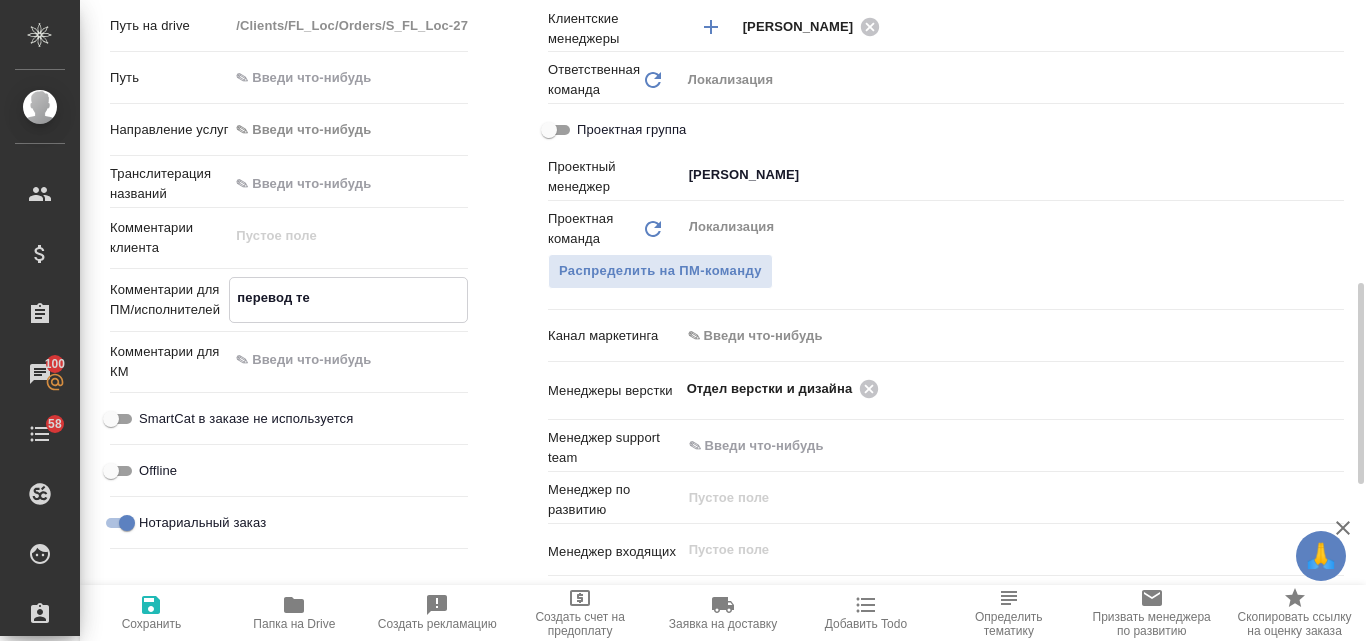 type on "x" 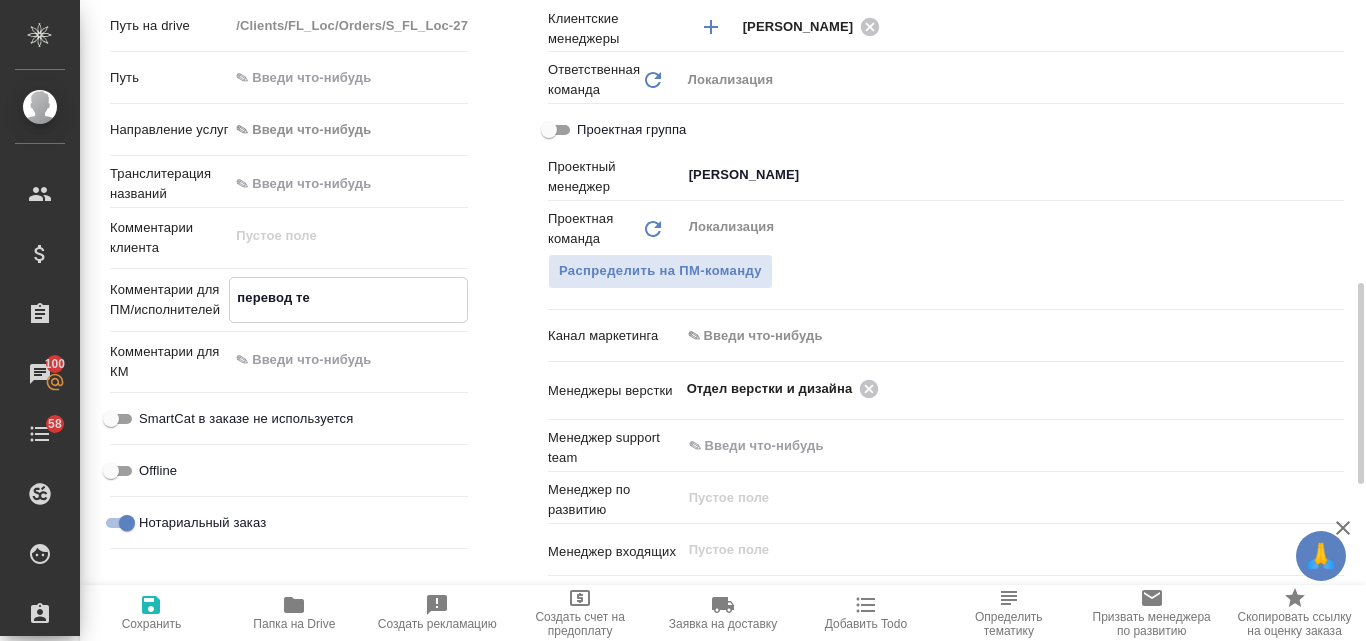 type on "x" 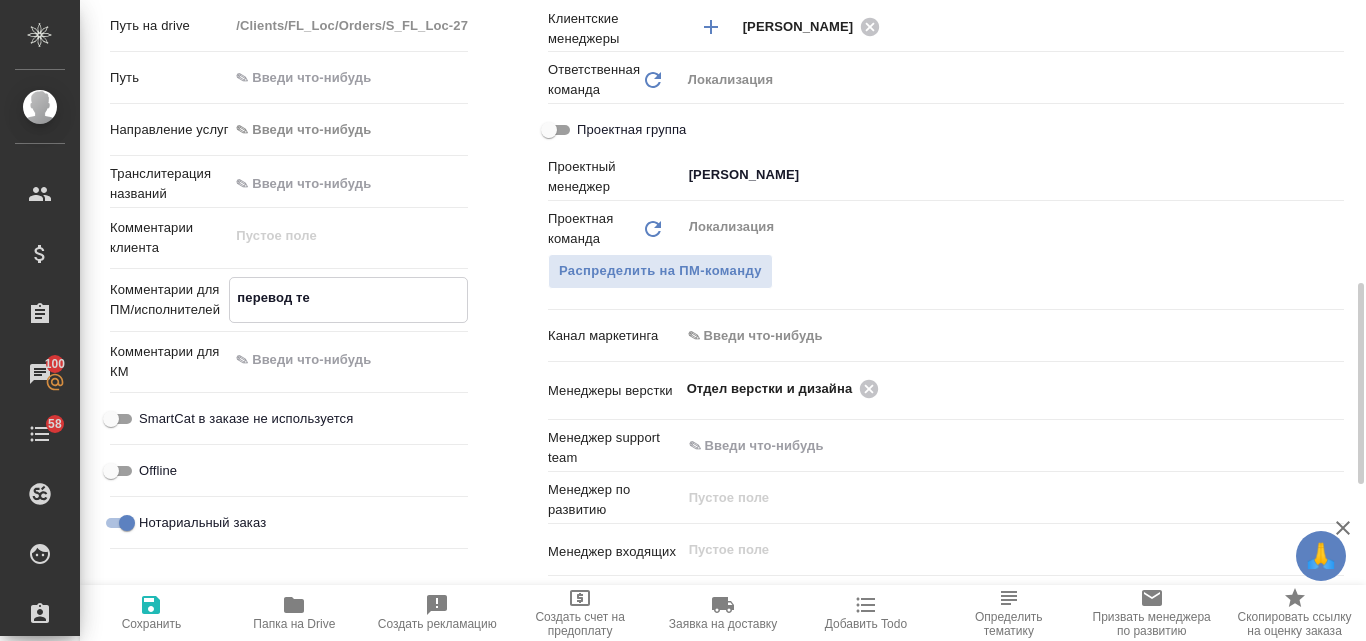 type on "перевод тек" 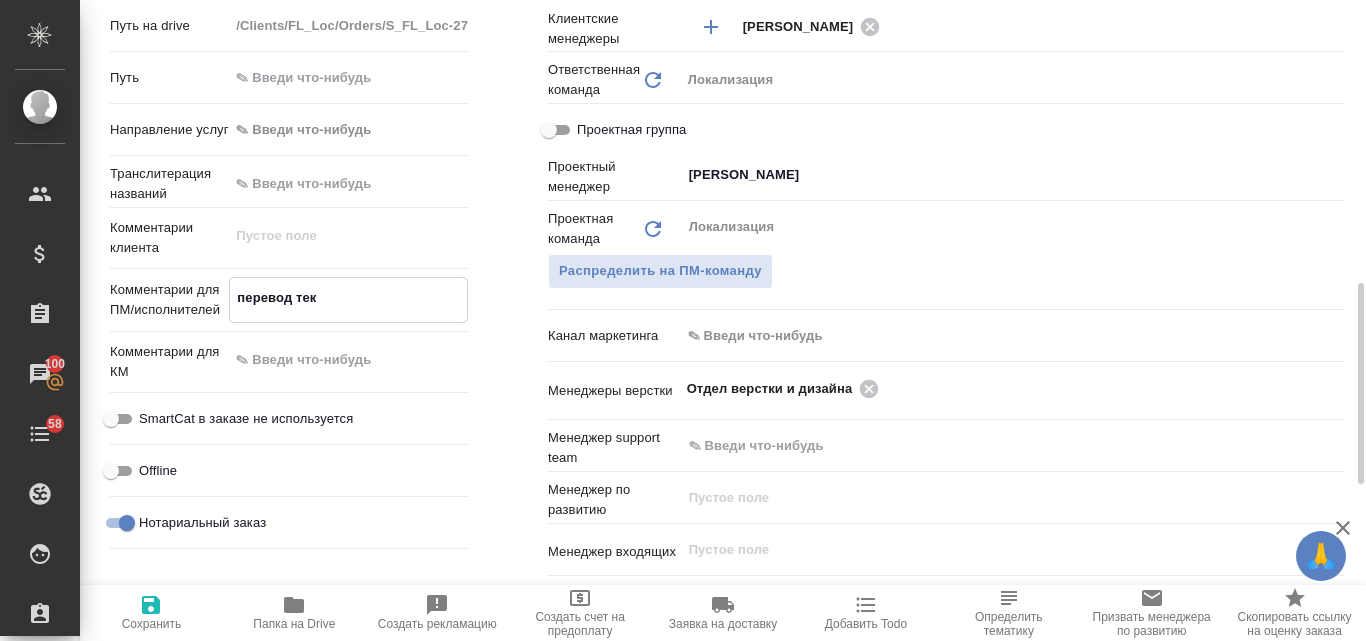 type on "перевод текс" 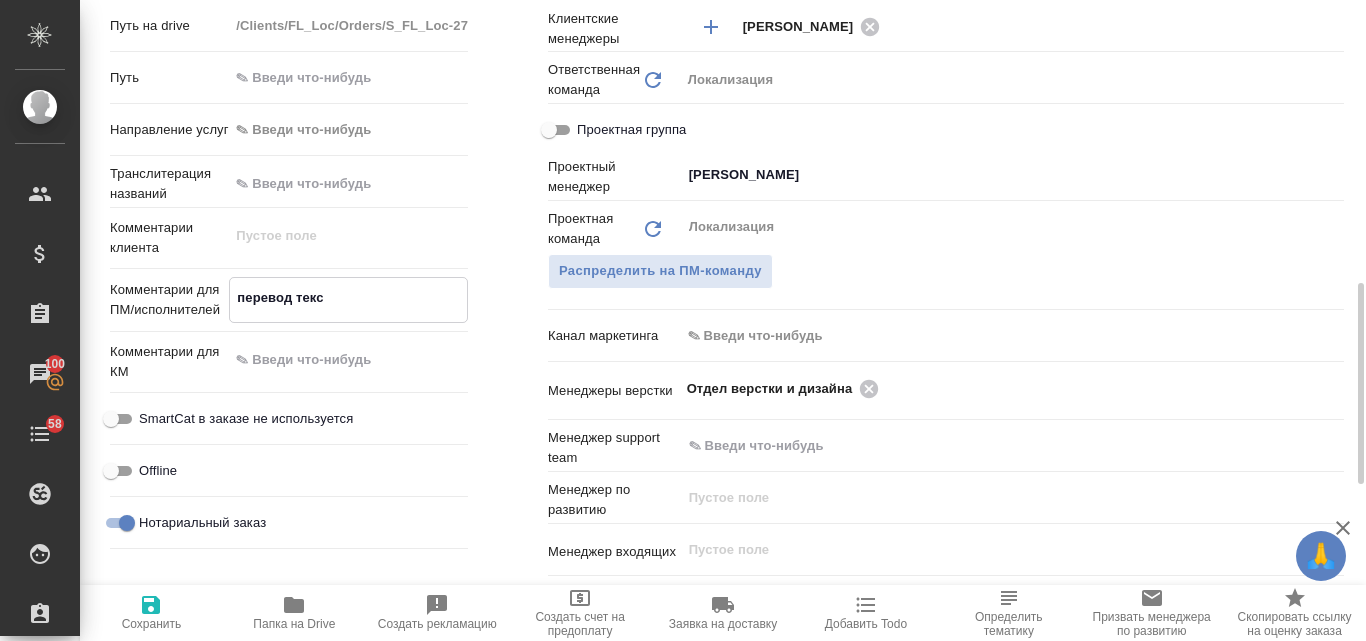 type on "x" 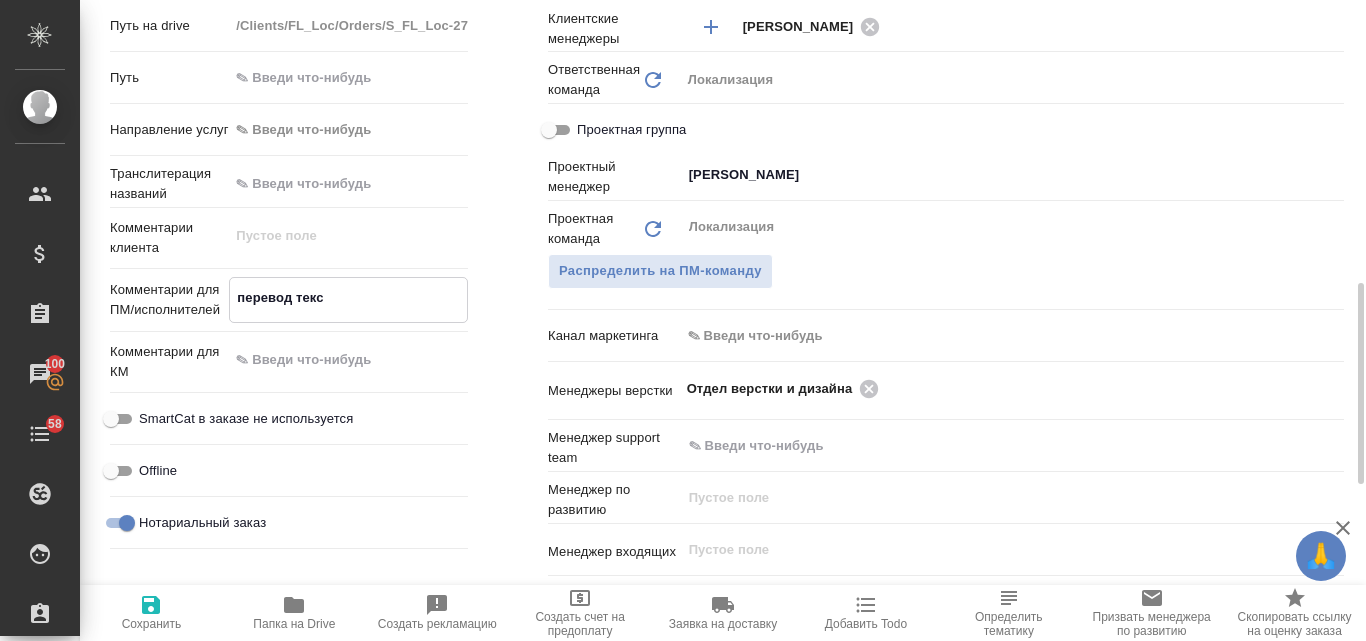 type on "x" 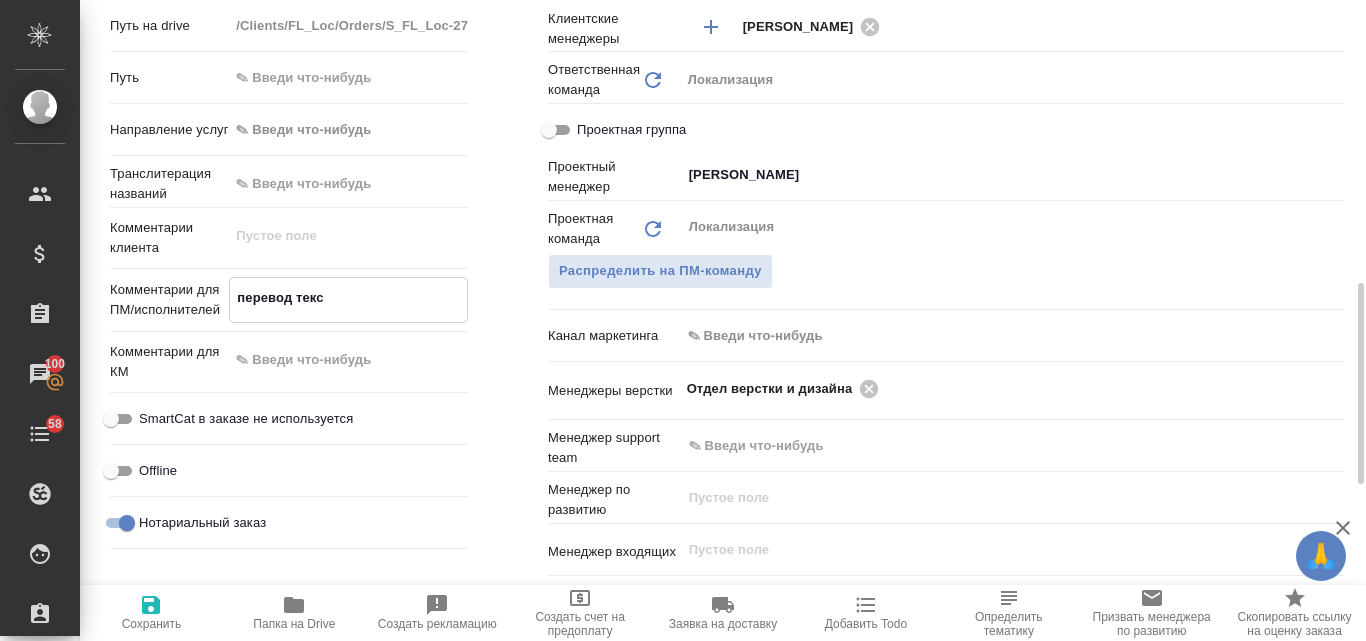 type on "перевод текст" 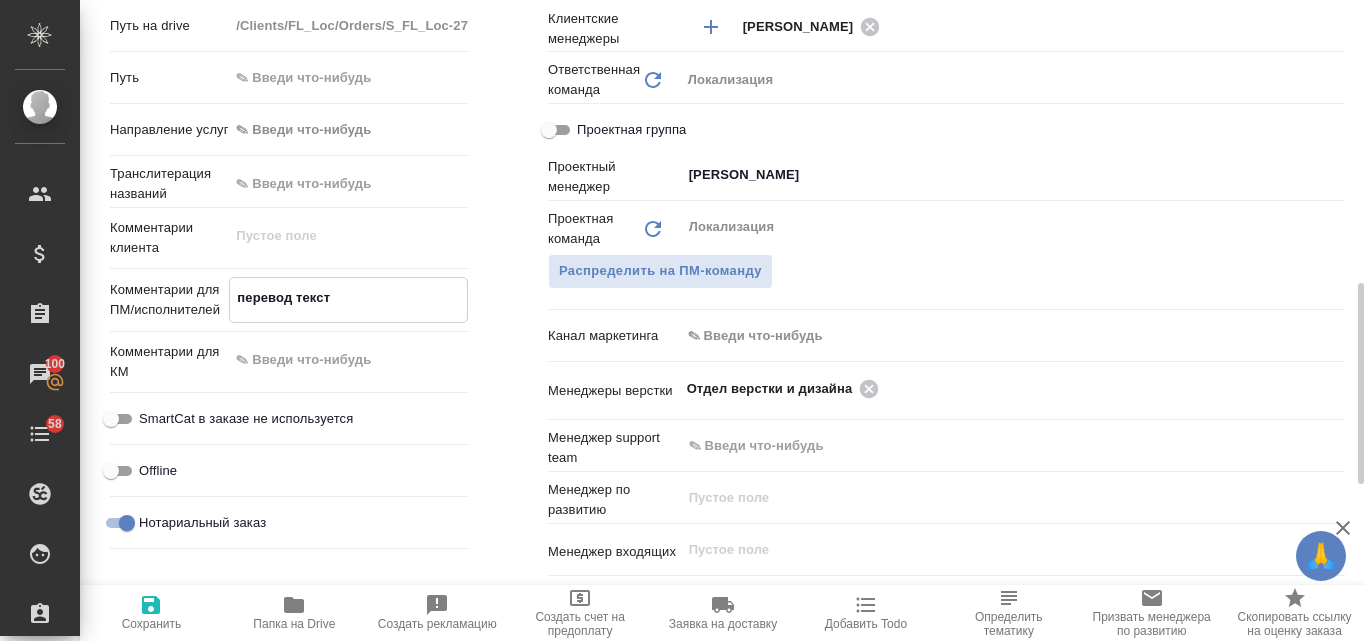 type on "x" 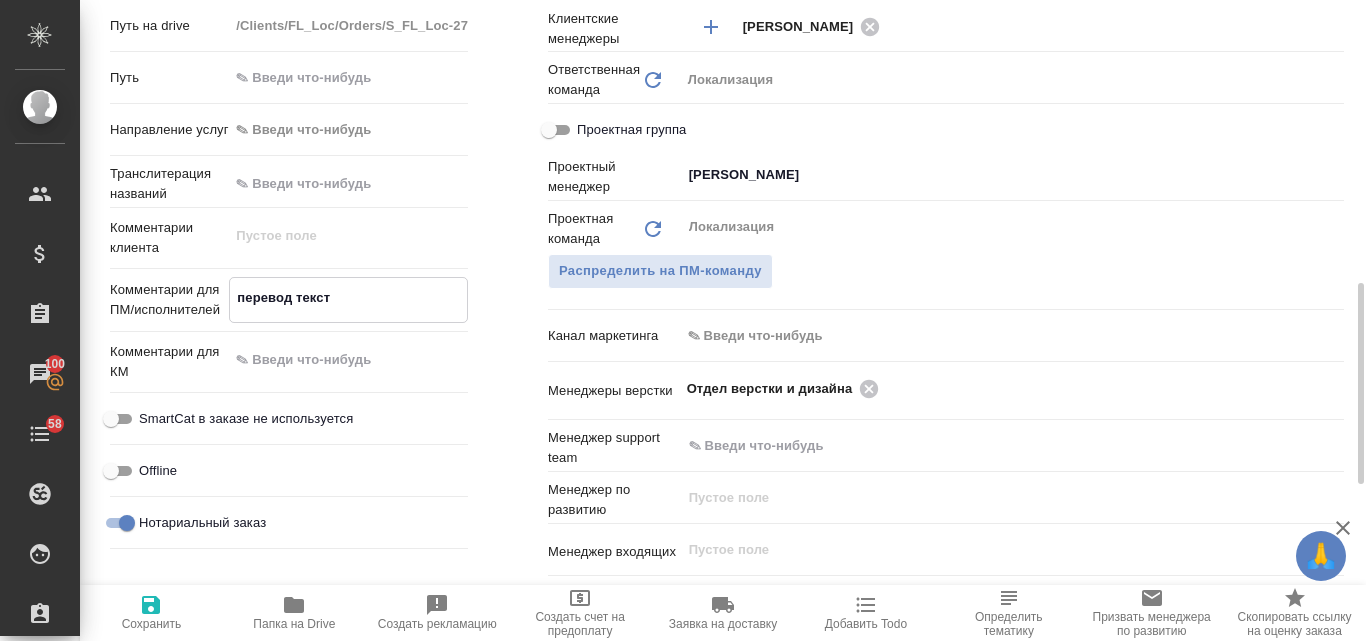 type on "x" 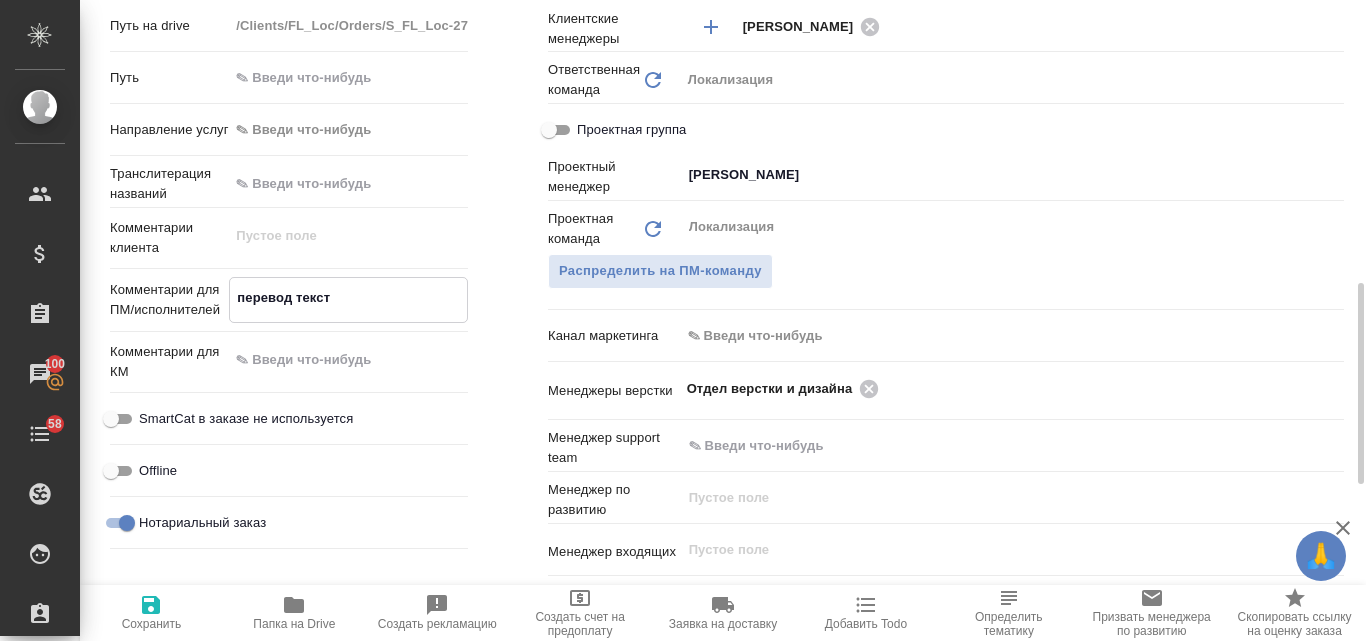 type on "перевод текста" 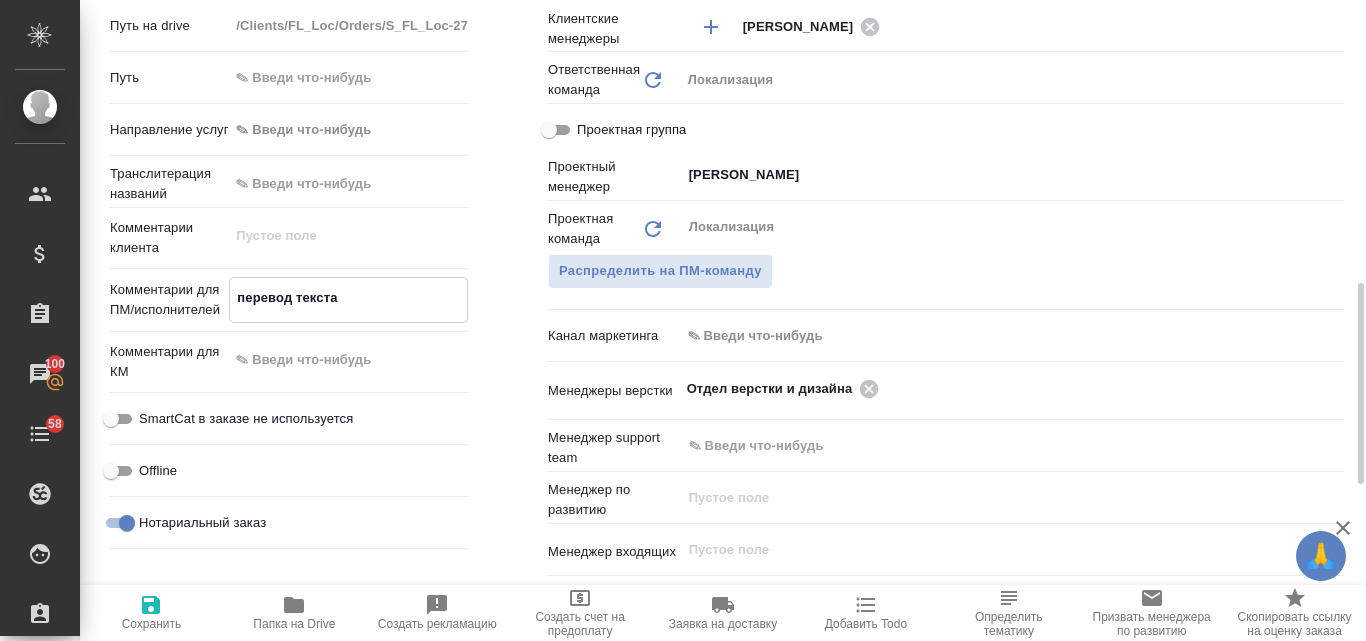 type on "x" 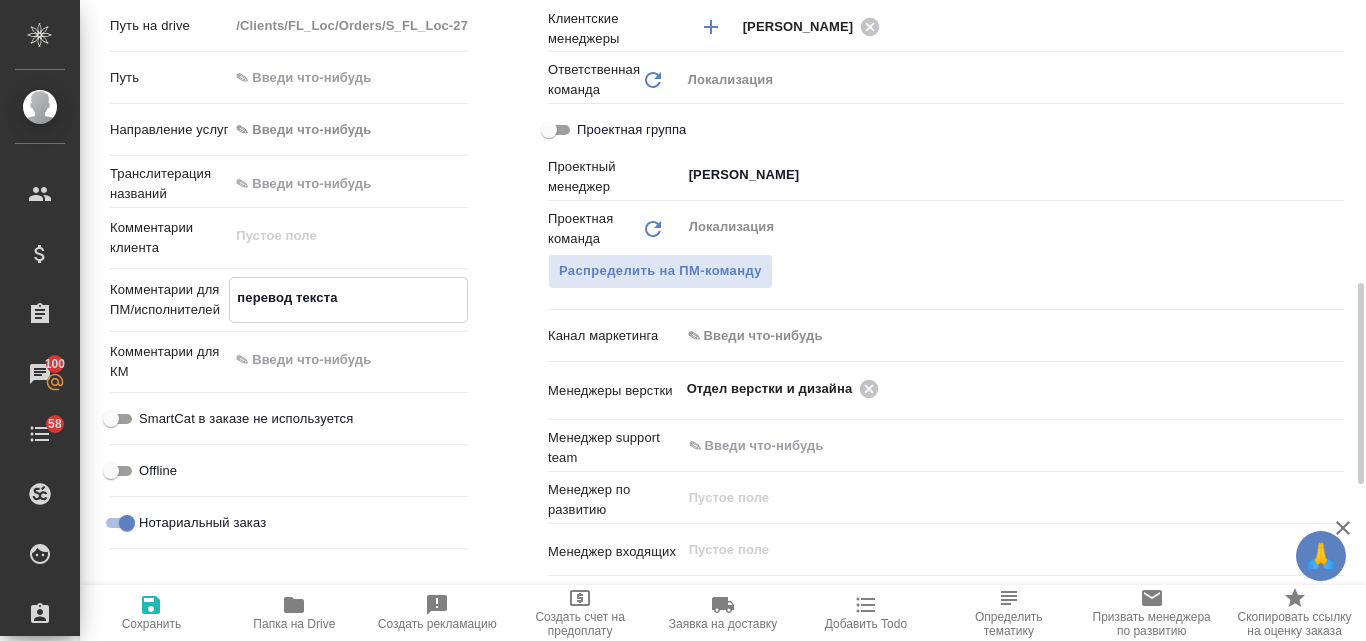 type on "x" 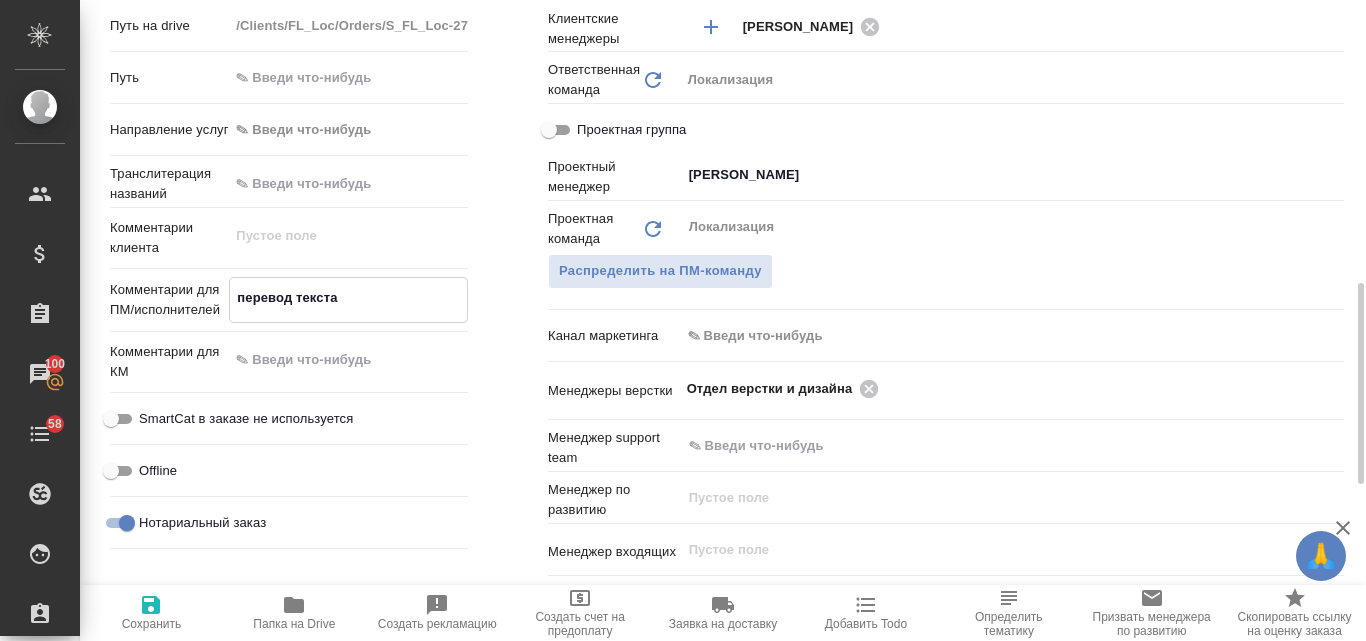 type on "перевод текста з" 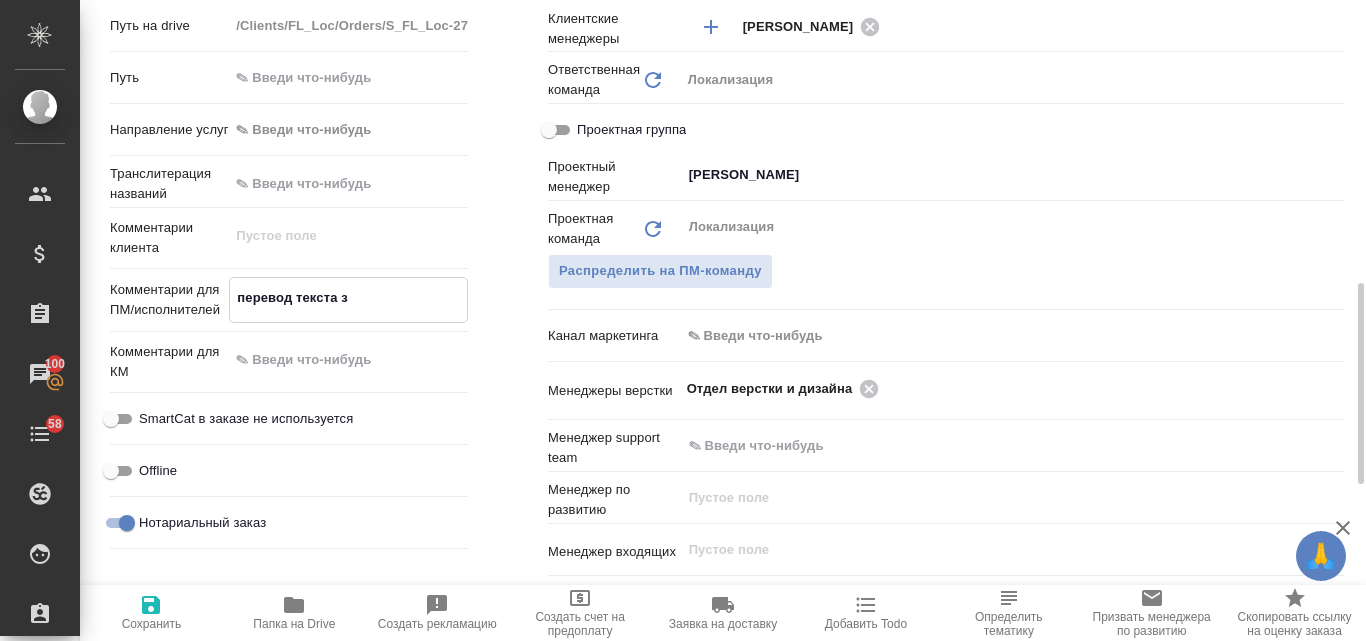 type on "x" 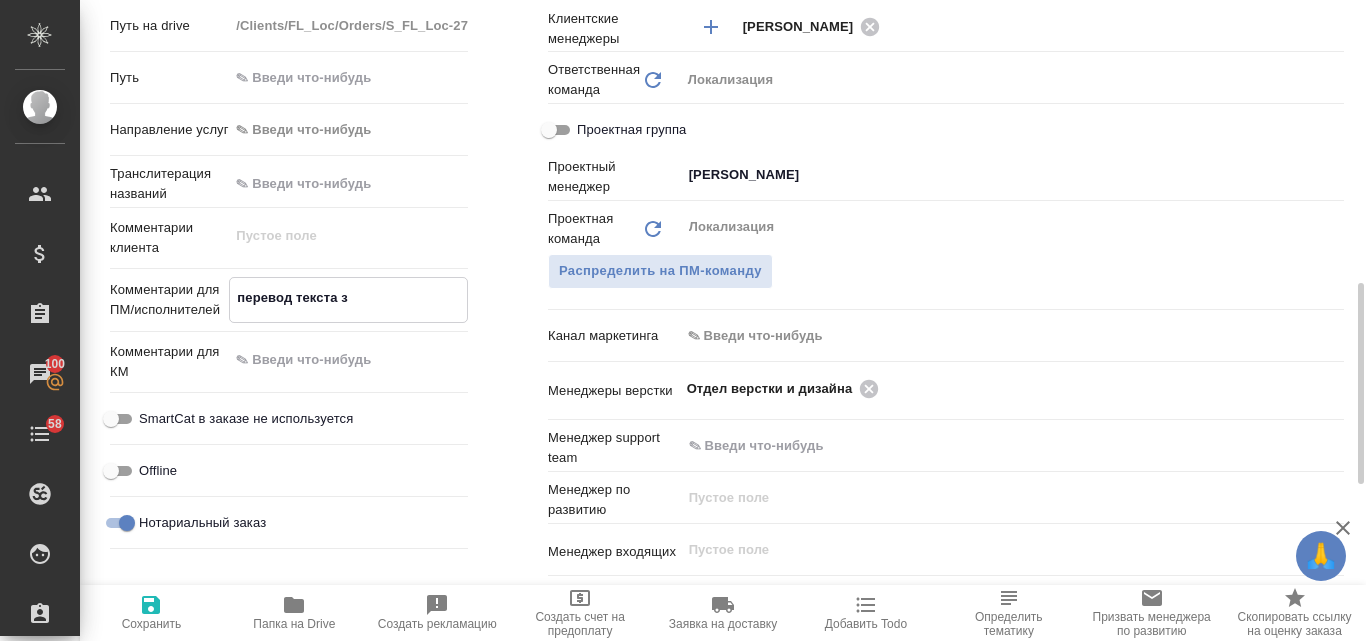 type on "x" 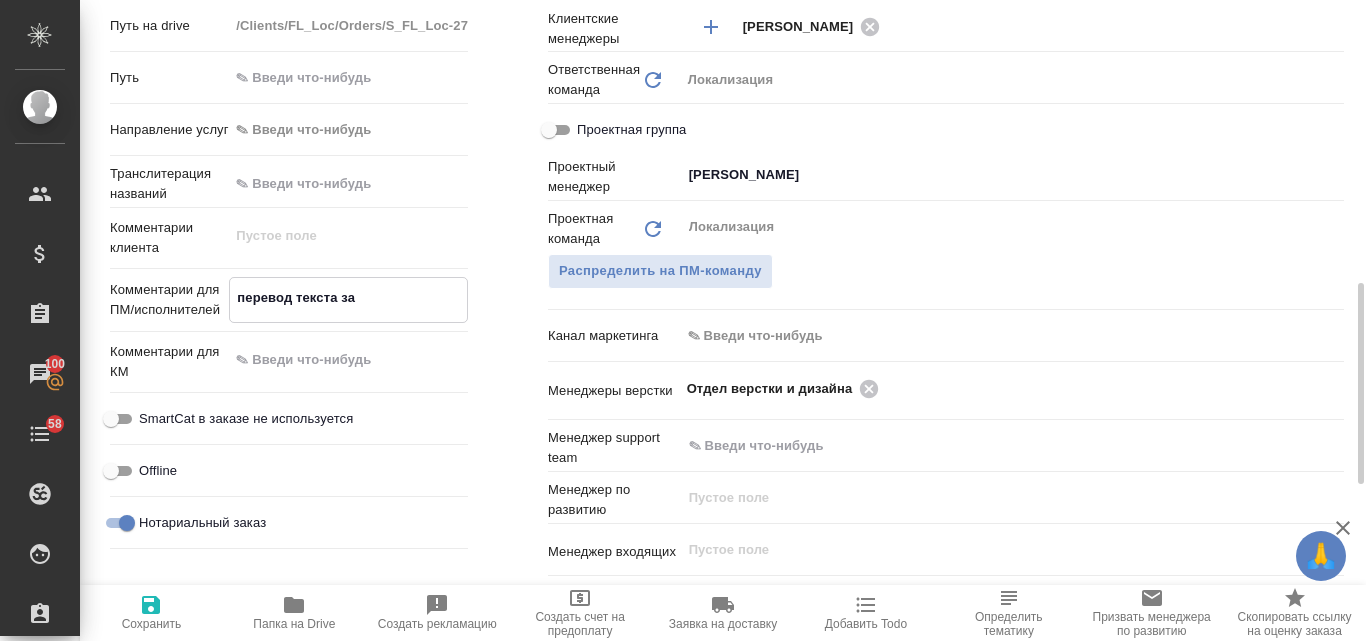 type on "x" 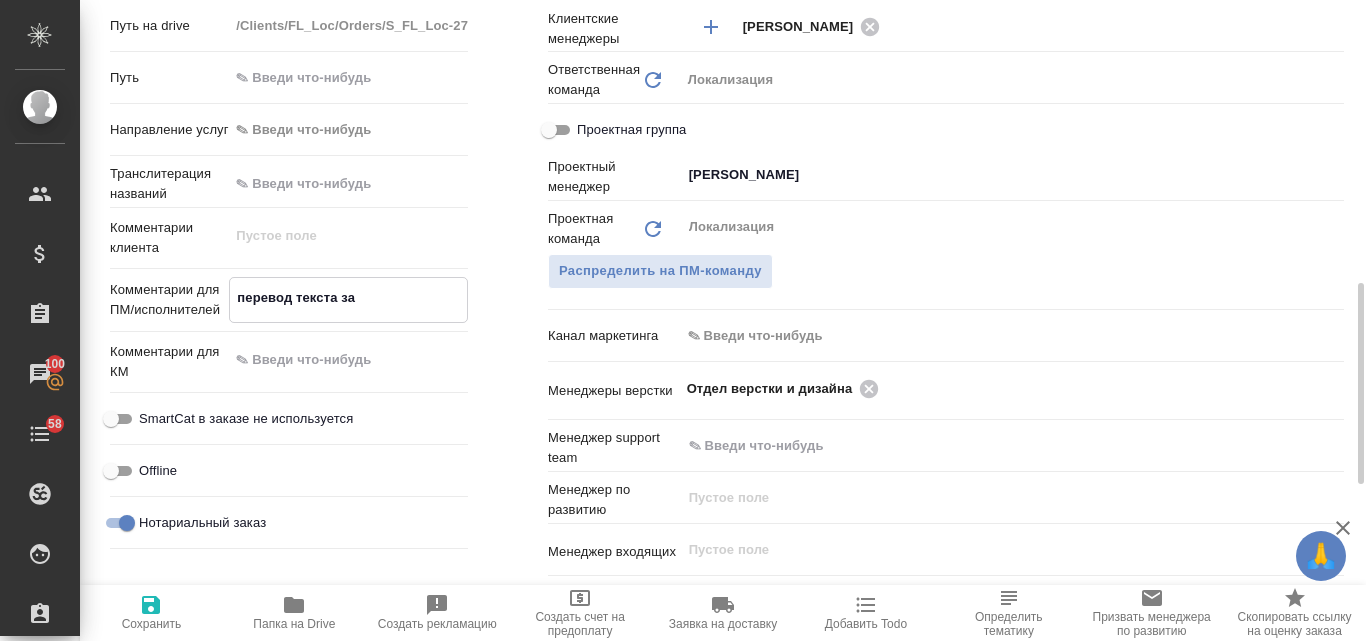 type on "перевод текста зав" 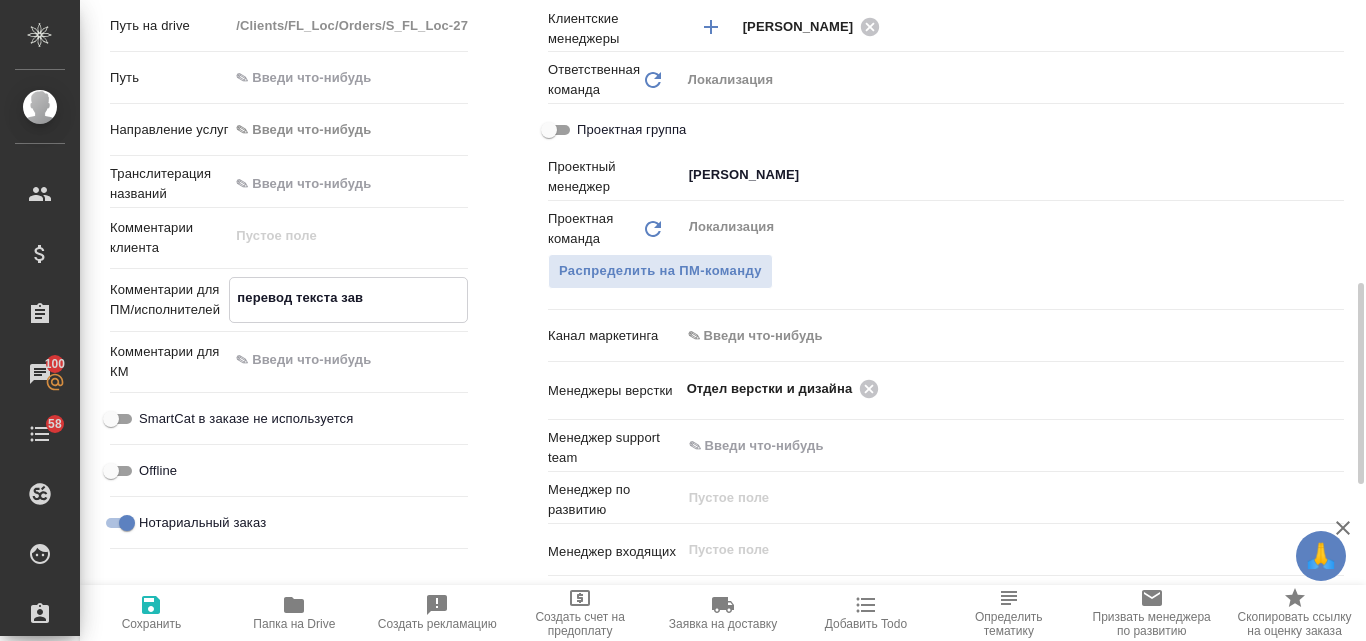 type on "перевод текста за" 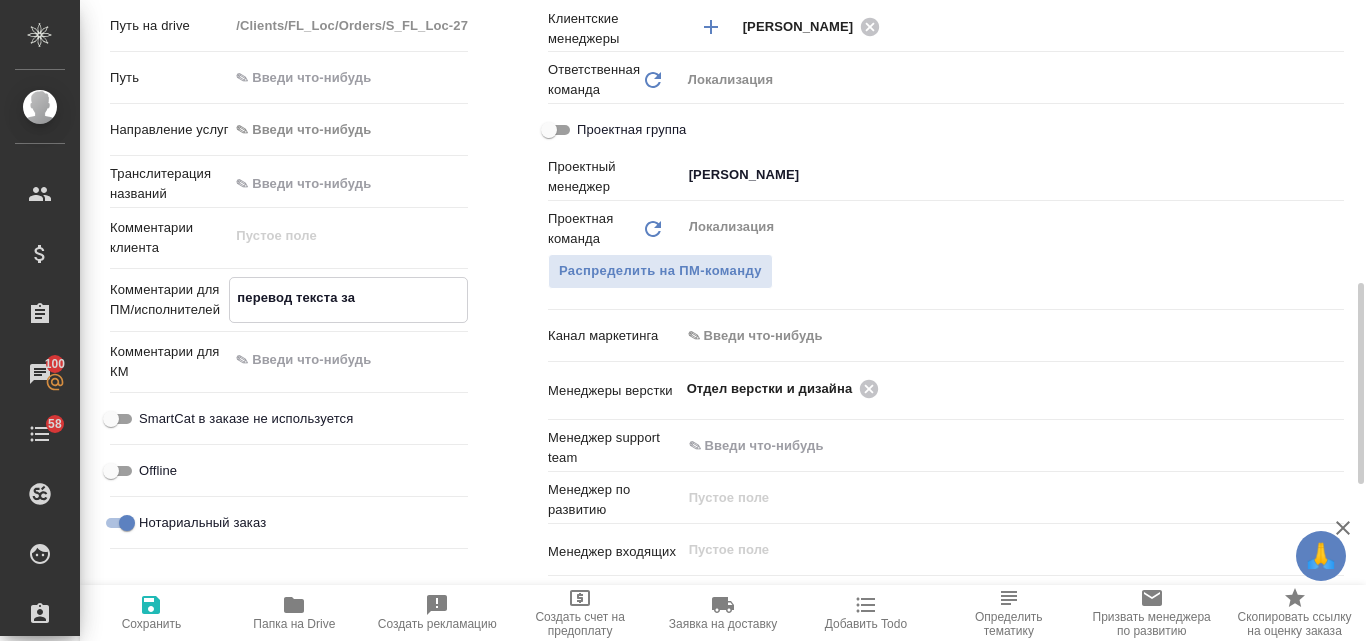 type on "x" 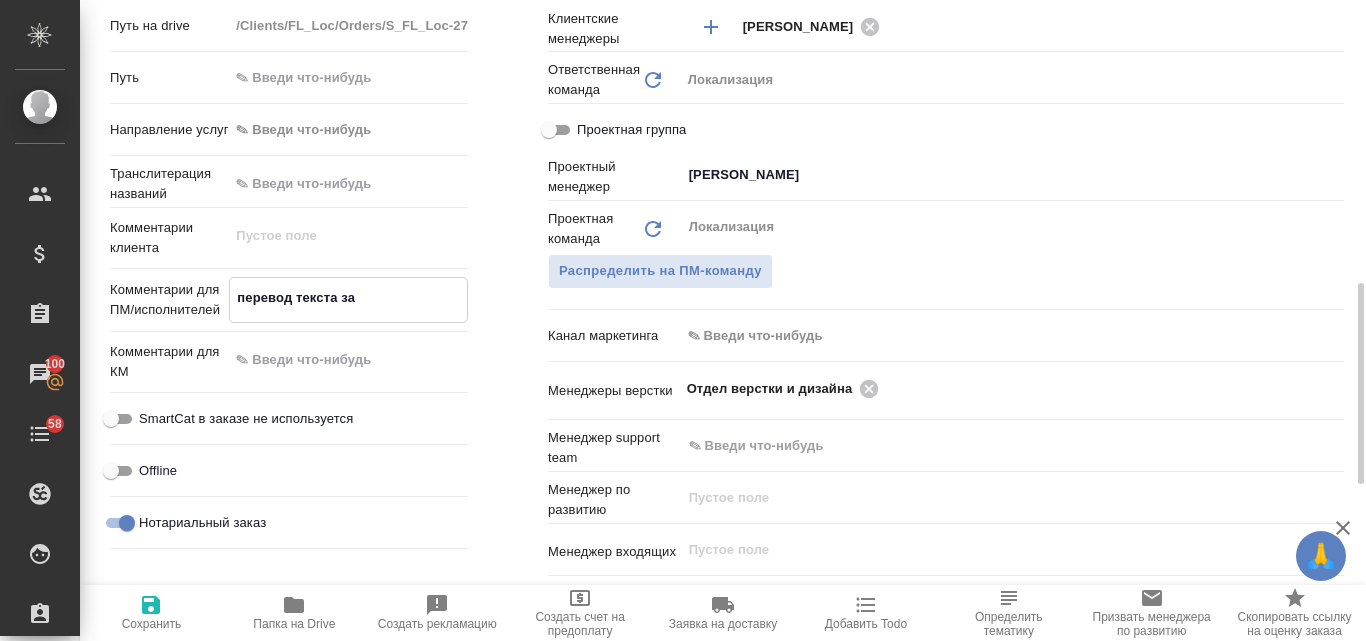 type on "x" 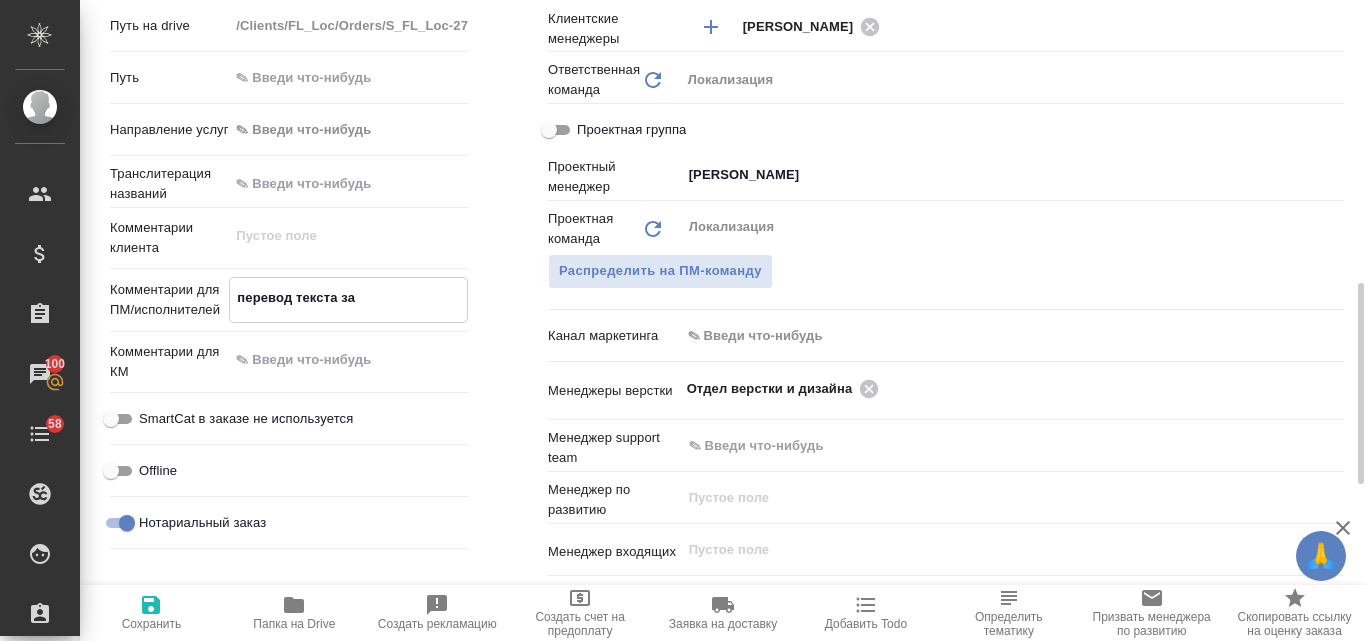 type on "перевод текста з" 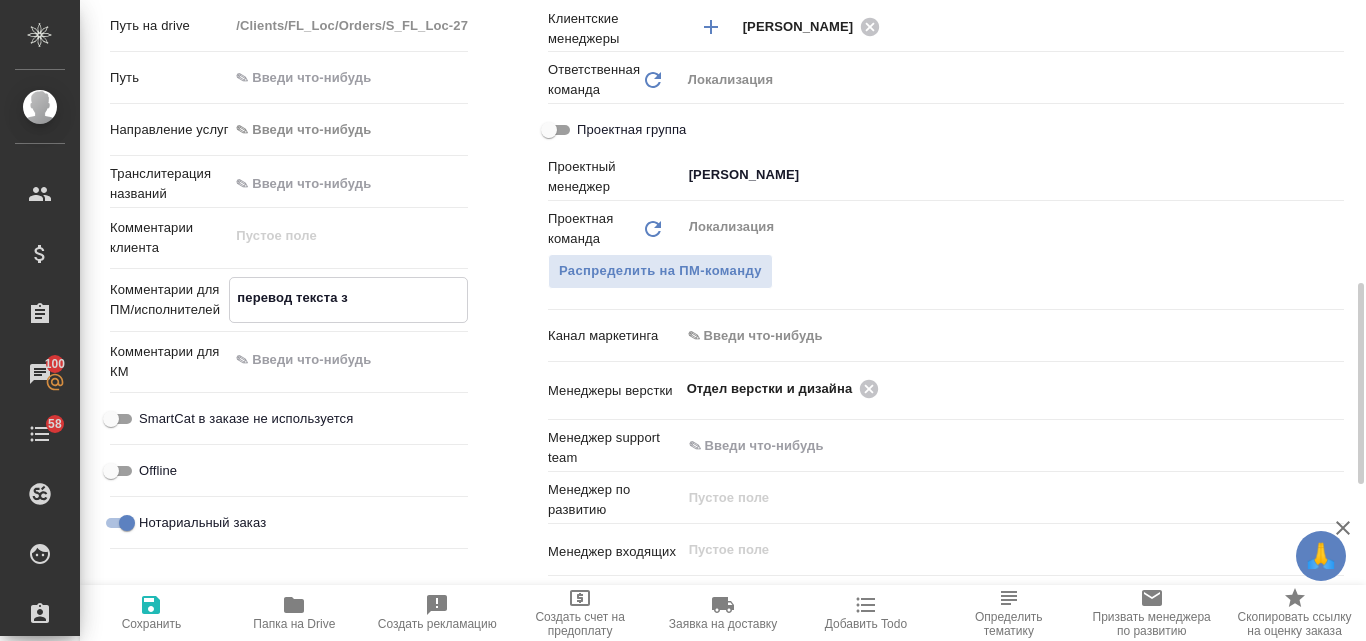 type on "x" 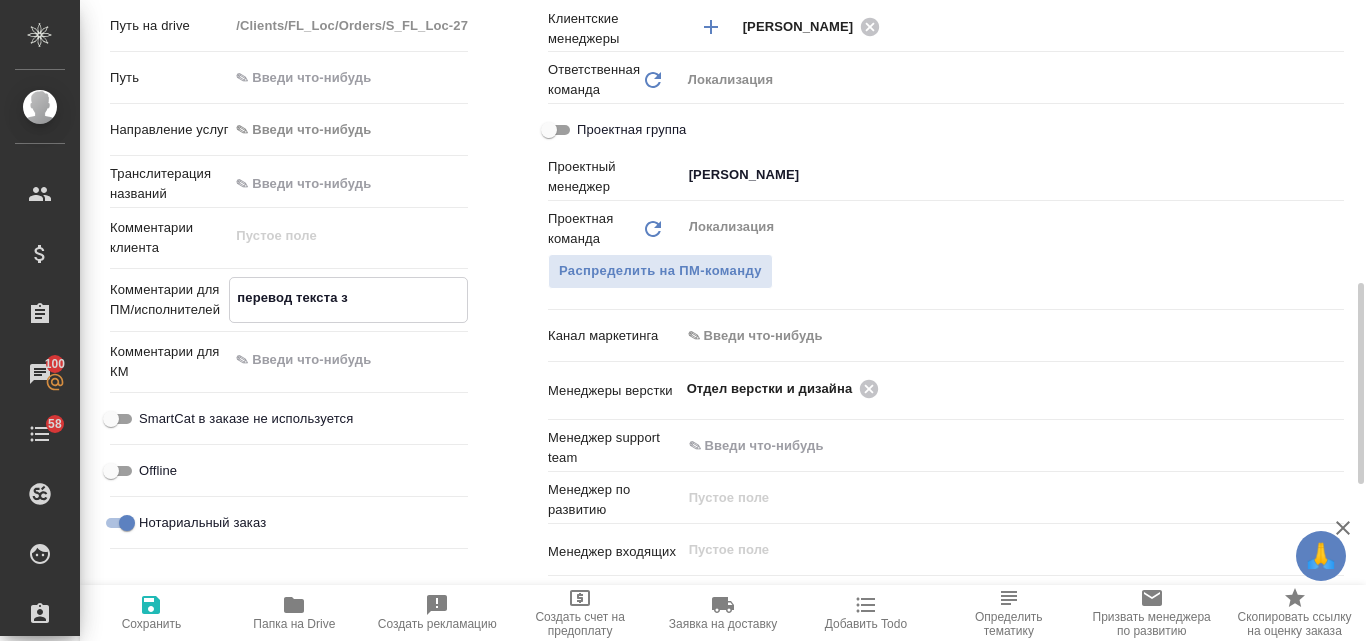 type on "x" 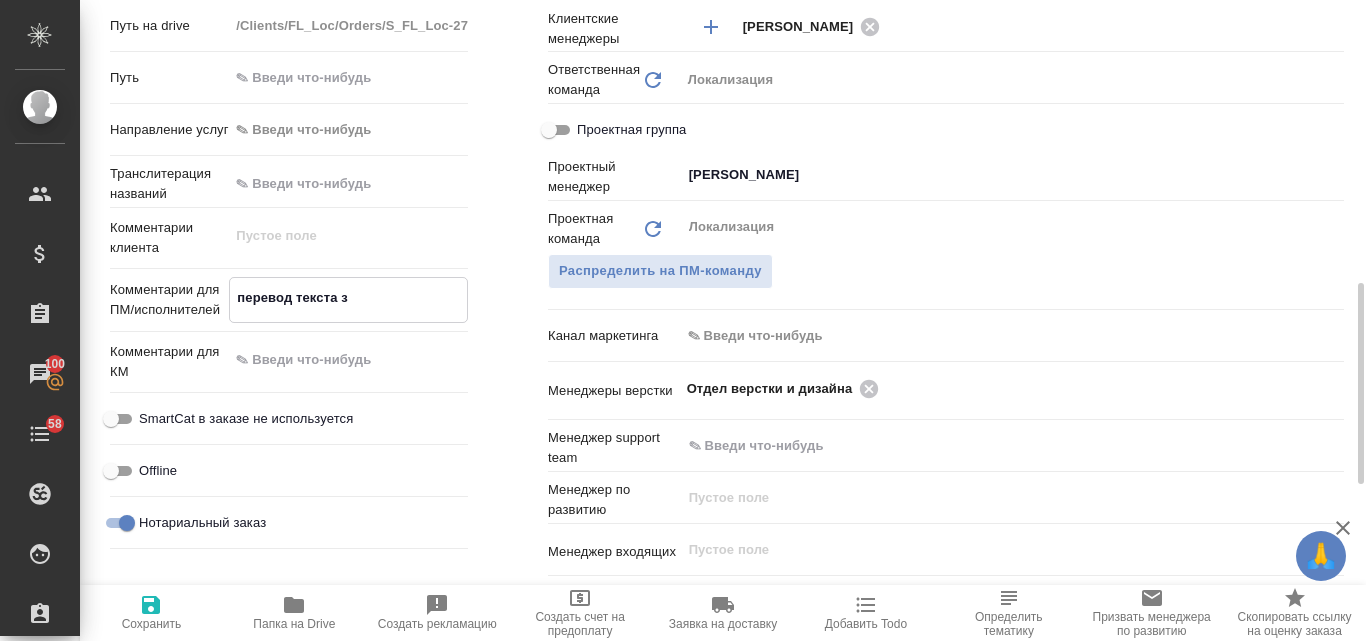 type on "перевод текста" 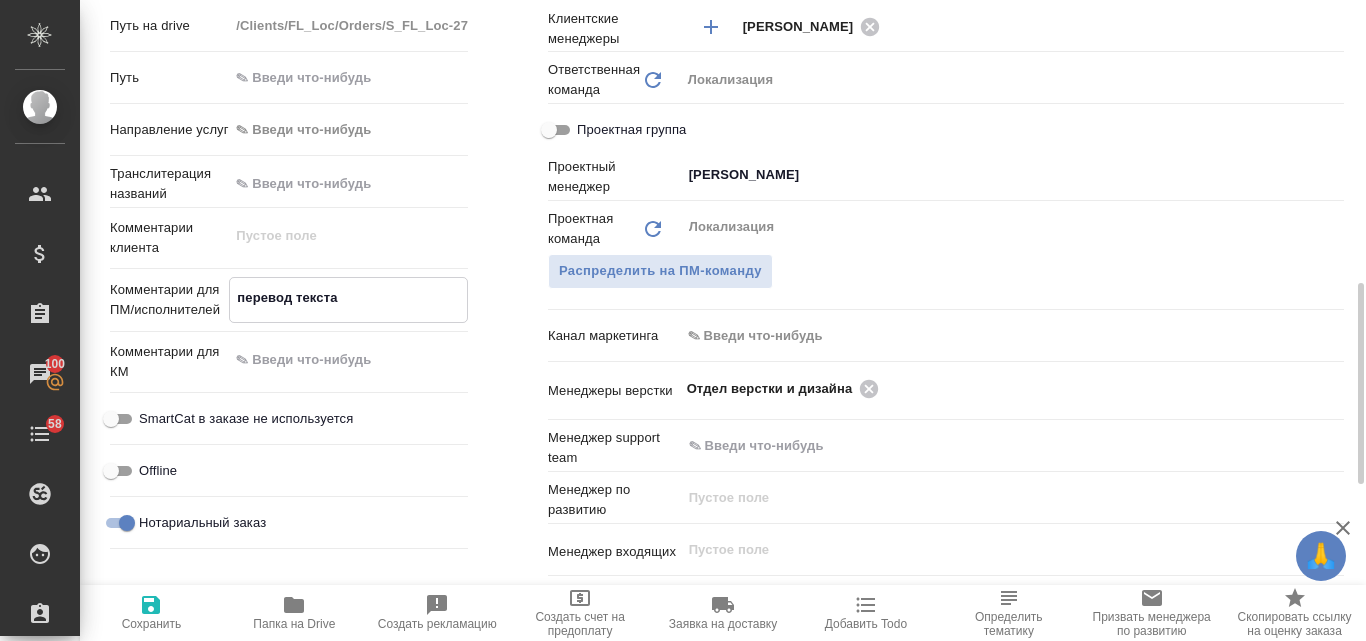 type on "x" 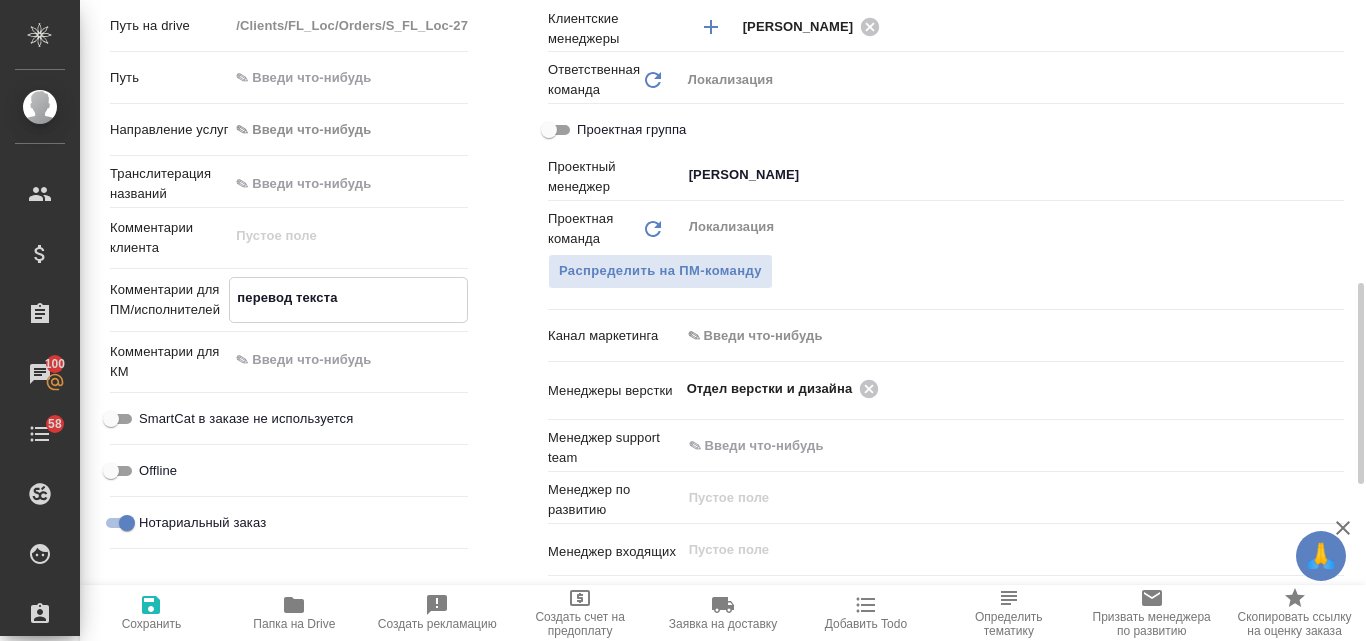 type on "x" 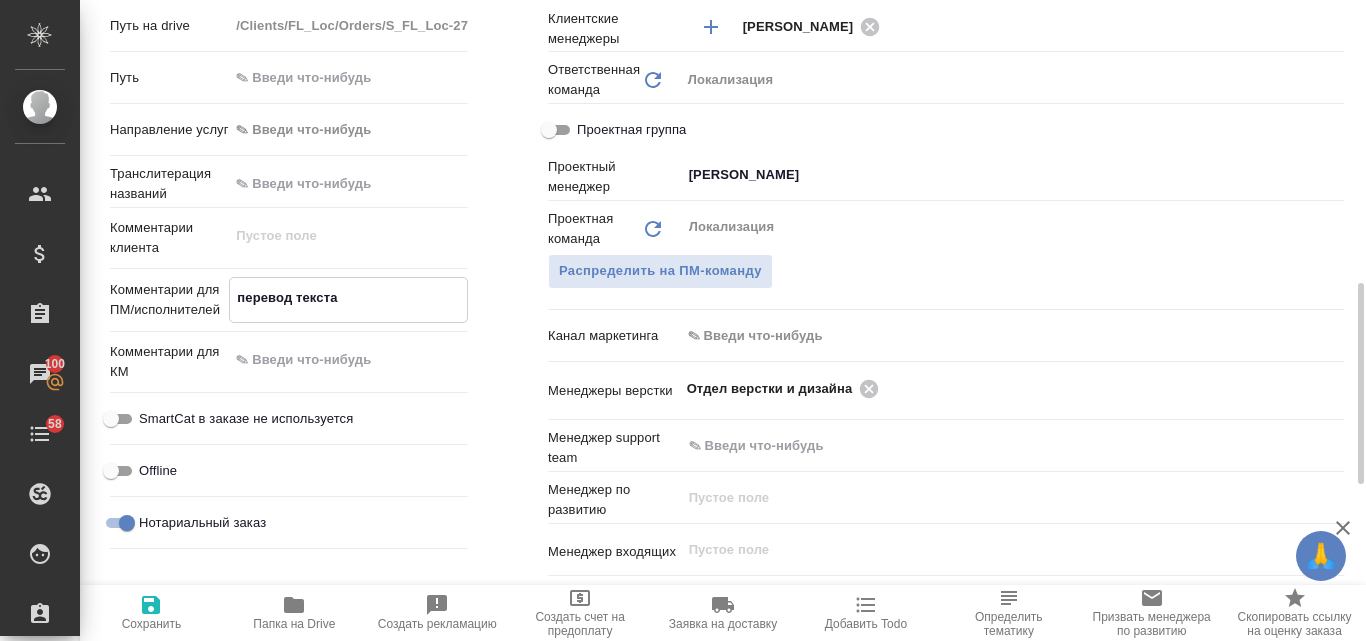 type on "перевод текста и" 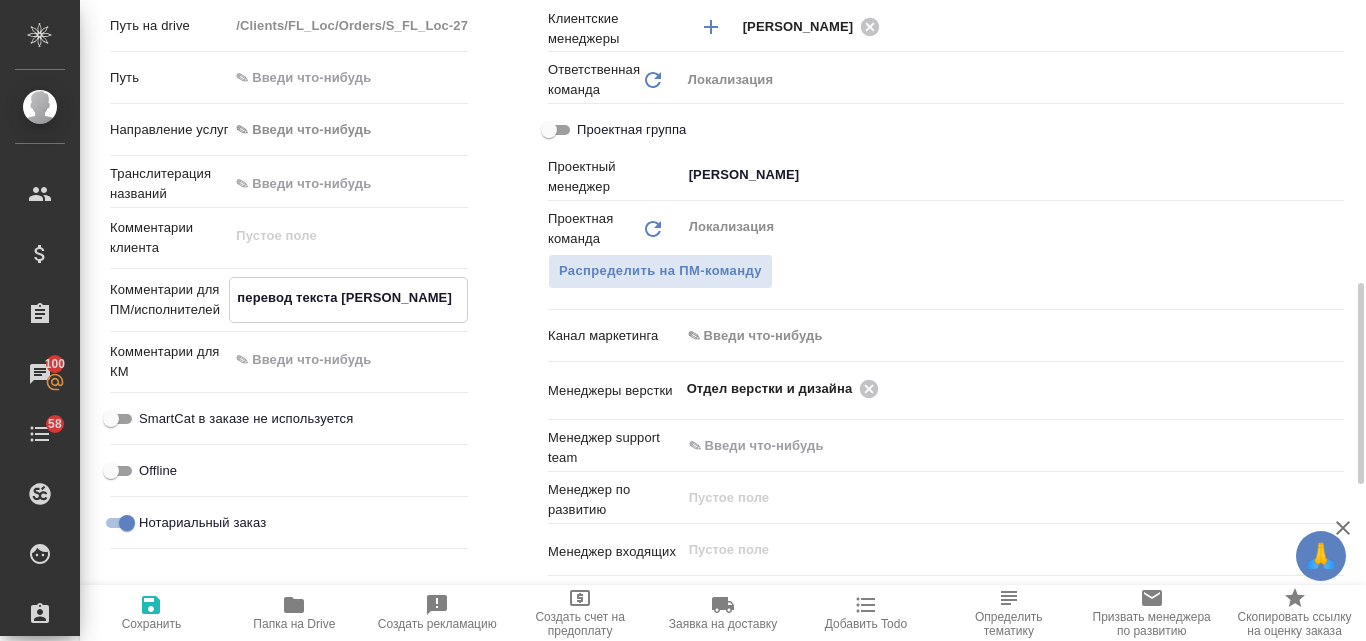 type on "x" 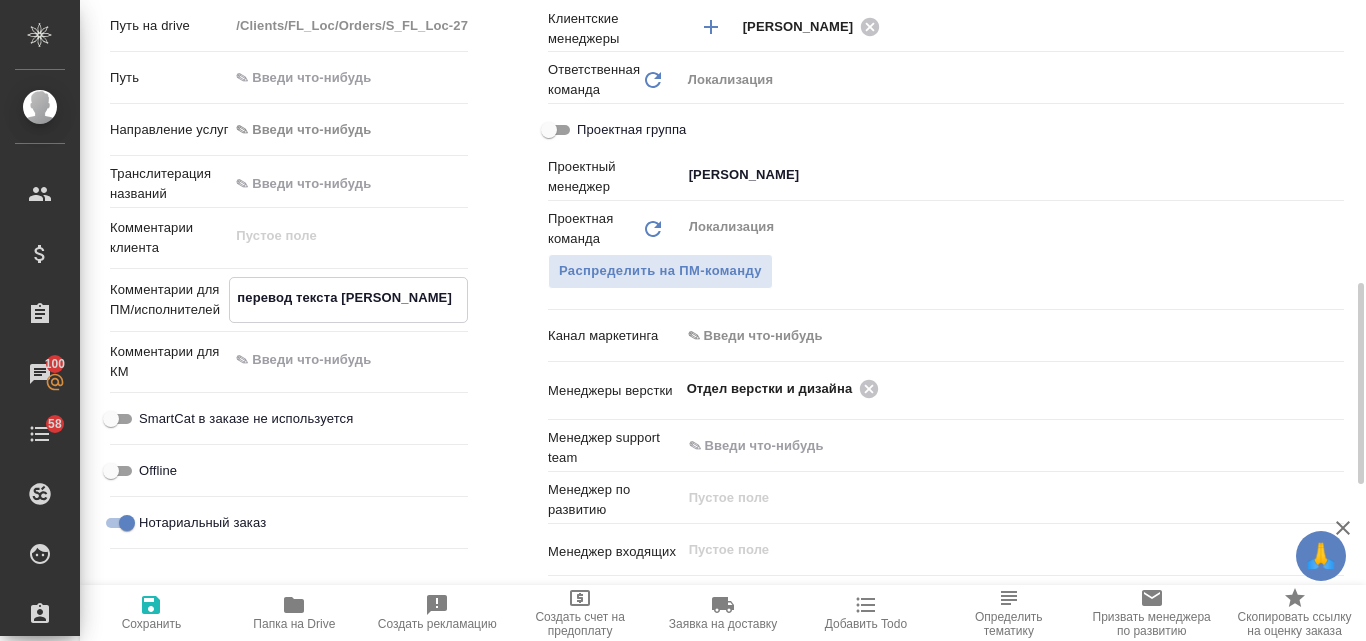 type on "x" 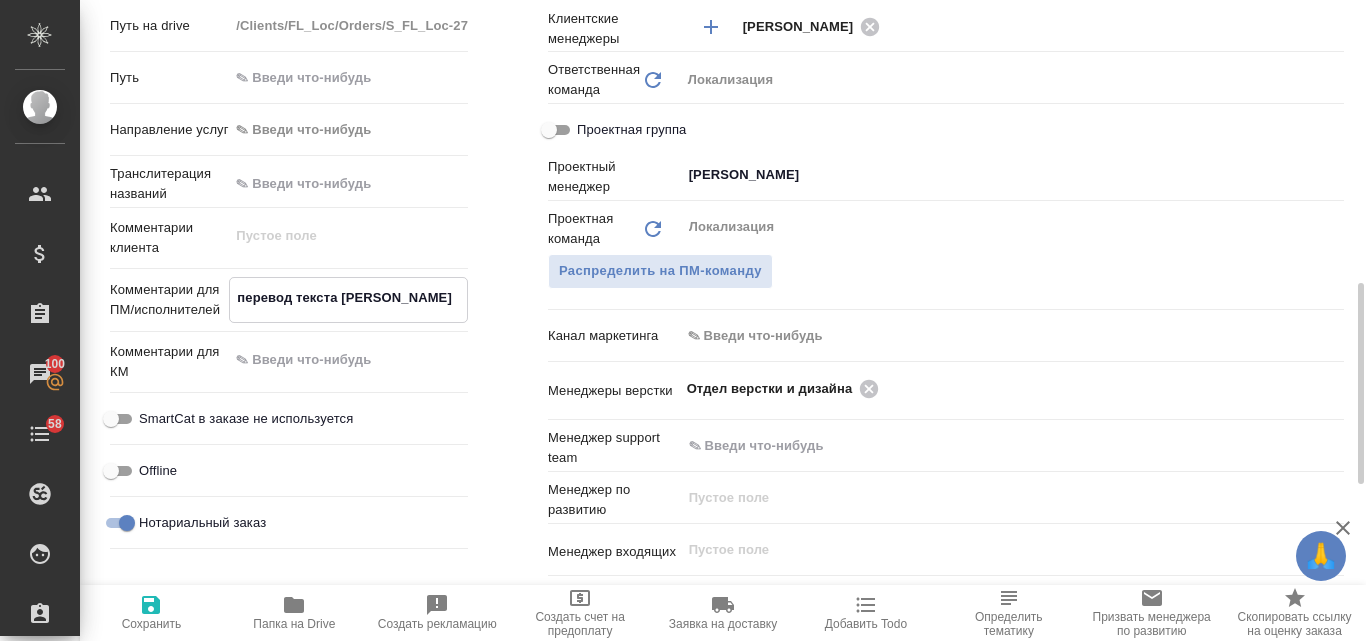 type on "перевод текста и" 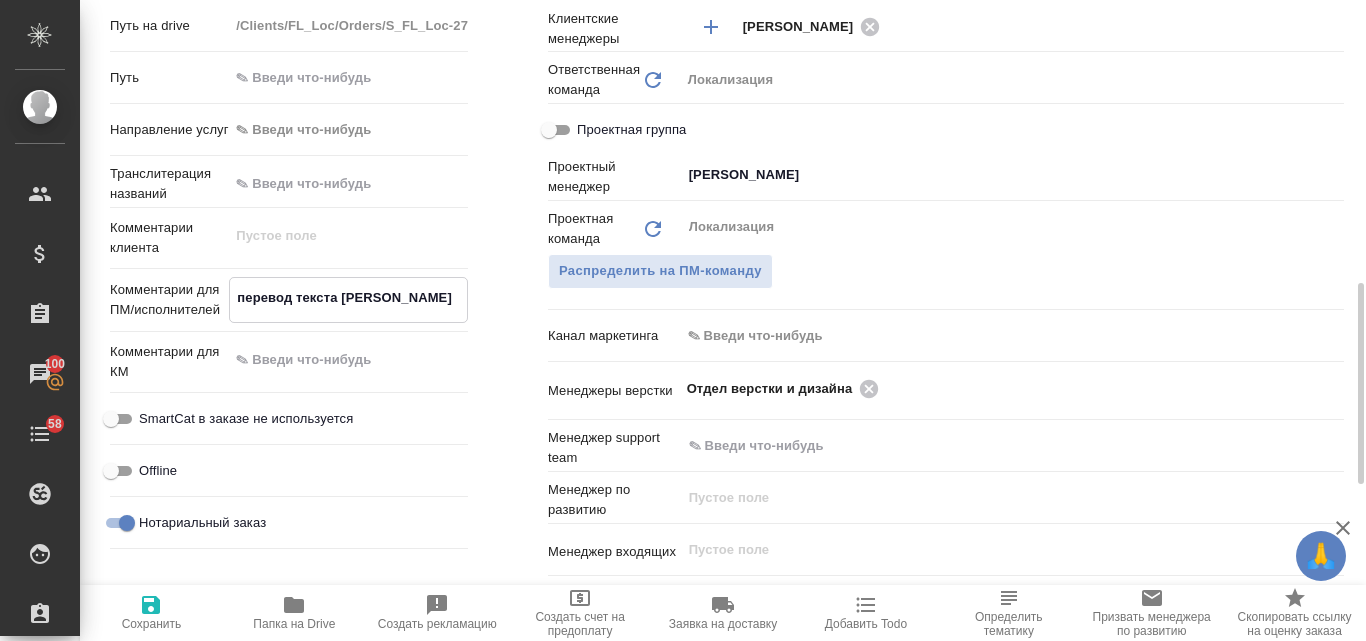 type on "x" 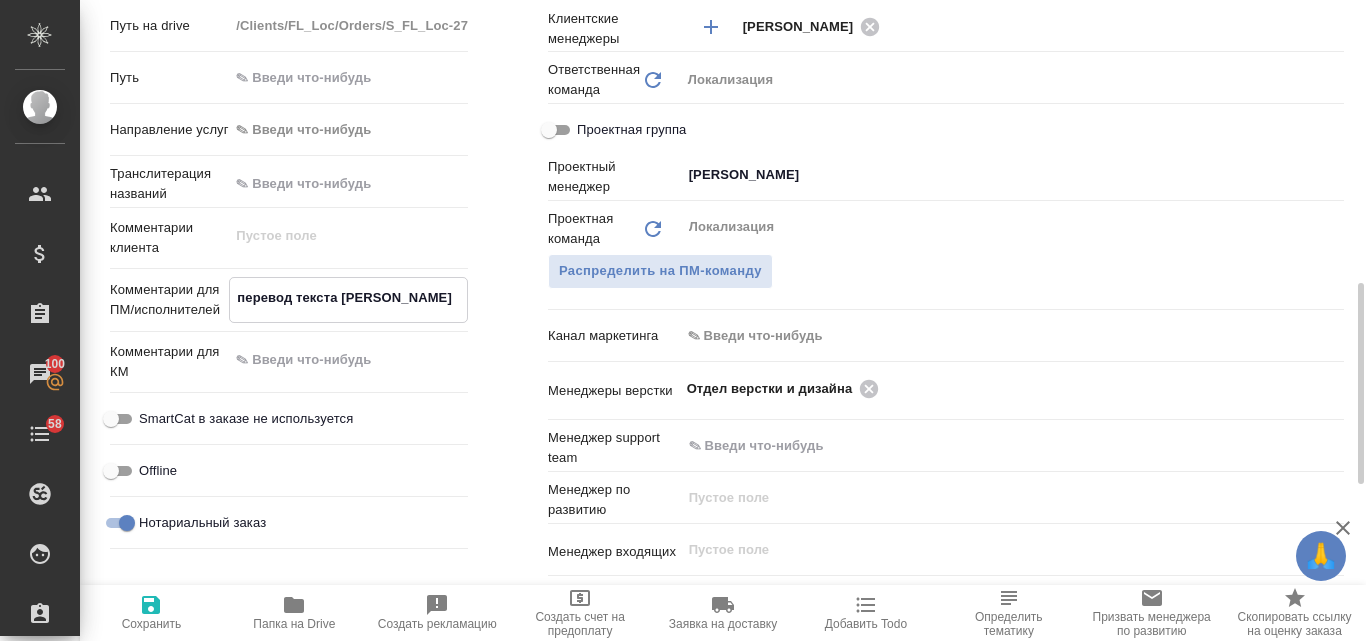 type on "перевод текста и з" 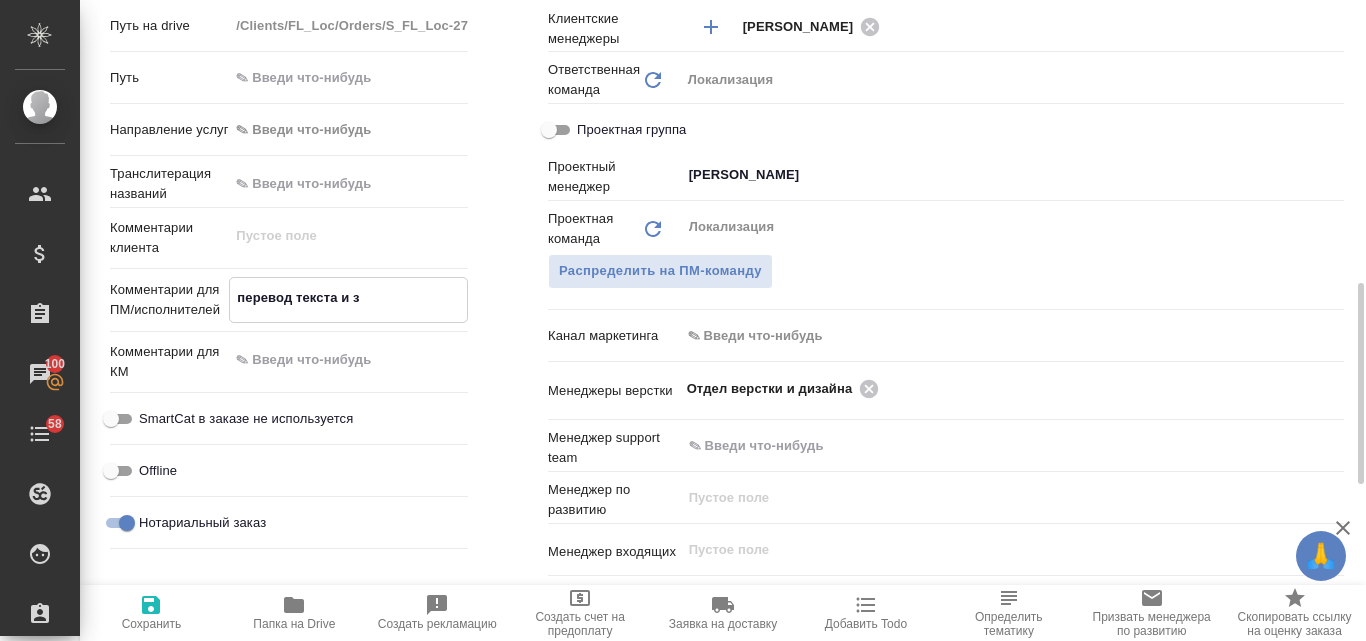 type on "x" 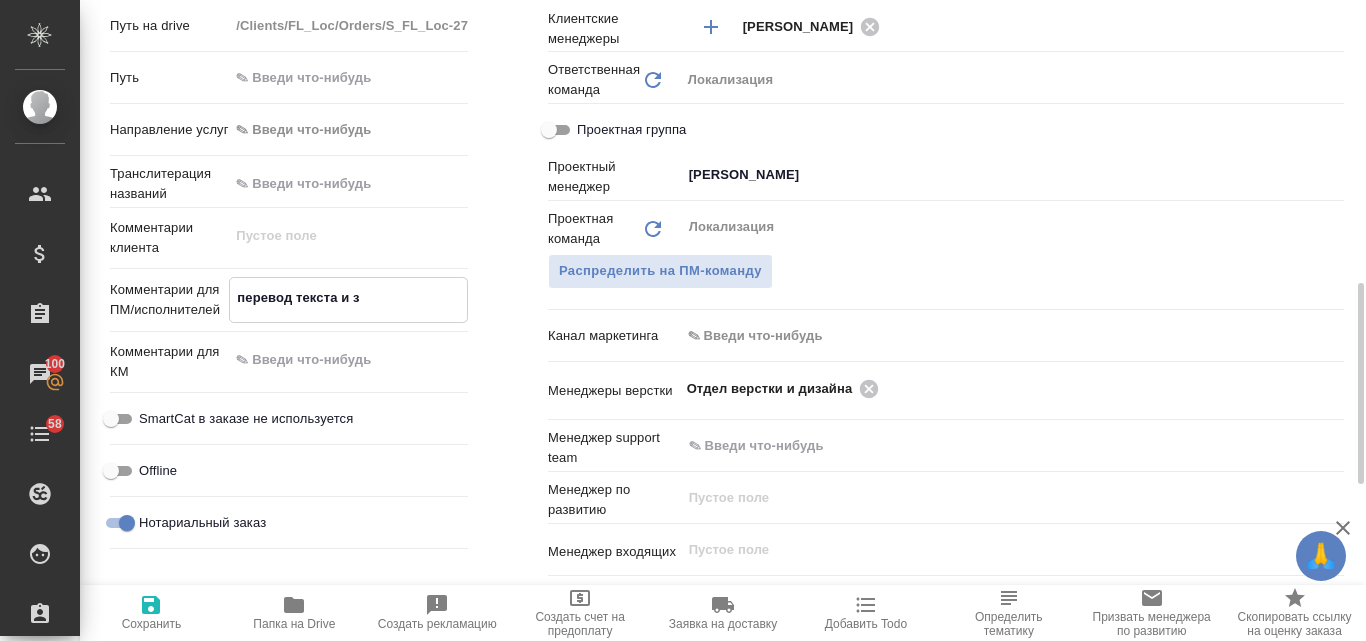 type on "x" 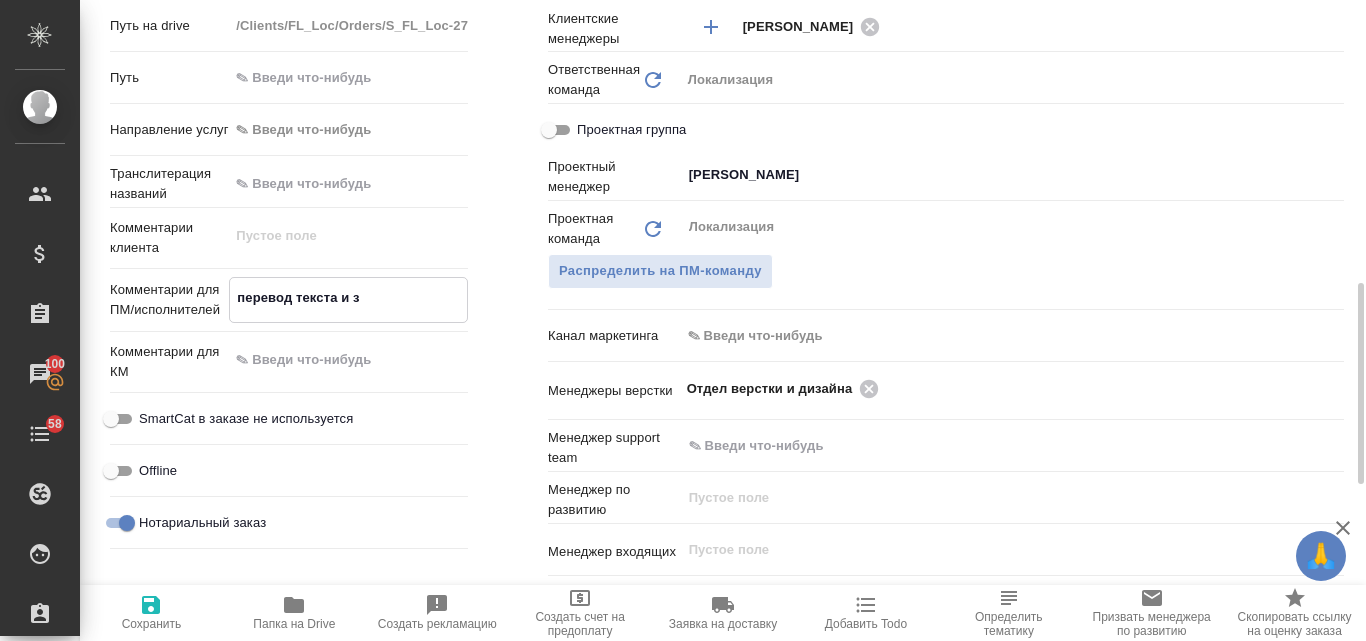 type on "x" 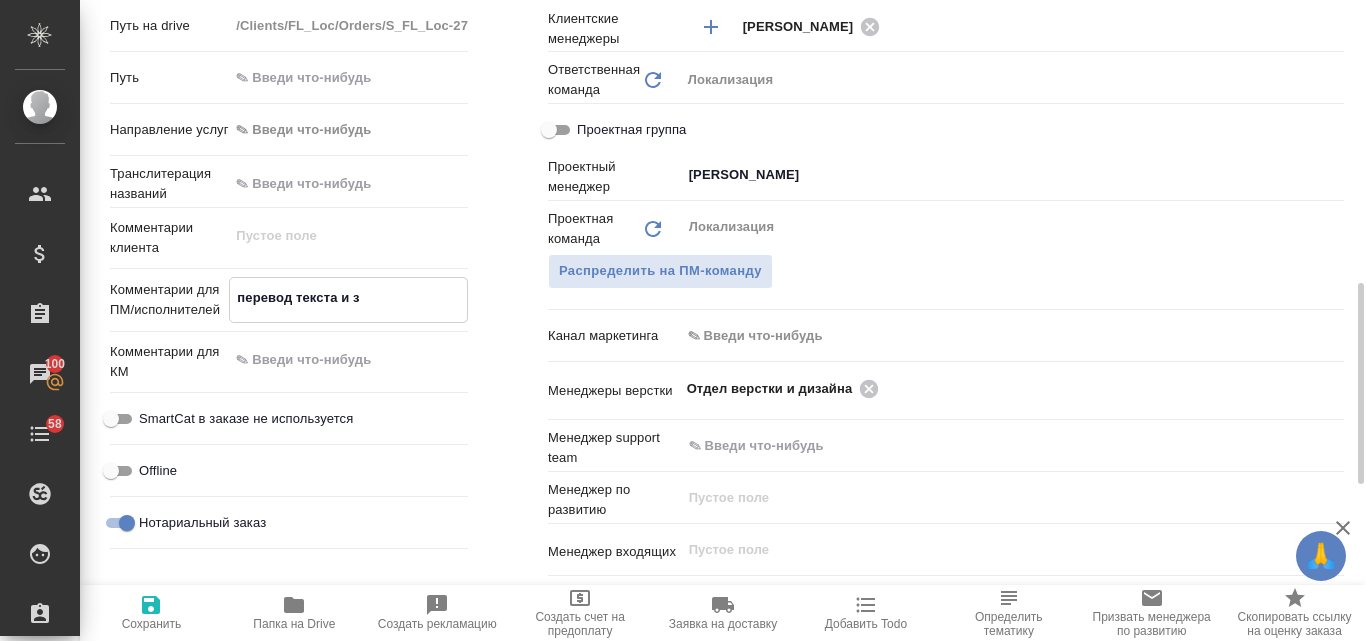 type on "перевод текста и за" 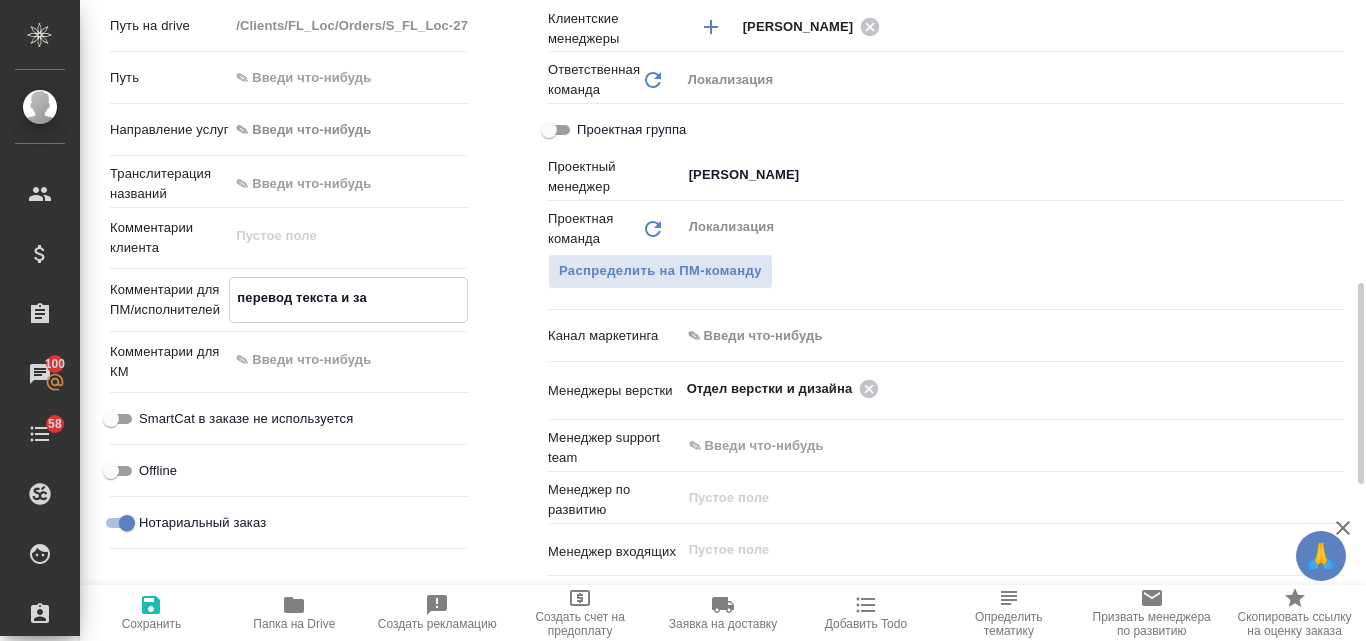 type on "x" 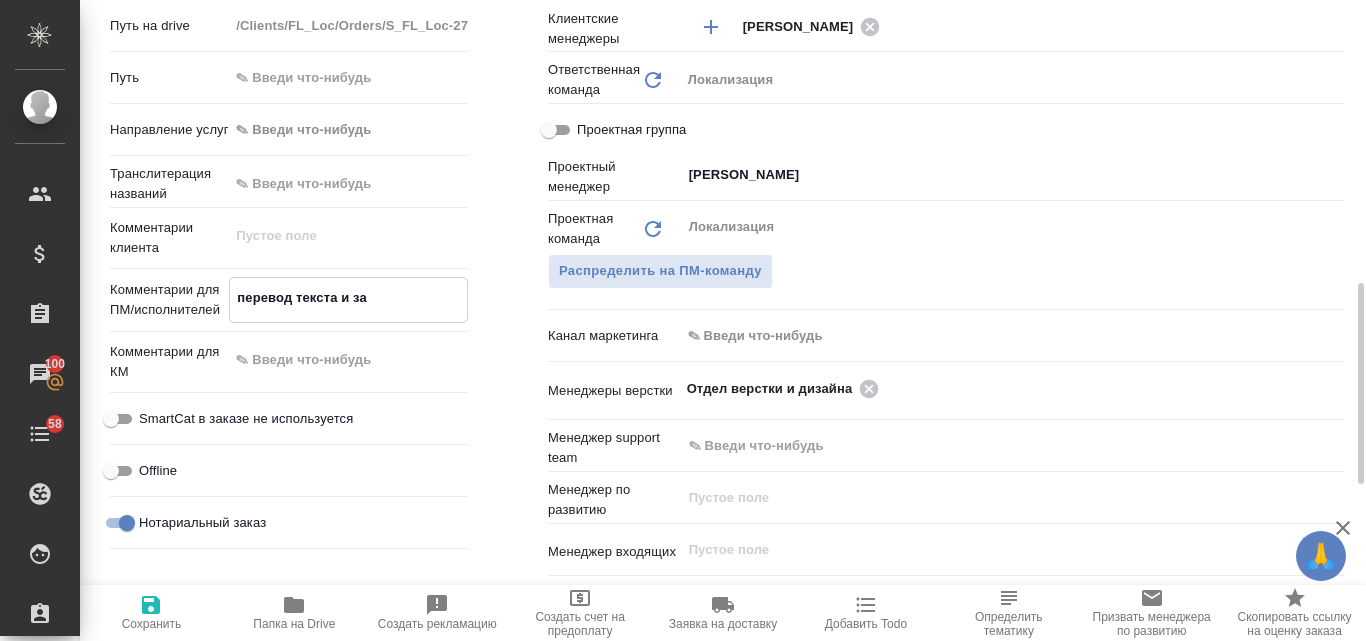 type on "перевод текста и зав" 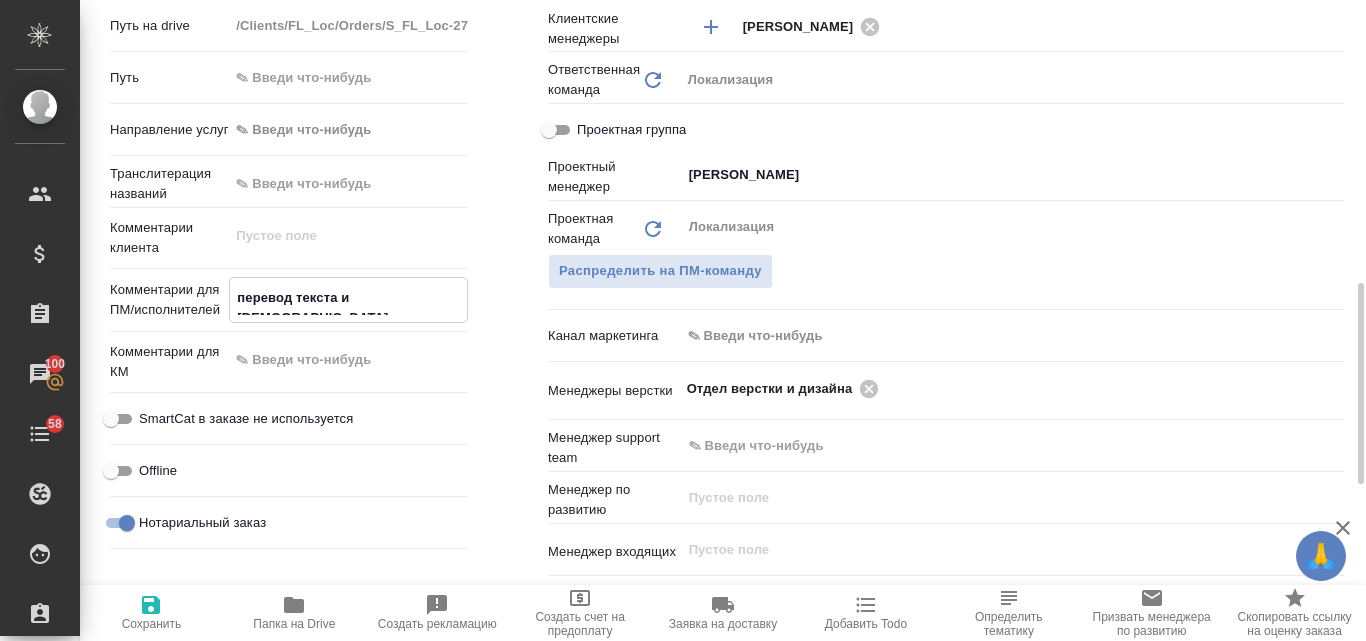 type on "перевод текста и заве" 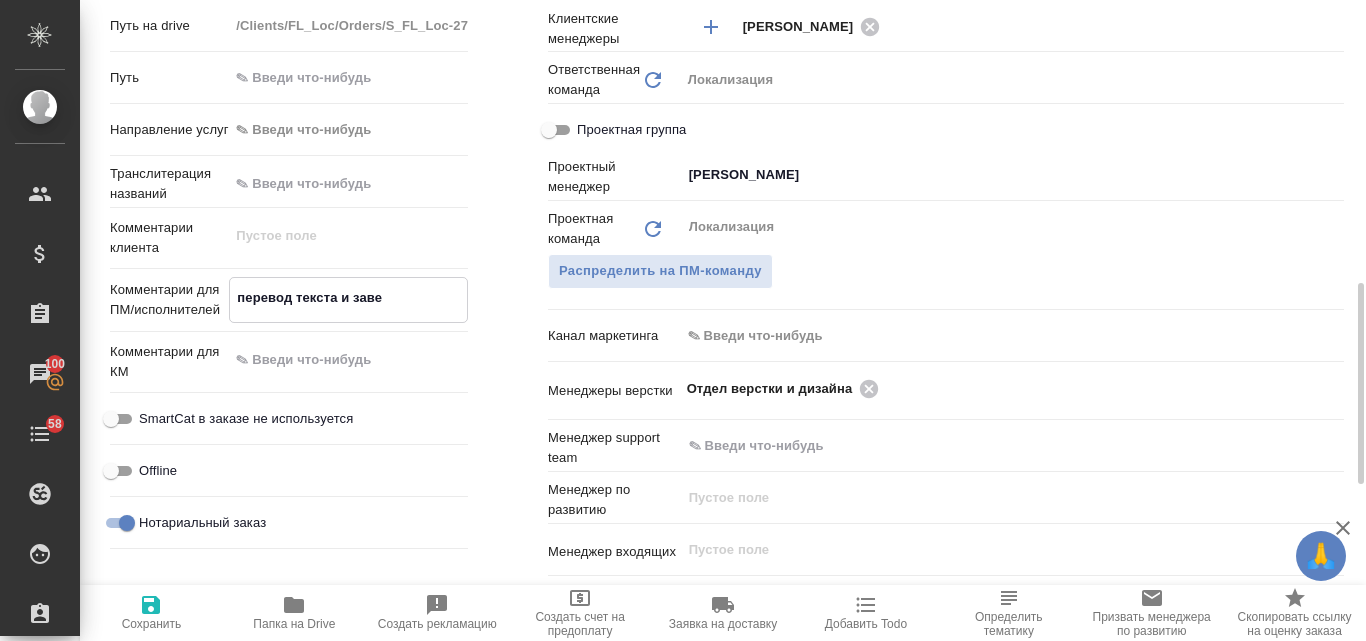 type on "x" 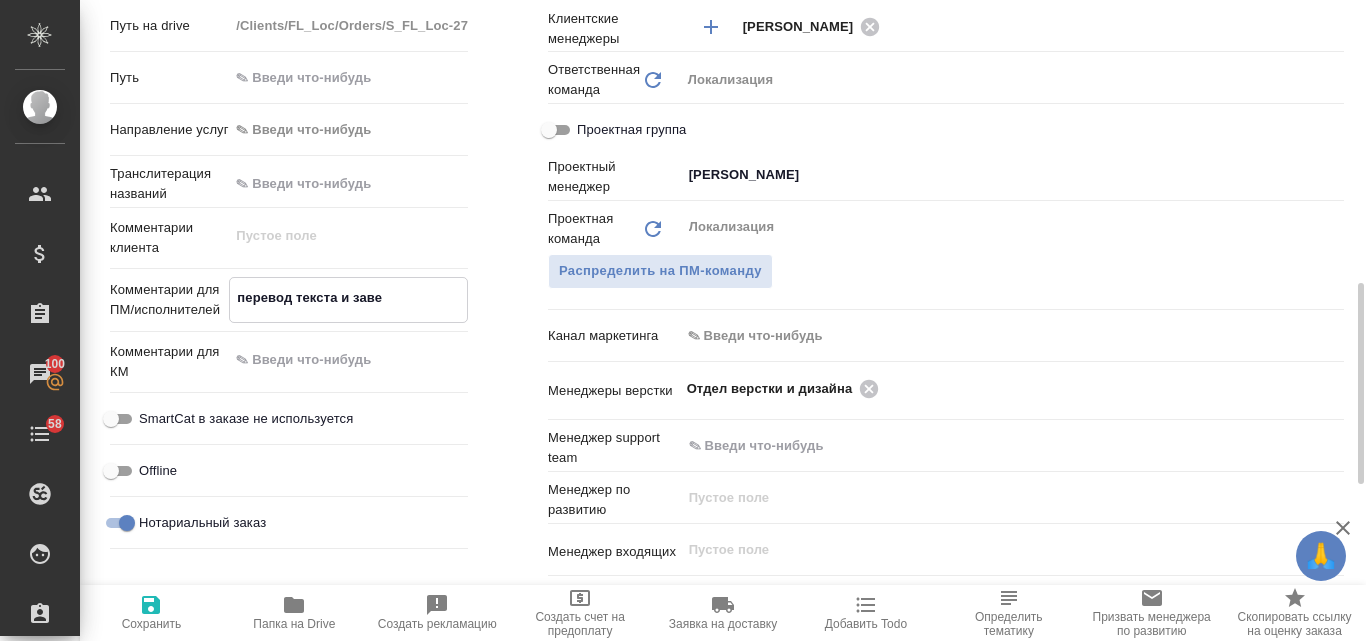 type on "x" 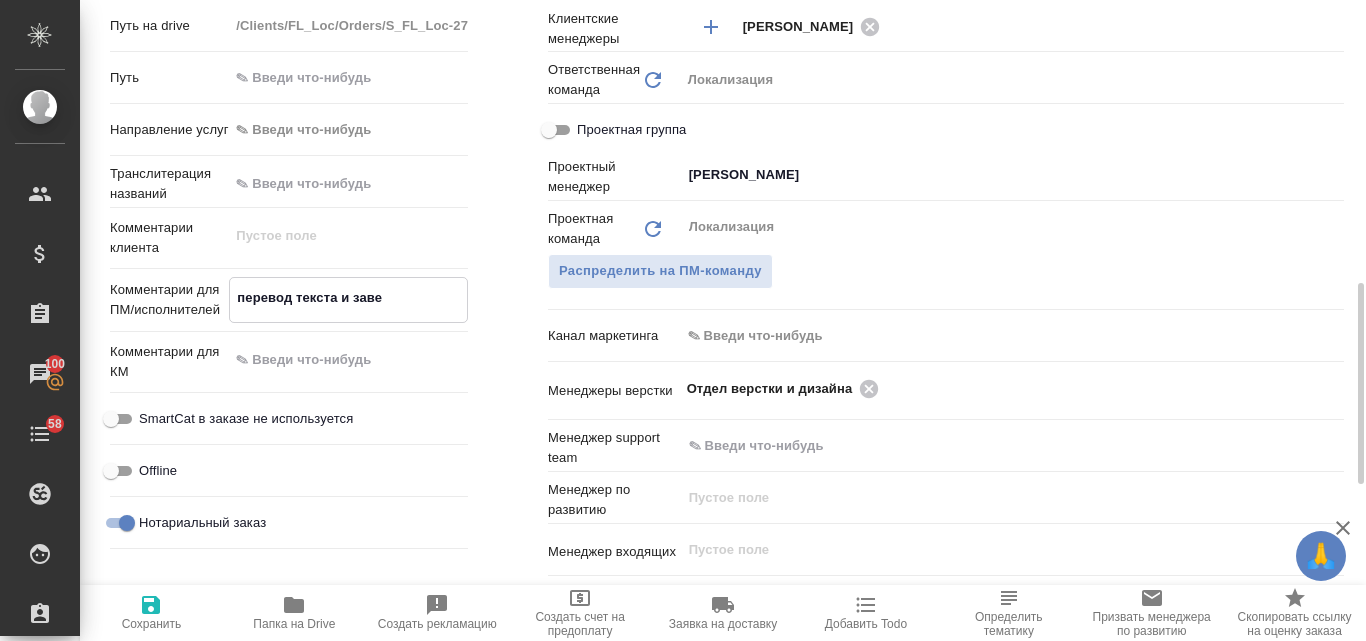 type on "перевод текста и завер" 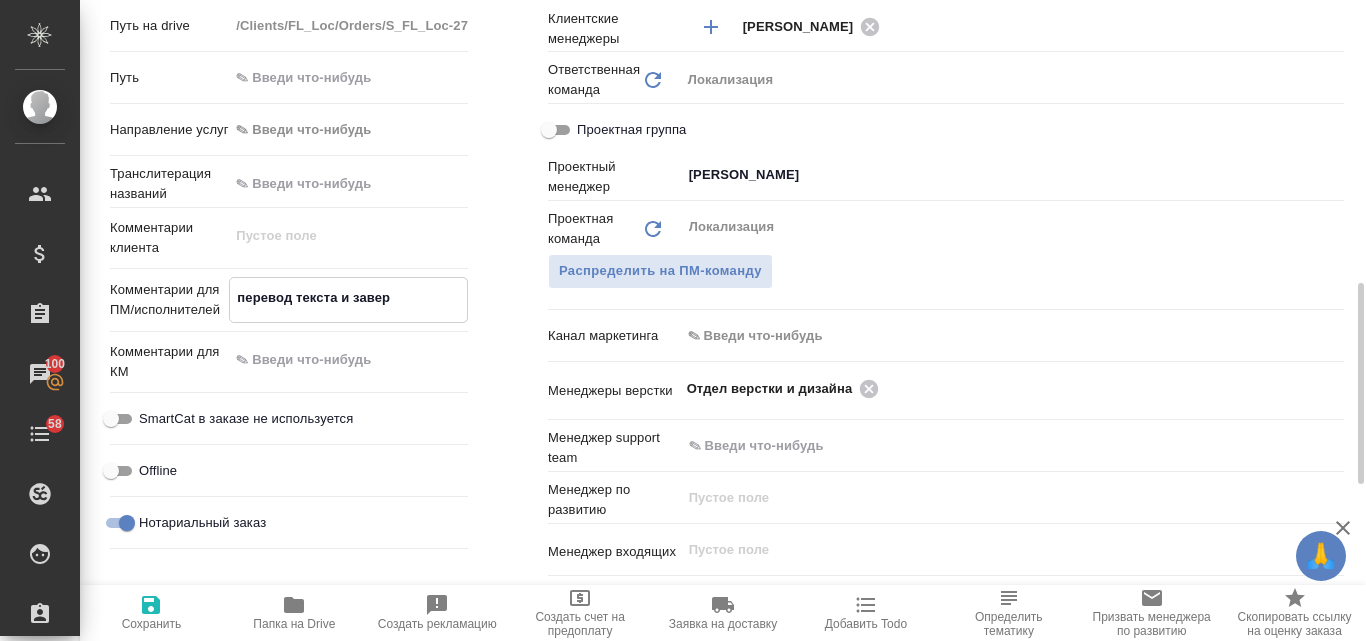 type on "x" 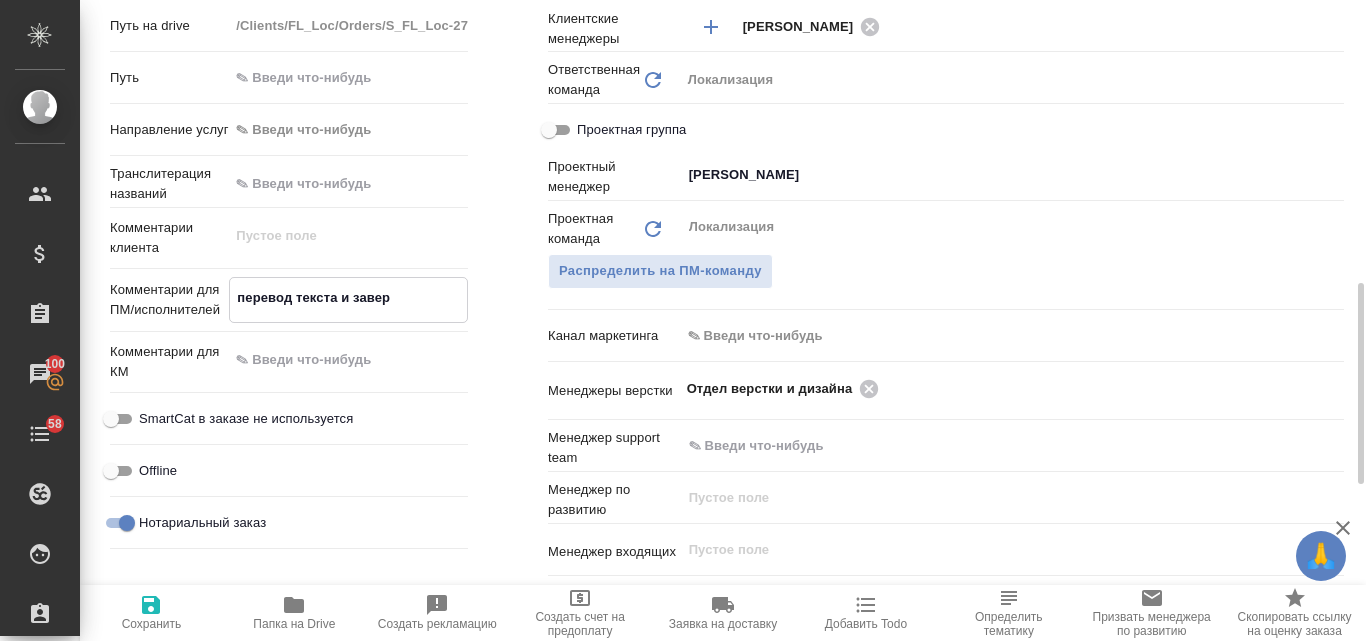 type on "x" 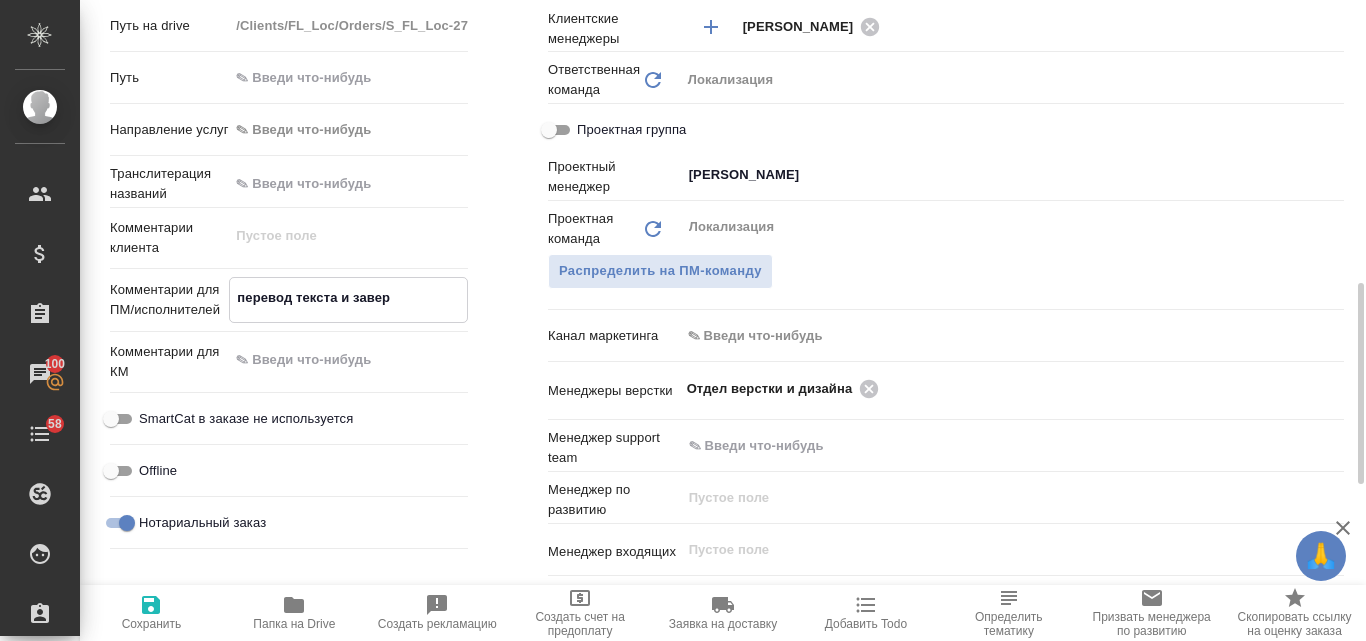 type on "перевод текста и завере" 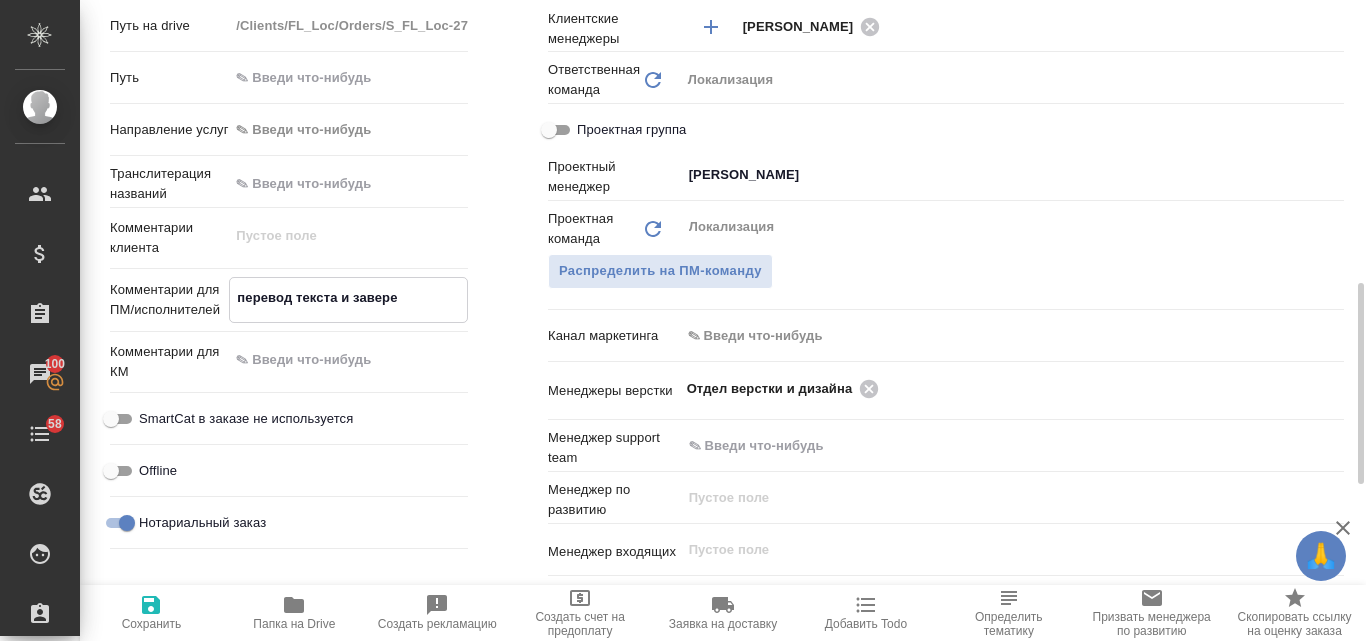 type on "x" 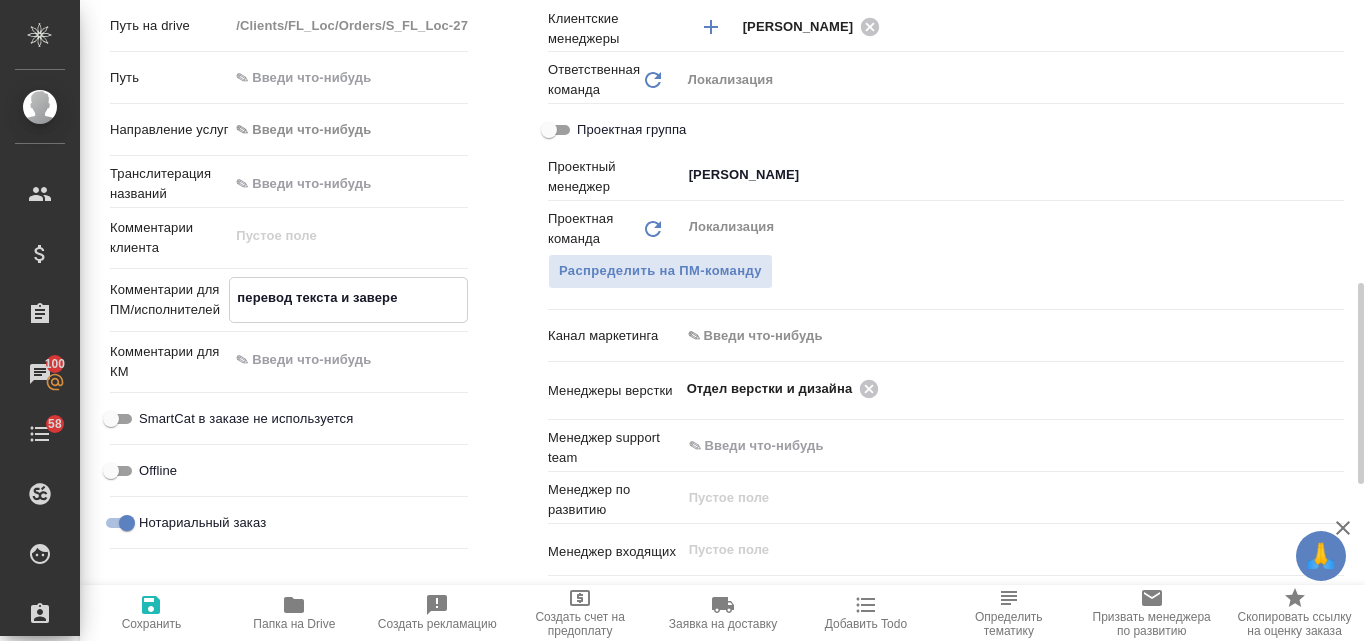 type on "x" 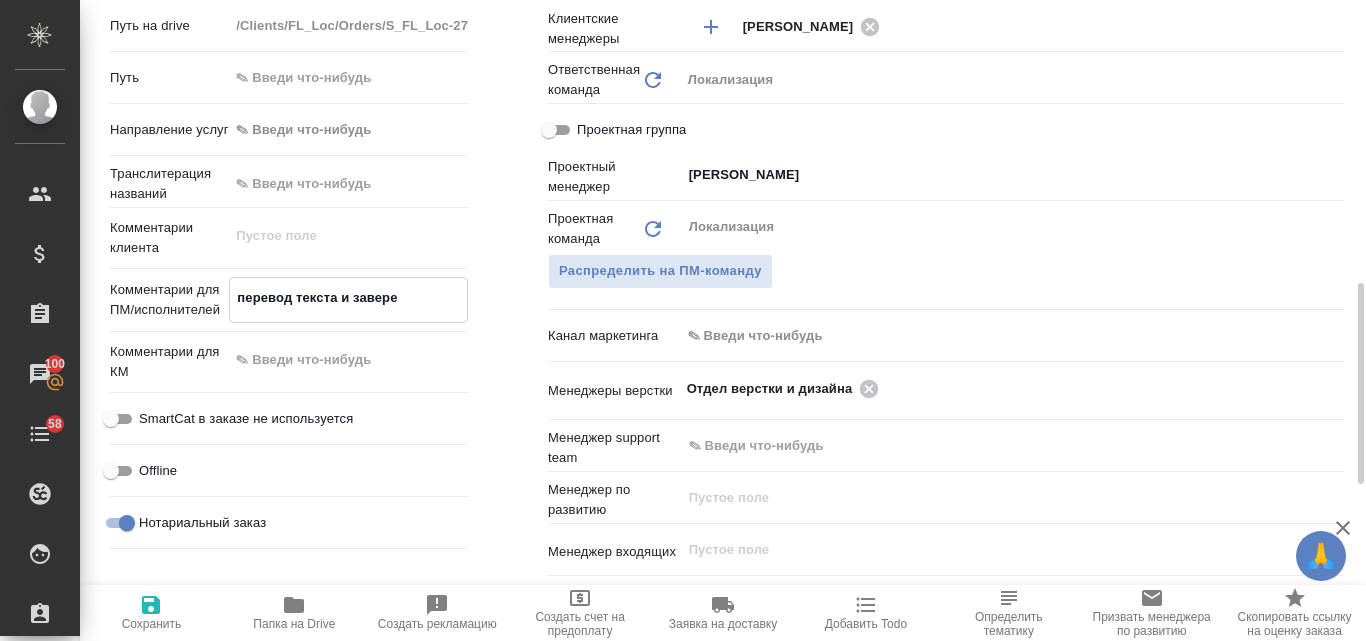 type on "x" 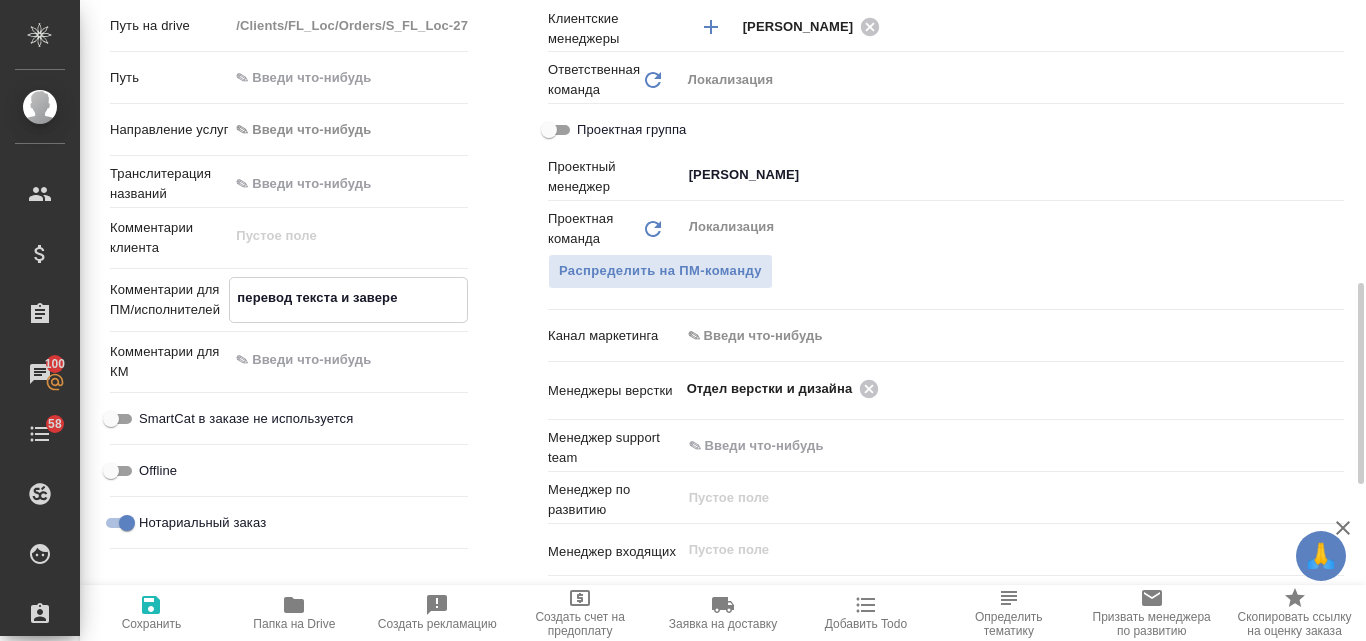 type on "перевод текста и заверен" 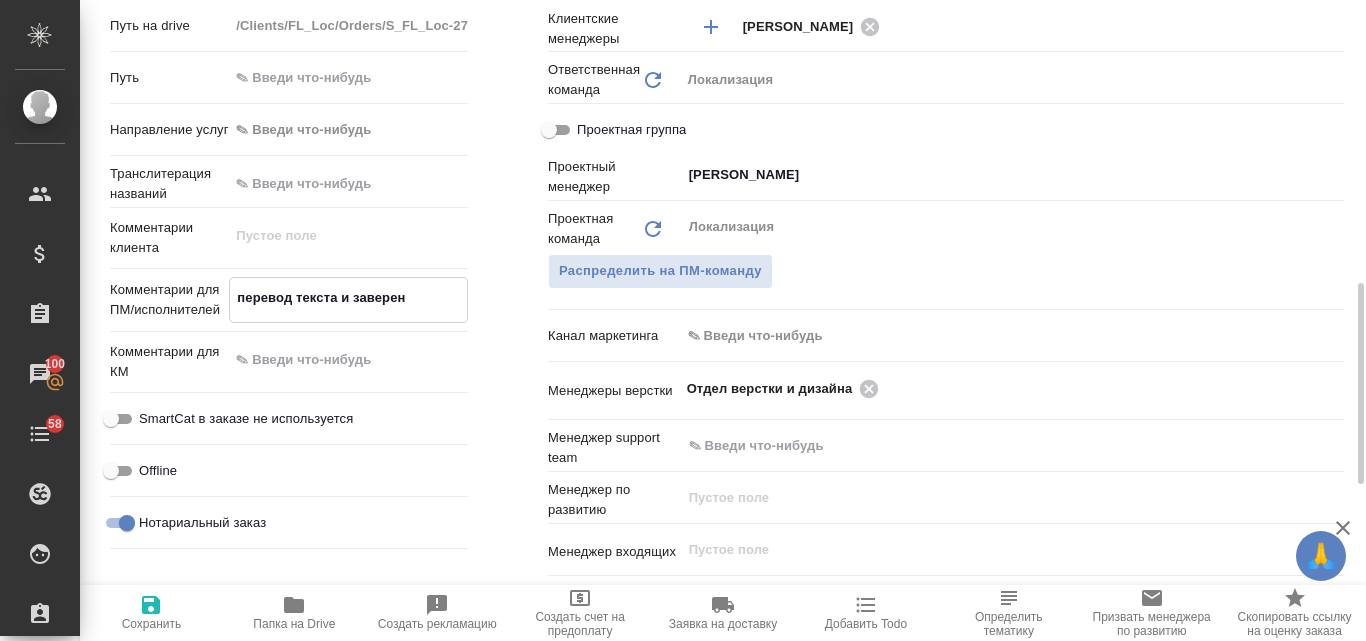 type on "перевод текста и заверени" 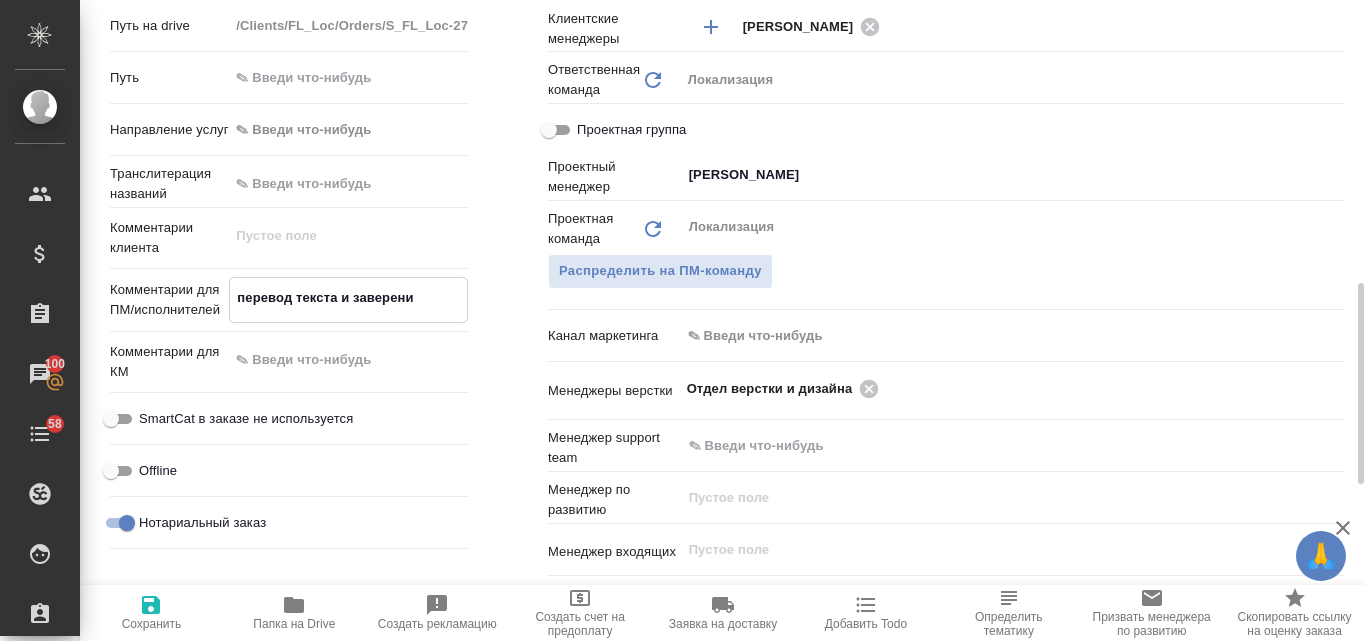 type on "x" 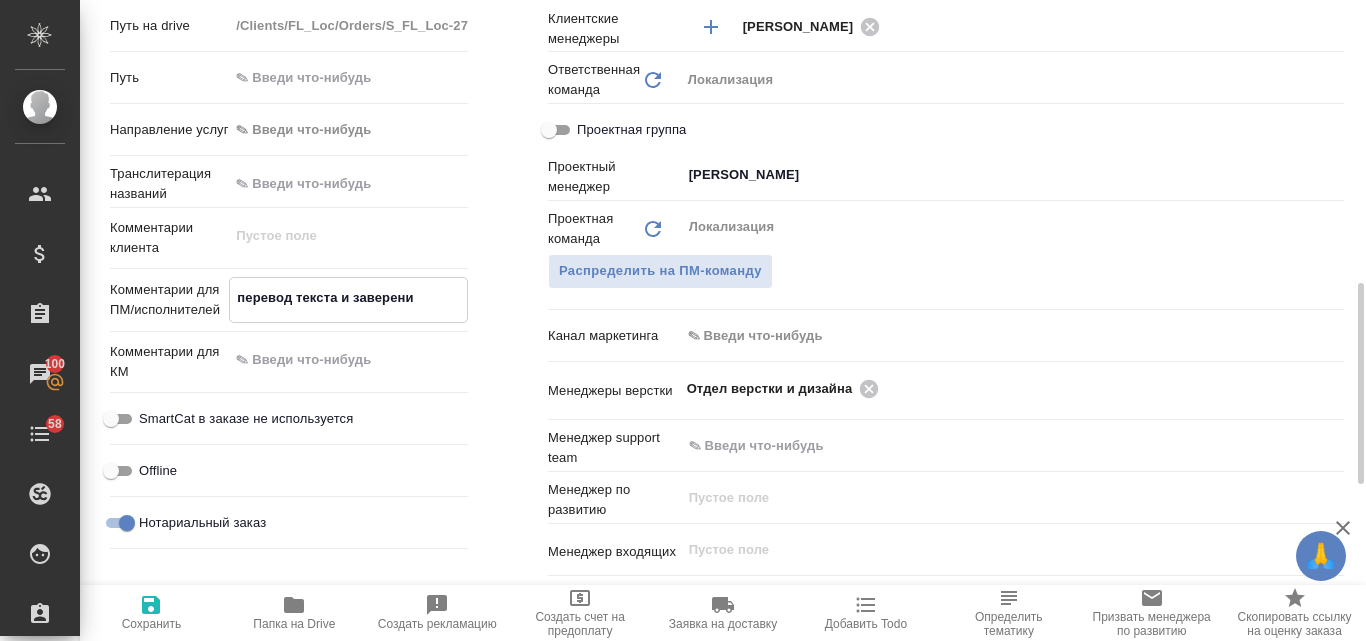 type on "x" 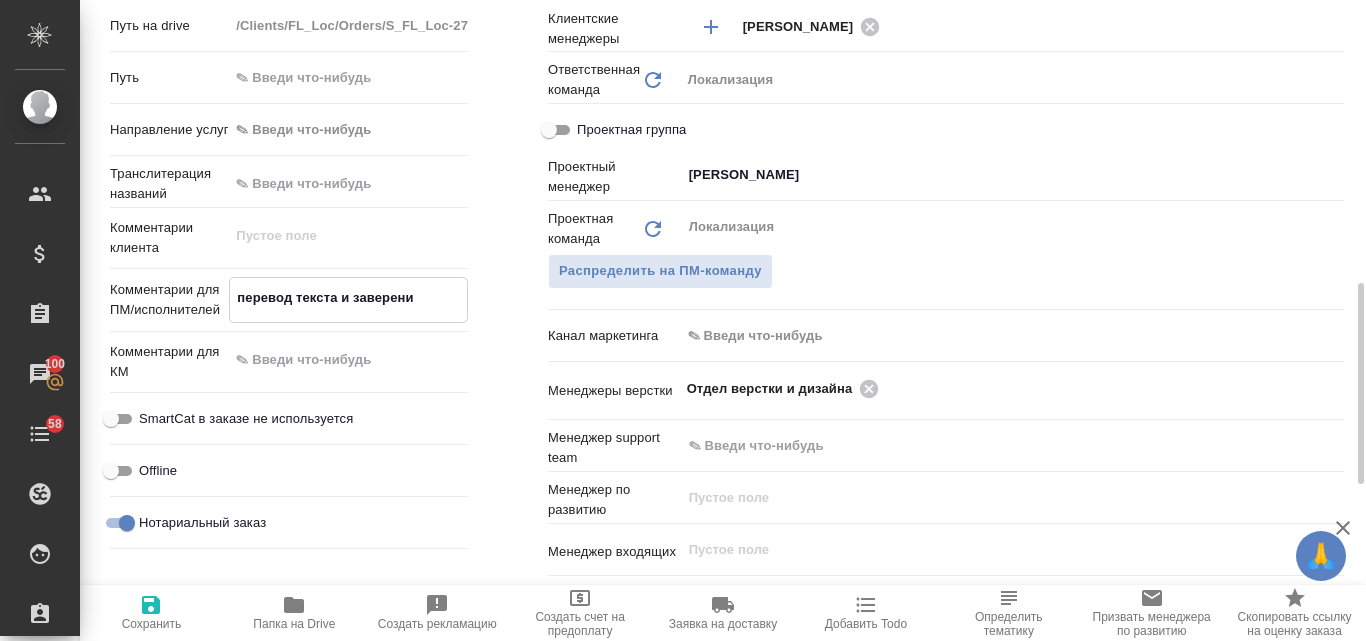 type on "перевод текста и заверение" 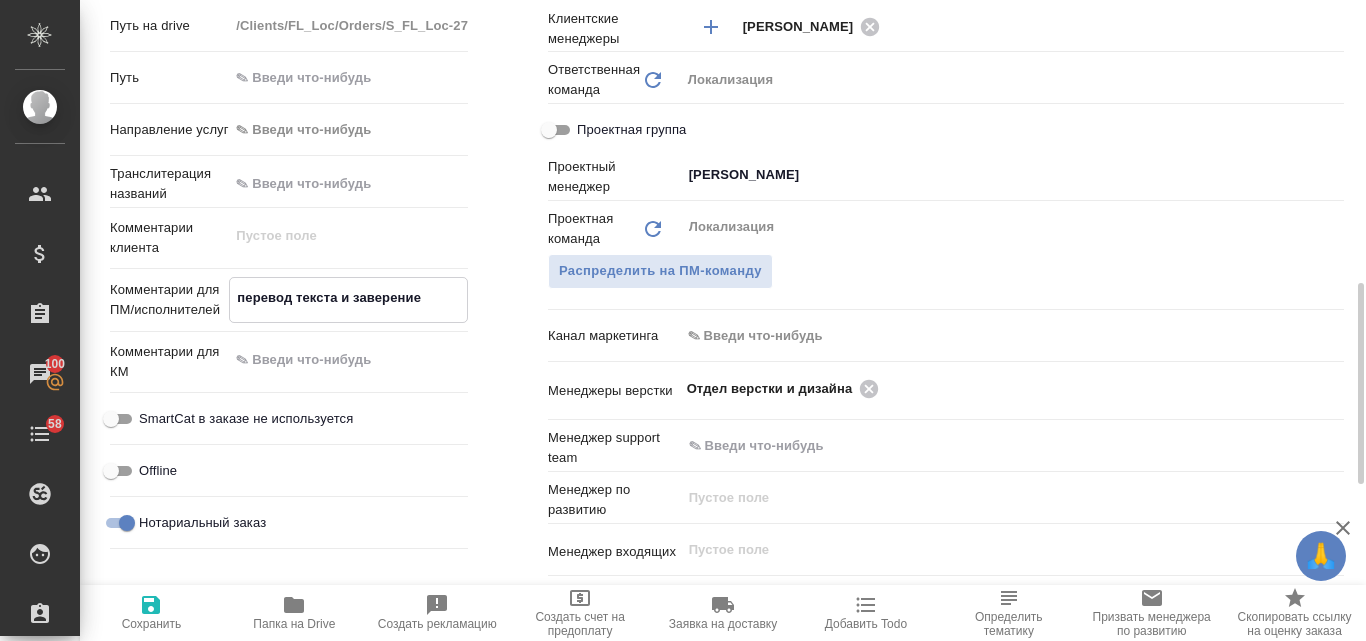 type on "x" 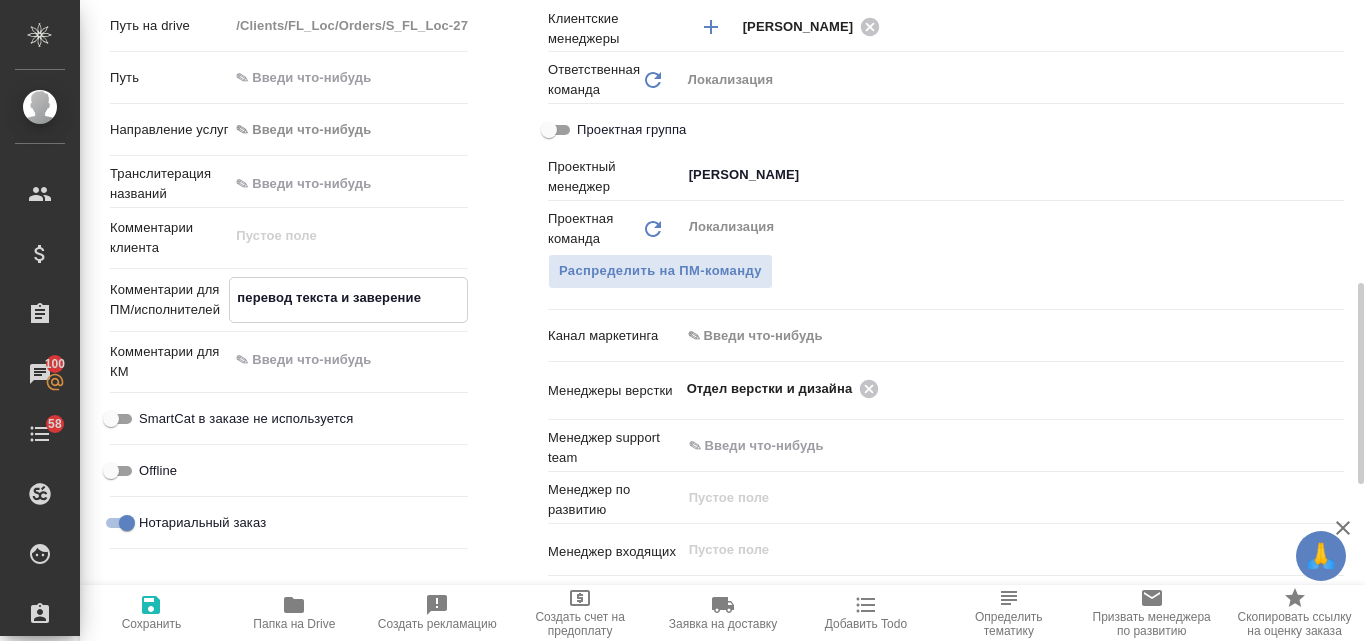 type on "x" 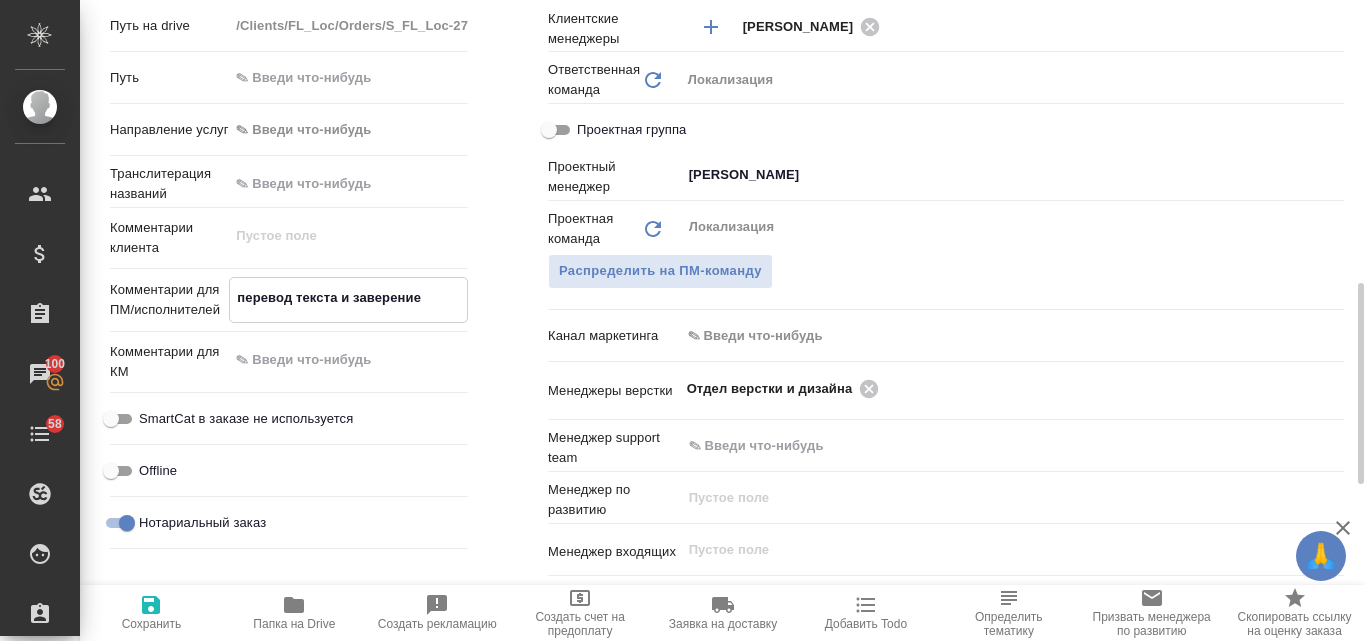 type on "x" 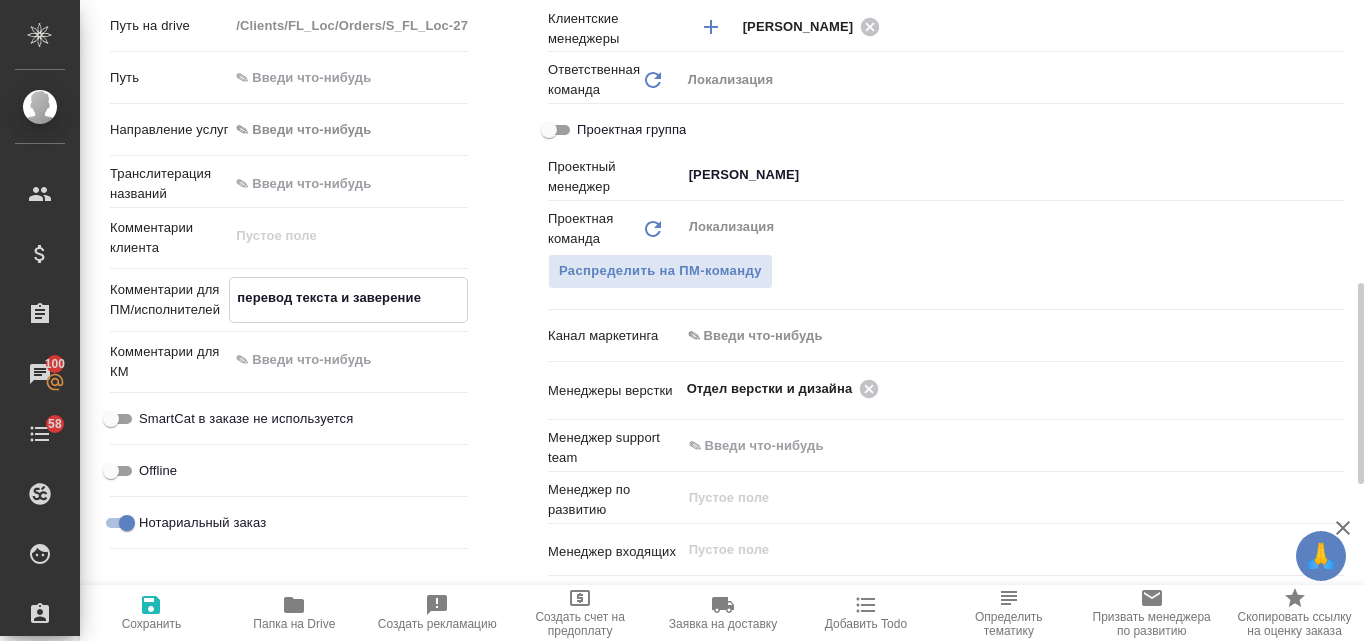 type on "перевод текста и заверение п" 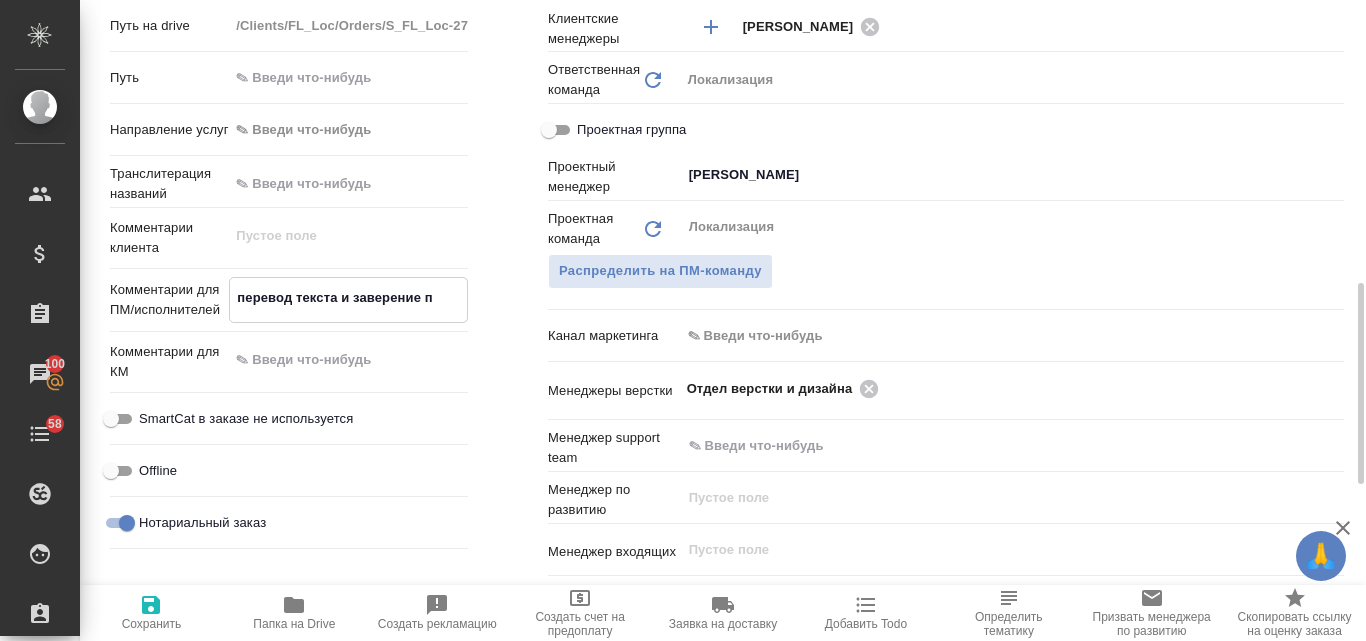 type on "перевод текста и заверение пе" 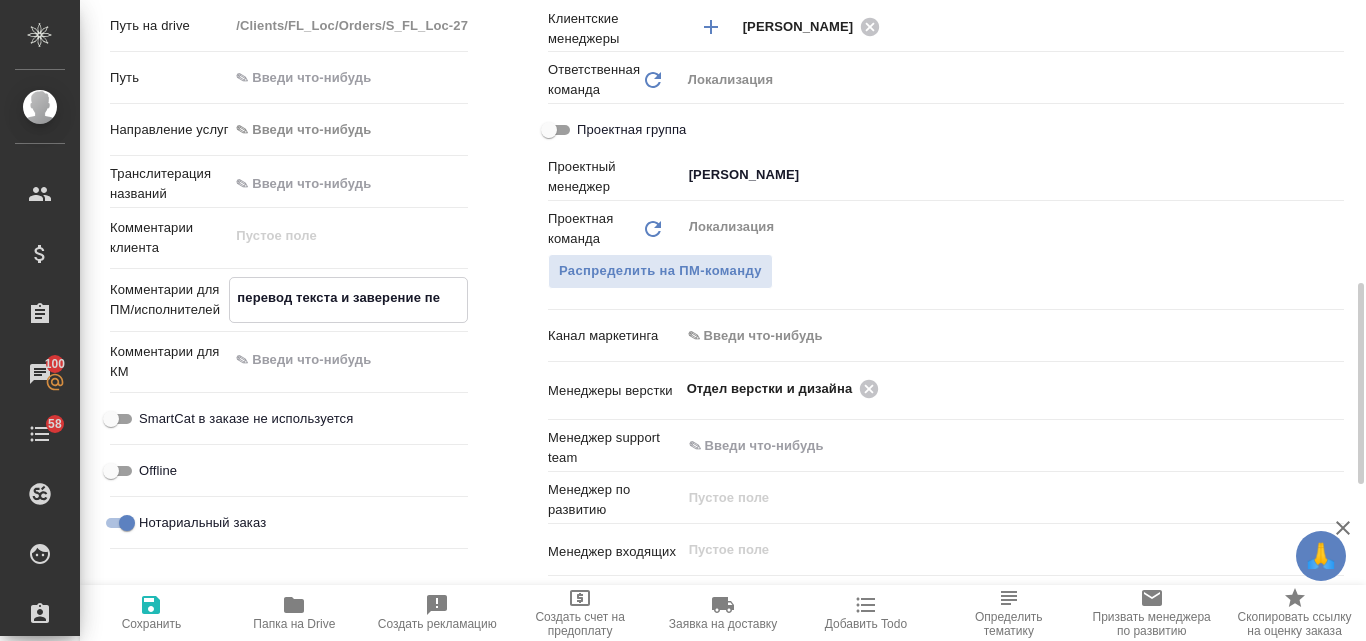 type on "x" 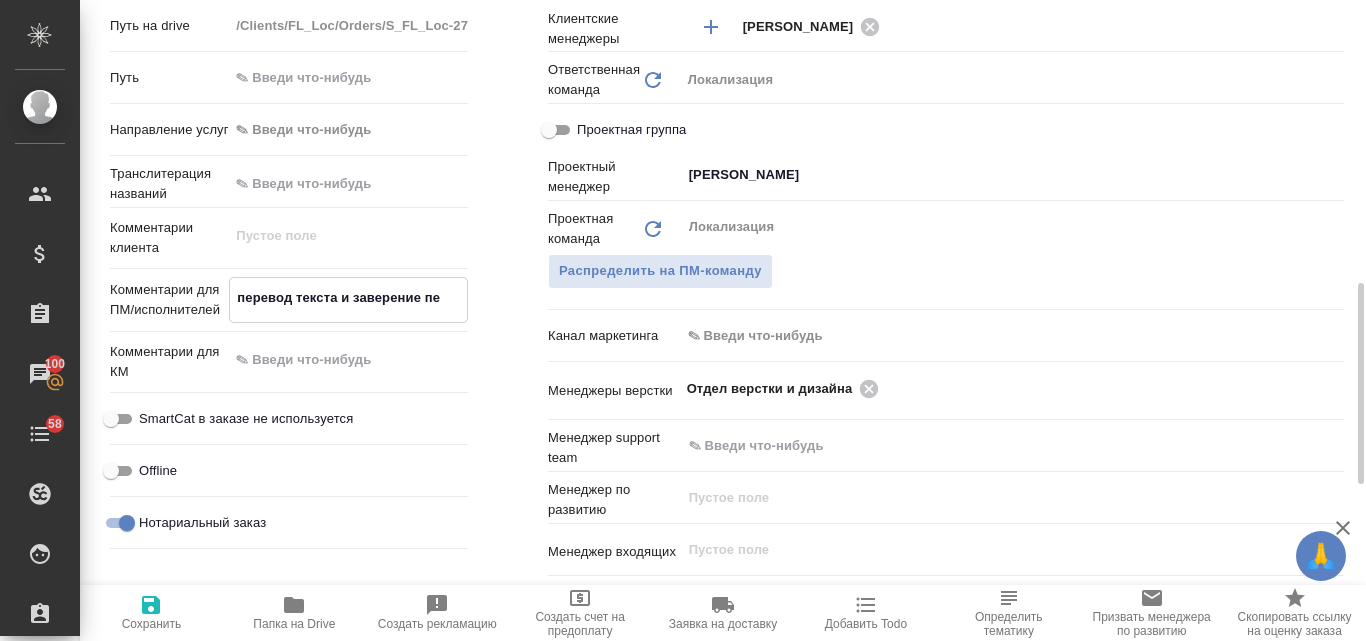 type on "x" 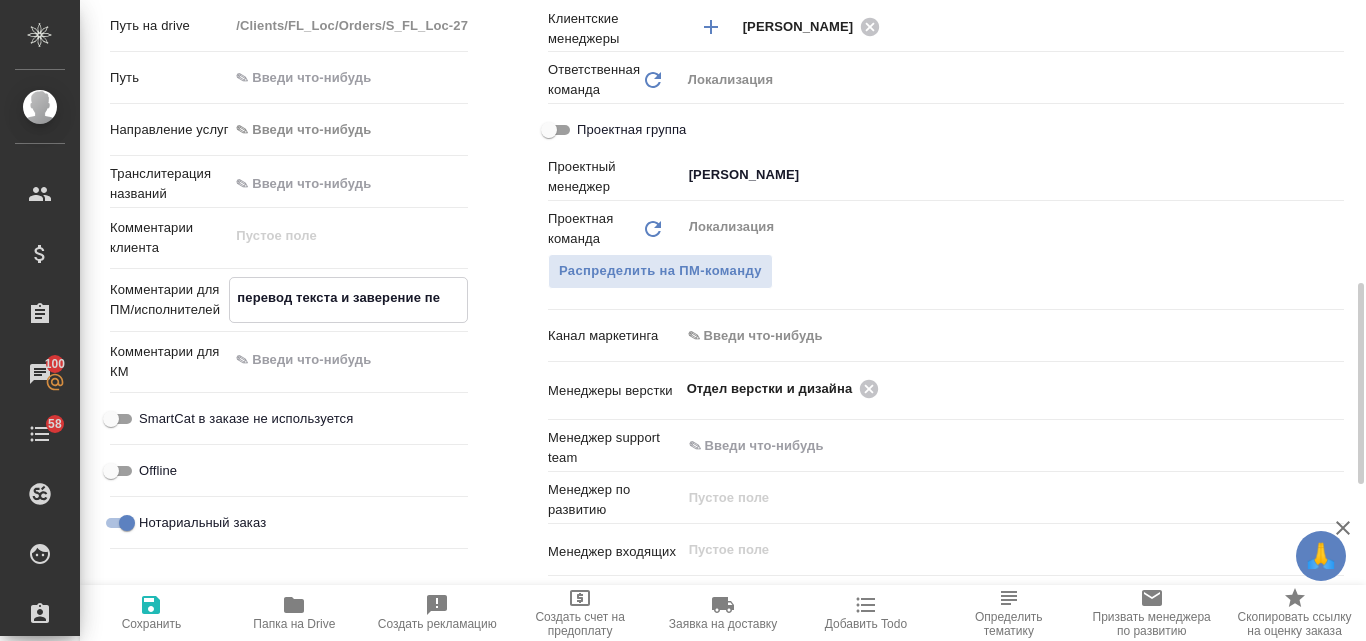 type on "x" 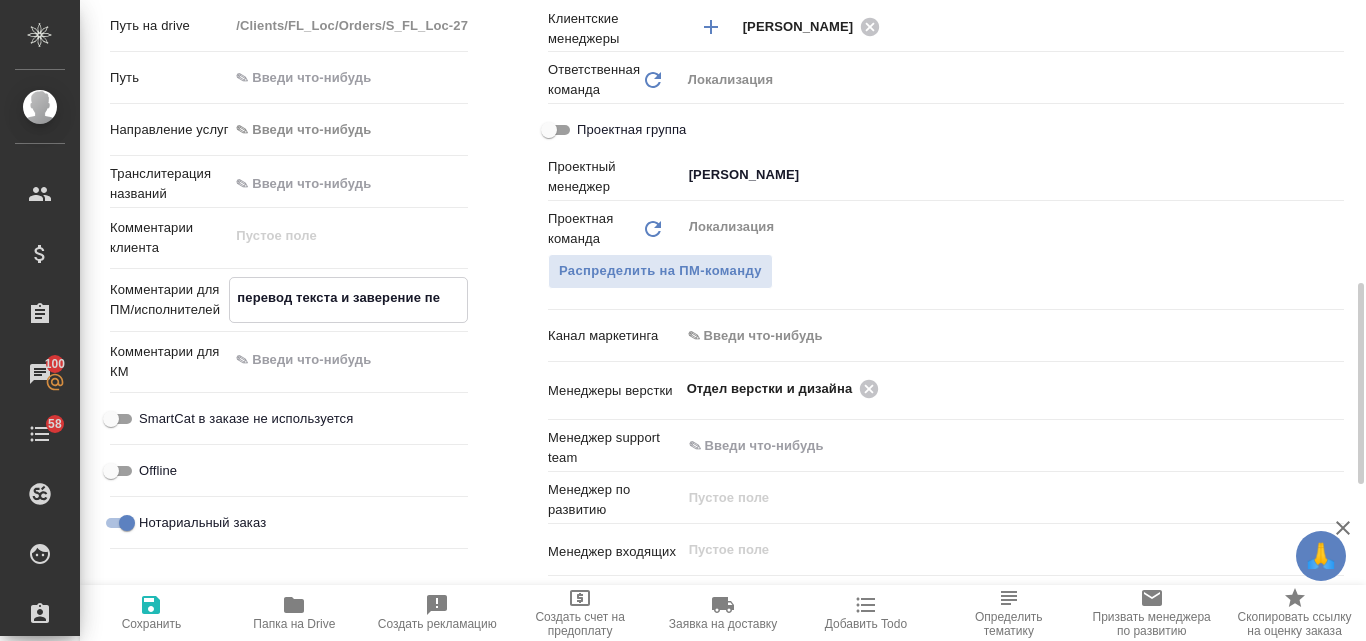 type on "перевод текста и заверение печ" 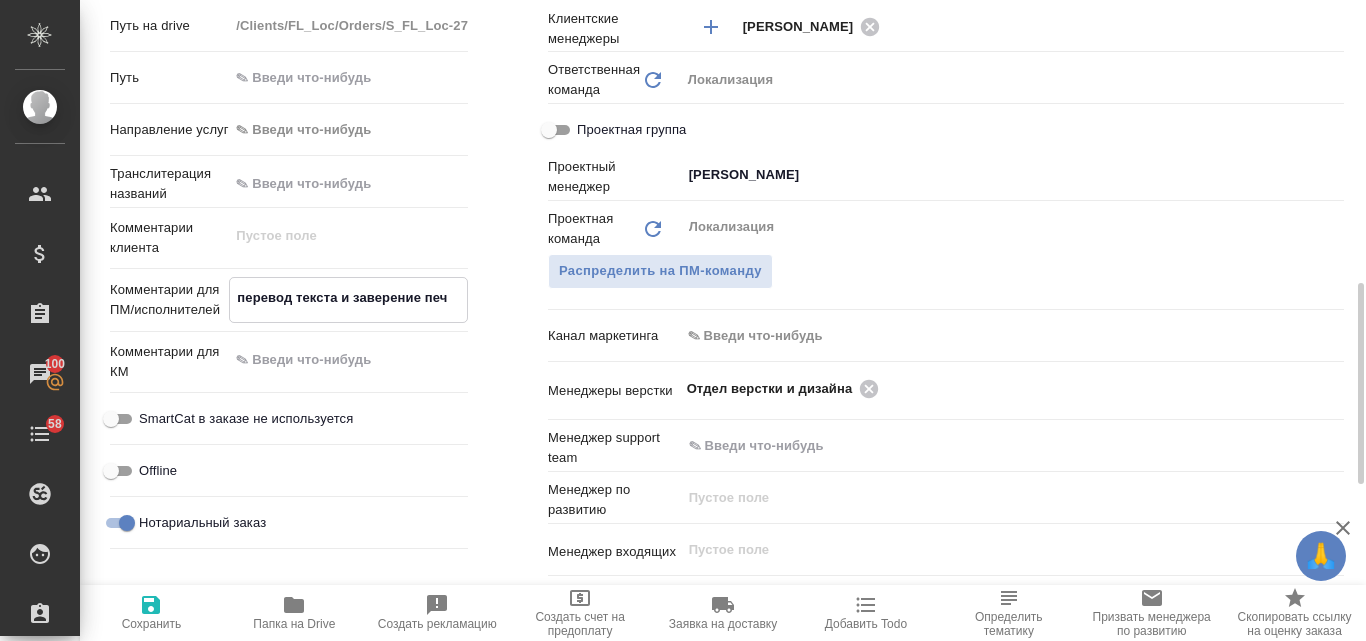 type on "x" 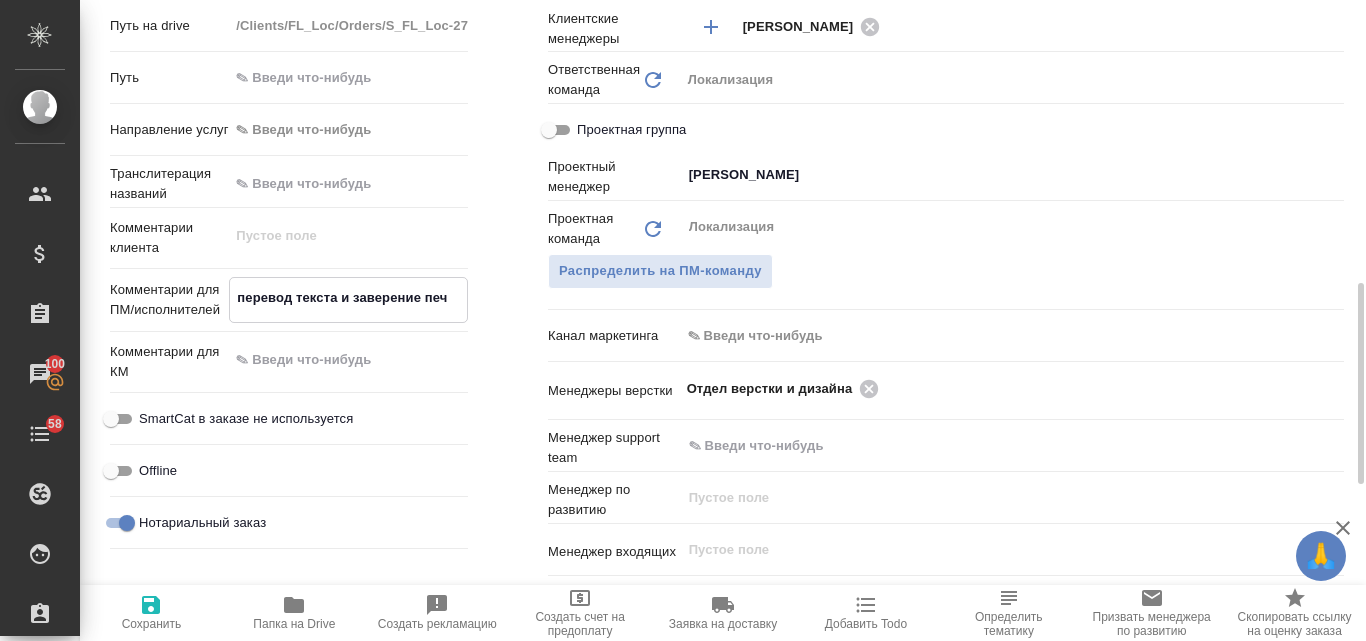 type on "перевод текста и заверение печа" 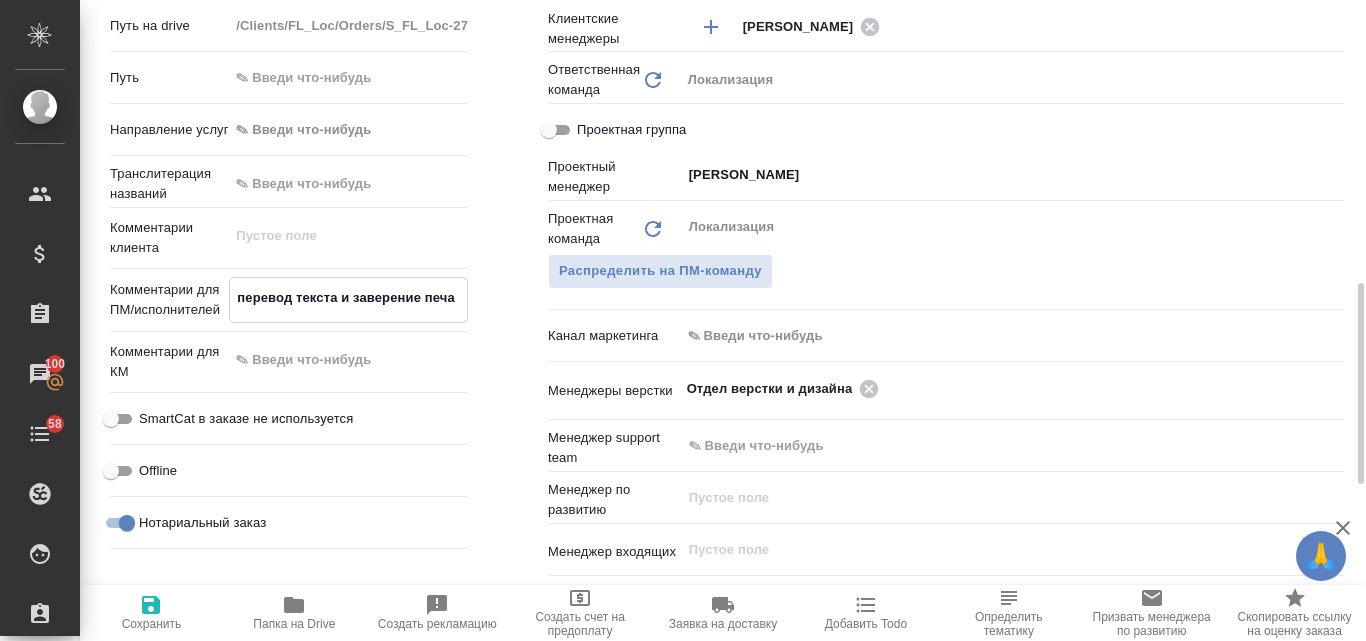 type on "перевод текста и заверение печат" 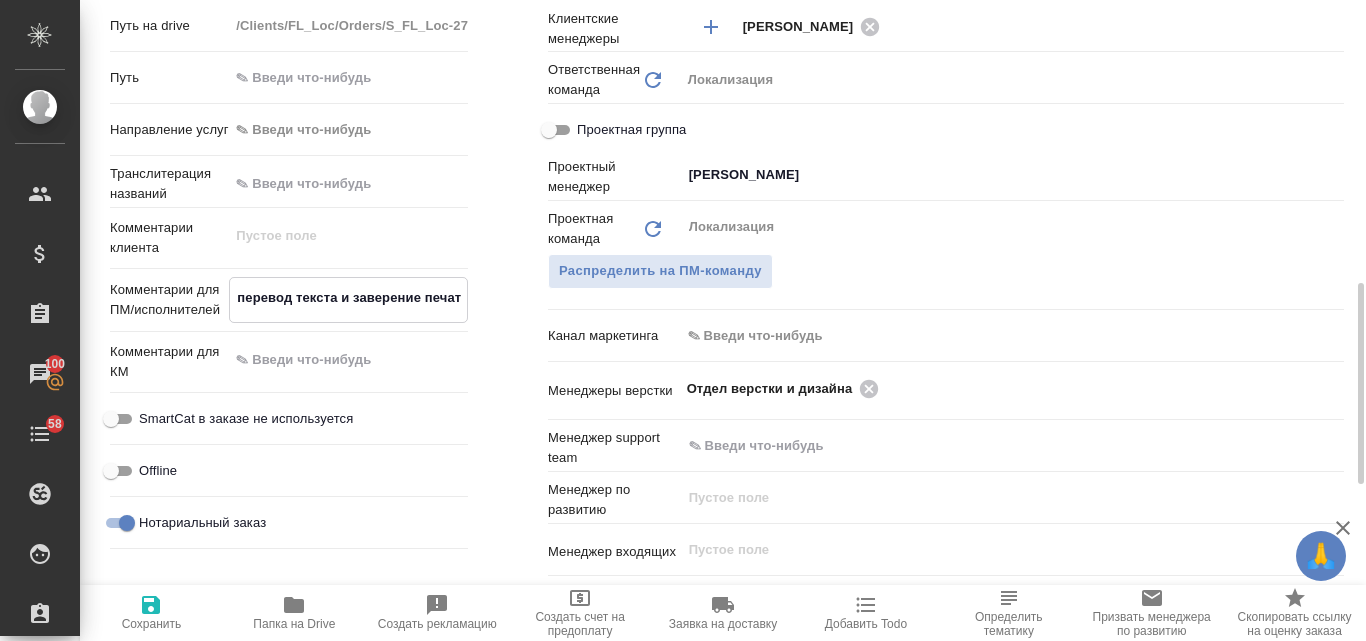 type on "x" 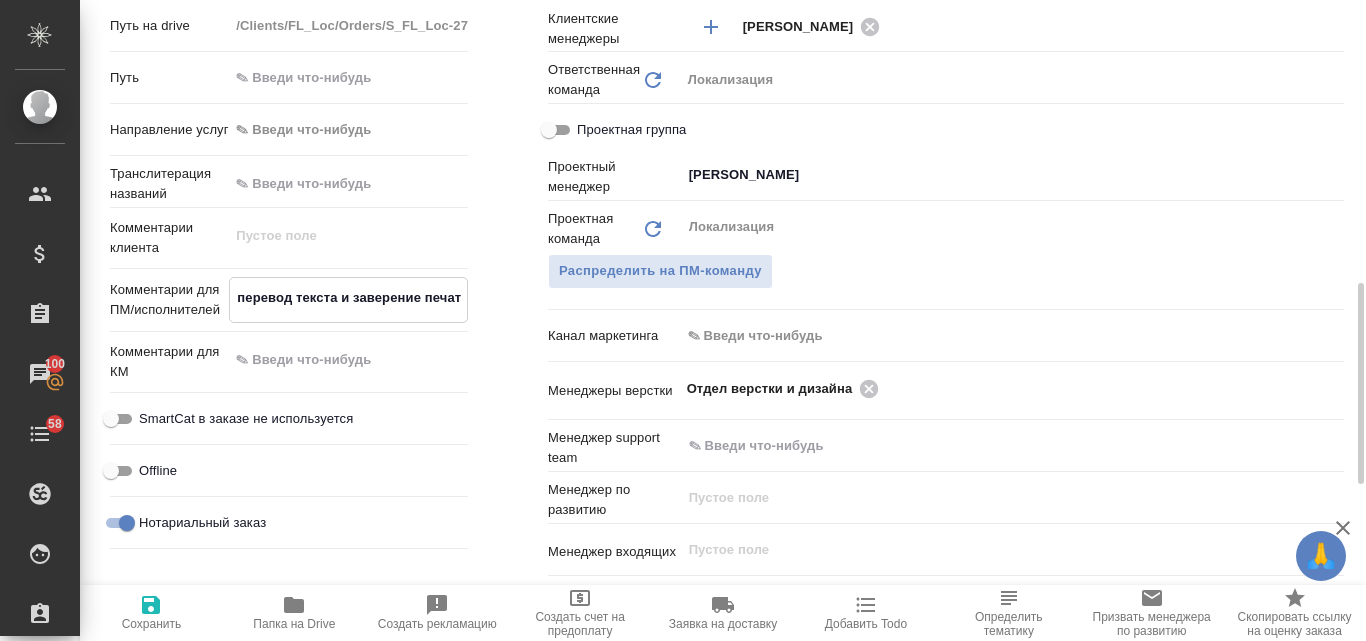 type on "x" 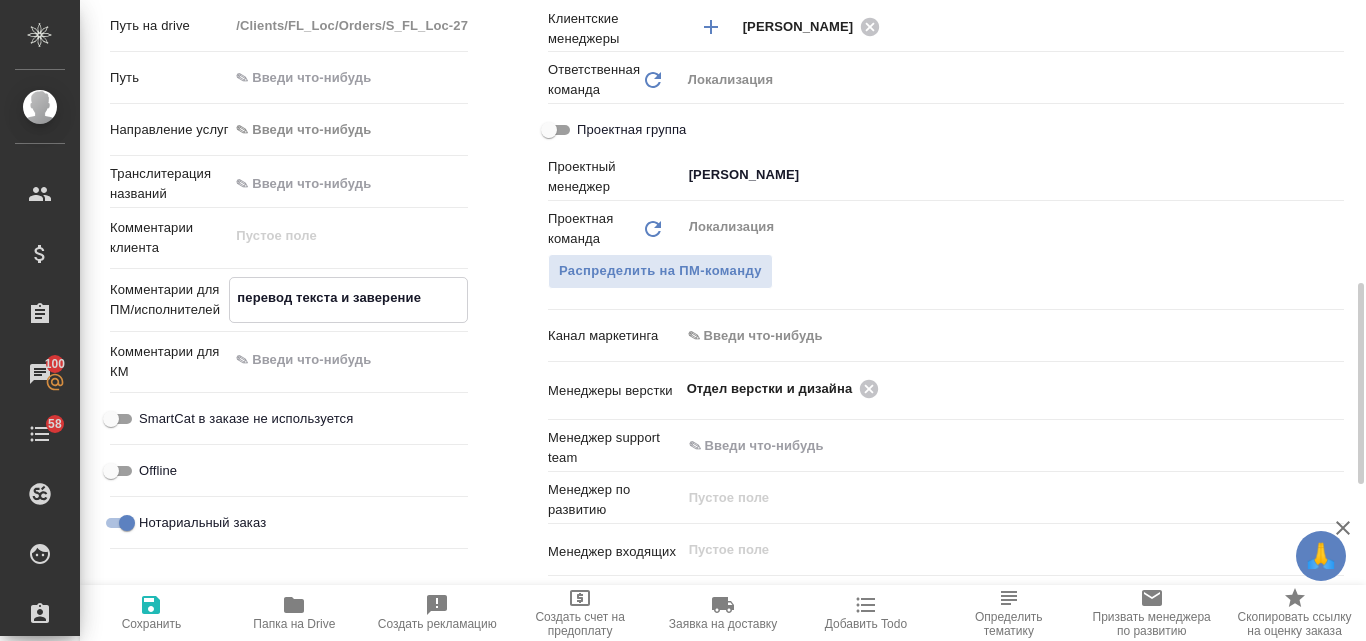 type on "x" 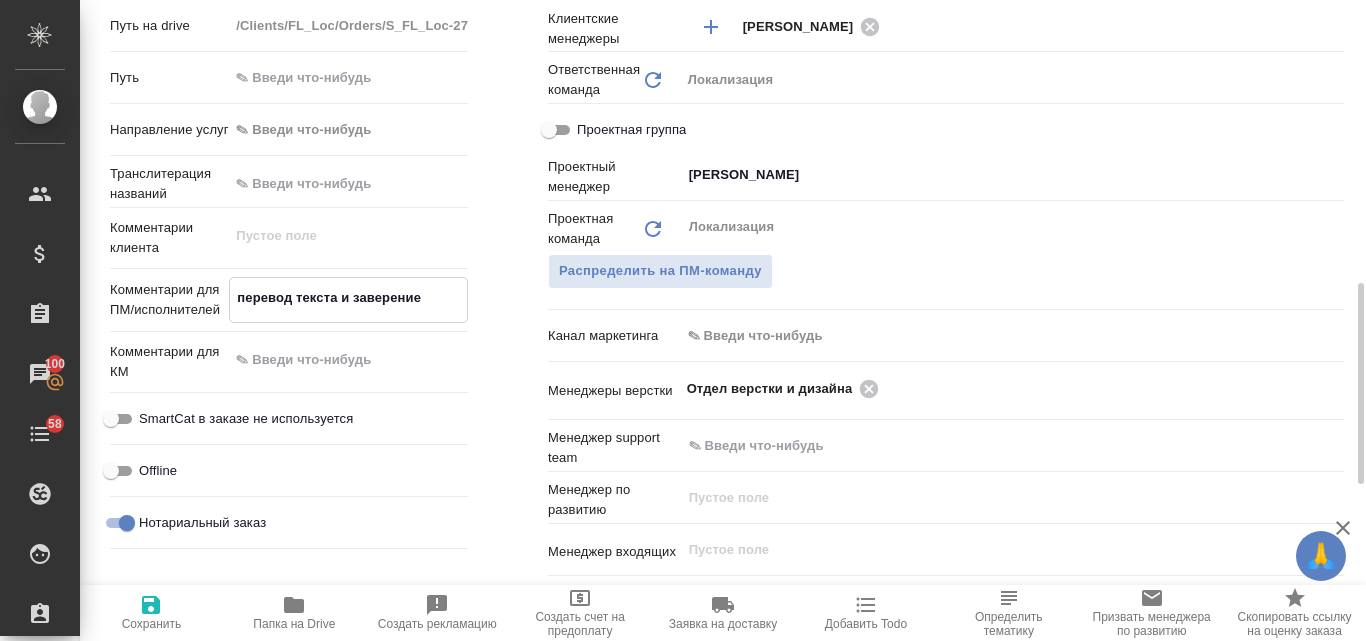 type on "x" 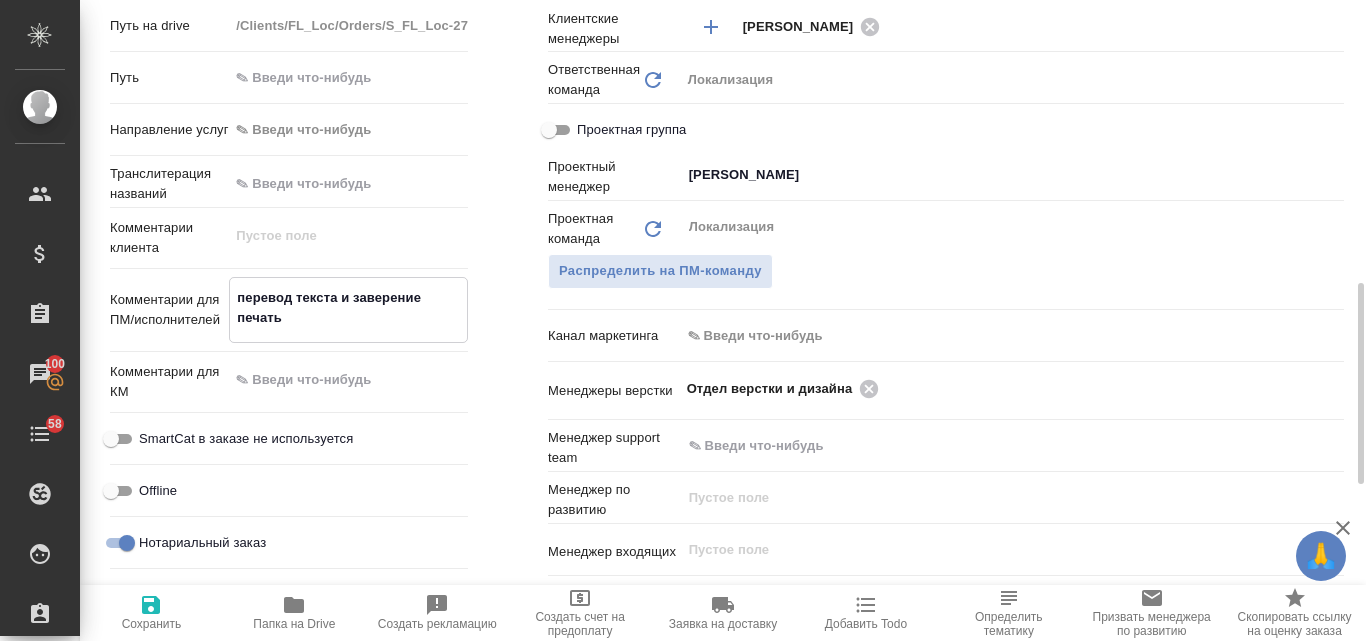 type on "перевод текста и заверение печатью" 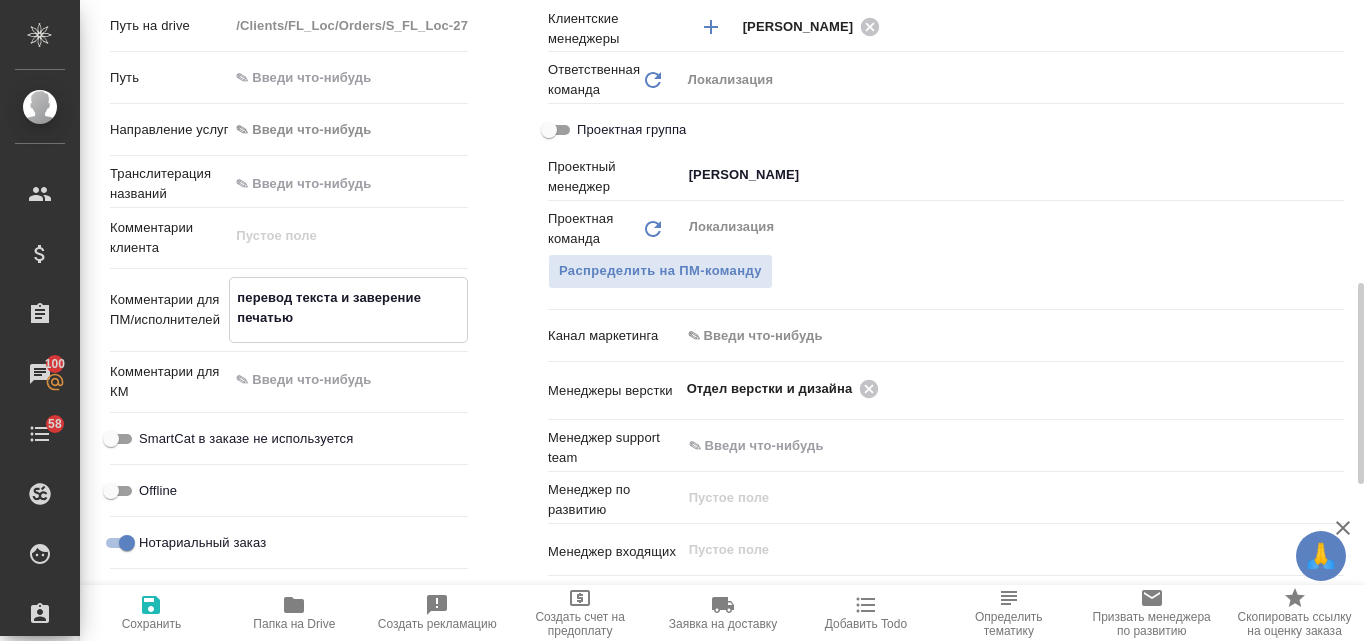type on "x" 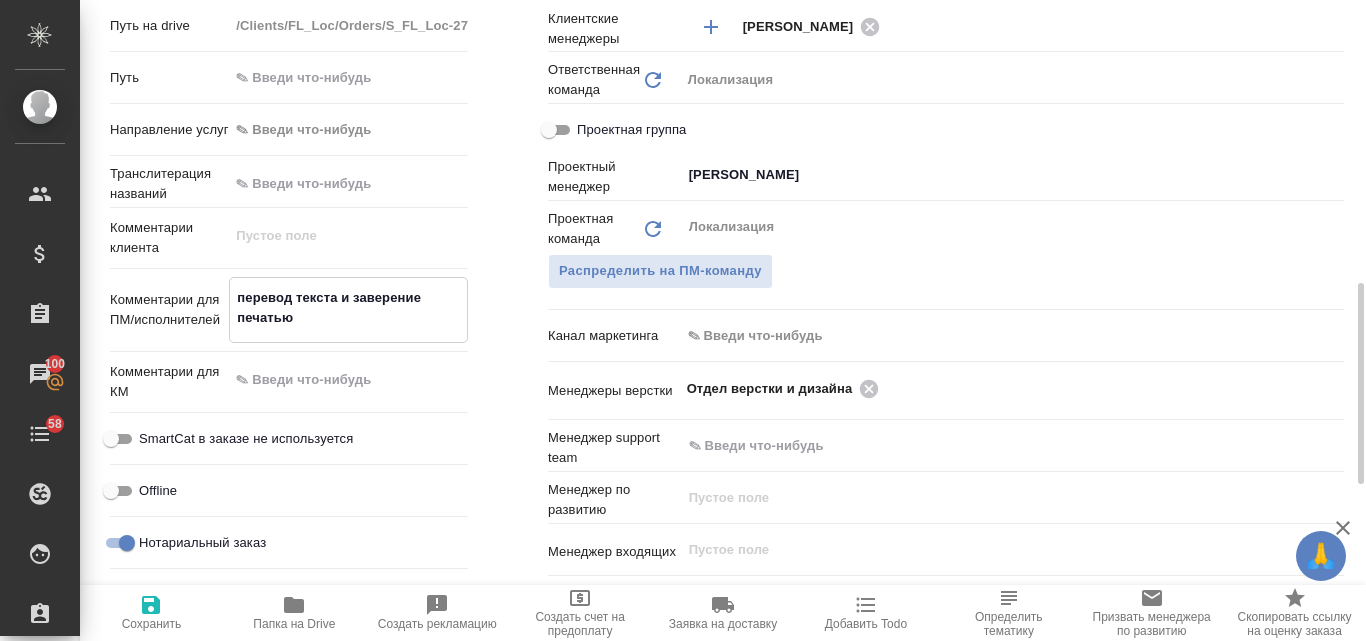 type on "x" 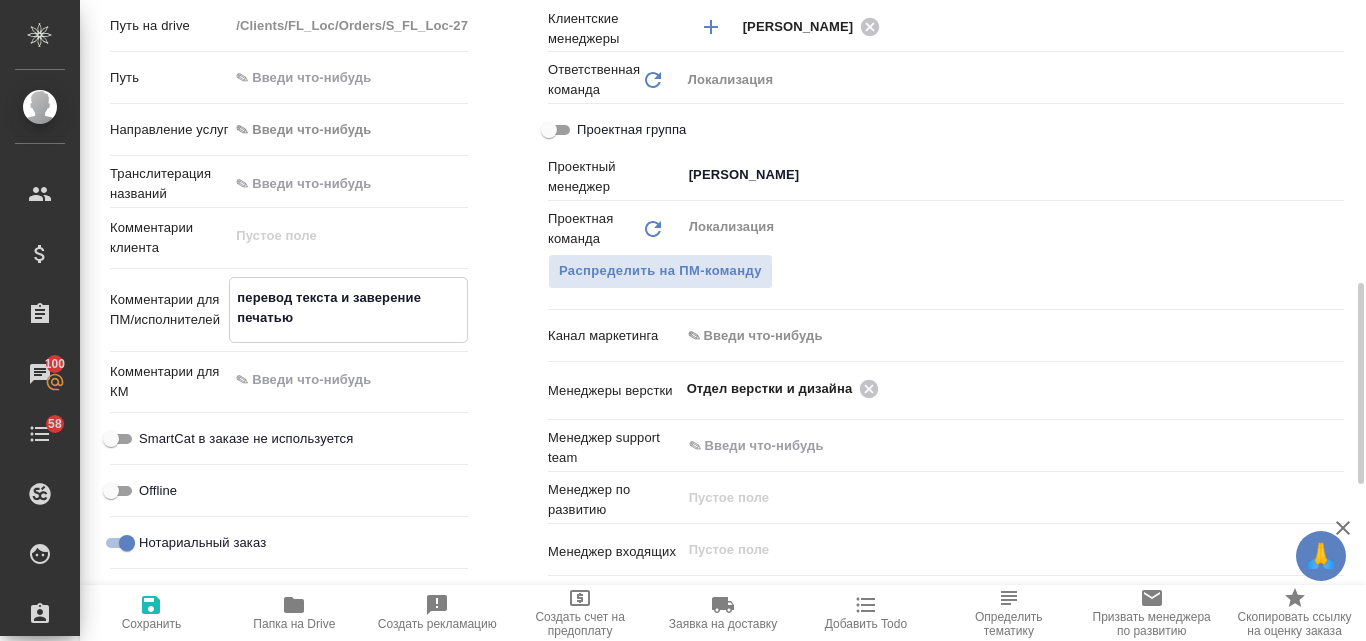 type on "перевод текста и заверение печатью" 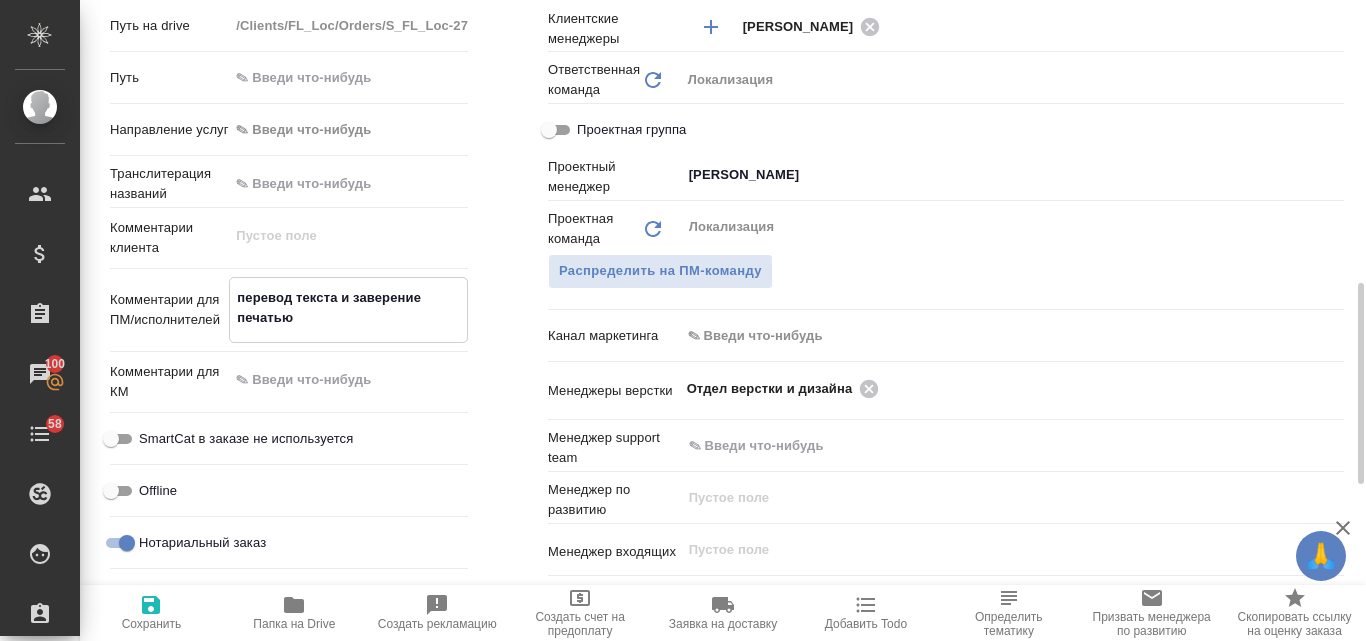 type on "x" 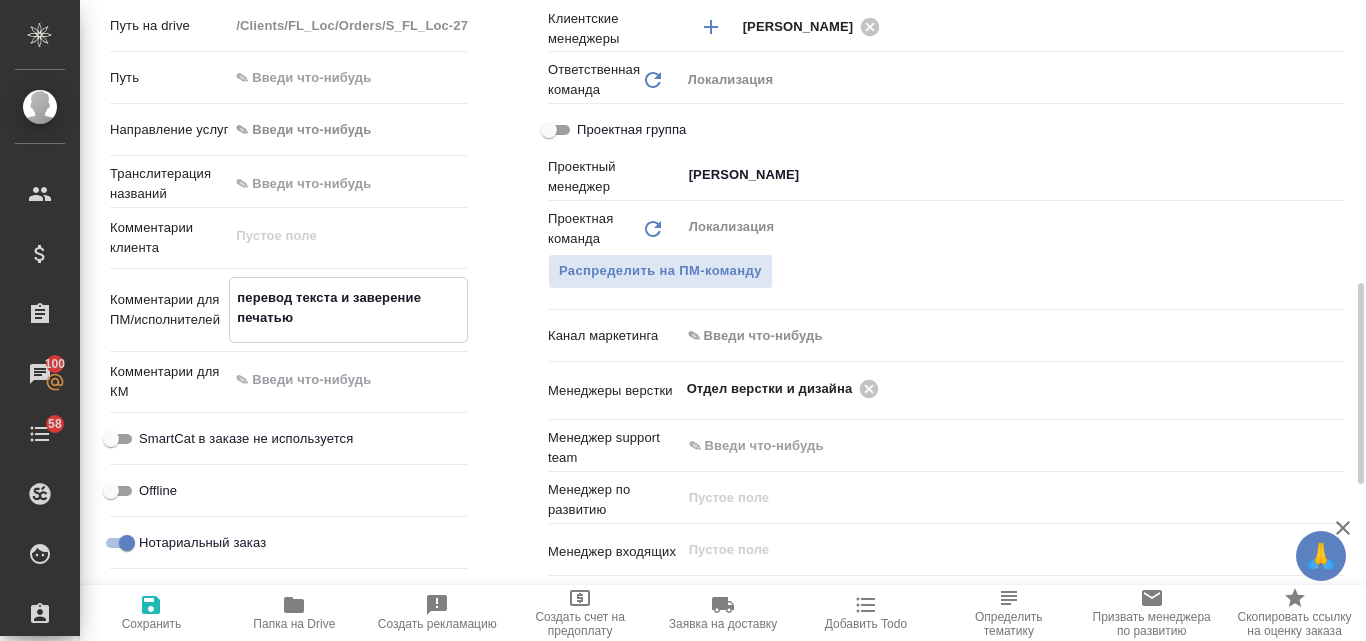 type on "x" 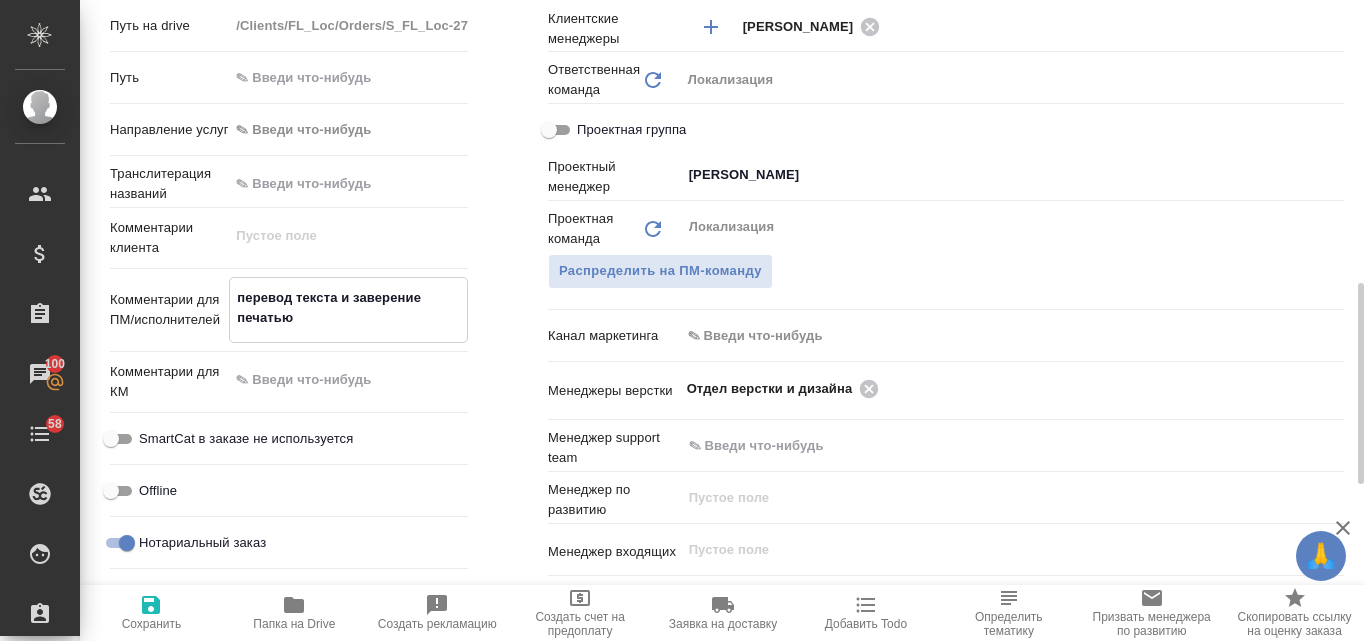 type on "перевод текста и заверение печатью к" 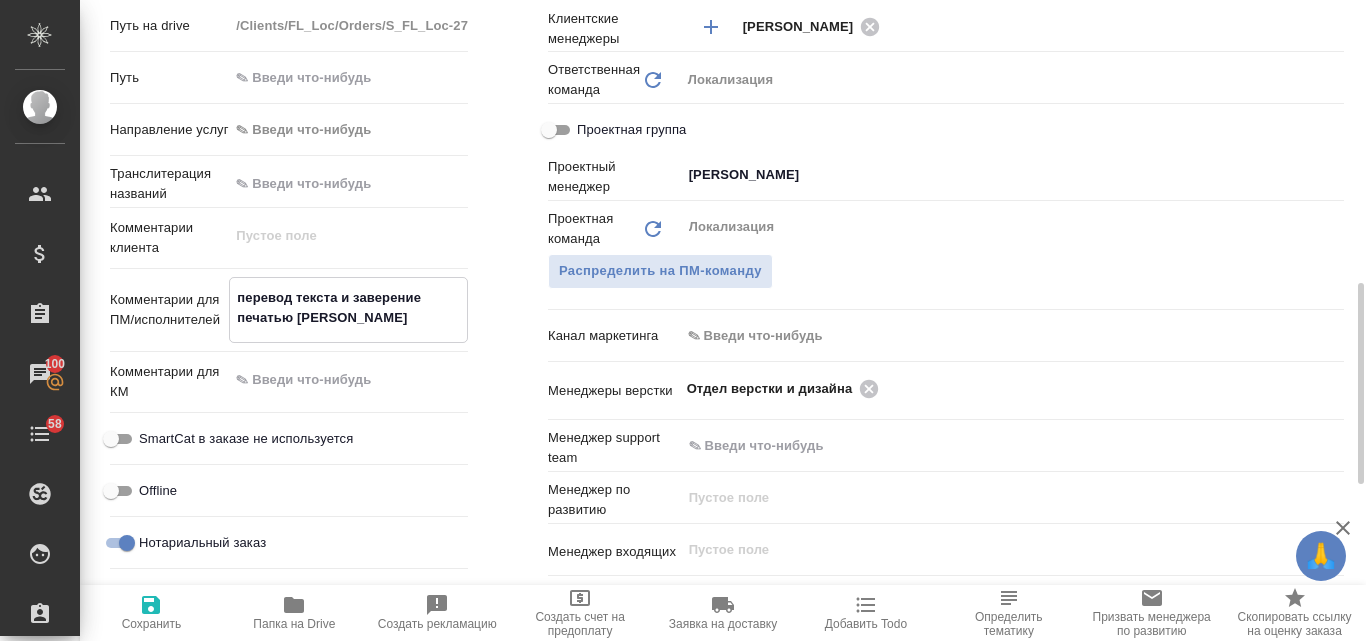 type on "перевод текста и заверение печатью ко" 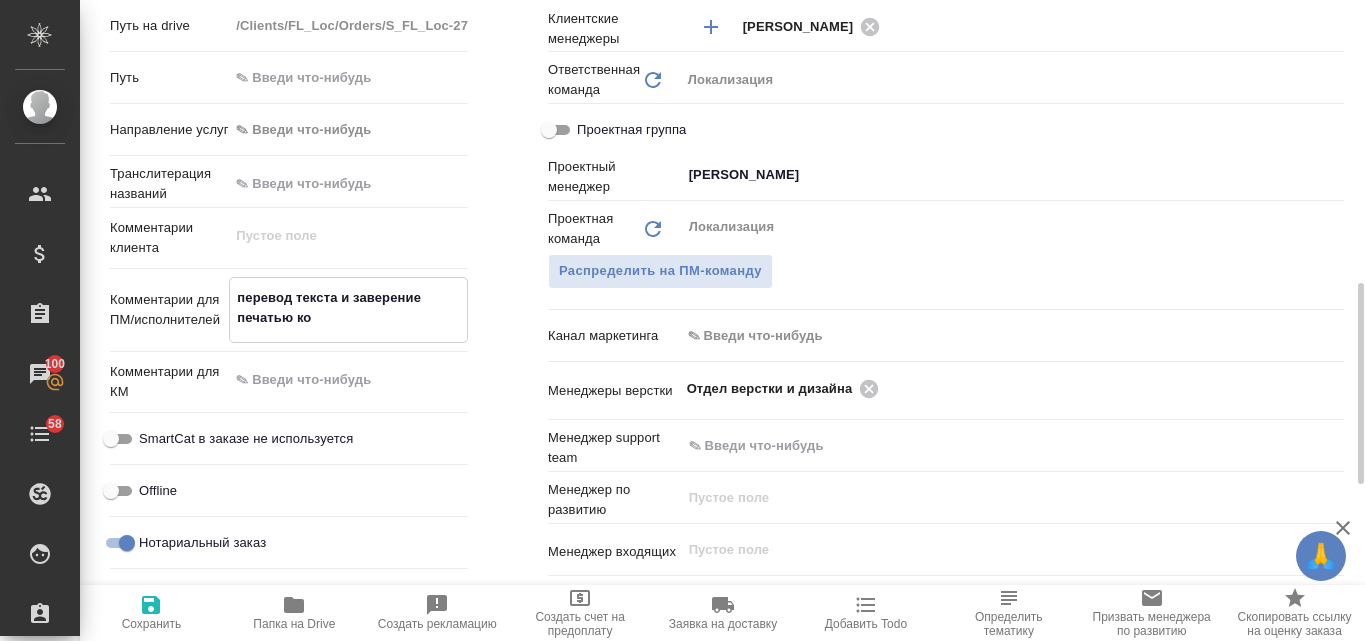 type on "x" 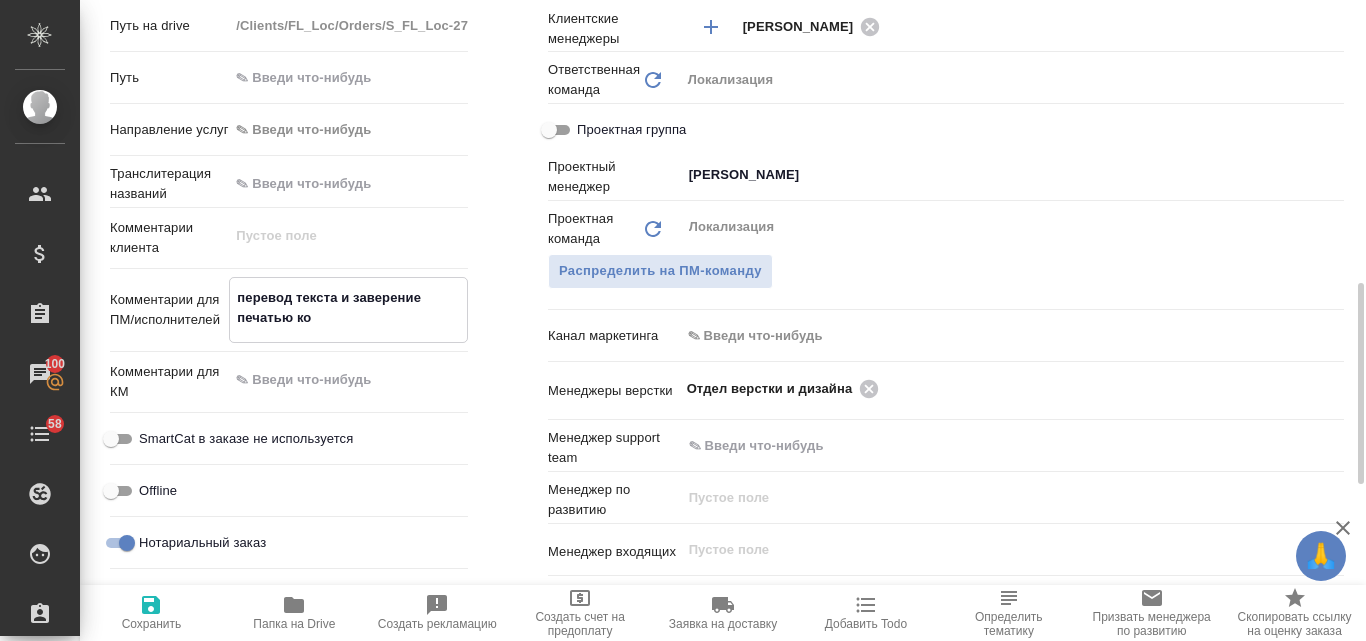 type on "x" 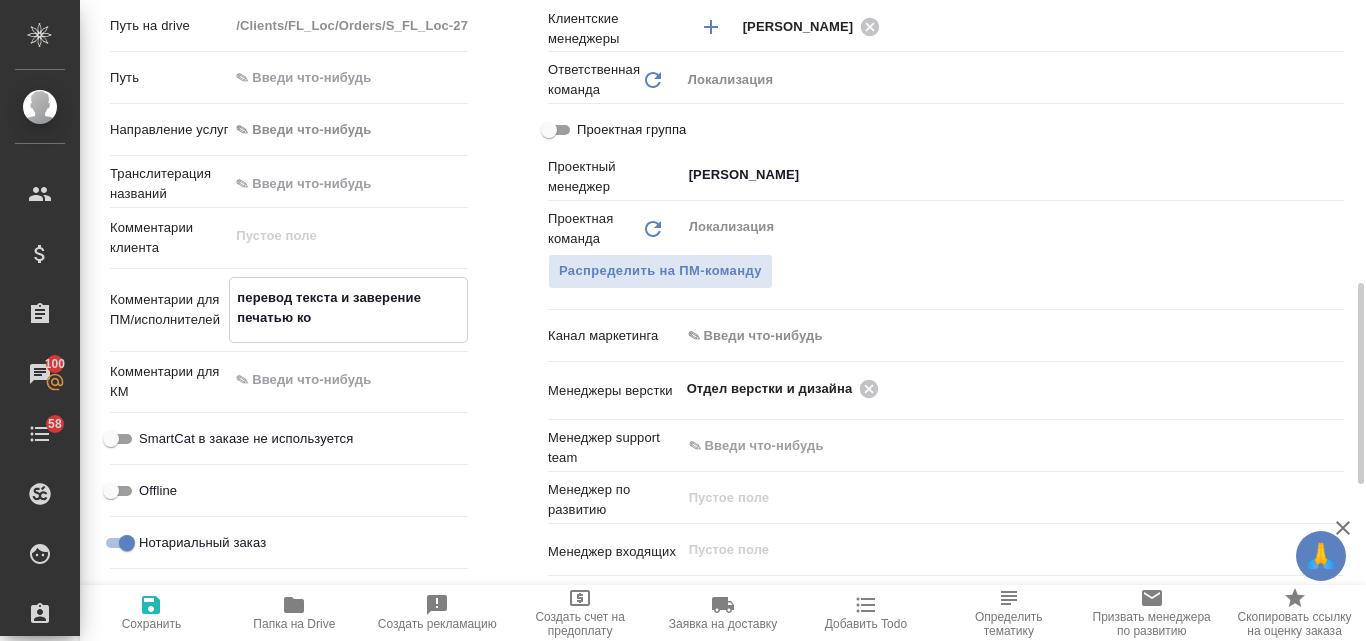 type on "перевод текста и заверение печатью ком" 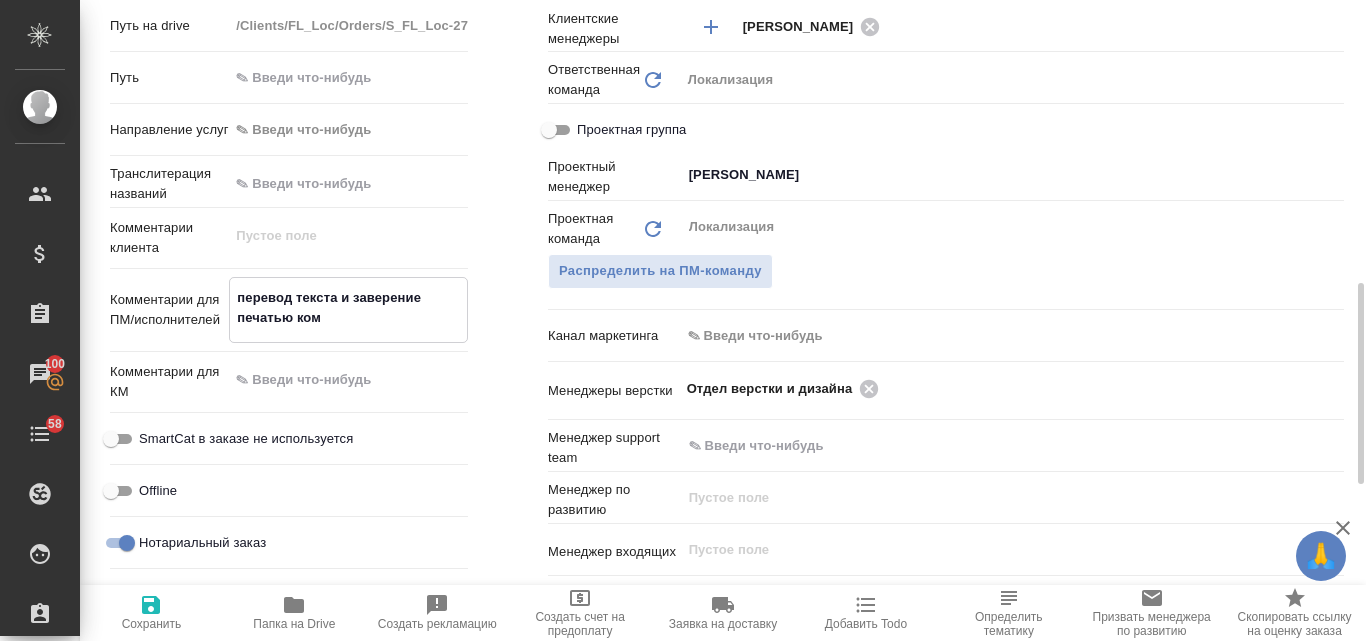 type on "x" 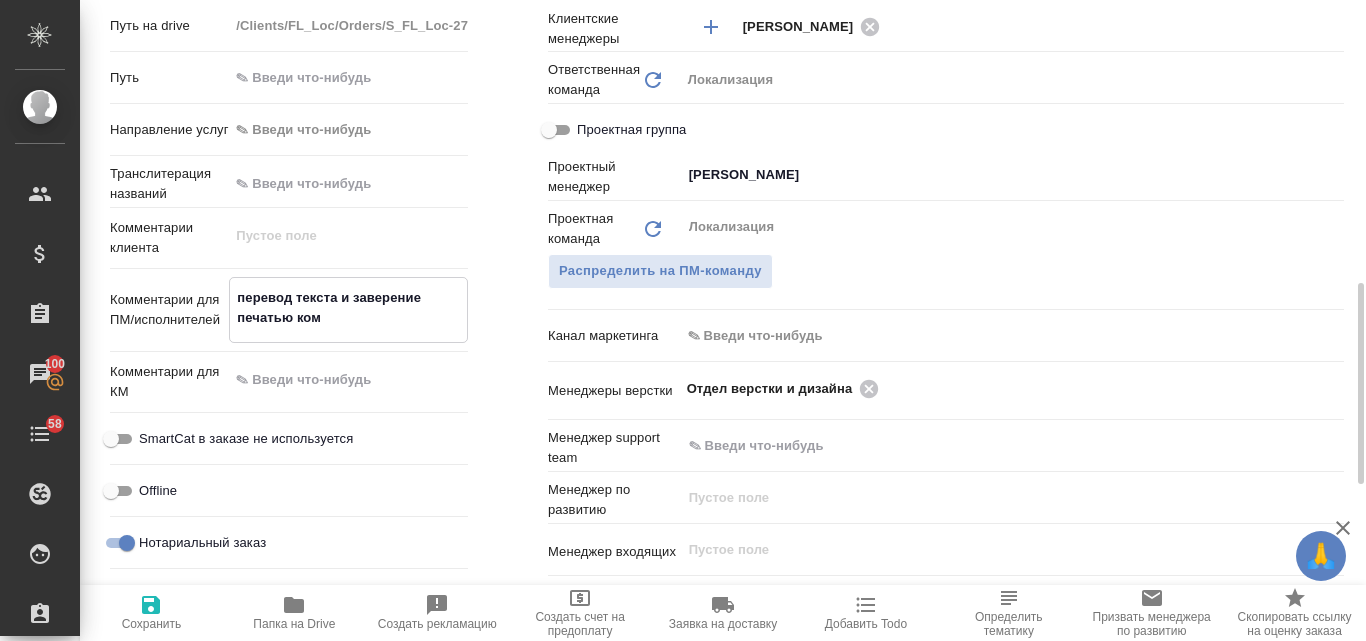 type on "x" 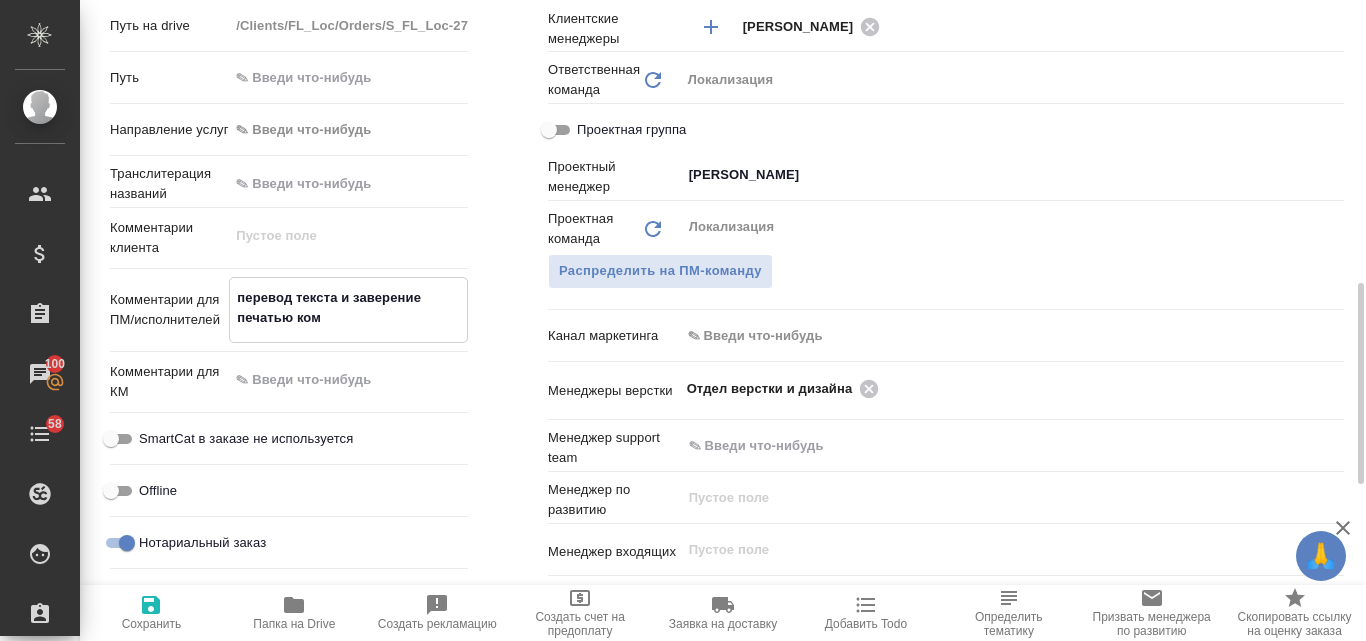 type on "перевод текста и заверение печатью комп" 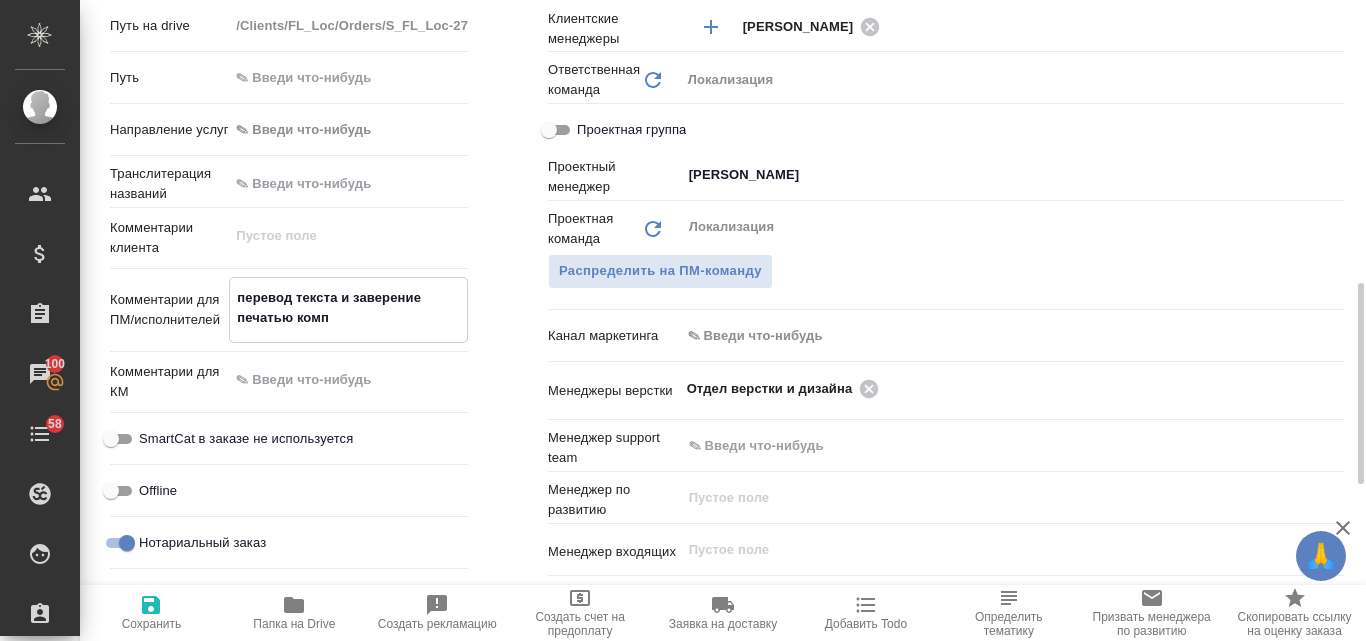 type on "x" 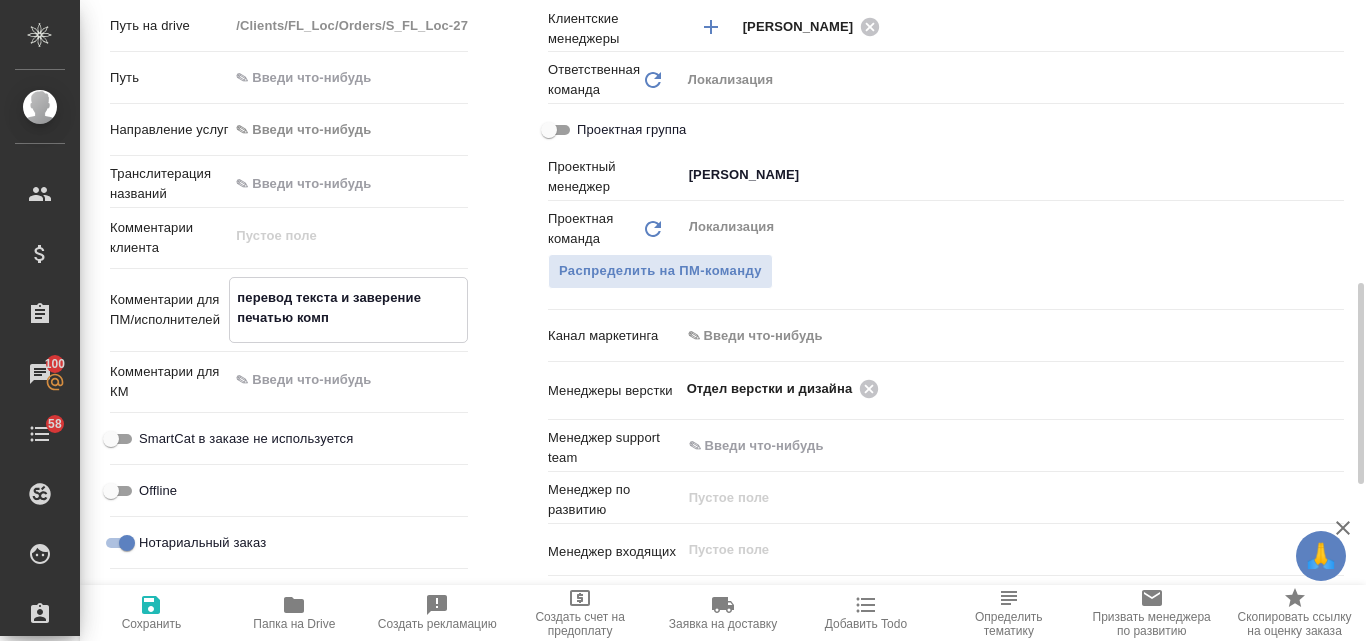 type on "x" 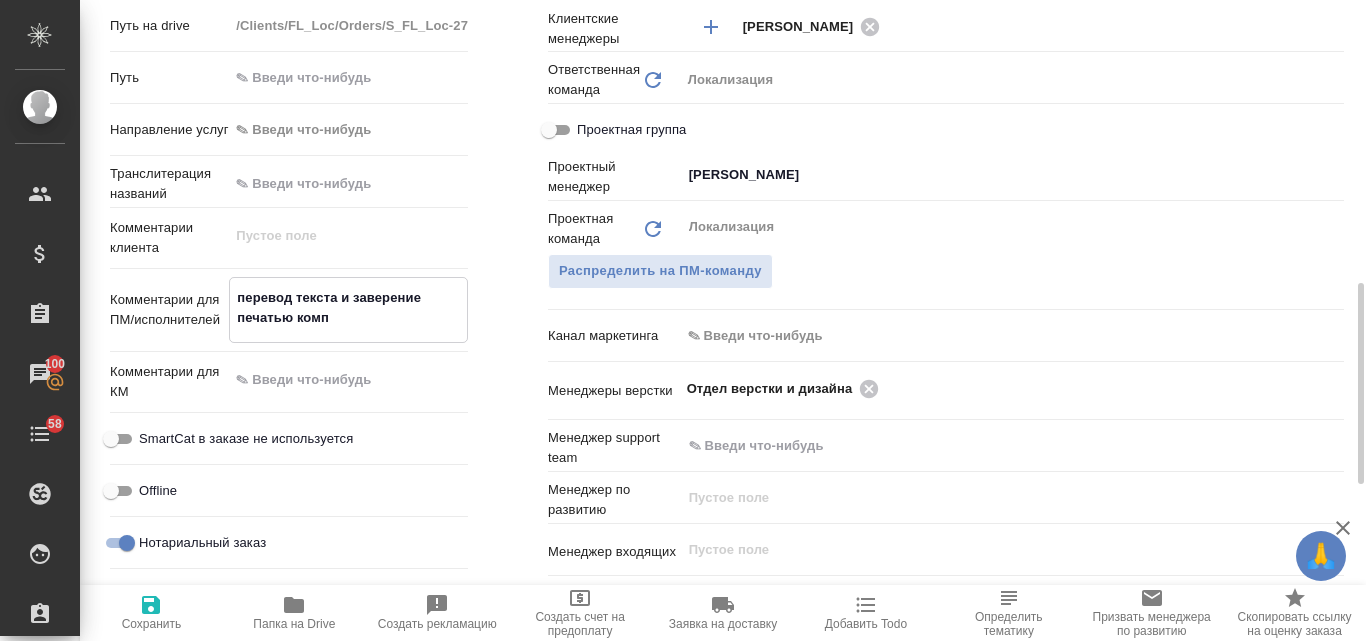 type on "x" 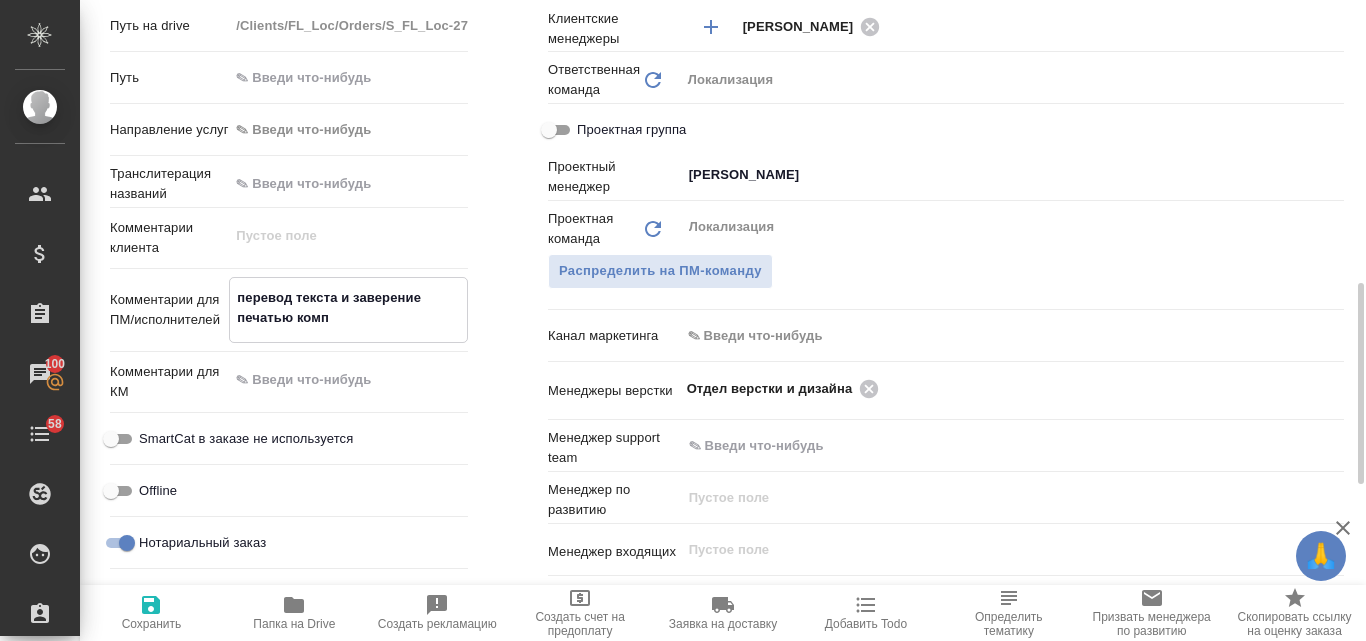 type on "перевод текста и заверение печатью компа" 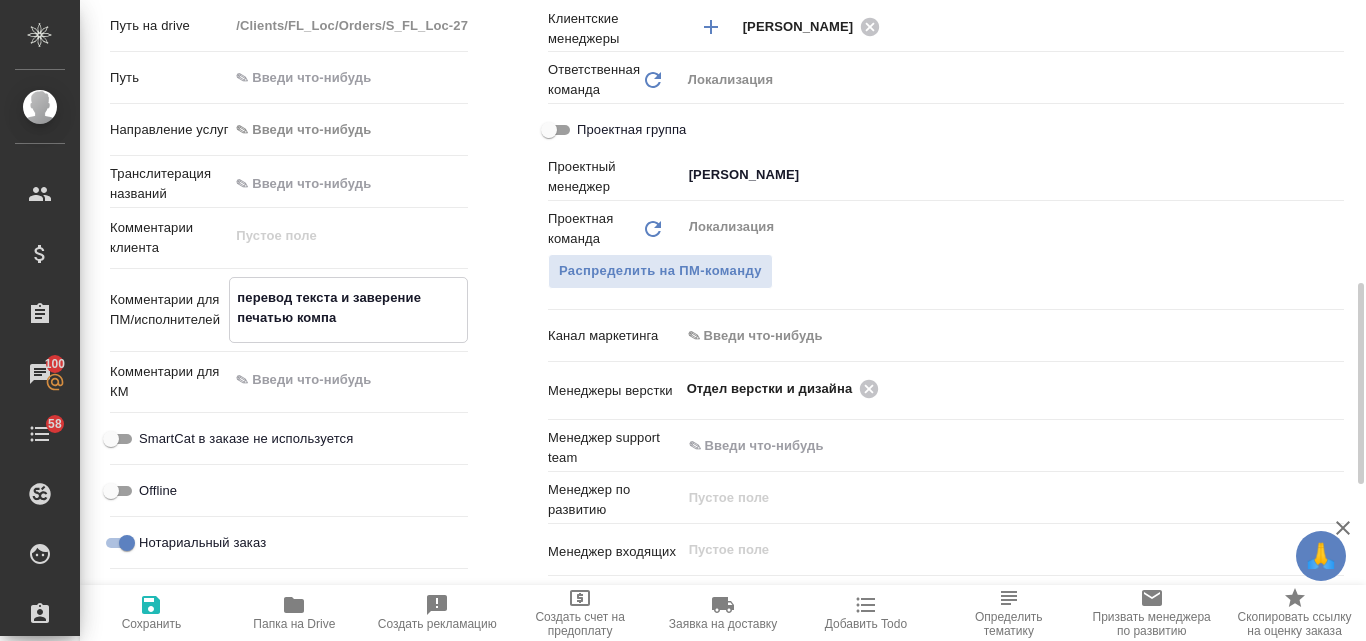 type on "перевод текста и заверение печатью компан" 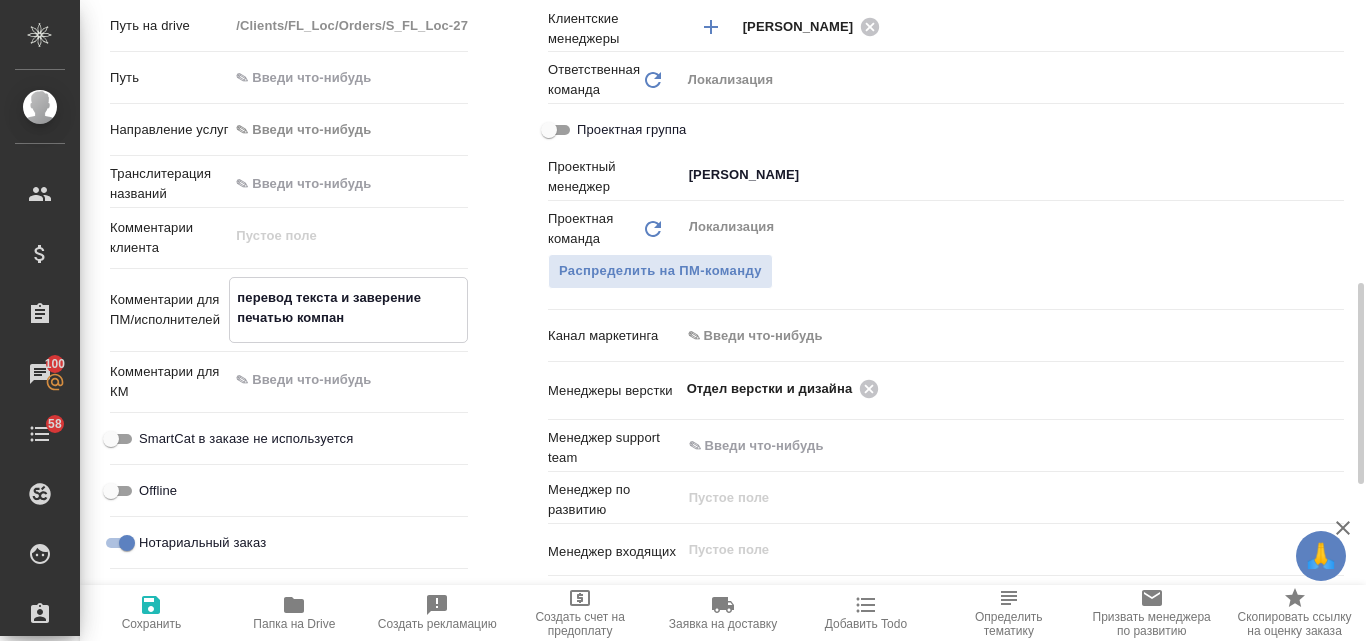 type on "x" 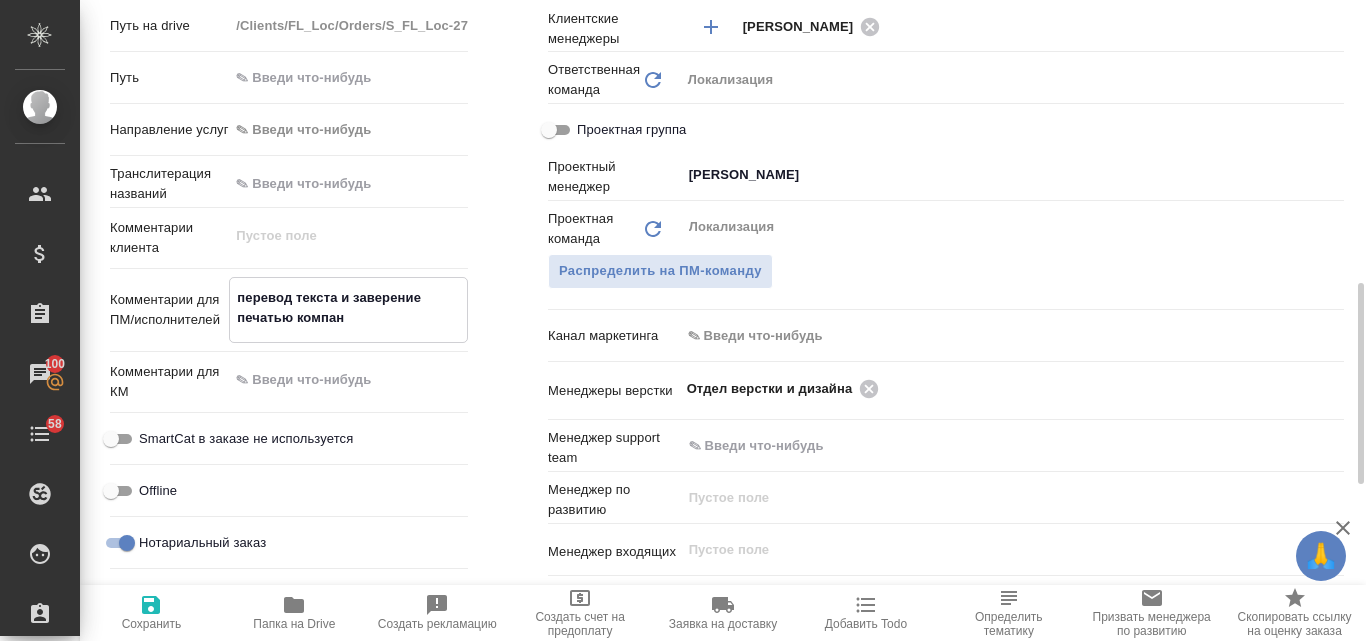 type on "x" 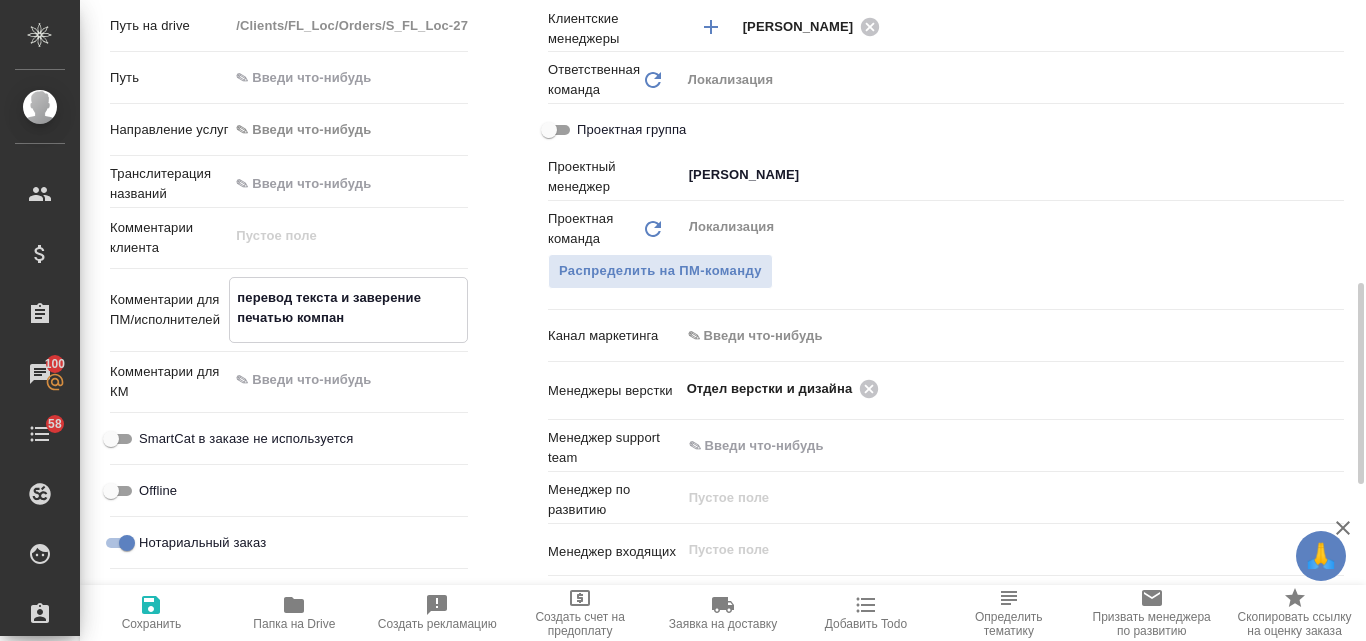 type 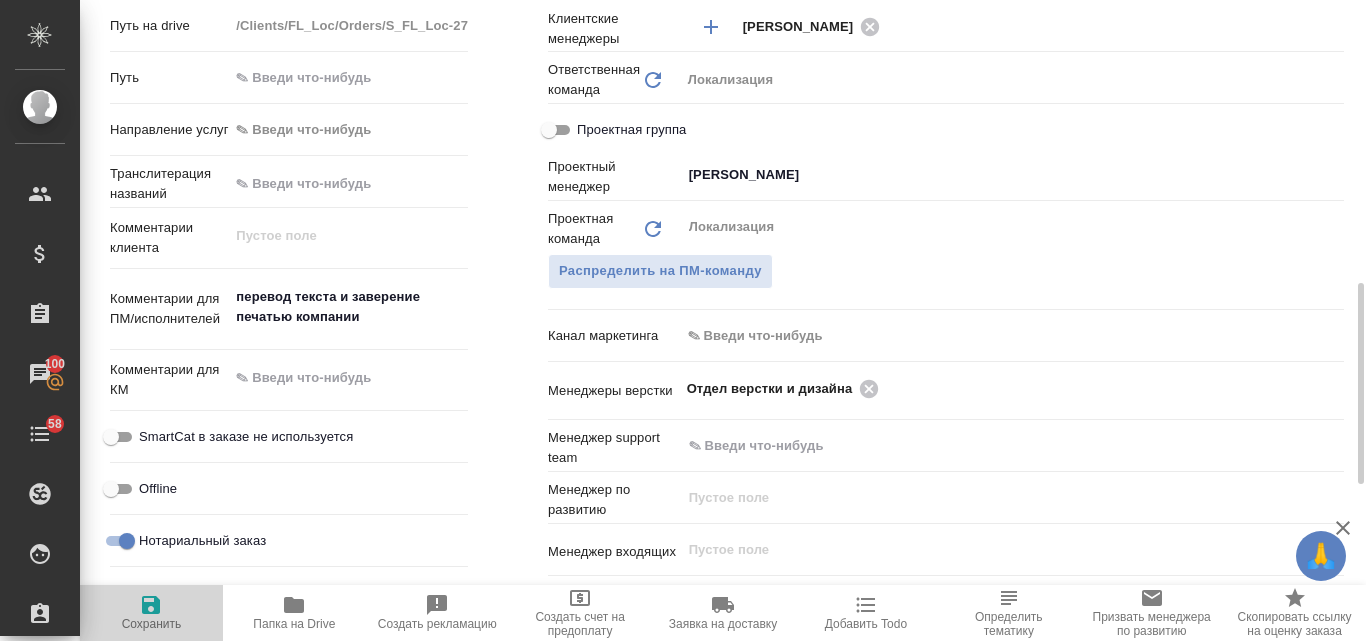 click 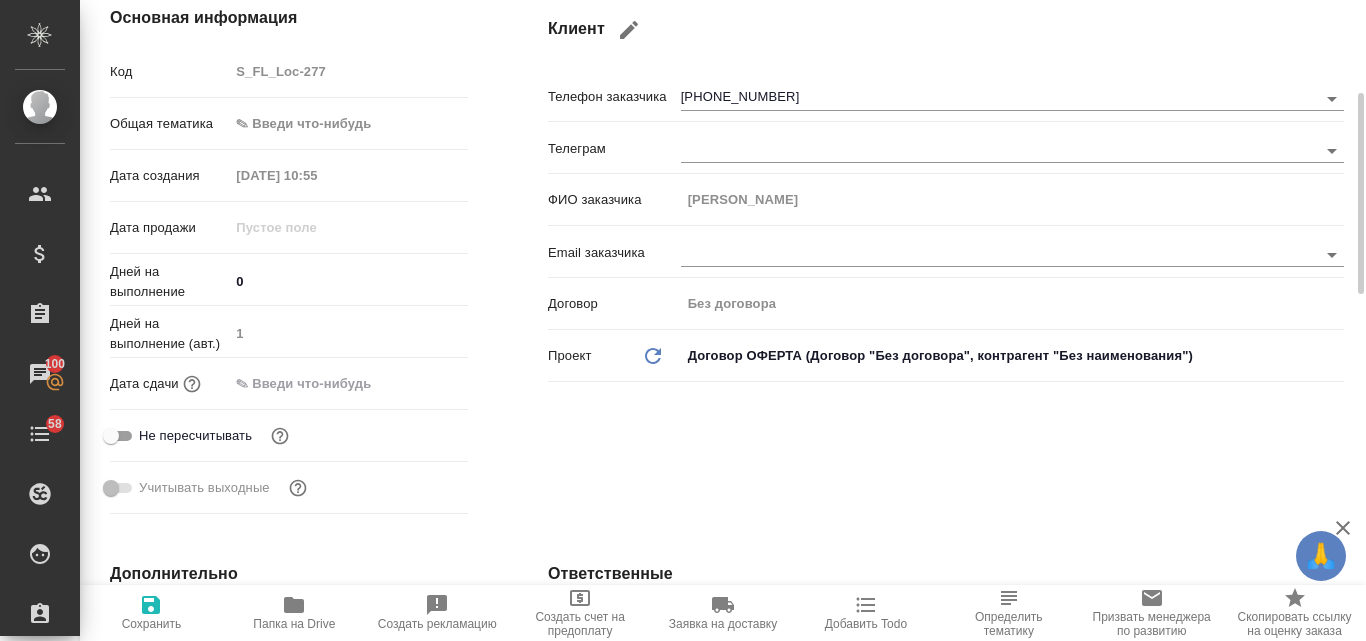 scroll, scrollTop: 0, scrollLeft: 0, axis: both 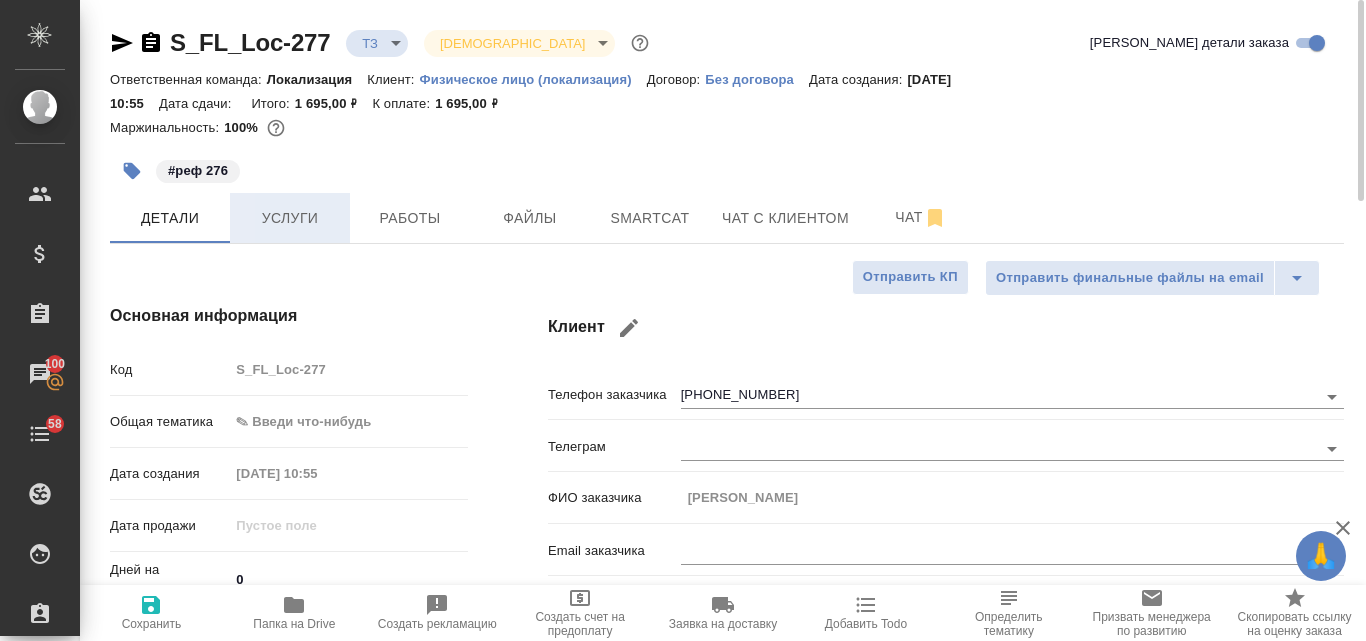 click on "Услуги" at bounding box center (290, 218) 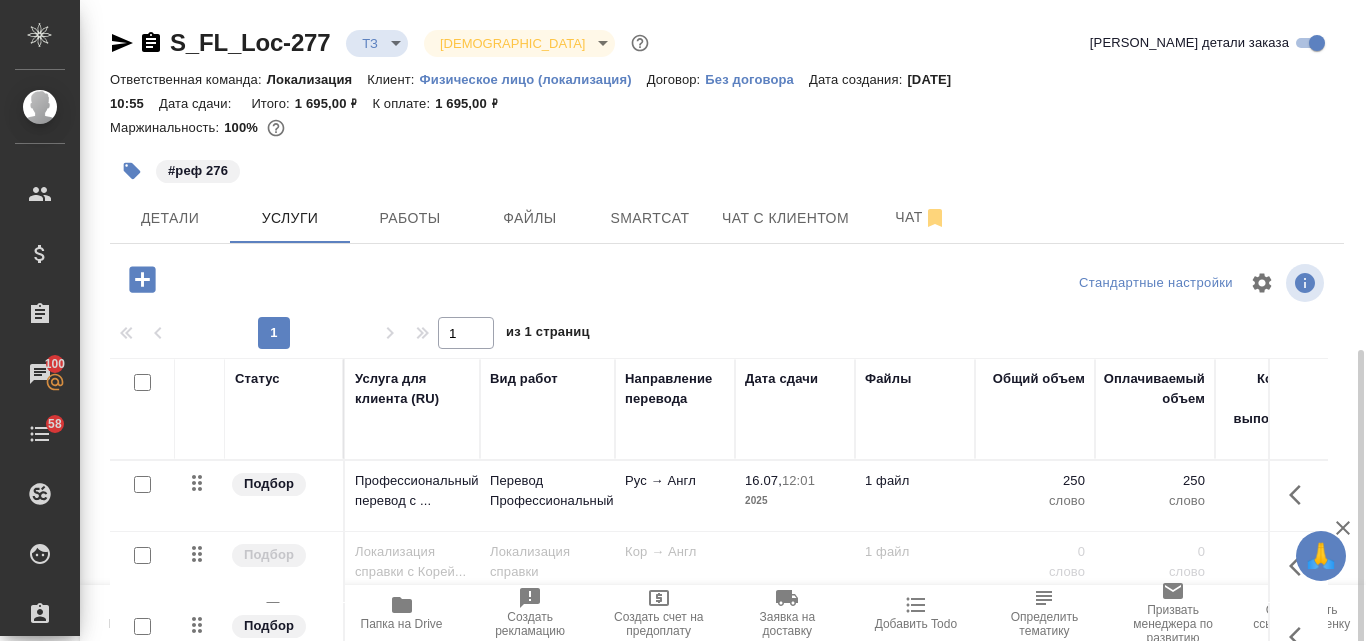 scroll, scrollTop: 198, scrollLeft: 0, axis: vertical 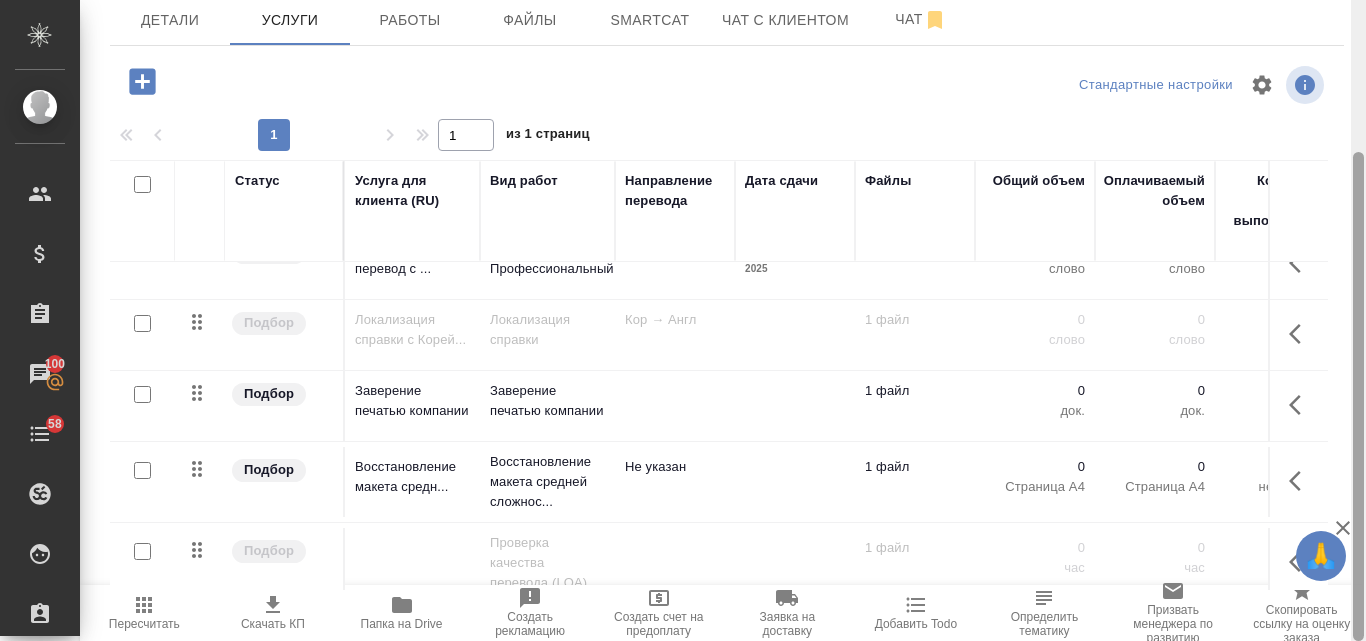 drag, startPoint x: 1360, startPoint y: 228, endPoint x: 1172, endPoint y: 448, distance: 289.38556 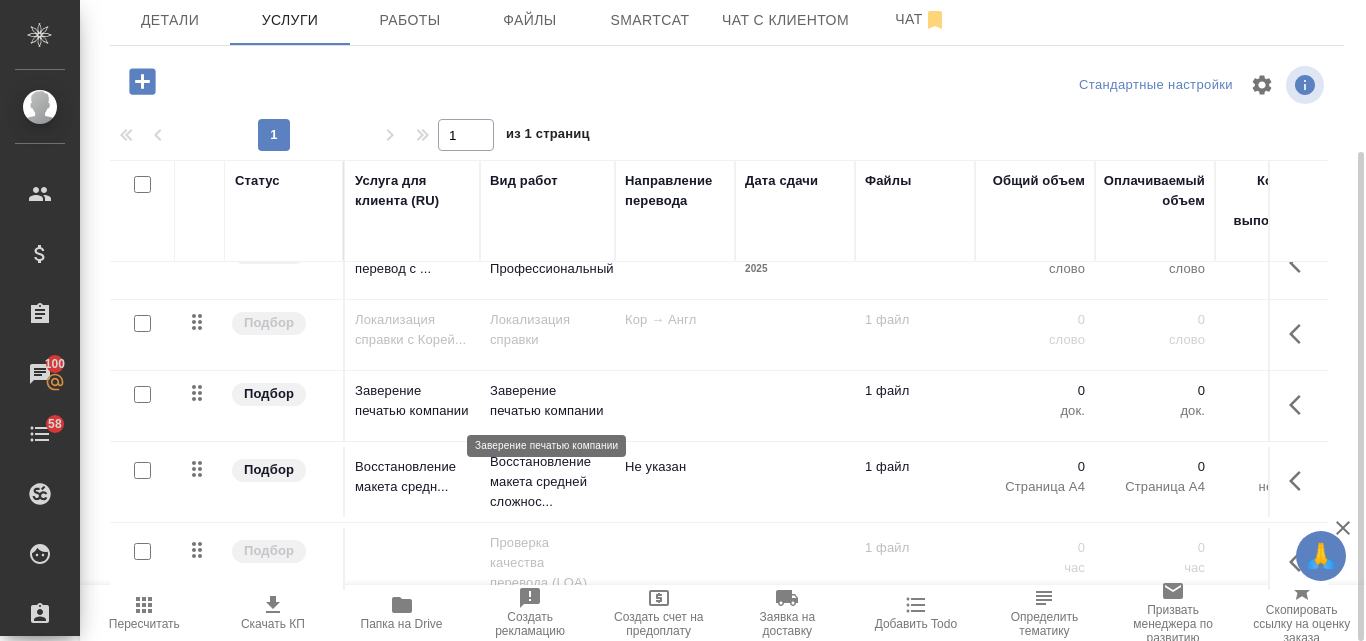 click on "Заверение печатью компании" at bounding box center (547, 401) 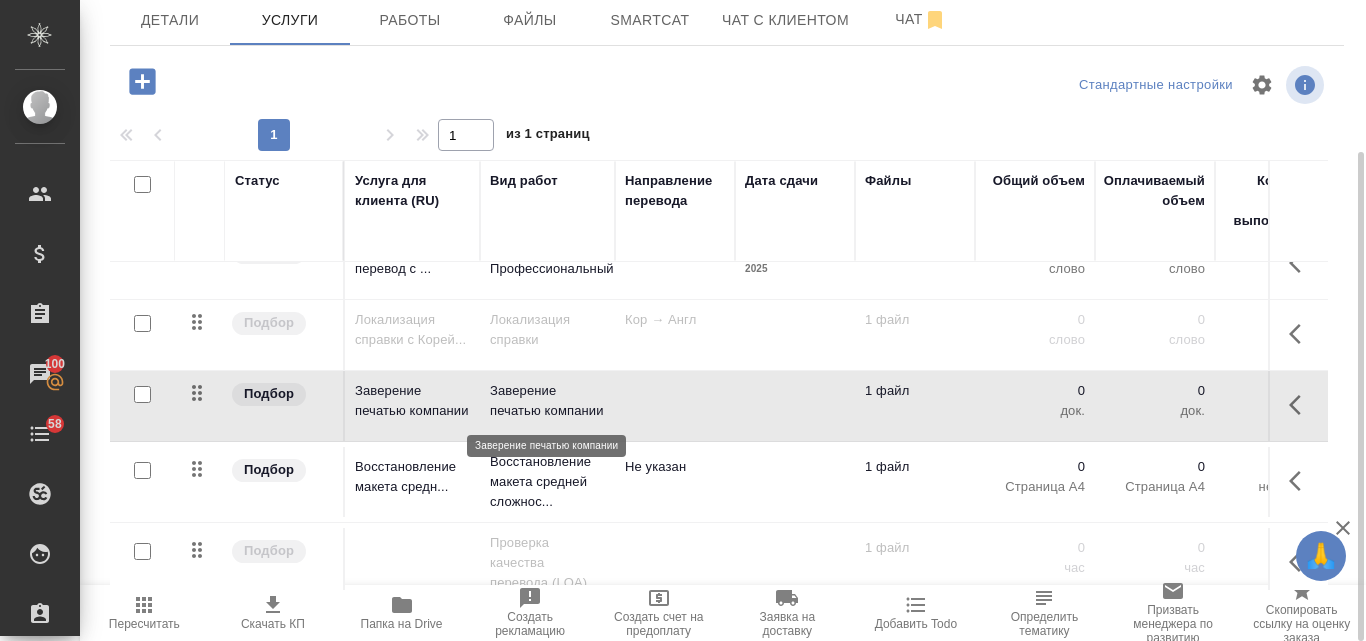 click on "Заверение печатью компании" at bounding box center [547, 401] 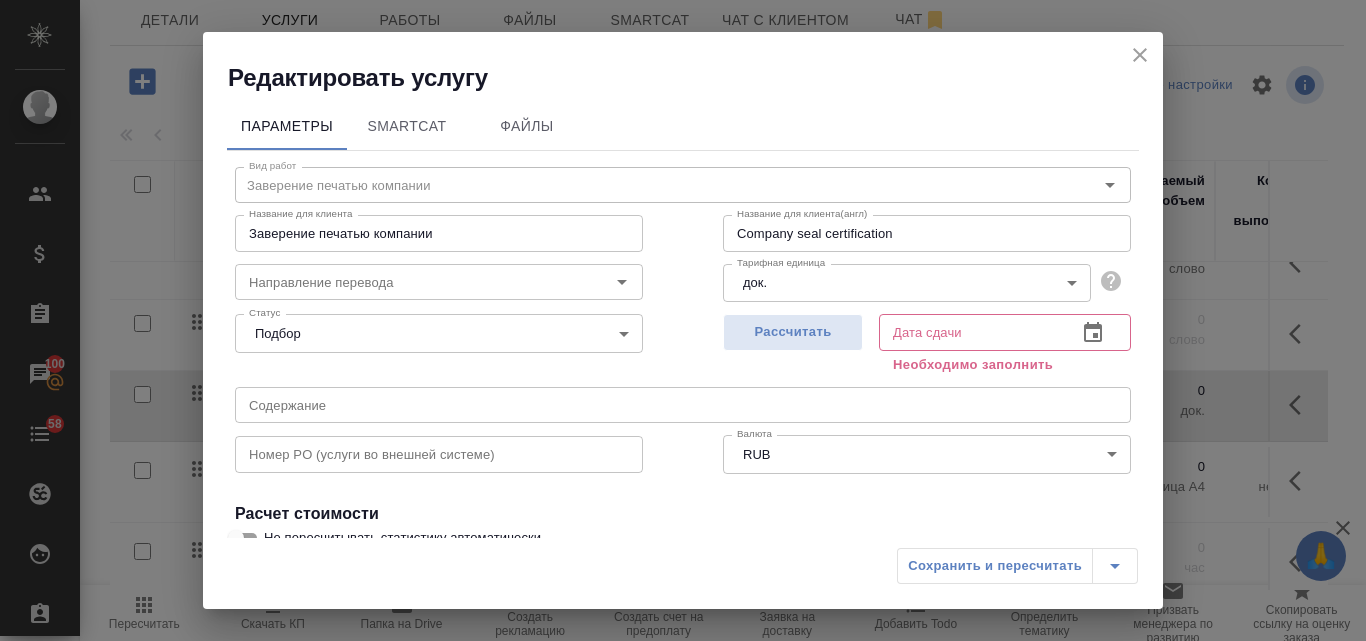 scroll, scrollTop: 226, scrollLeft: 0, axis: vertical 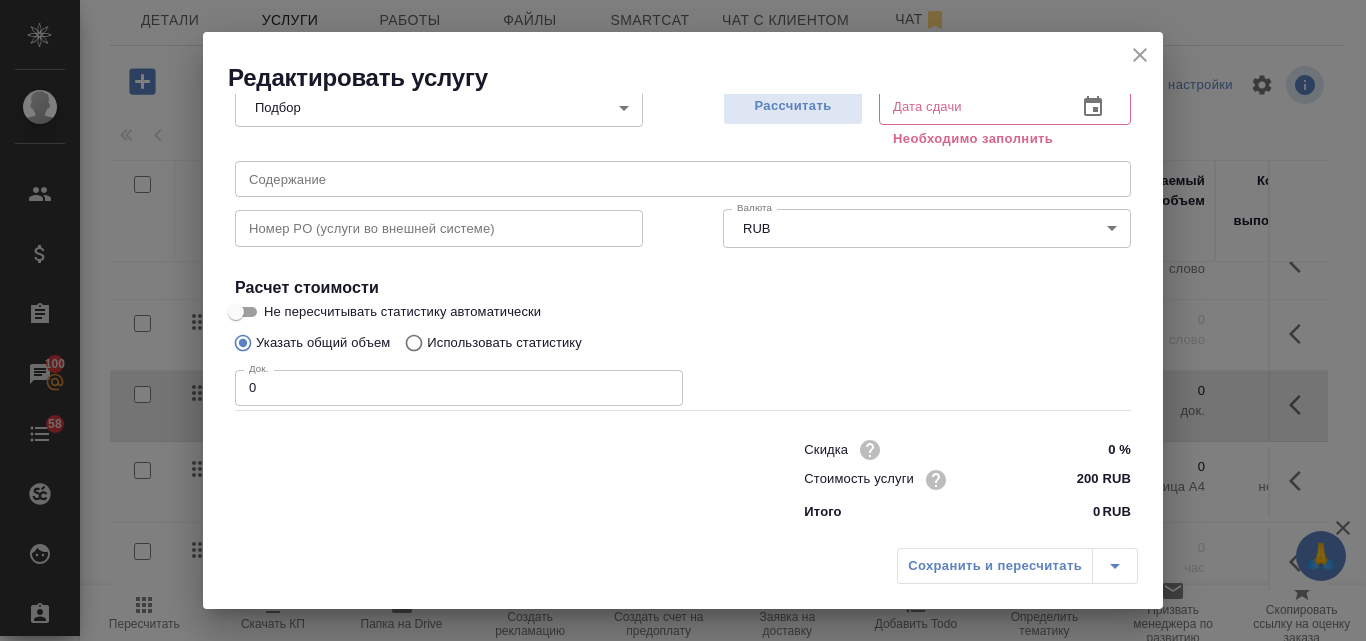 click on "0" at bounding box center [459, 388] 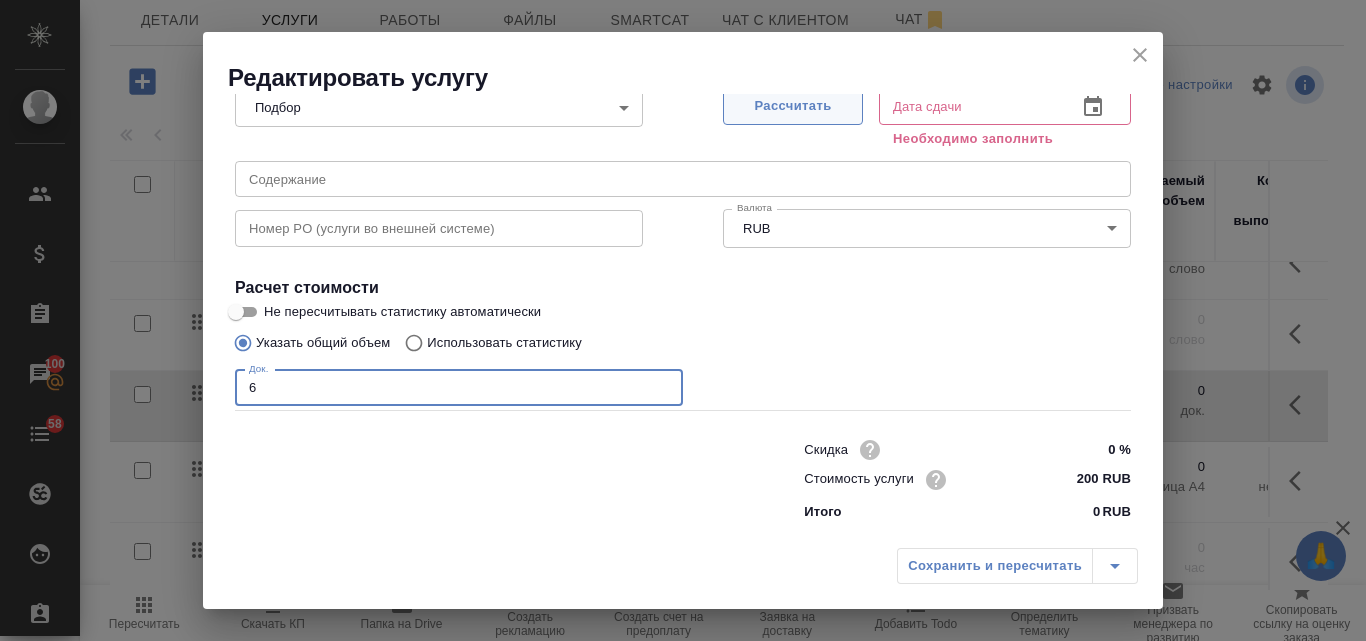 click on "Рассчитать" at bounding box center (793, 106) 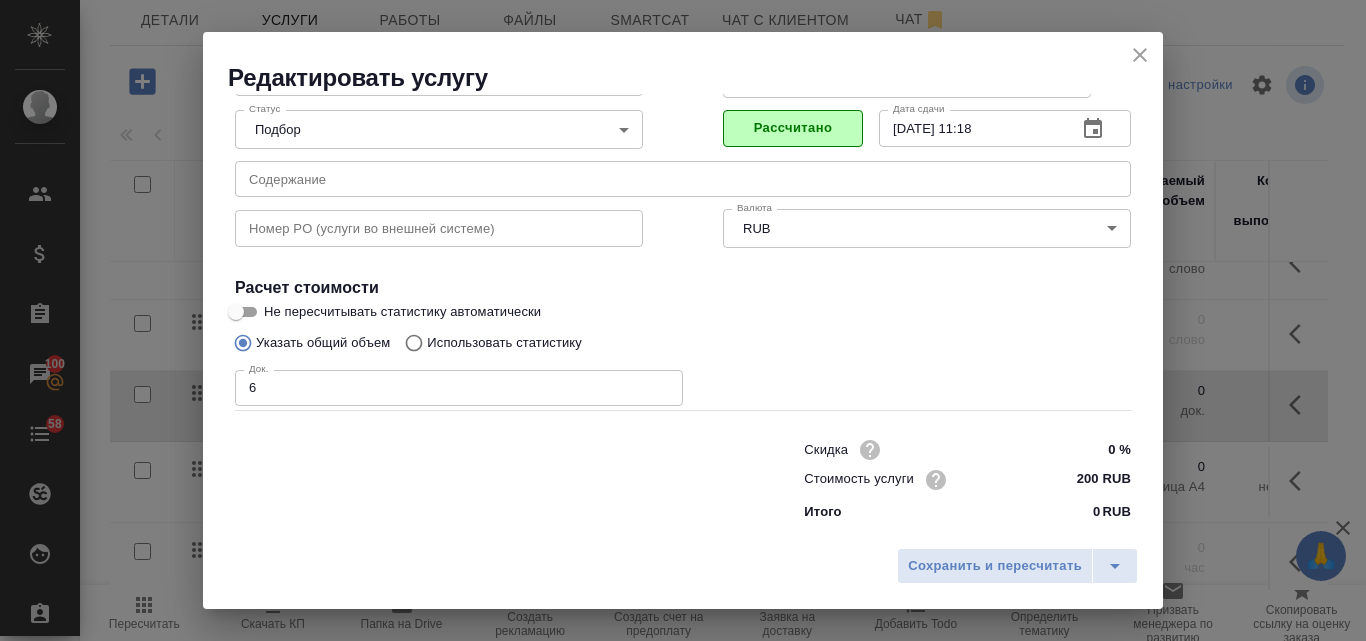 scroll, scrollTop: 204, scrollLeft: 0, axis: vertical 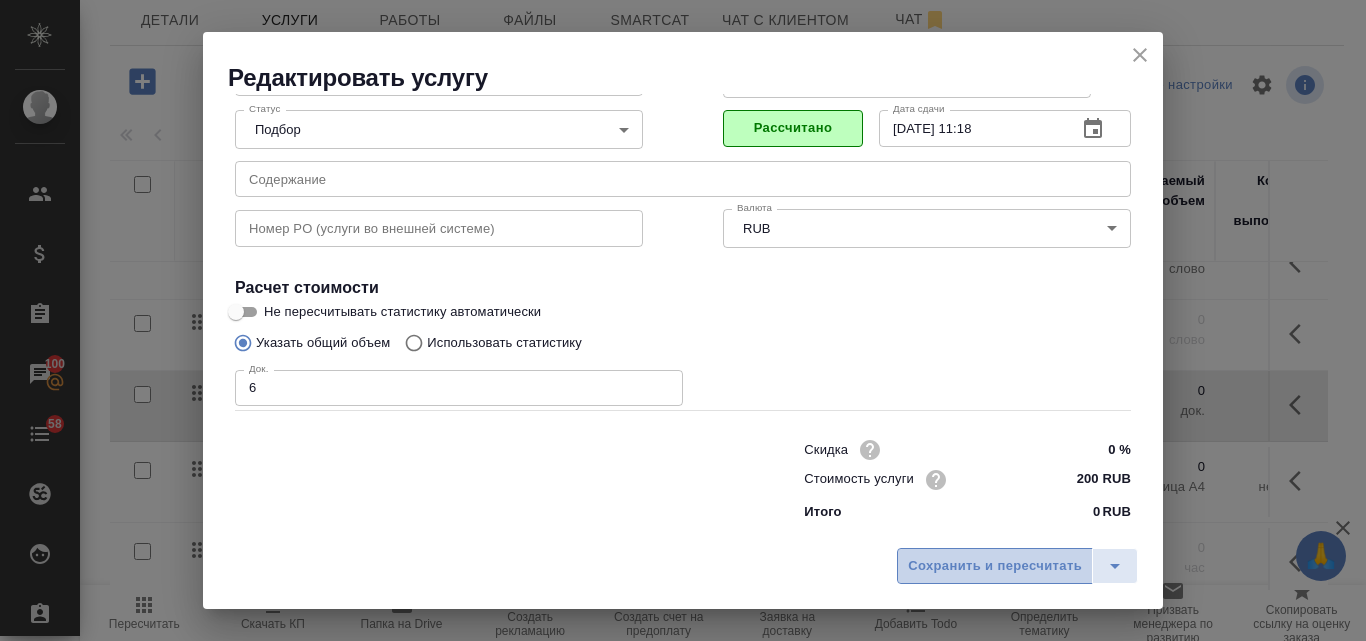 click on "Сохранить и пересчитать" at bounding box center [995, 566] 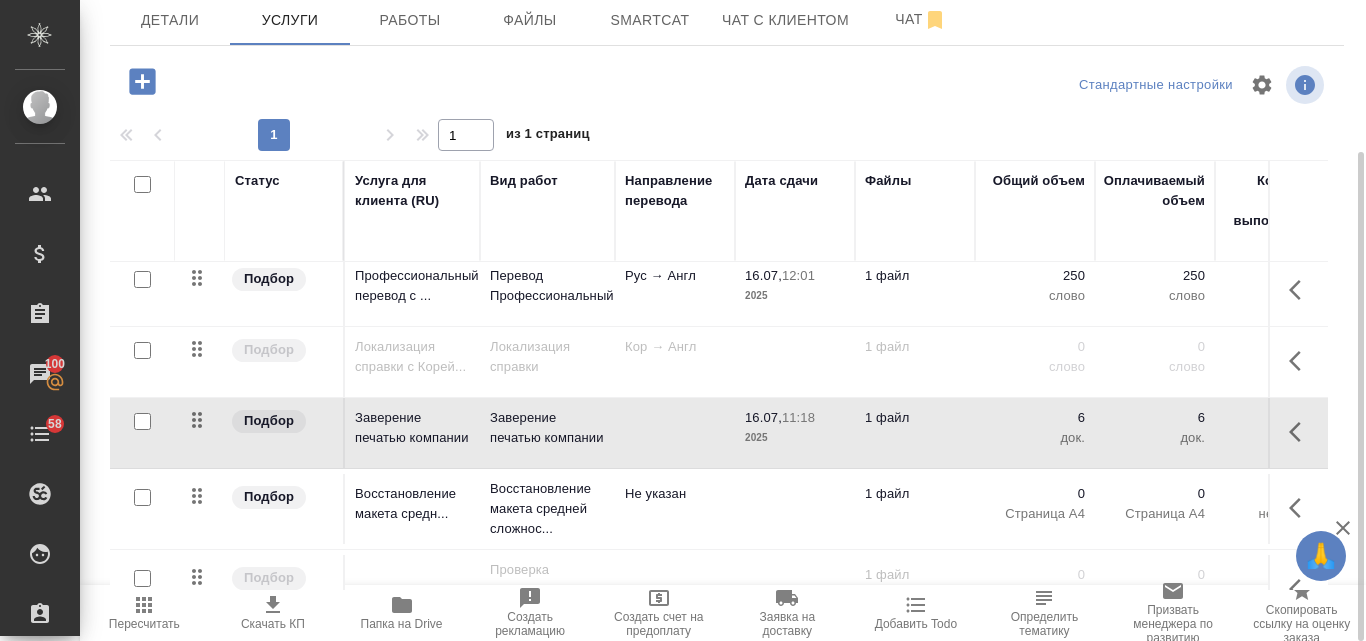 scroll, scrollTop: 0, scrollLeft: 0, axis: both 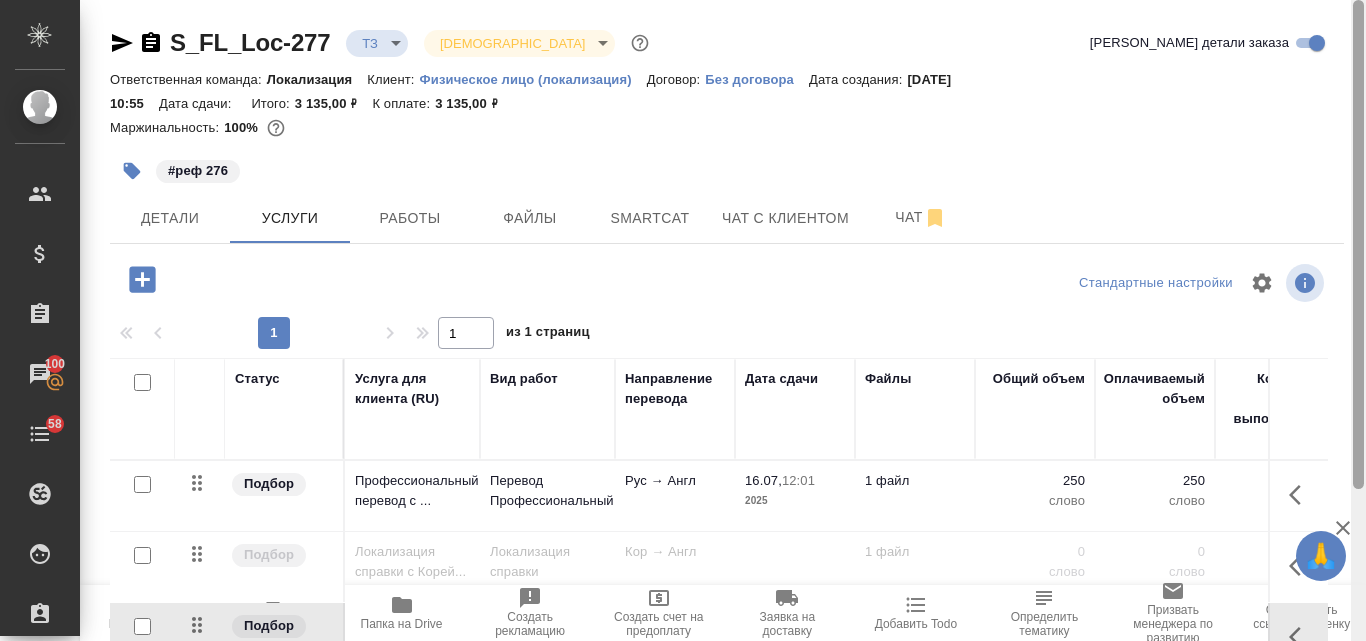 drag, startPoint x: 1353, startPoint y: 378, endPoint x: 1363, endPoint y: 189, distance: 189.26436 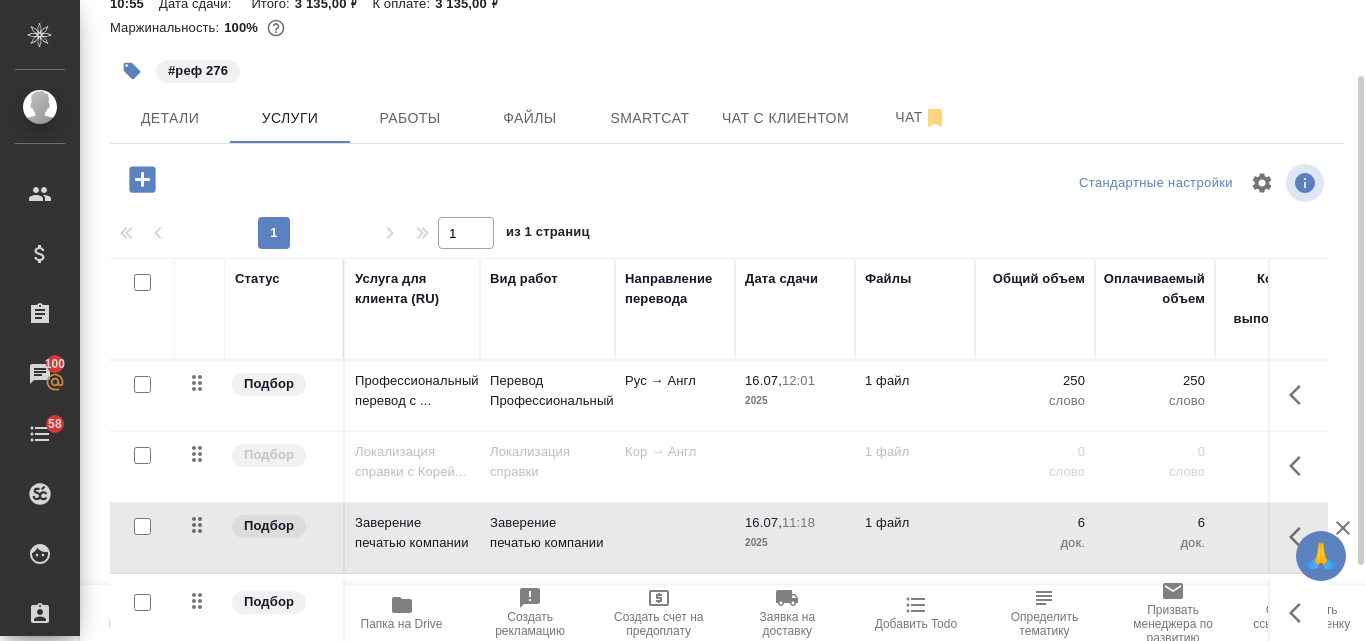 scroll, scrollTop: 198, scrollLeft: 0, axis: vertical 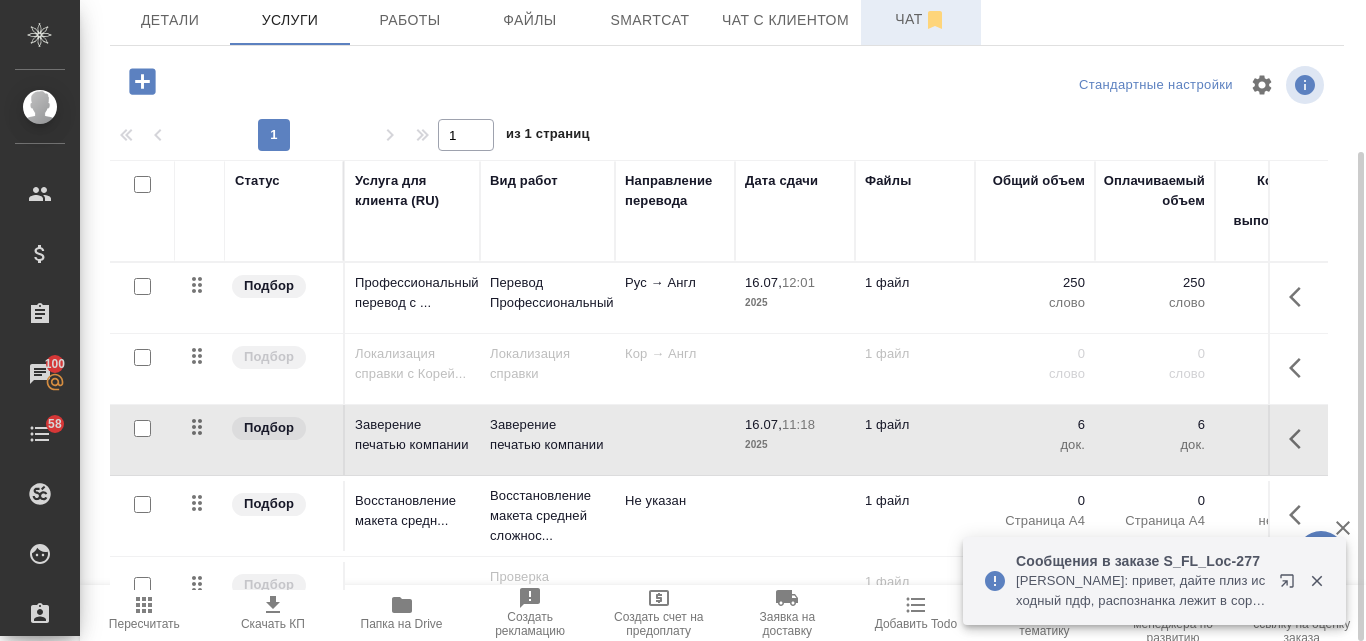 click on "Чат" at bounding box center (921, 19) 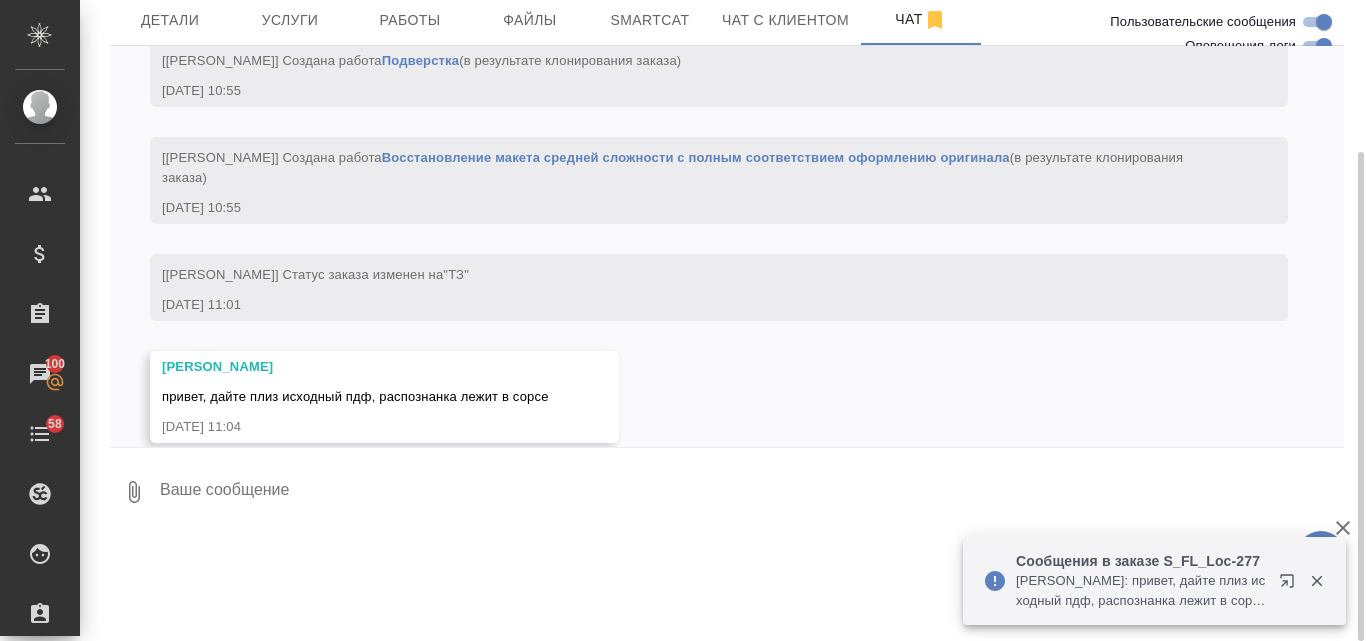 scroll, scrollTop: 604, scrollLeft: 0, axis: vertical 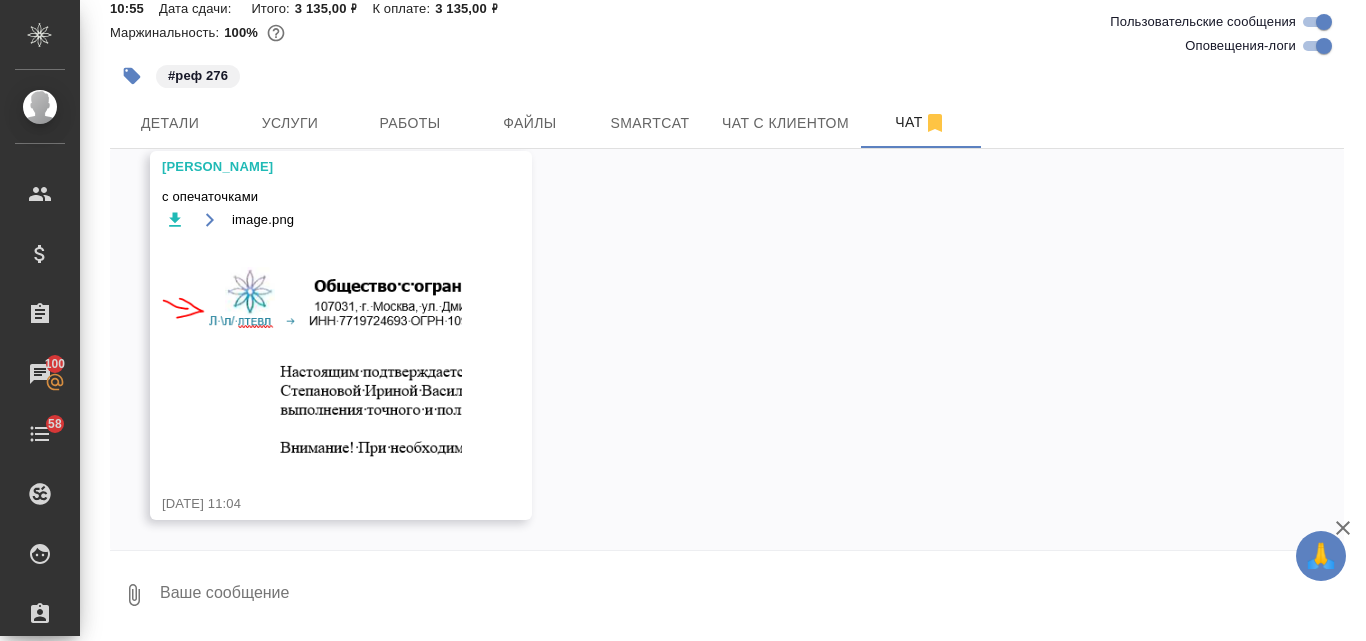 click 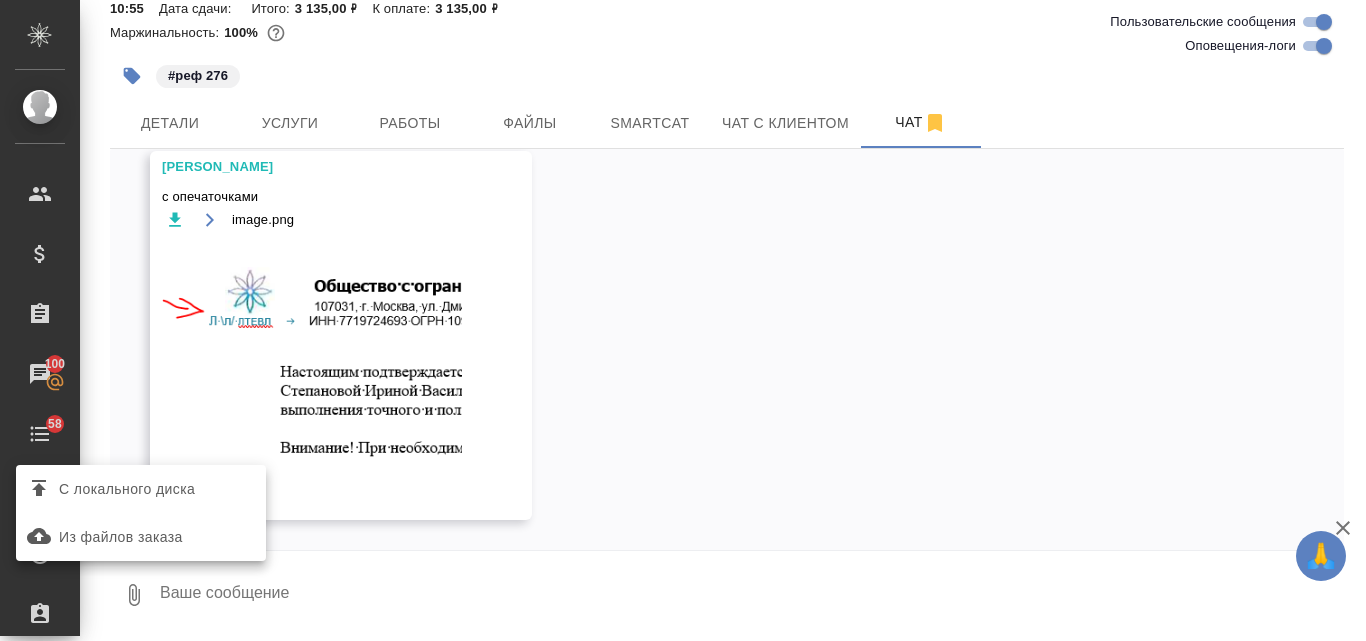 click on "С локального диска" at bounding box center (127, 489) 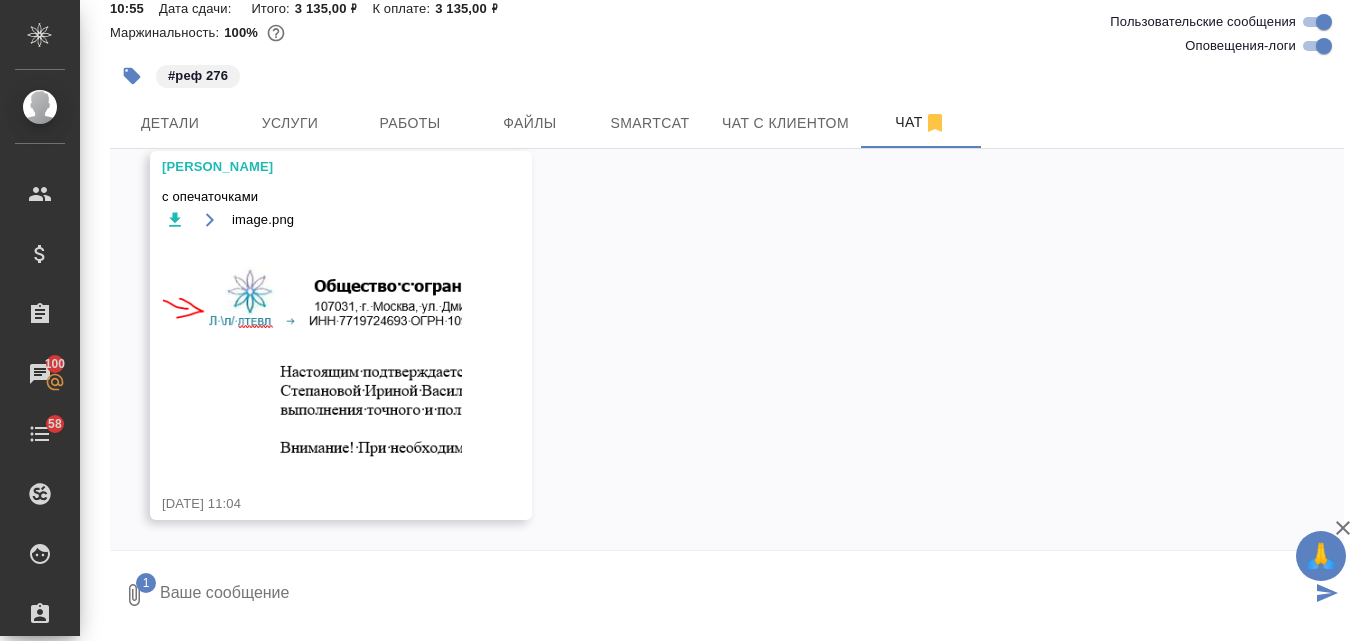 click at bounding box center [734, 595] 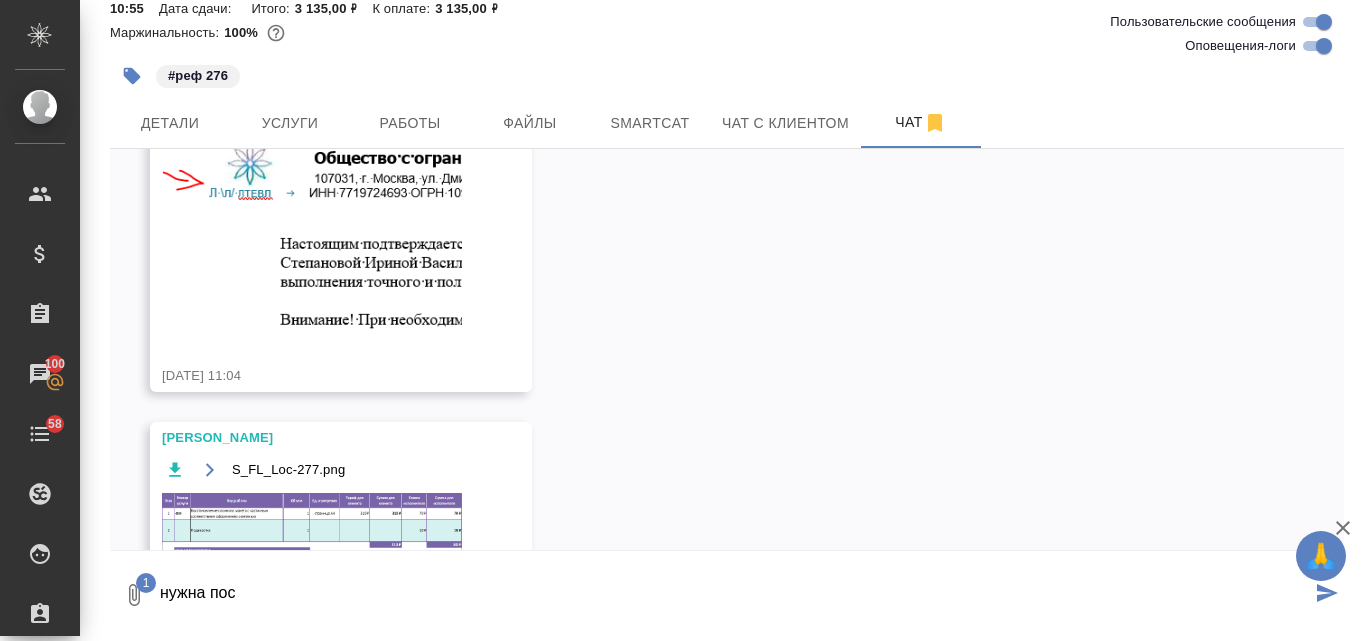 scroll, scrollTop: 1262, scrollLeft: 0, axis: vertical 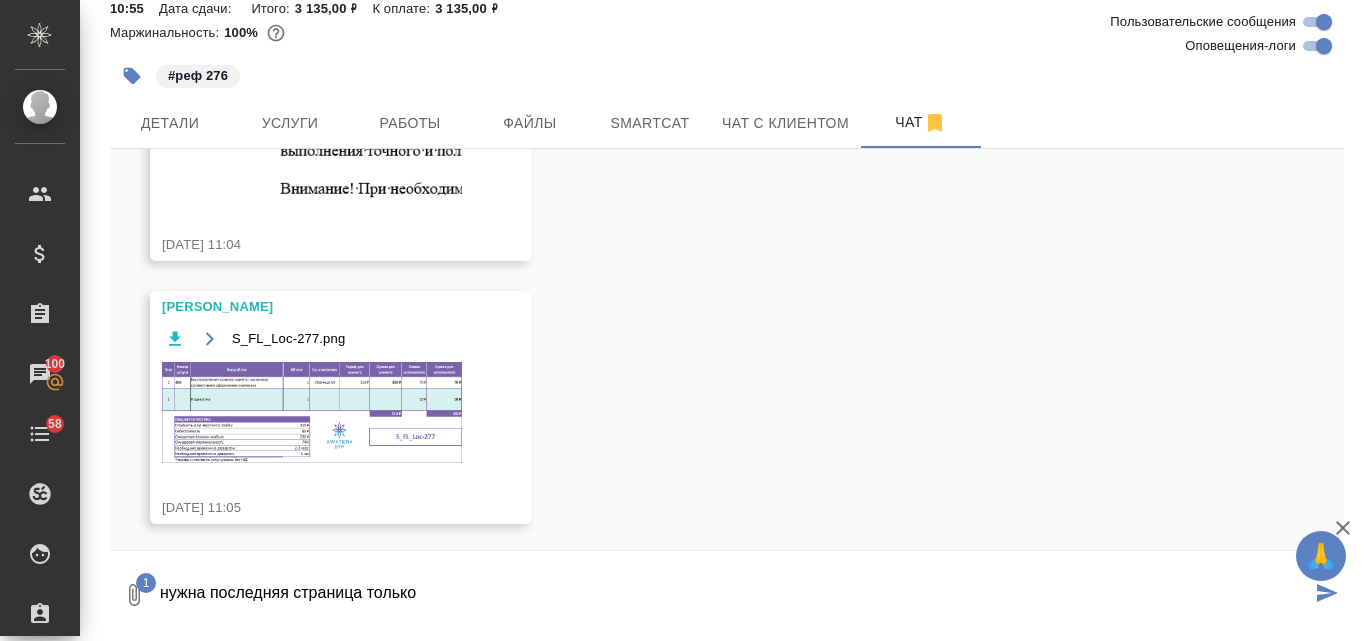 click at bounding box center (1327, 595) 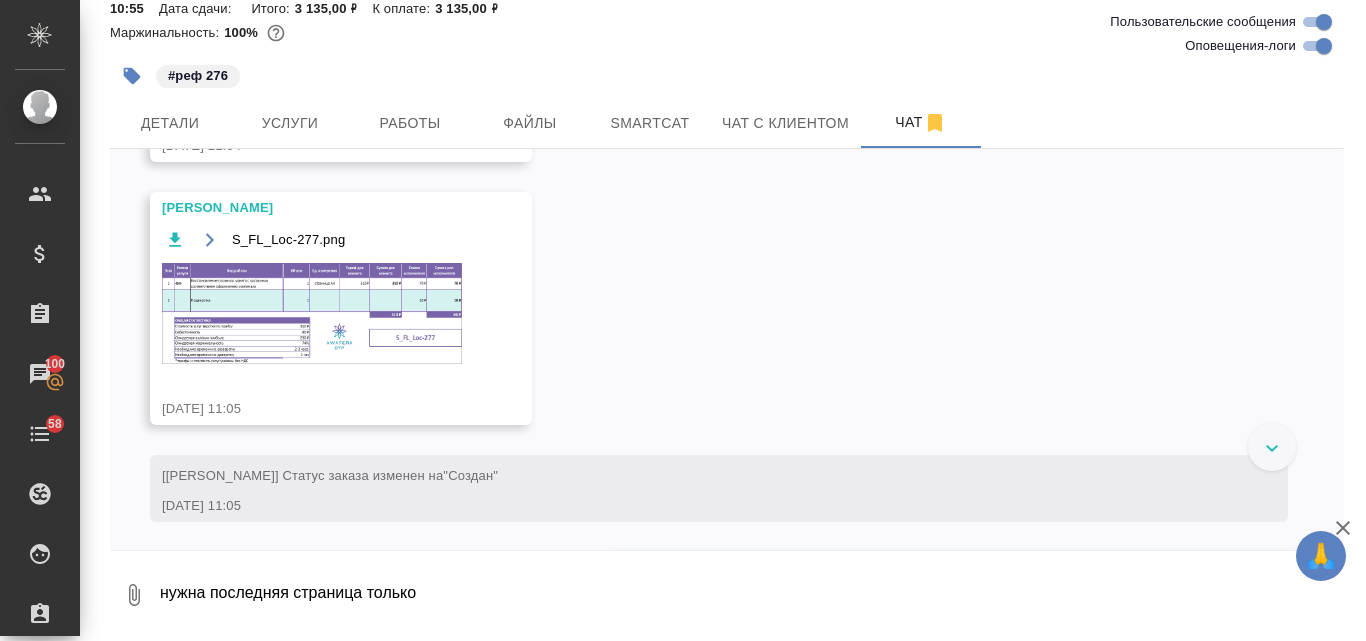 scroll, scrollTop: 1485, scrollLeft: 0, axis: vertical 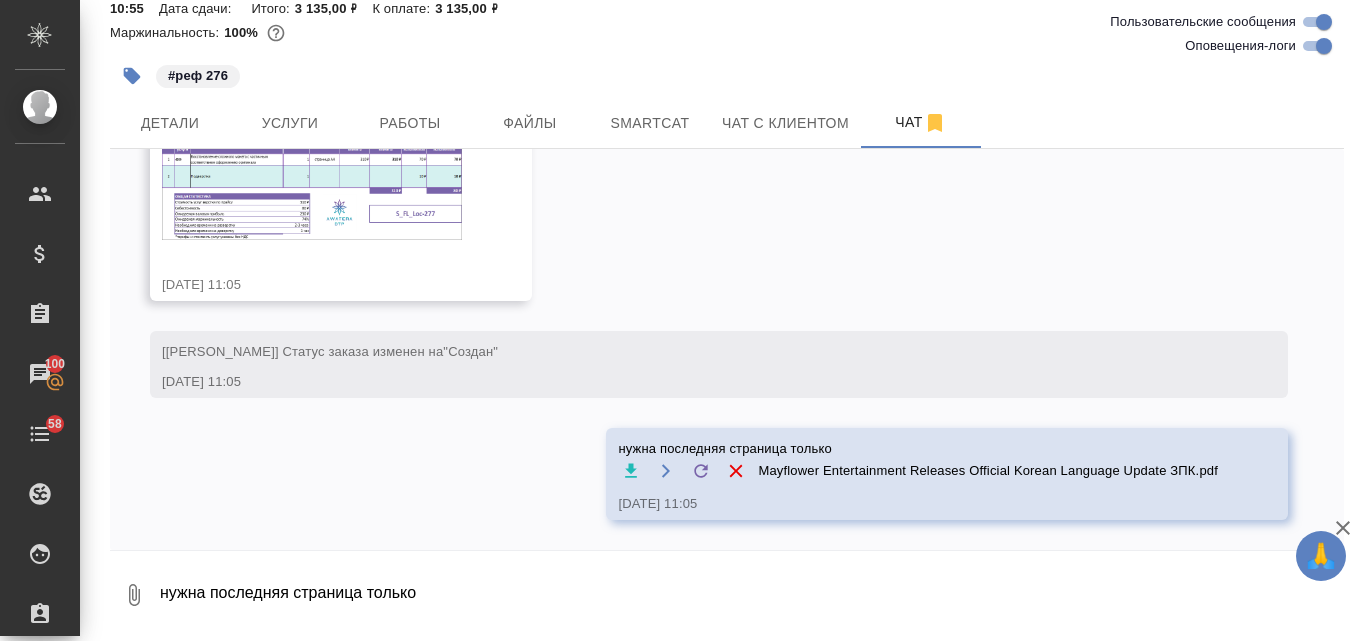 click at bounding box center (312, 189) 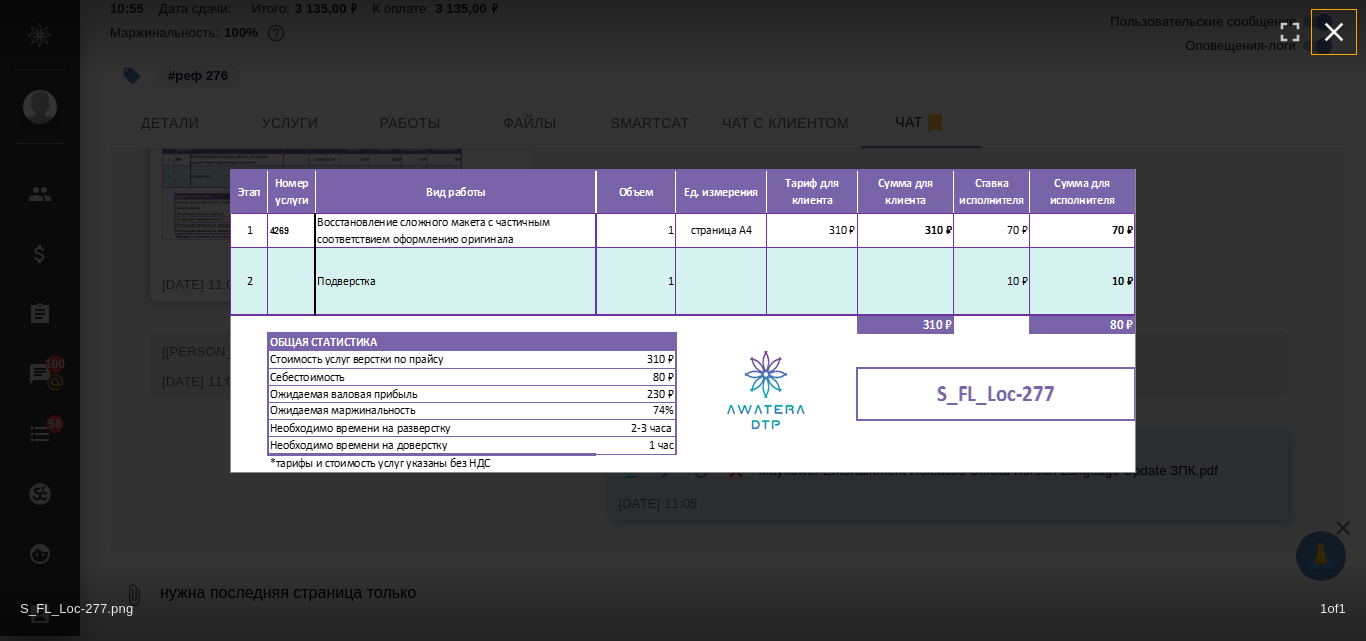 click 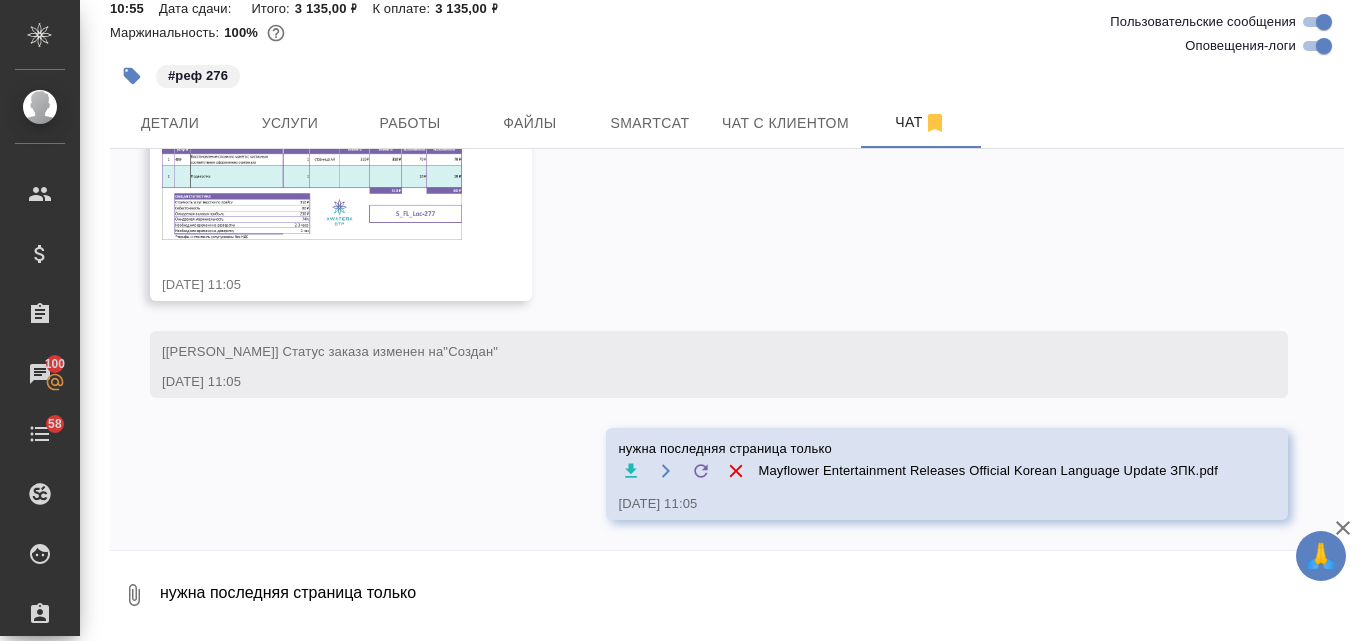 click on "нужна последняя страница только" at bounding box center (751, 595) 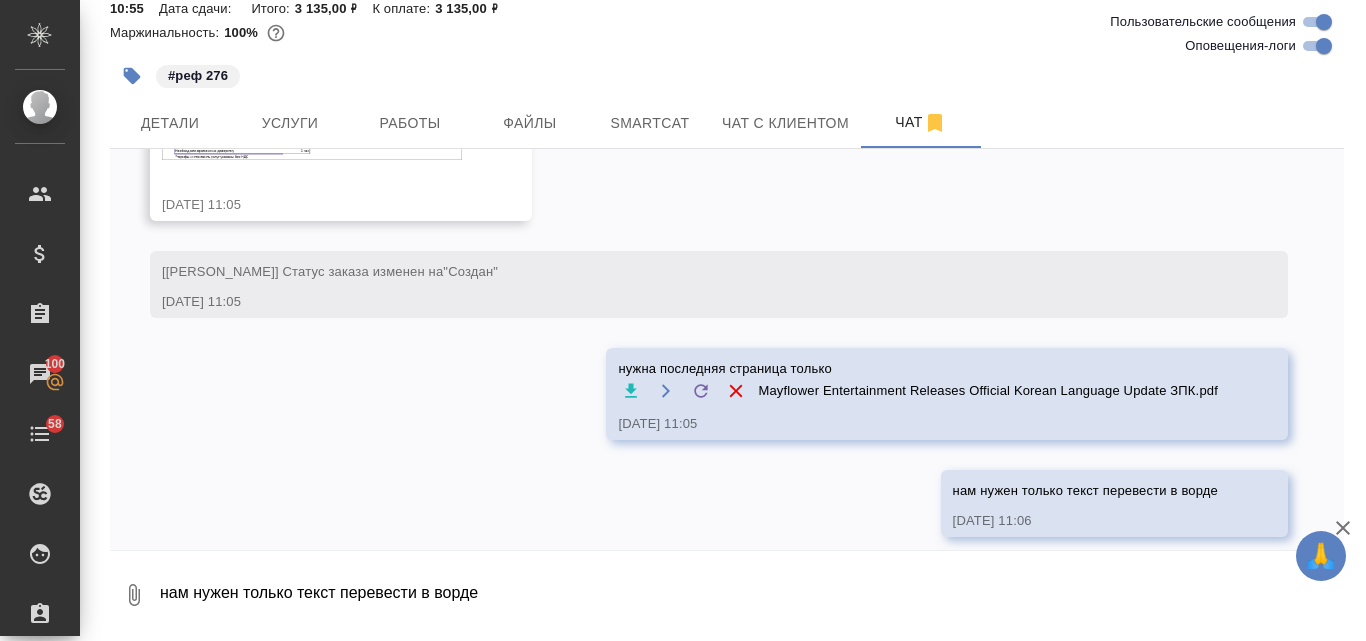 scroll, scrollTop: 1582, scrollLeft: 0, axis: vertical 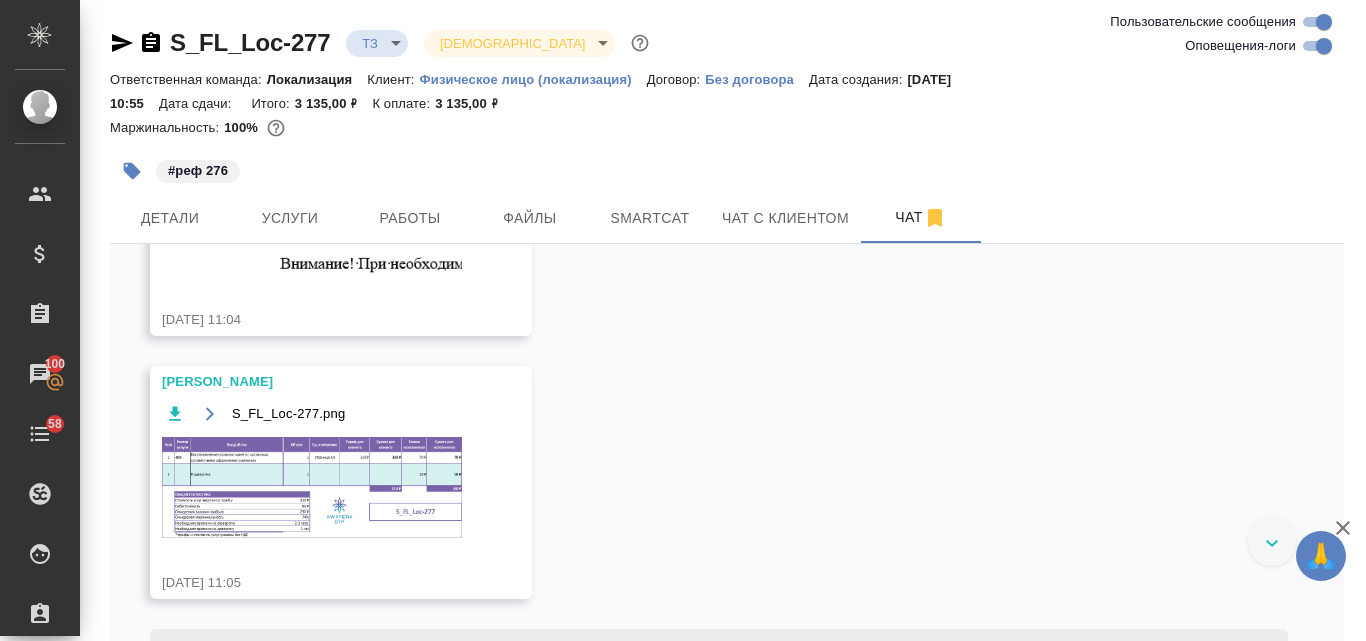 click at bounding box center [312, 487] 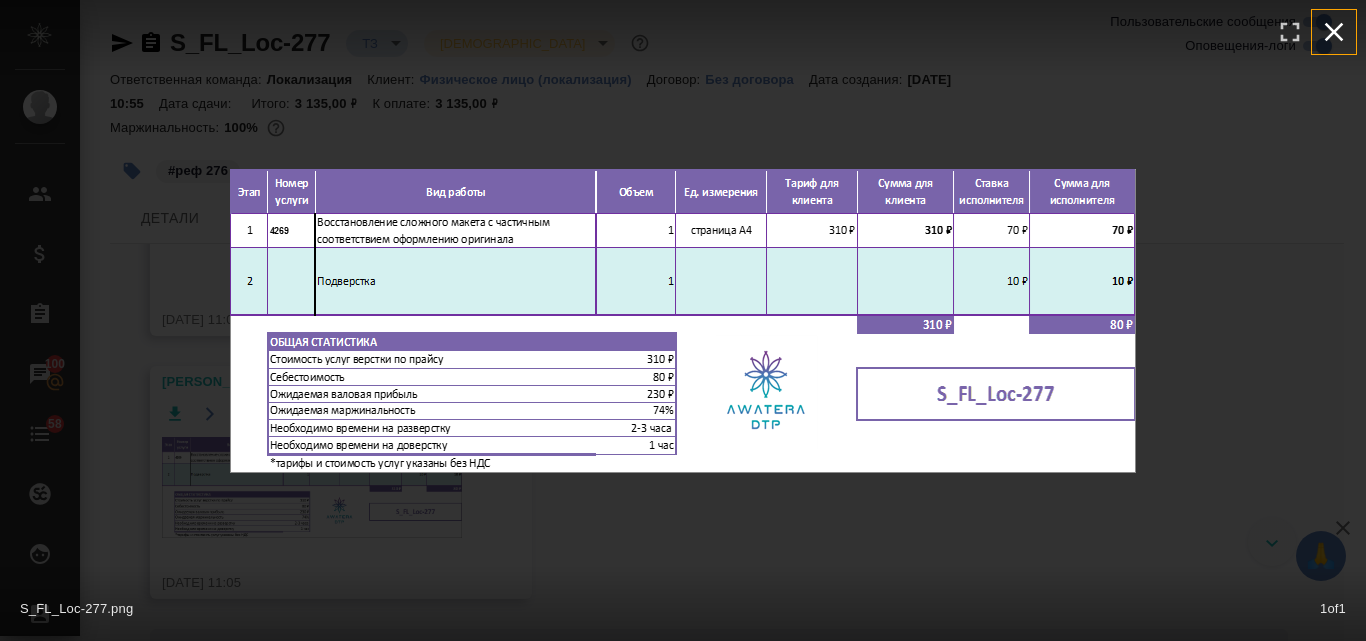 click 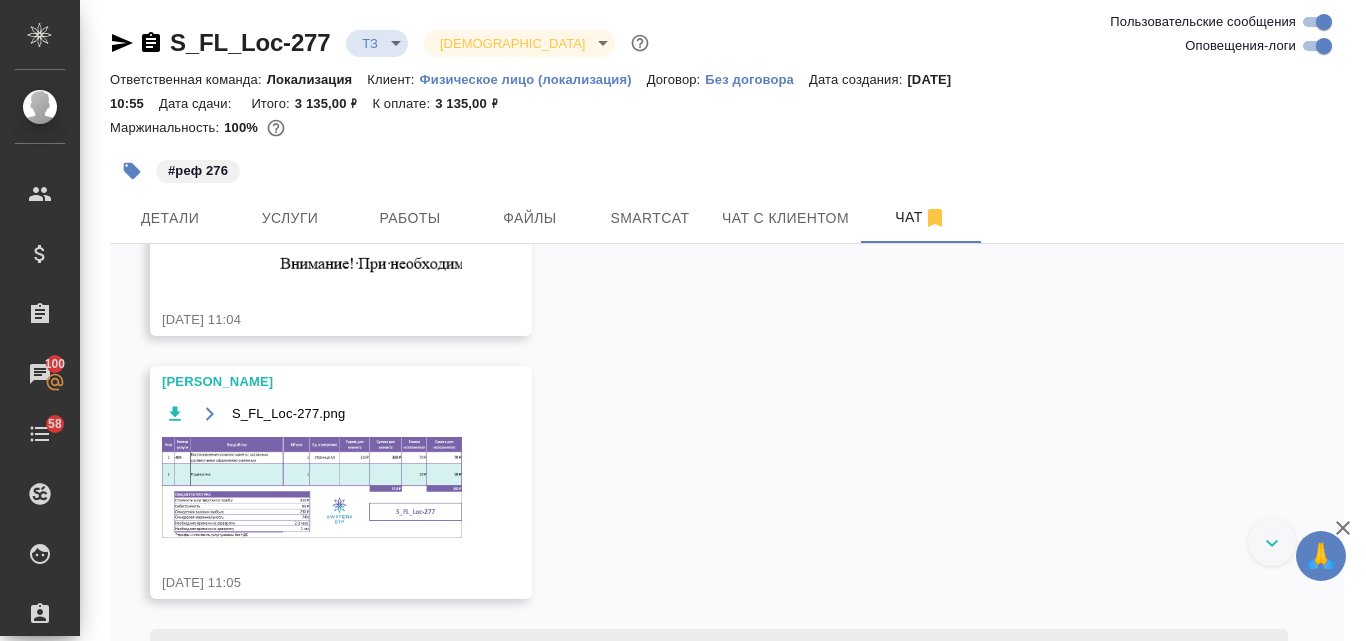 click at bounding box center [312, 487] 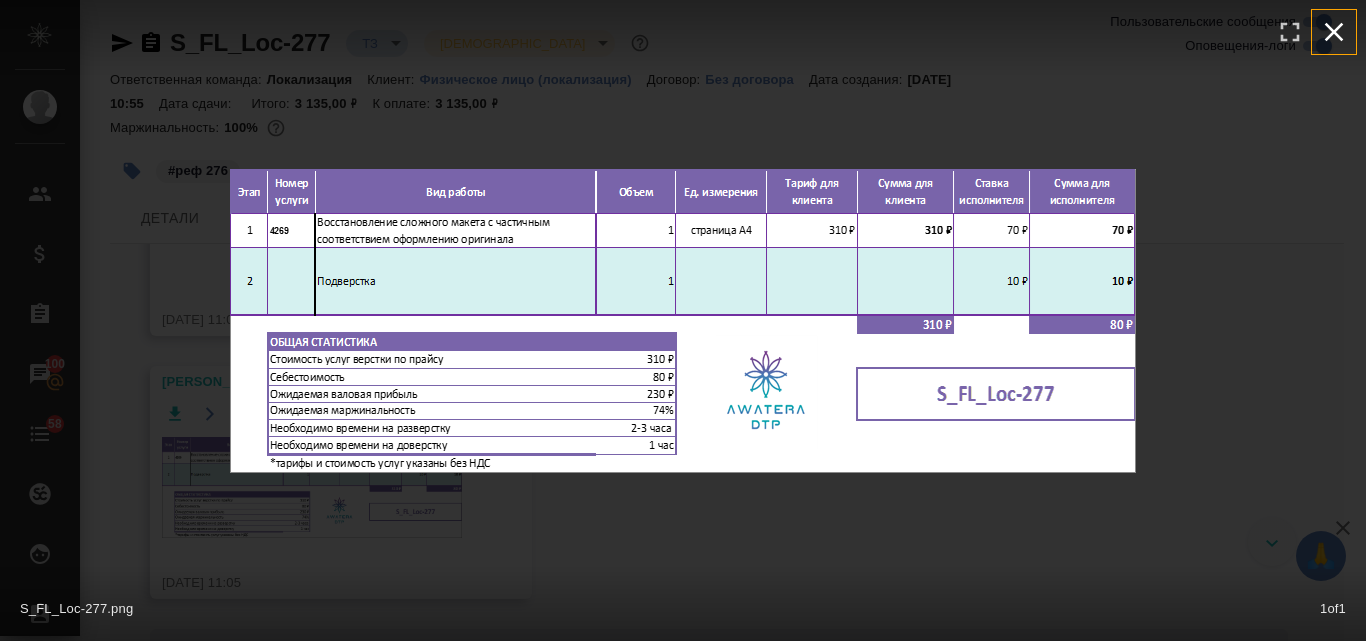 click 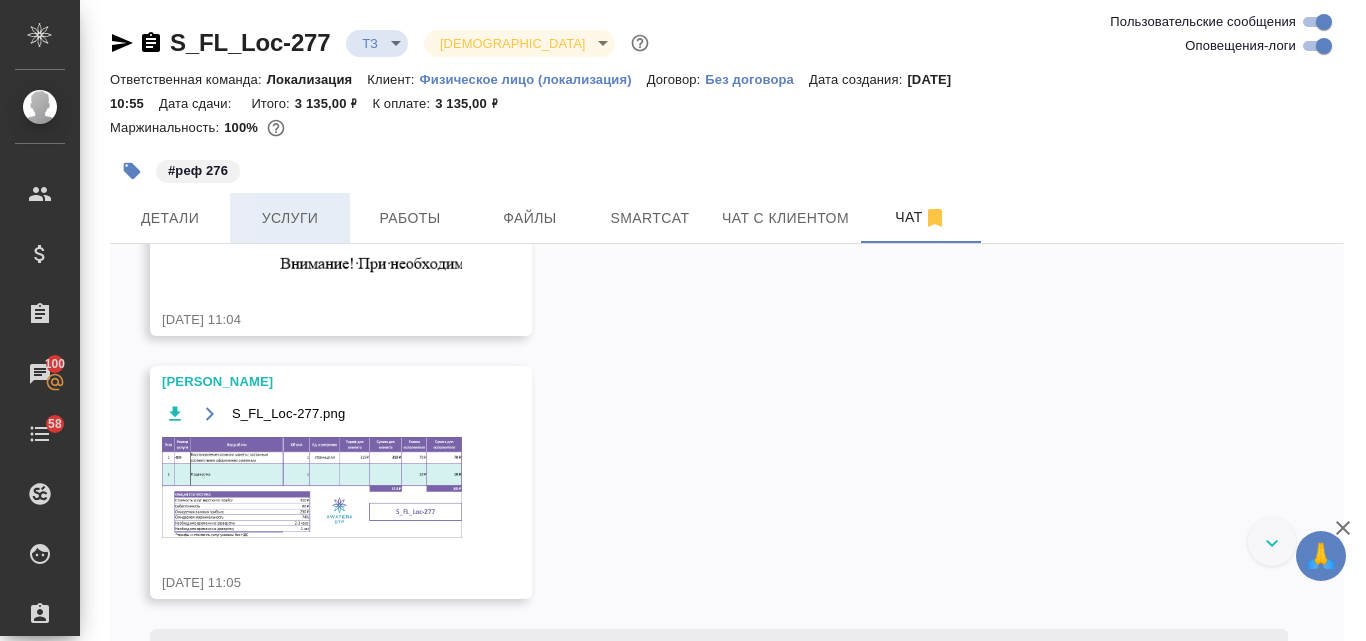 click on "Услуги" at bounding box center [290, 218] 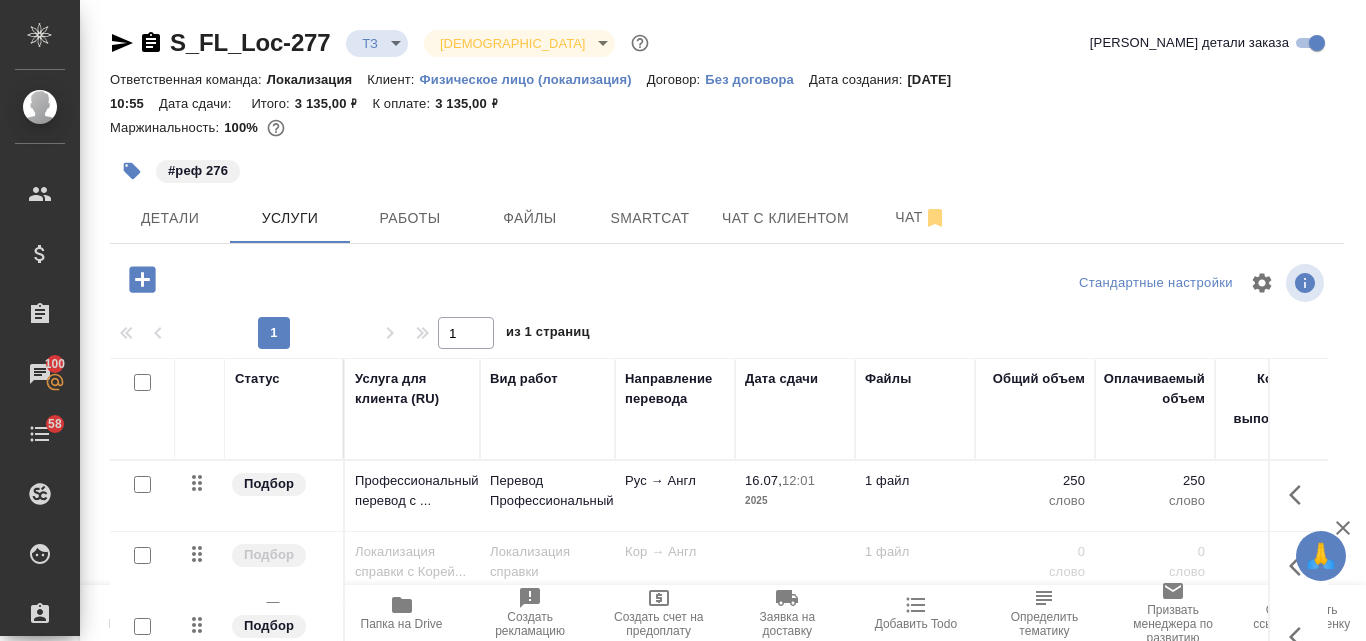 scroll, scrollTop: 198, scrollLeft: 0, axis: vertical 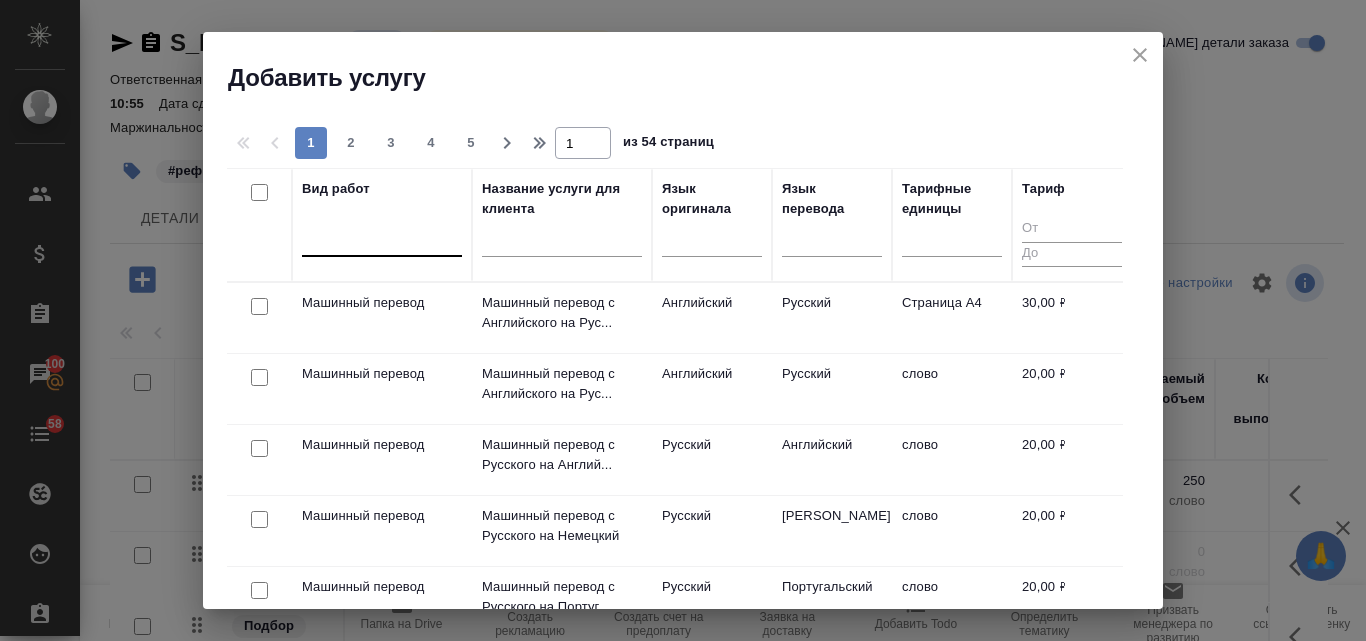 click at bounding box center [382, 236] 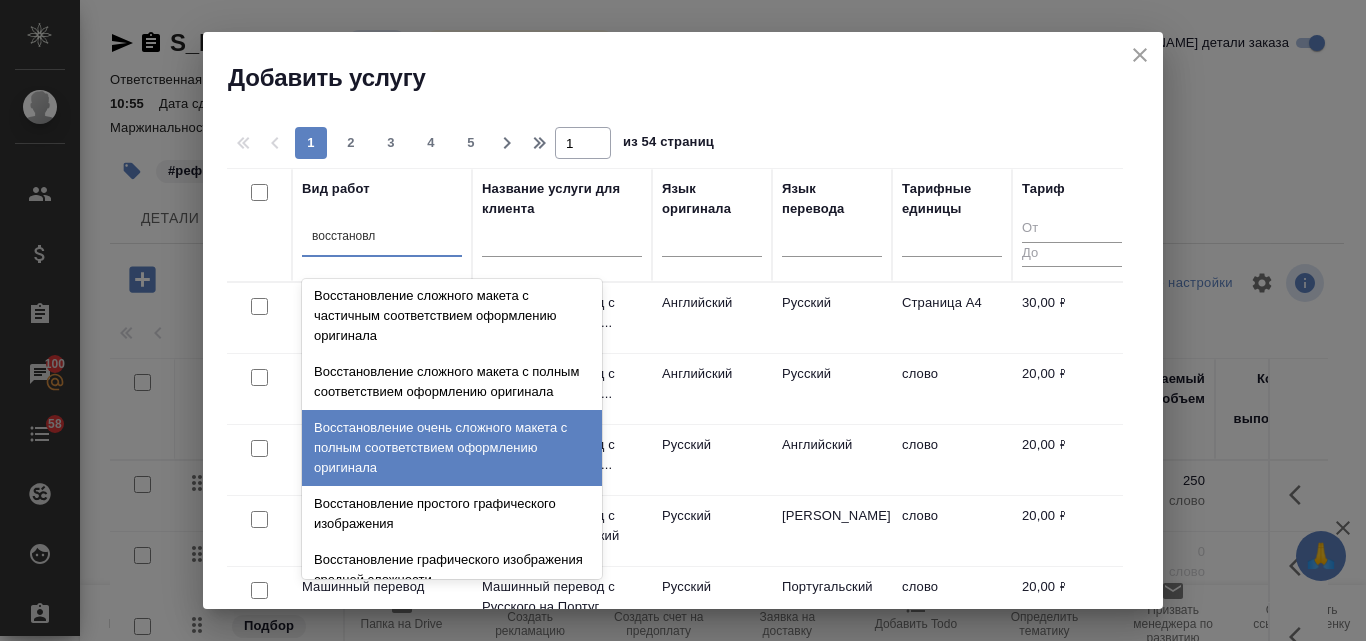 scroll, scrollTop: 100, scrollLeft: 0, axis: vertical 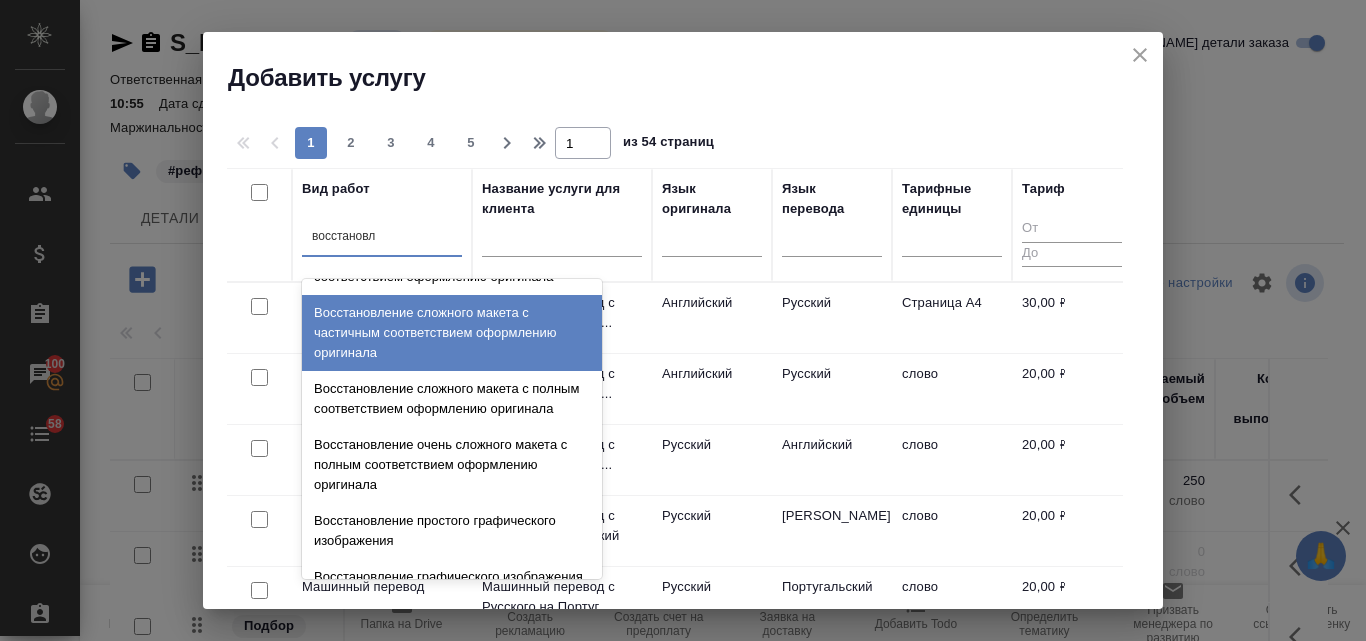 click on "Восстановление сложного макета с частичным соответствием оформлению оригинала" at bounding box center [452, 333] 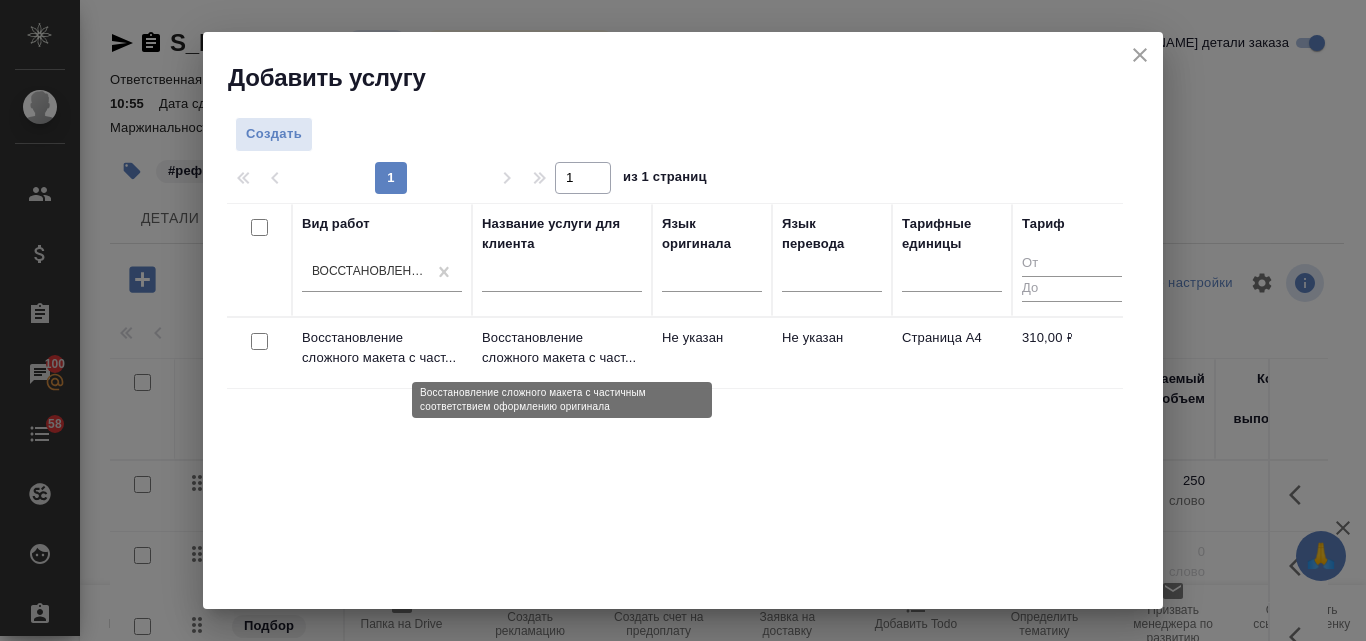 click on "Восстановление сложного макета с част..." at bounding box center [562, 348] 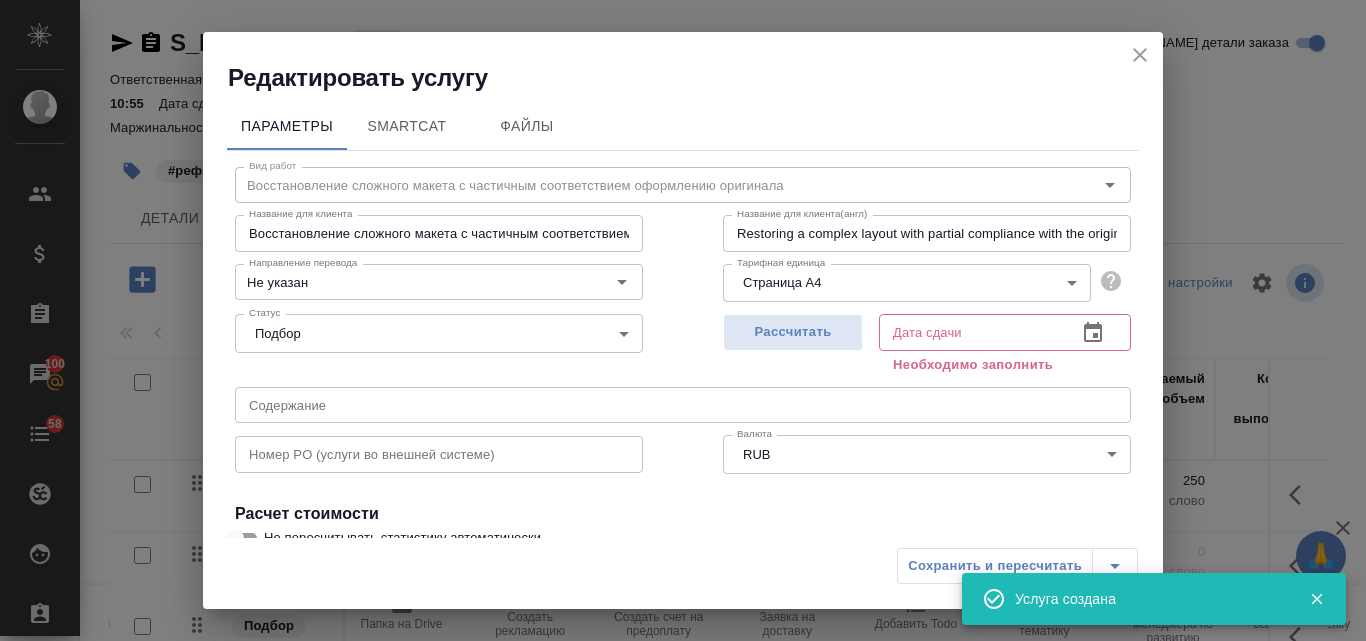 scroll, scrollTop: 226, scrollLeft: 0, axis: vertical 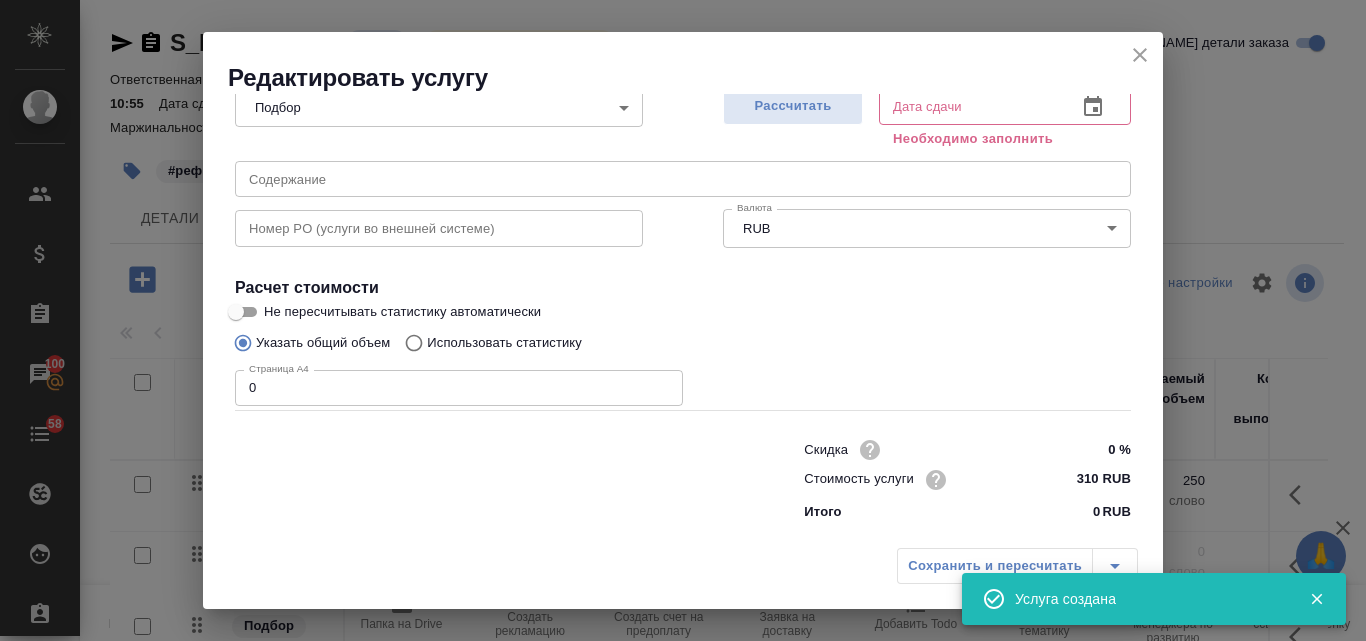 click on "0" at bounding box center (459, 388) 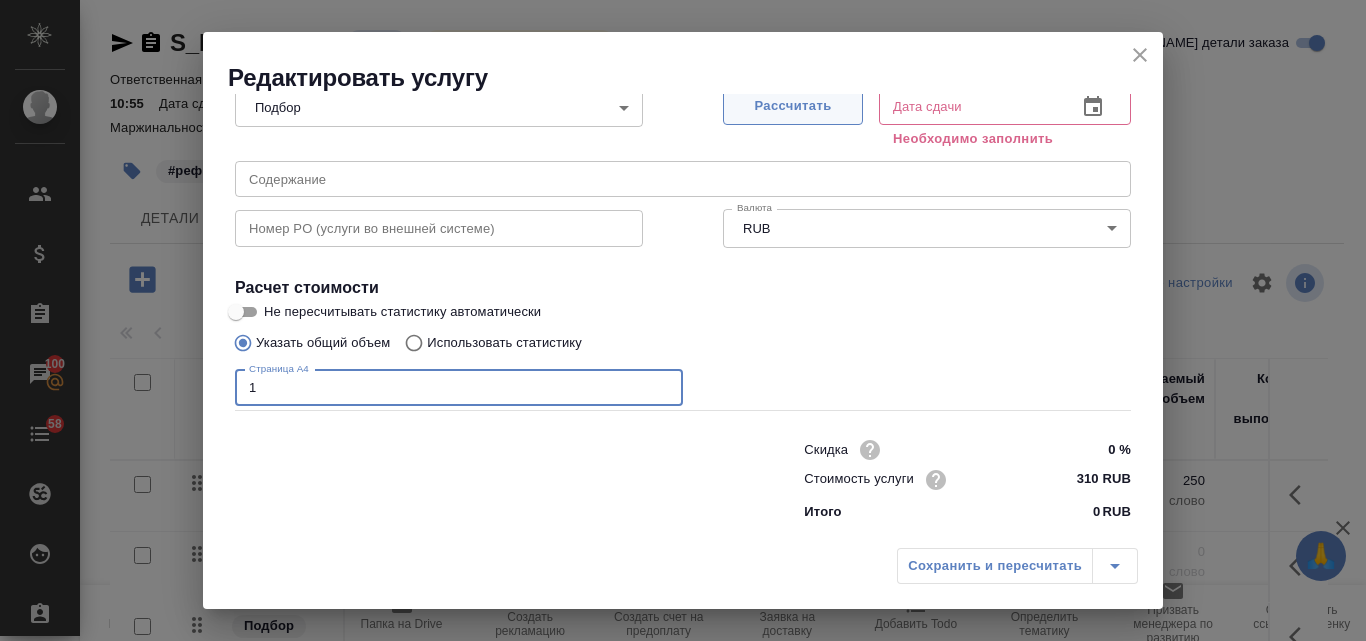click on "Рассчитать" at bounding box center (793, 106) 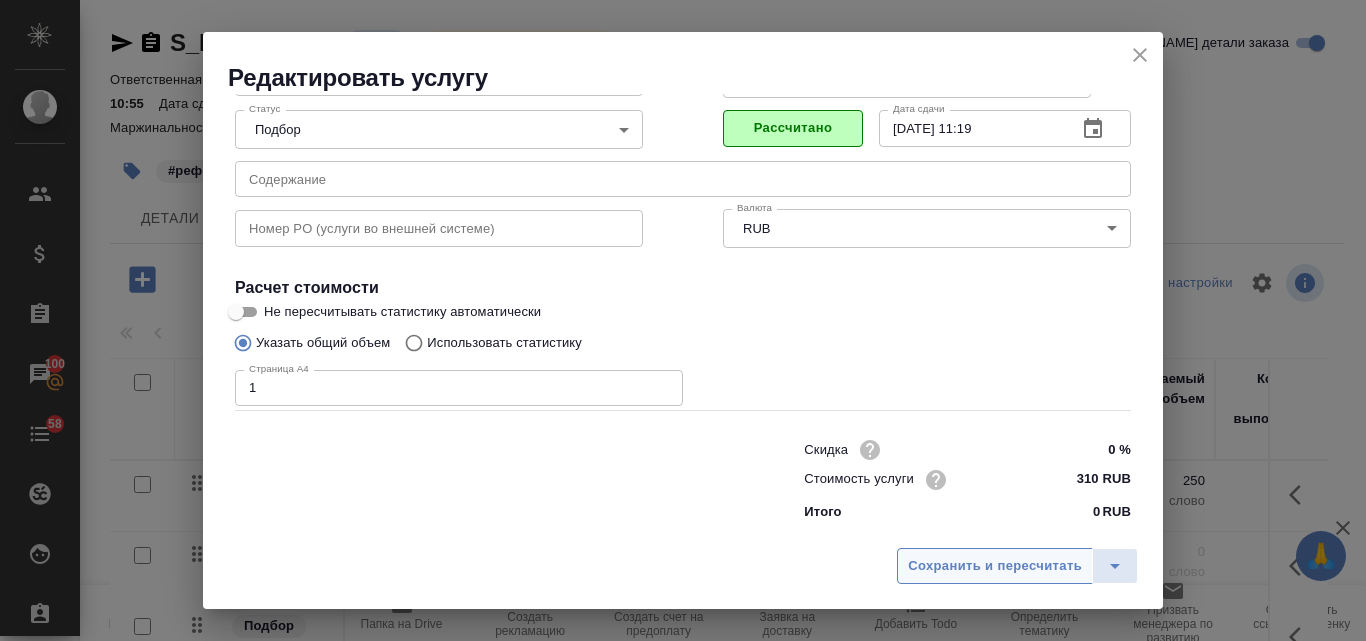 scroll, scrollTop: 204, scrollLeft: 0, axis: vertical 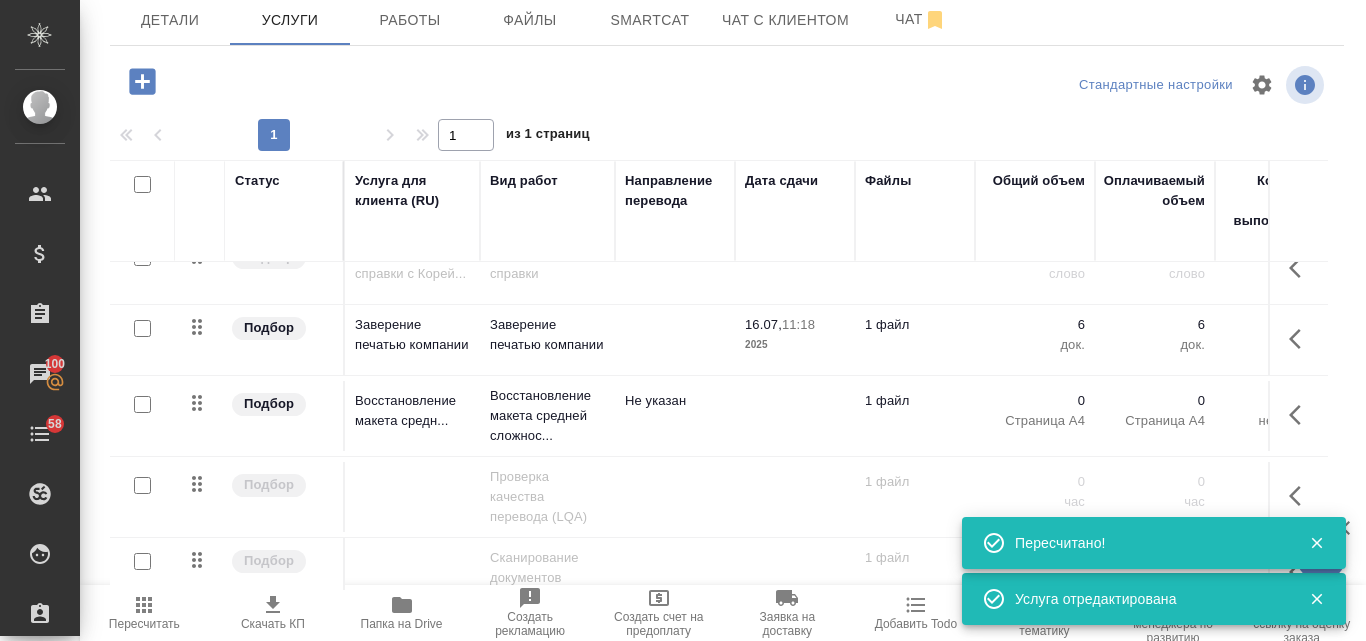 click 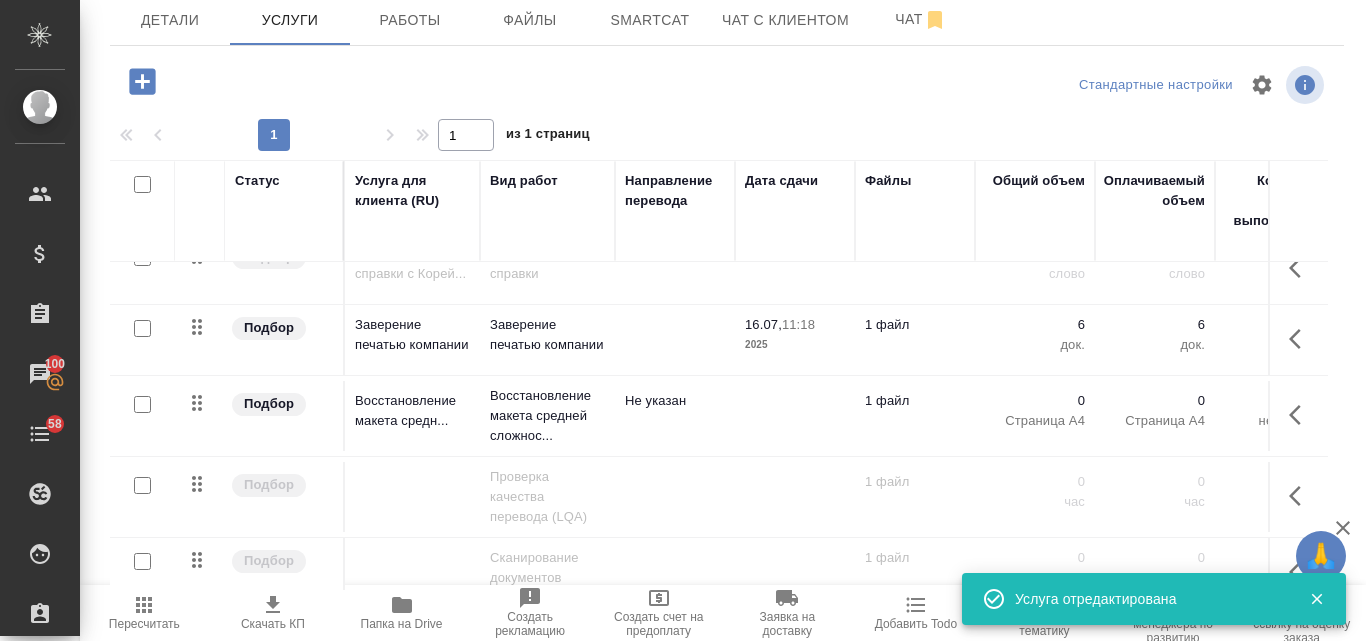 click 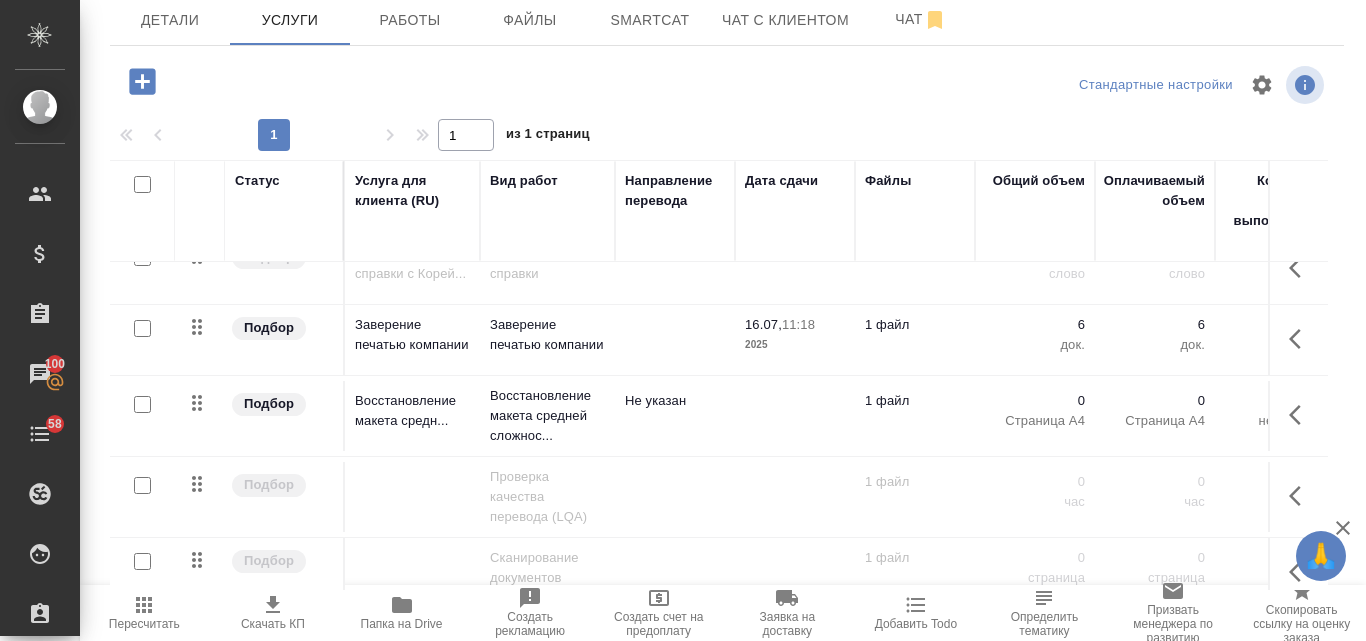 scroll, scrollTop: 0, scrollLeft: 0, axis: both 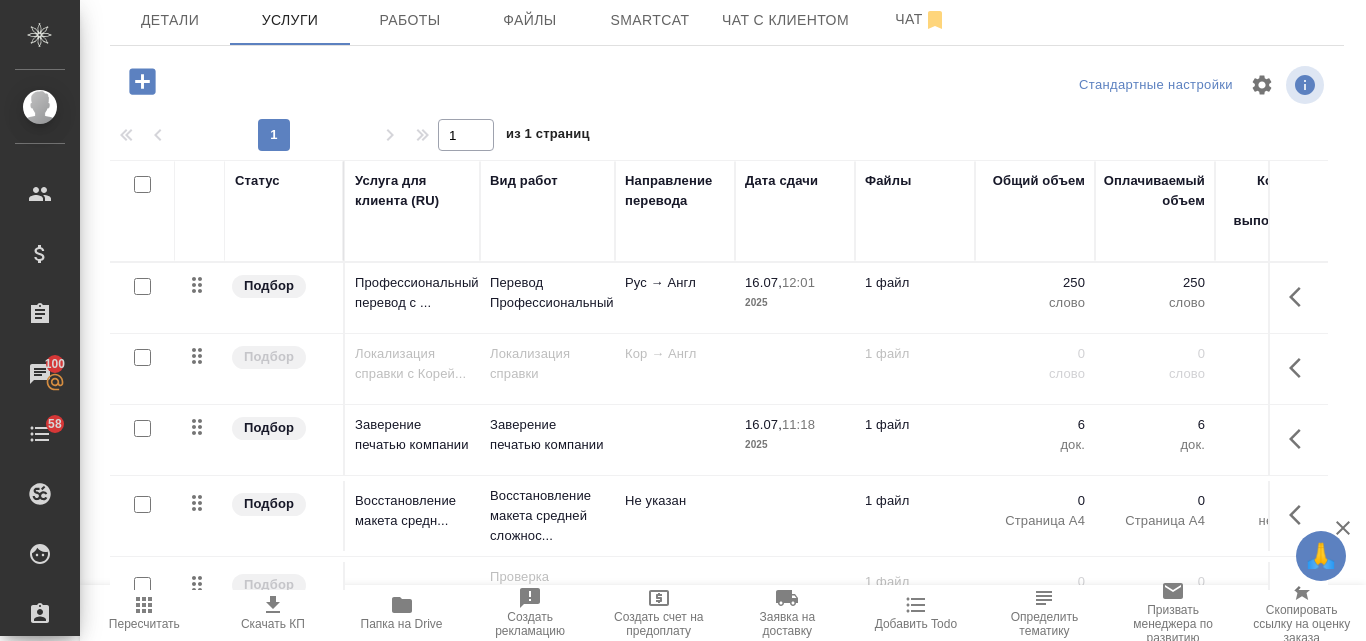 click at bounding box center (142, 504) 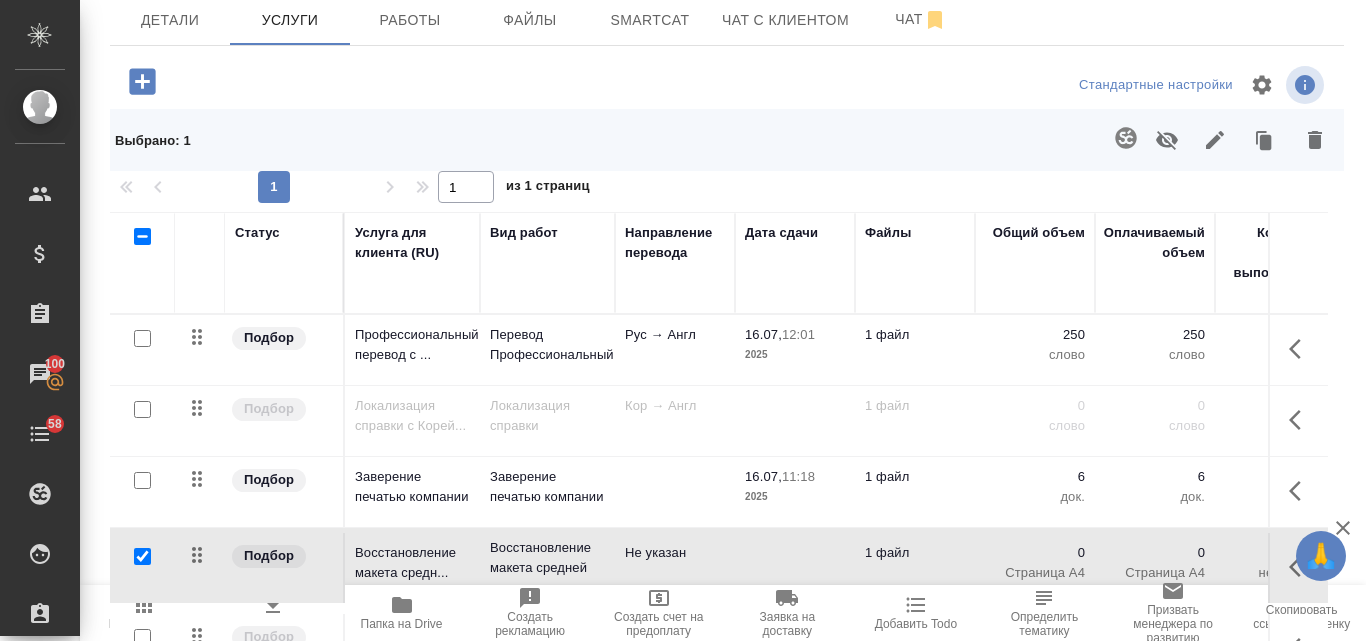 click 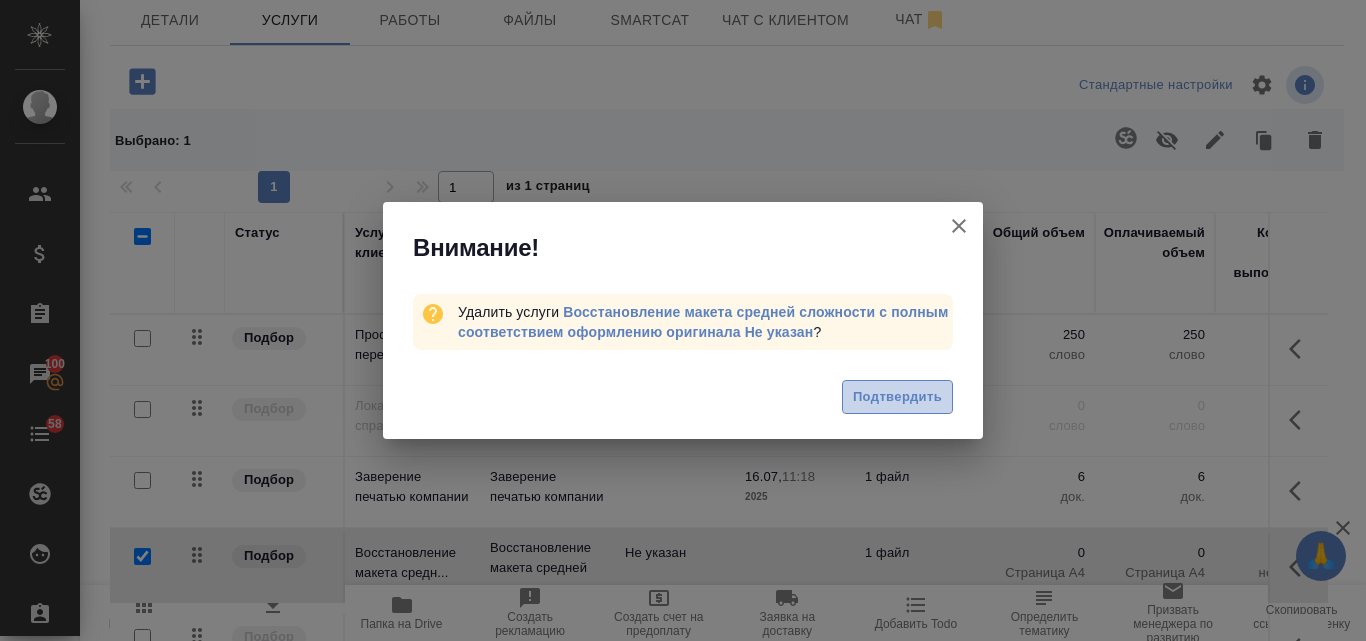 click on "Подтвердить" at bounding box center [897, 397] 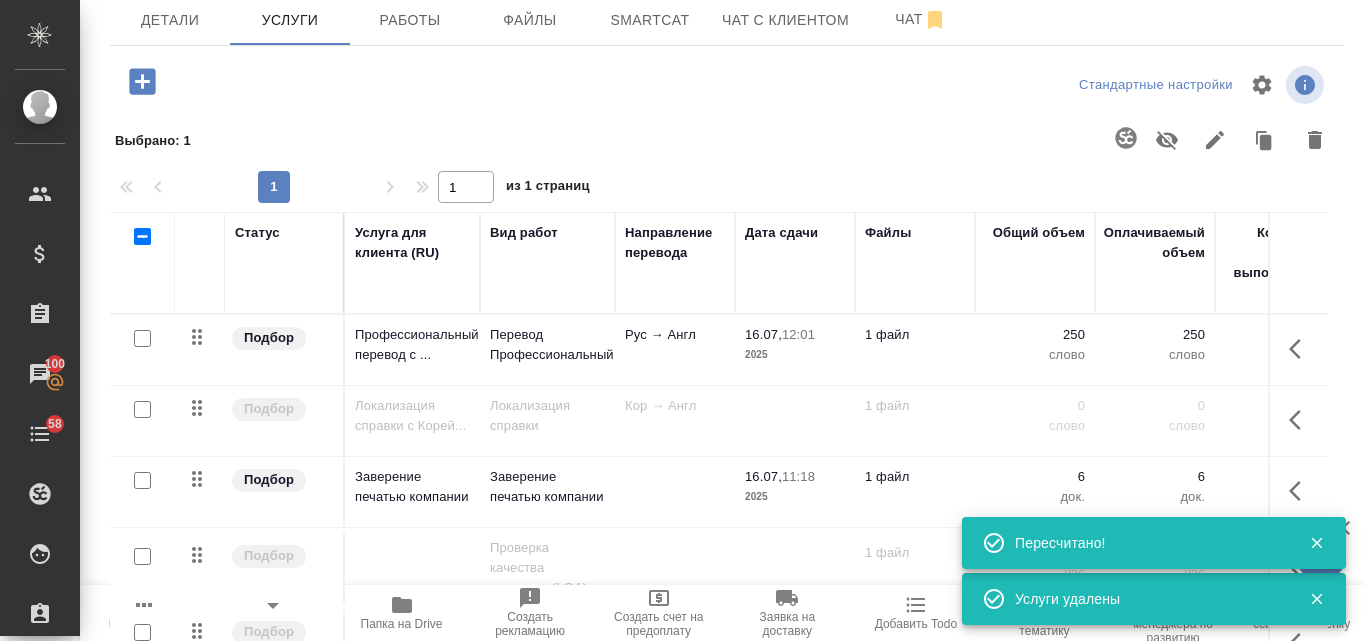 scroll, scrollTop: 250, scrollLeft: 0, axis: vertical 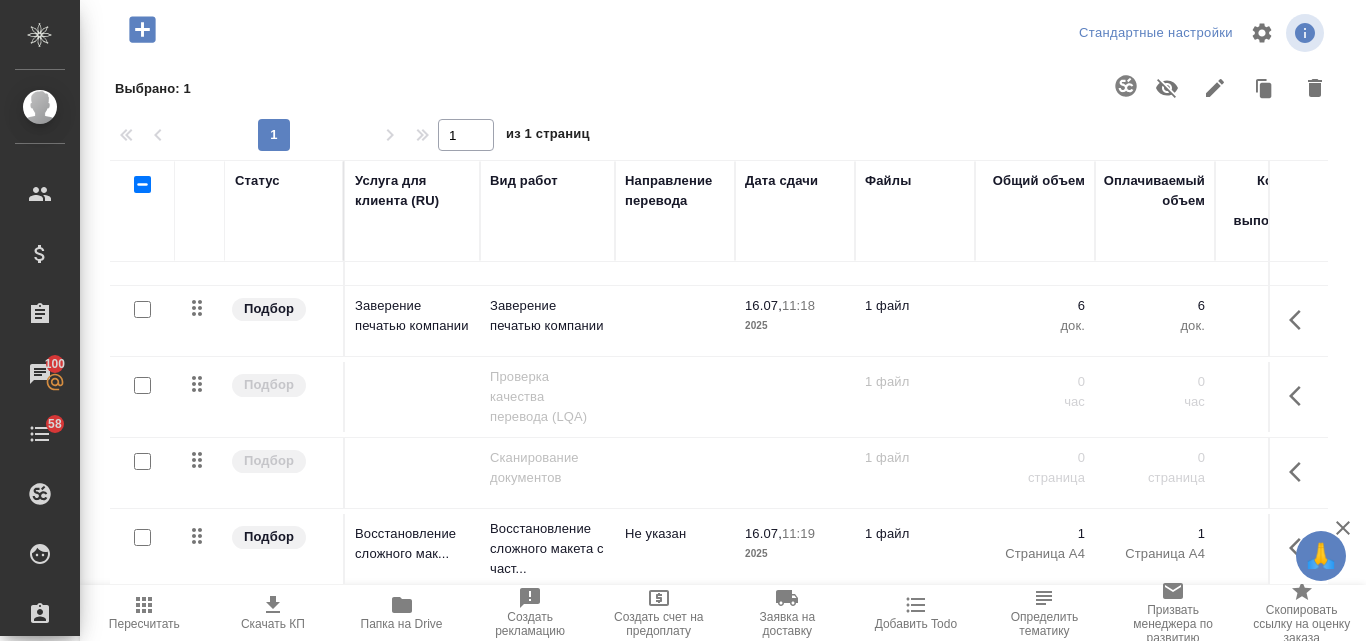 click at bounding box center [142, 385] 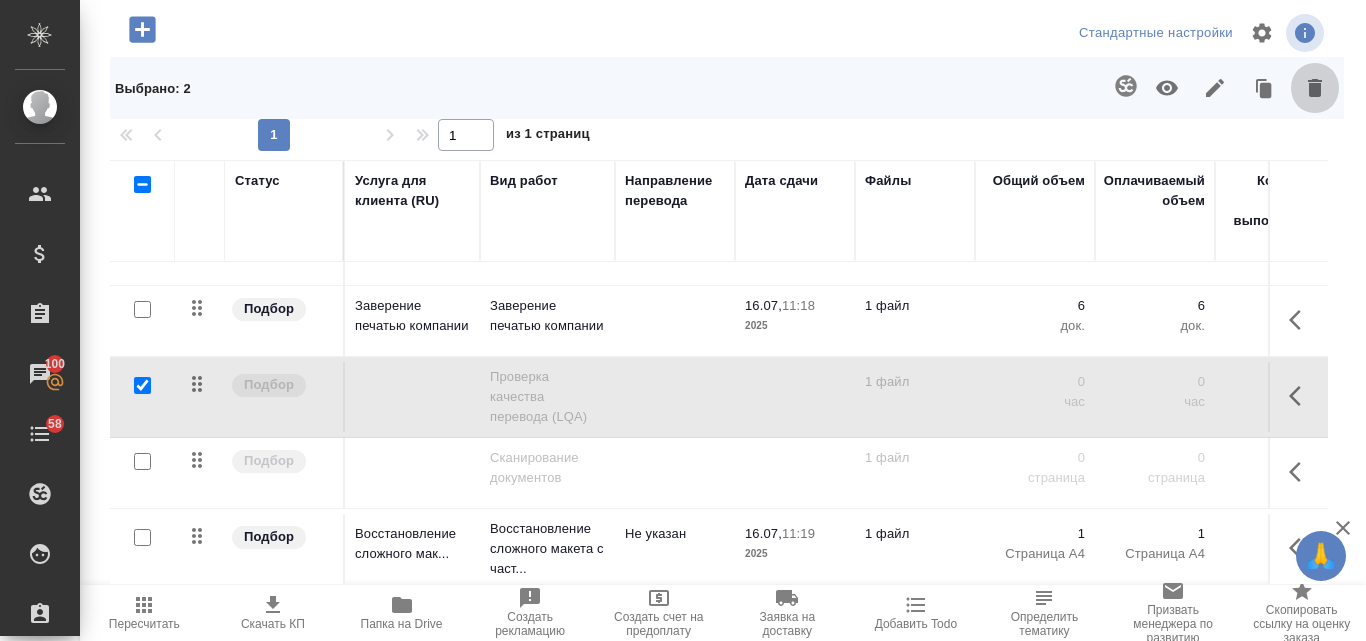click at bounding box center (1315, 88) 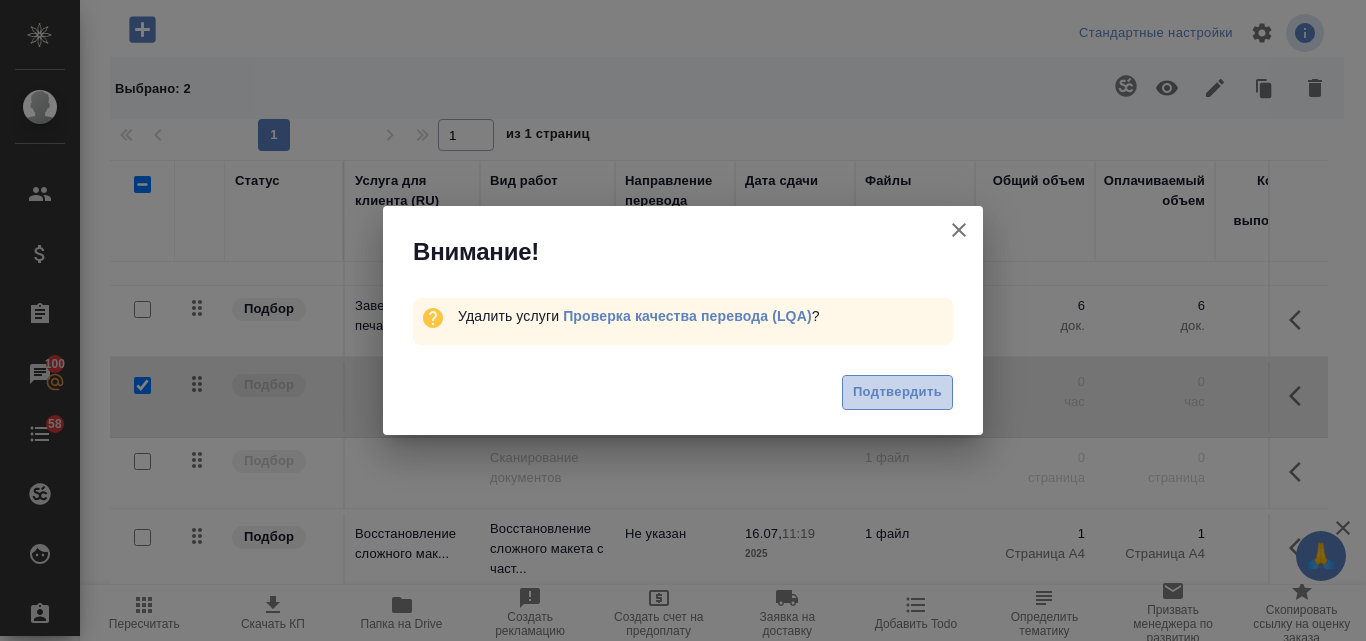 click on "Подтвердить" at bounding box center [897, 392] 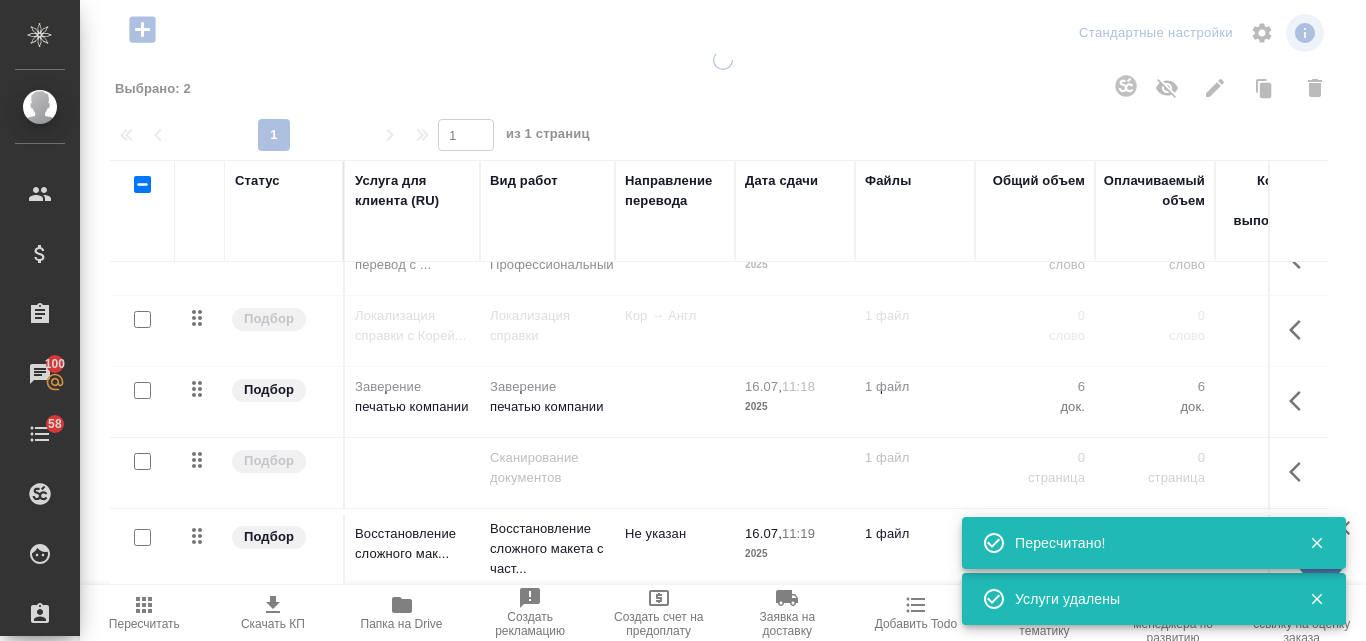 scroll, scrollTop: 53, scrollLeft: 0, axis: vertical 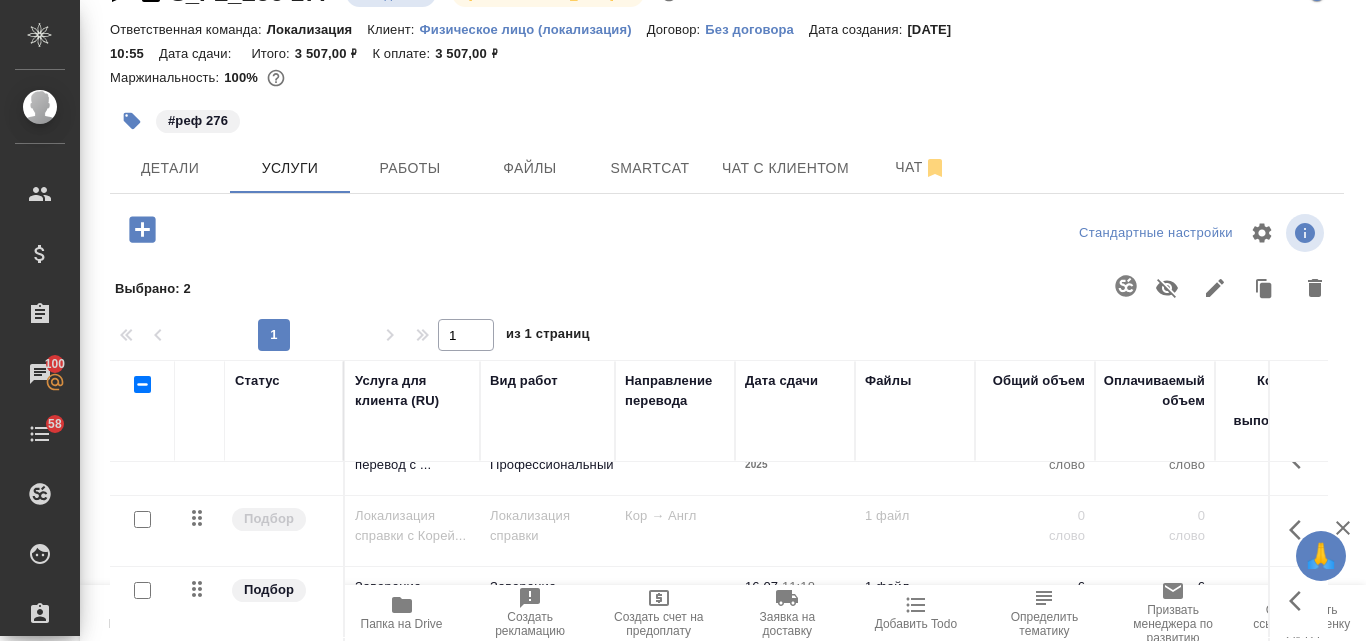 click at bounding box center (142, 519) 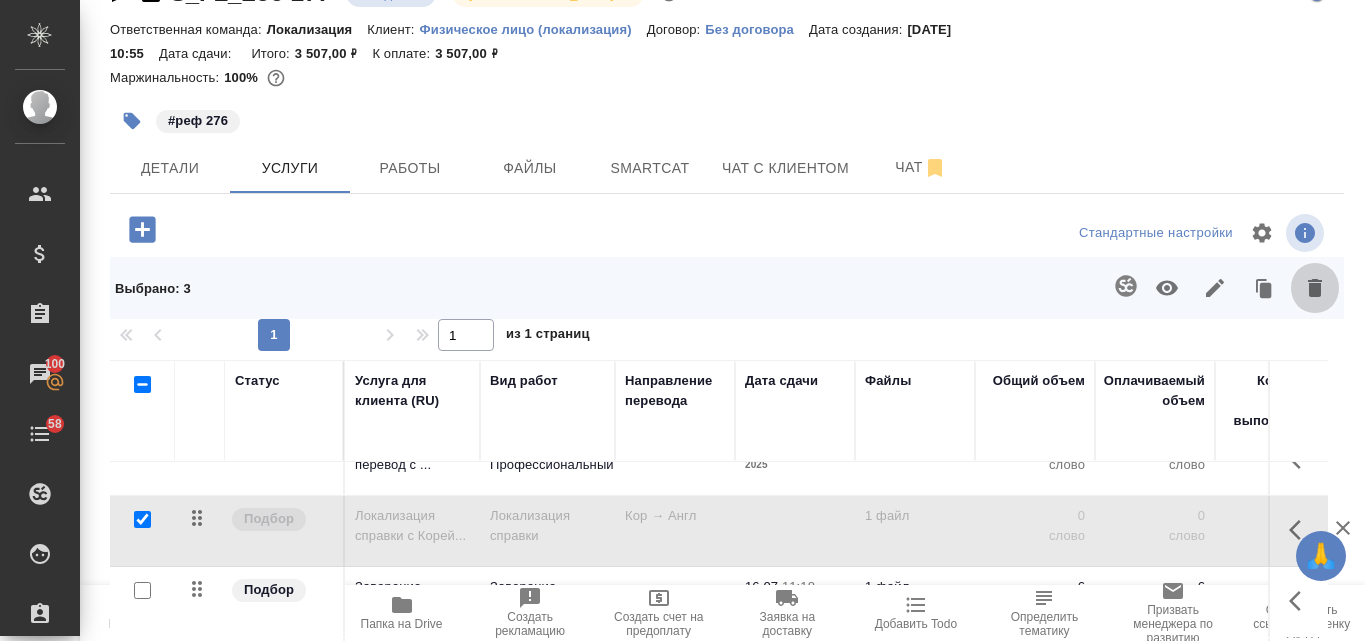 click 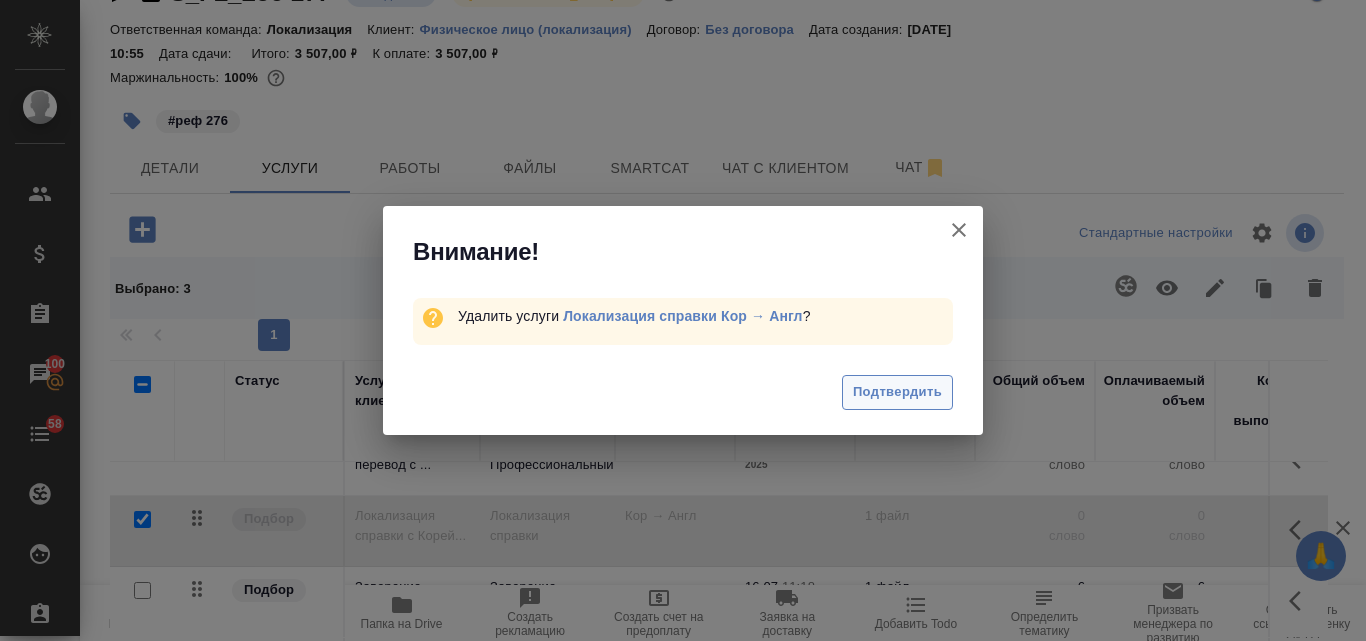 click on "Подтвердить" at bounding box center (897, 392) 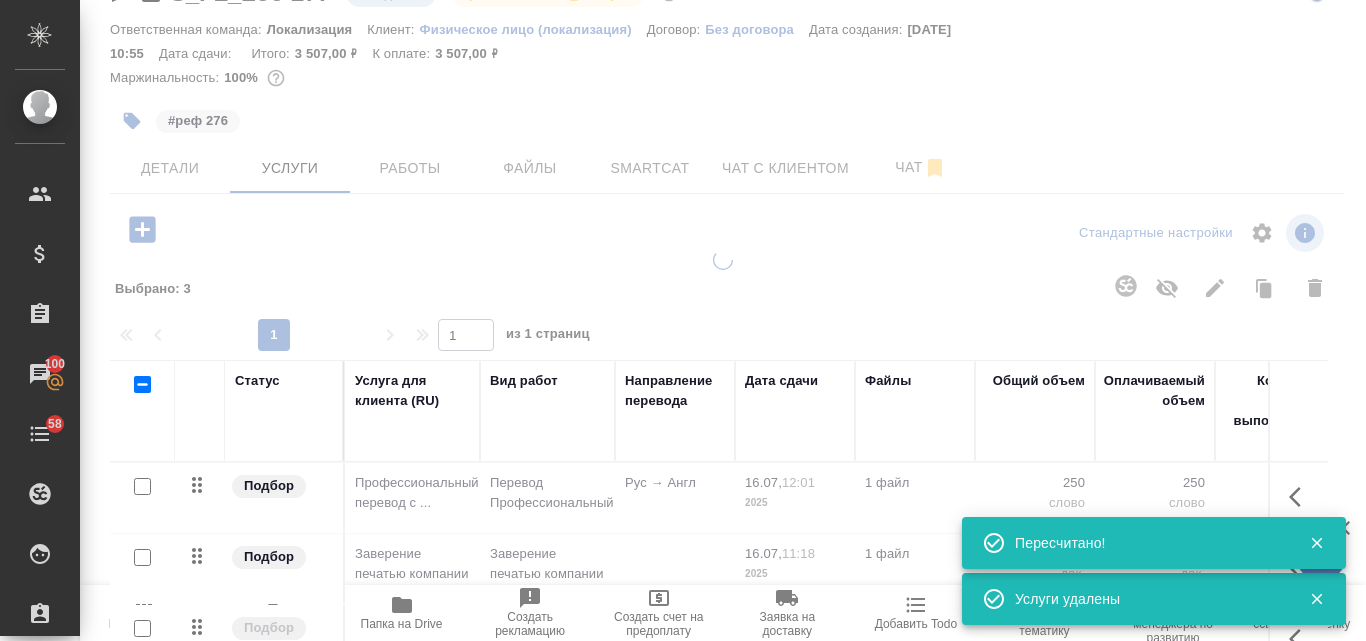scroll, scrollTop: 0, scrollLeft: 0, axis: both 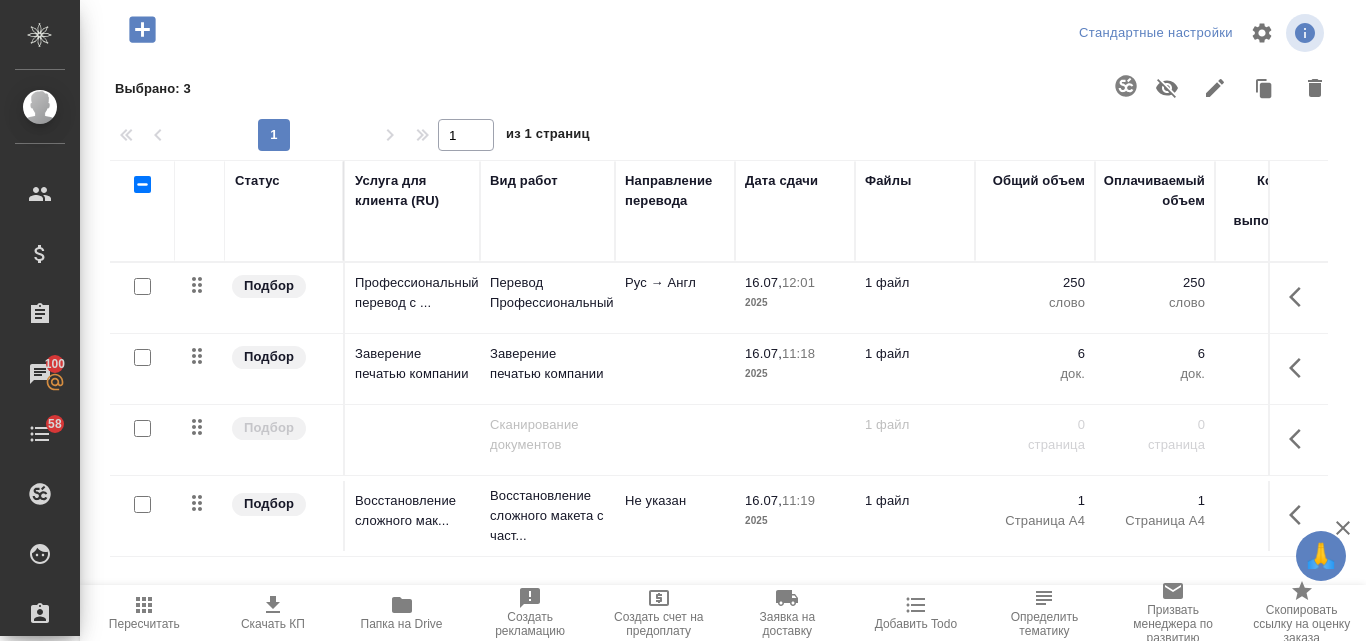 click on "Пересчитать" at bounding box center [144, 624] 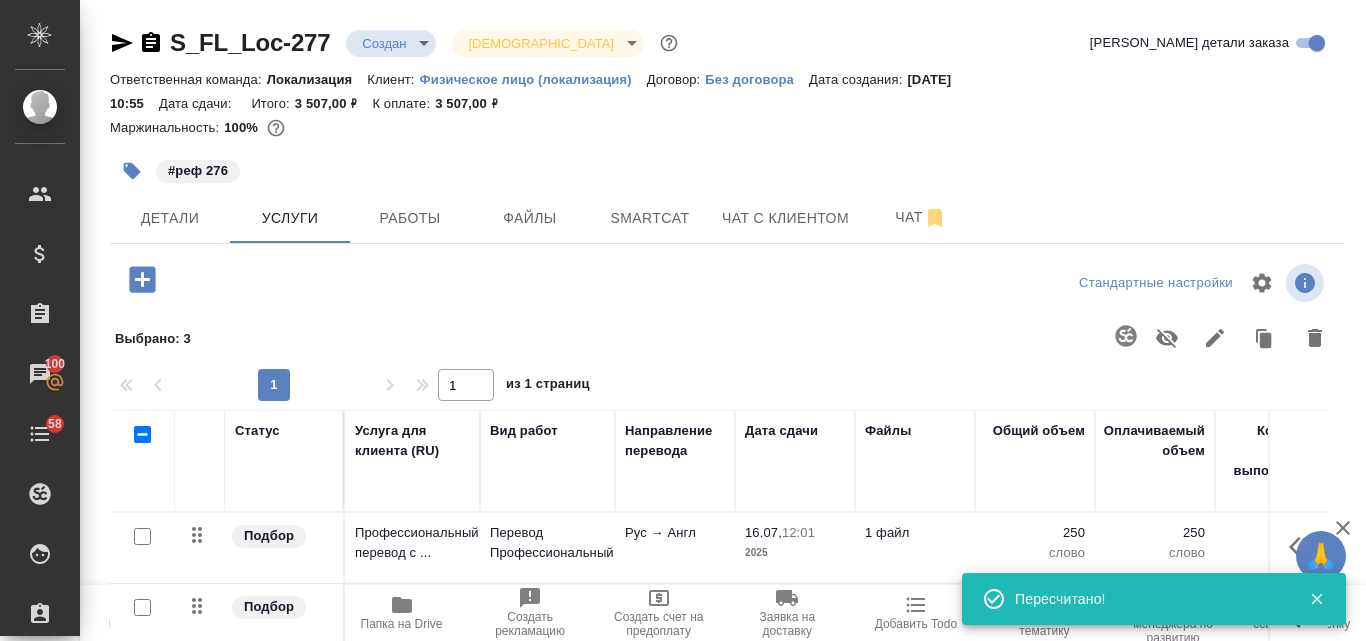 scroll, scrollTop: 250, scrollLeft: 0, axis: vertical 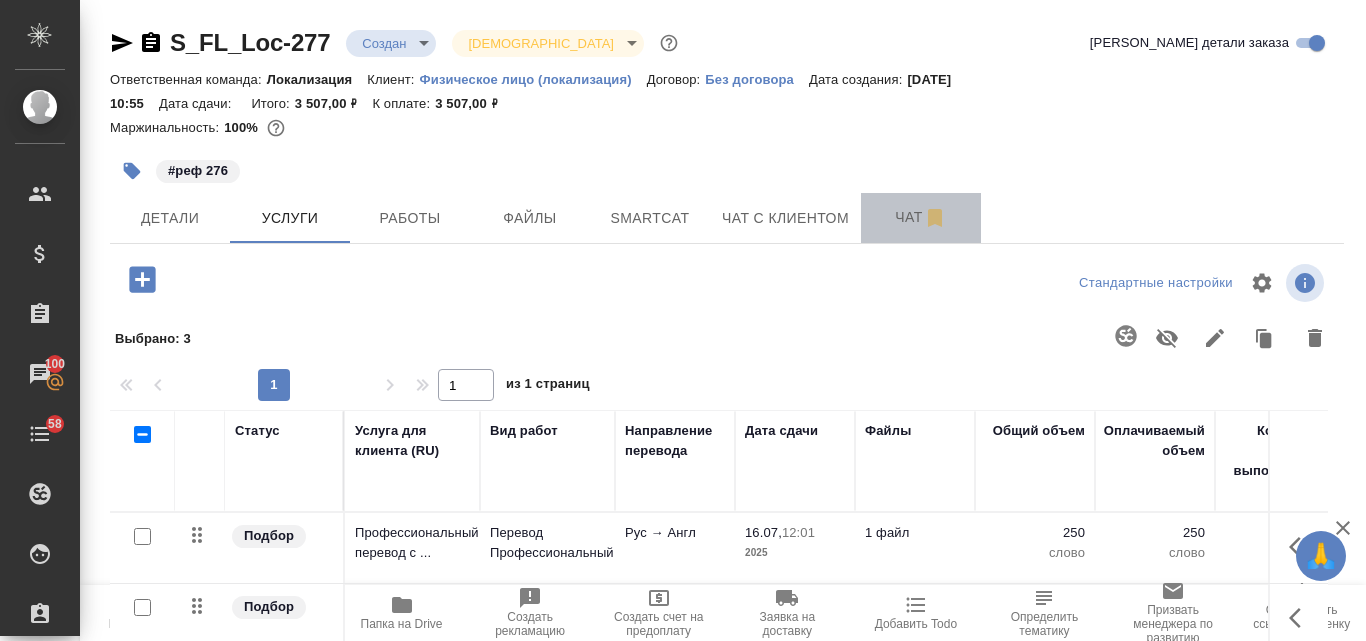 click on "Чат" at bounding box center (921, 217) 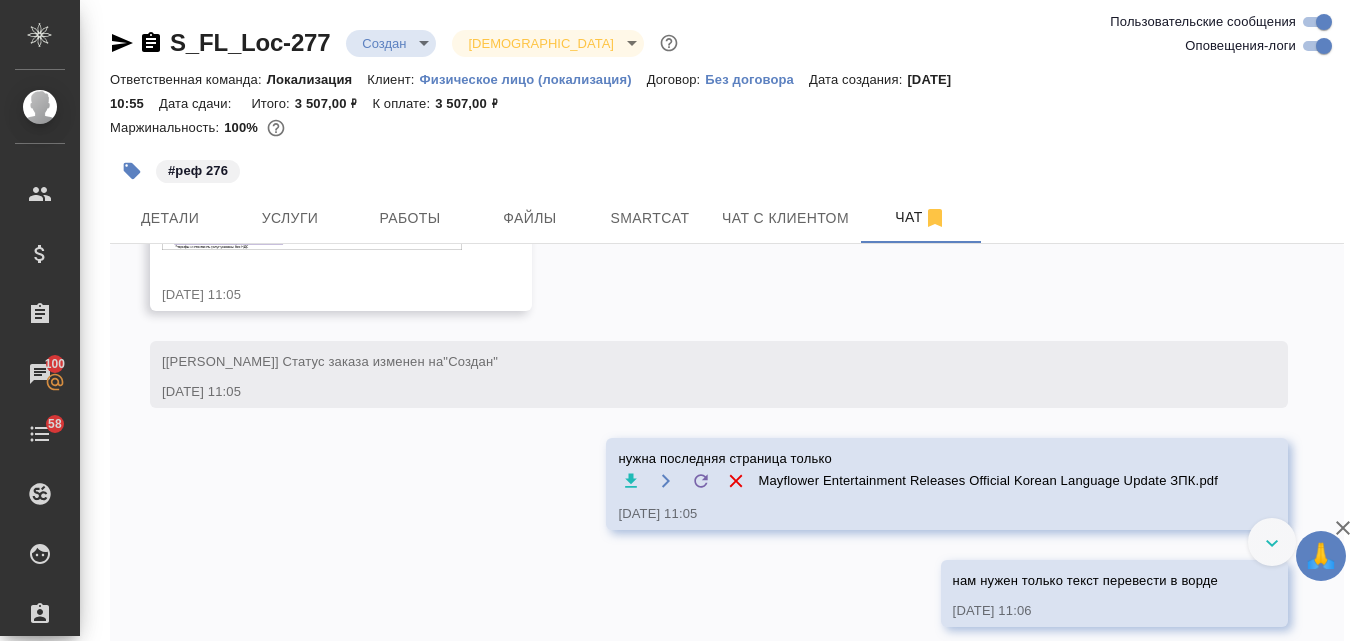 scroll, scrollTop: 1370, scrollLeft: 0, axis: vertical 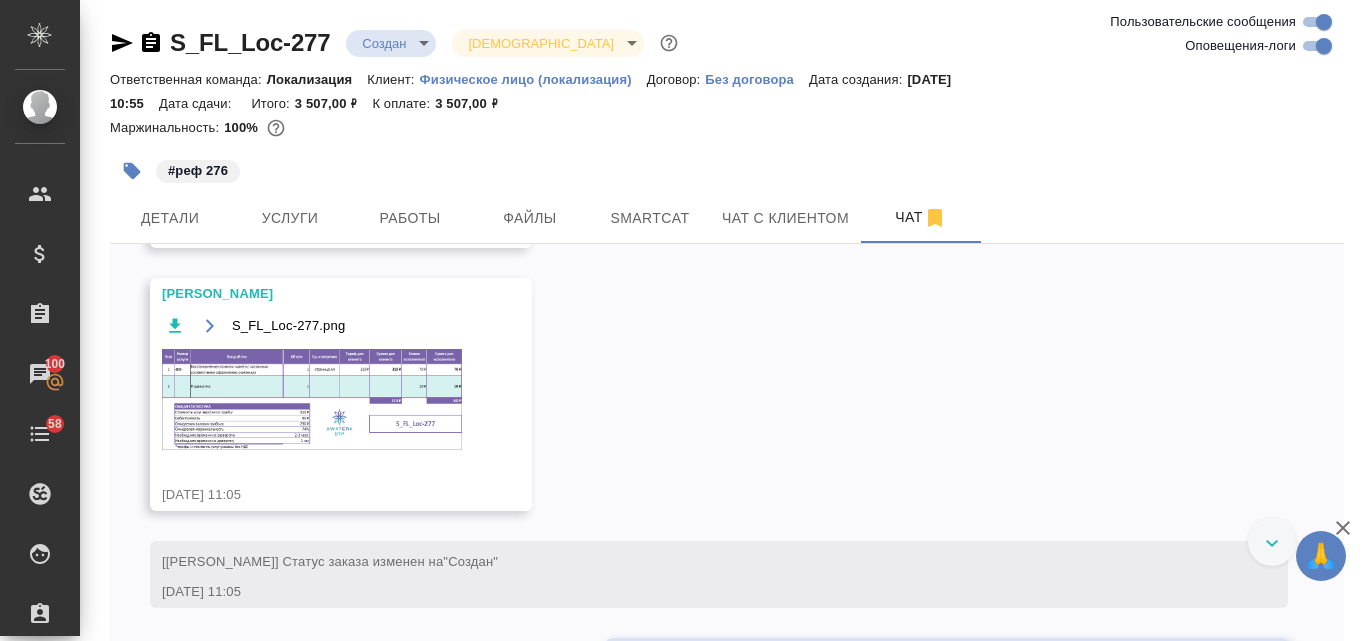 click at bounding box center (312, 399) 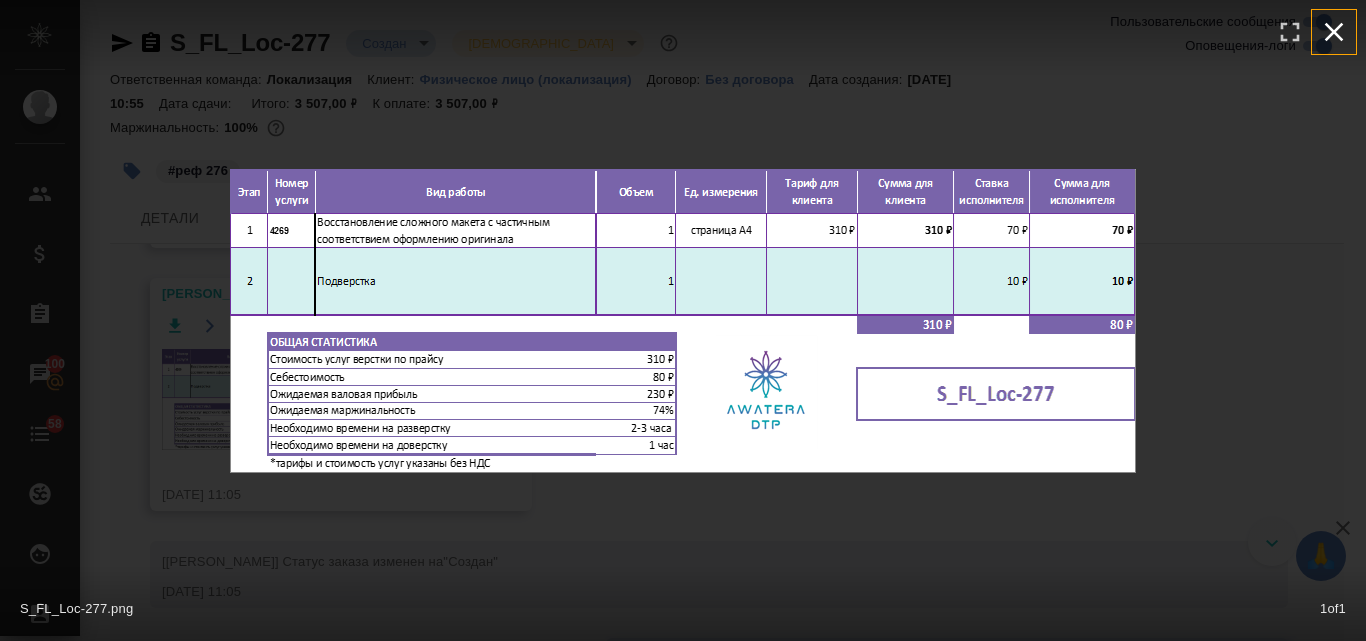 click 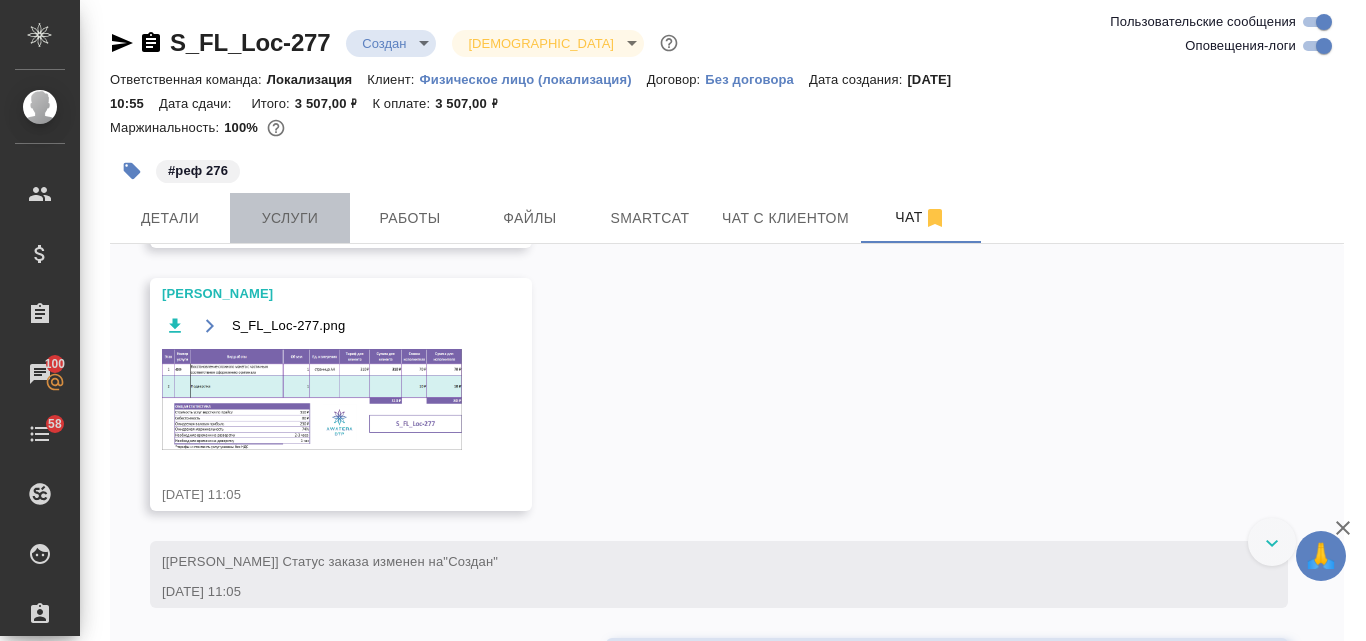 click on "Услуги" at bounding box center [290, 218] 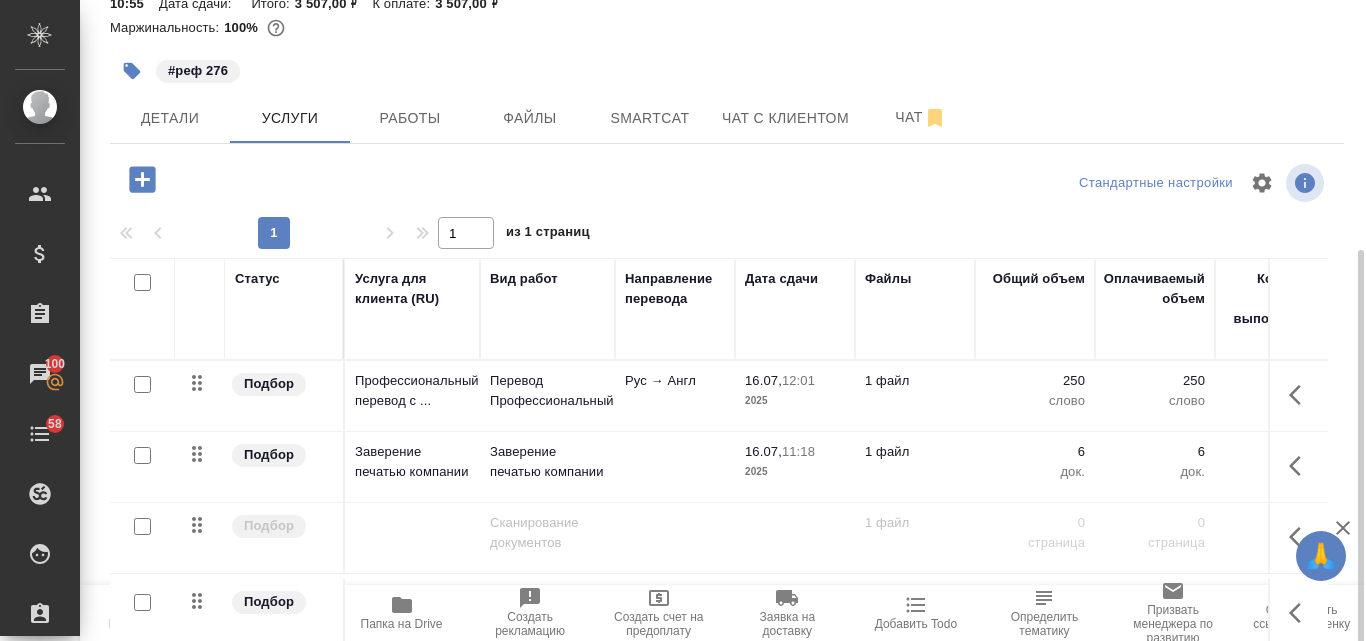 scroll, scrollTop: 198, scrollLeft: 0, axis: vertical 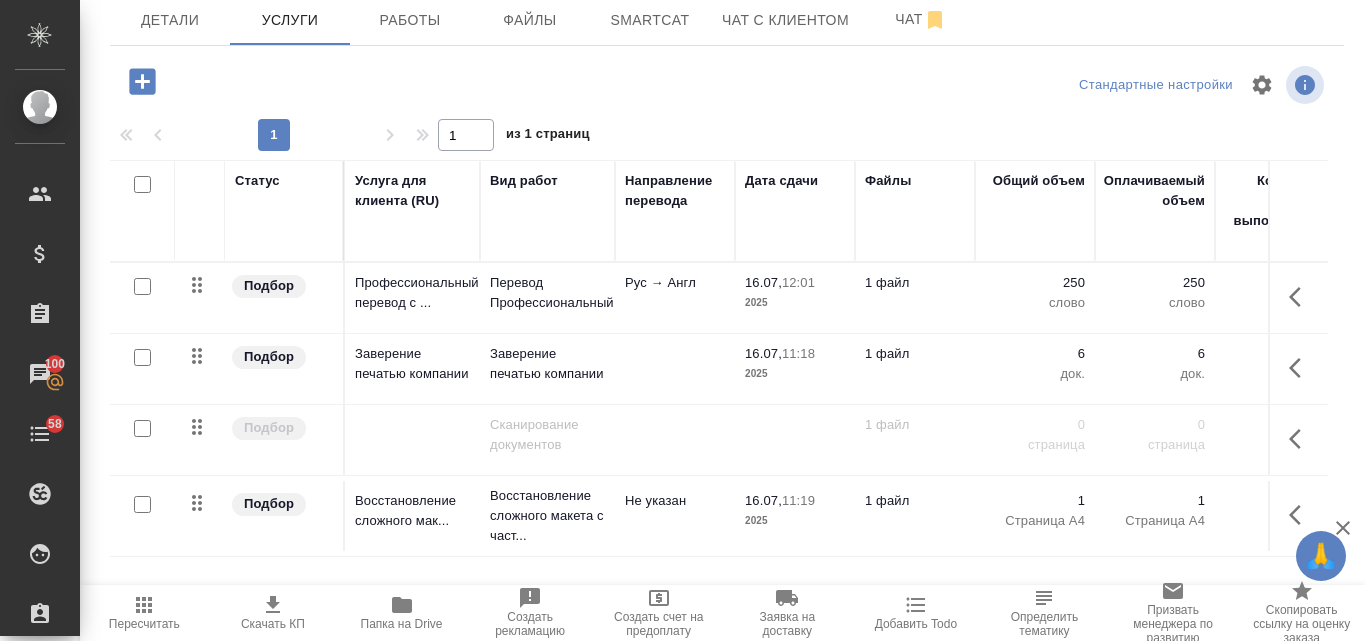 click 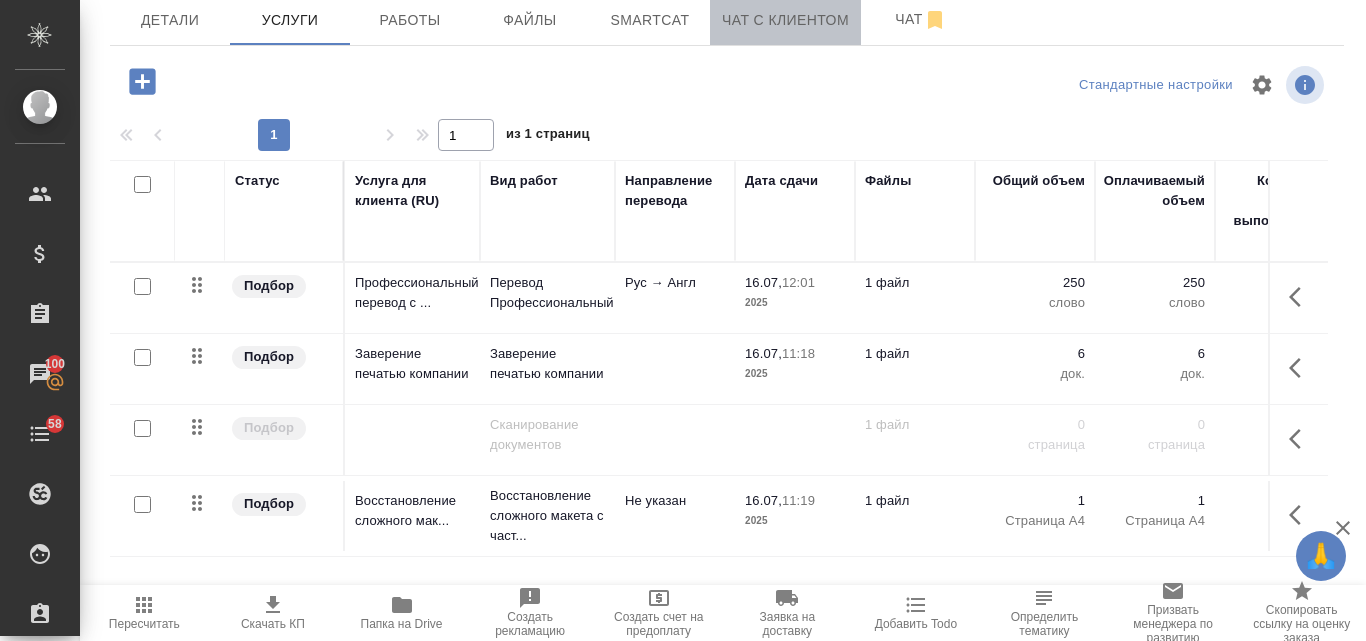 click on "Чат с клиентом" at bounding box center [785, 20] 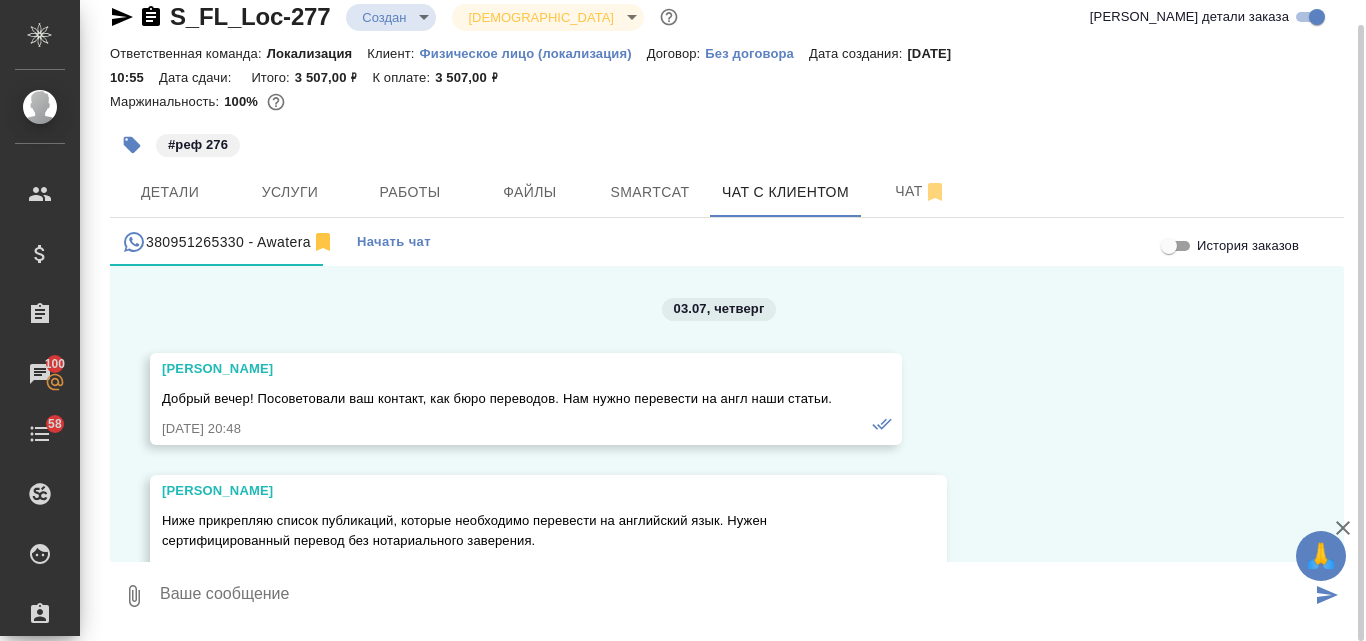 scroll, scrollTop: 11629, scrollLeft: 0, axis: vertical 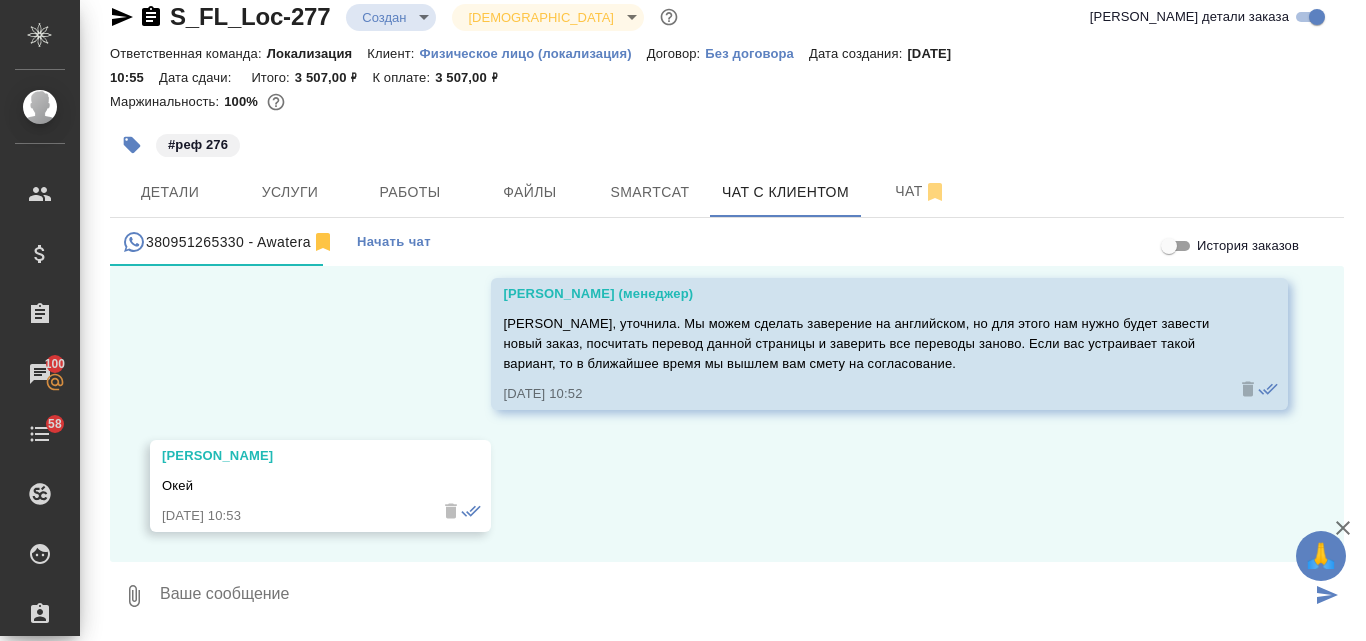 click at bounding box center [734, 596] 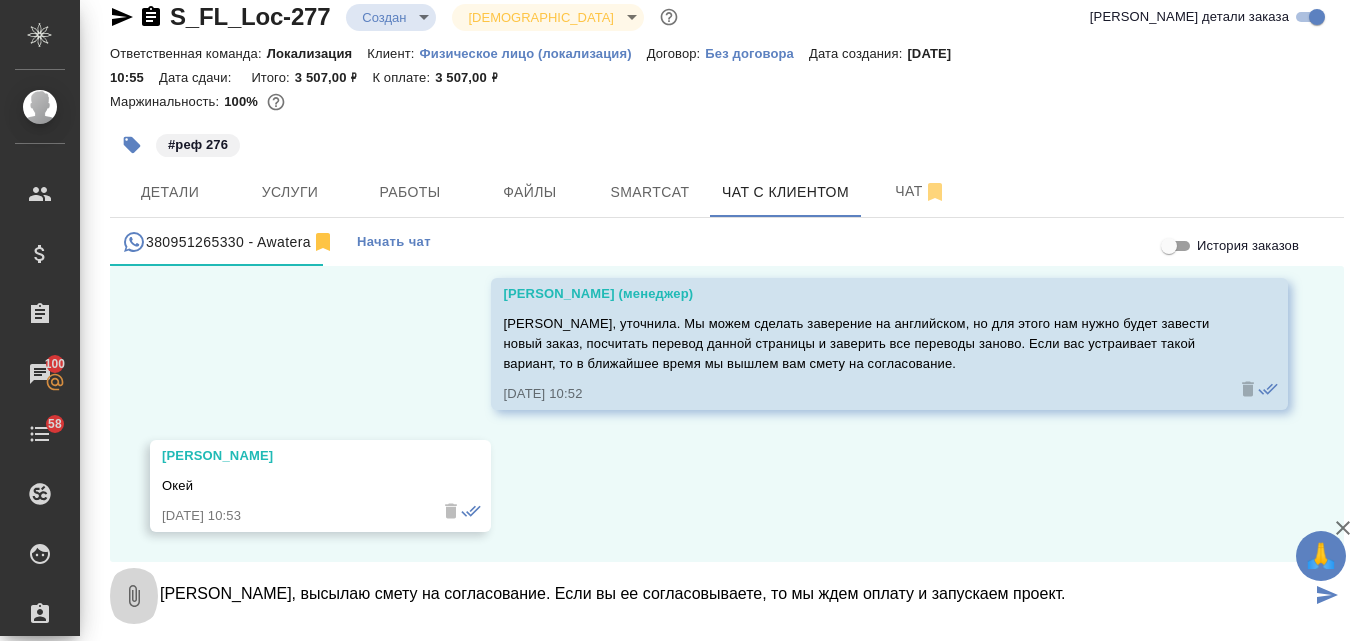 click 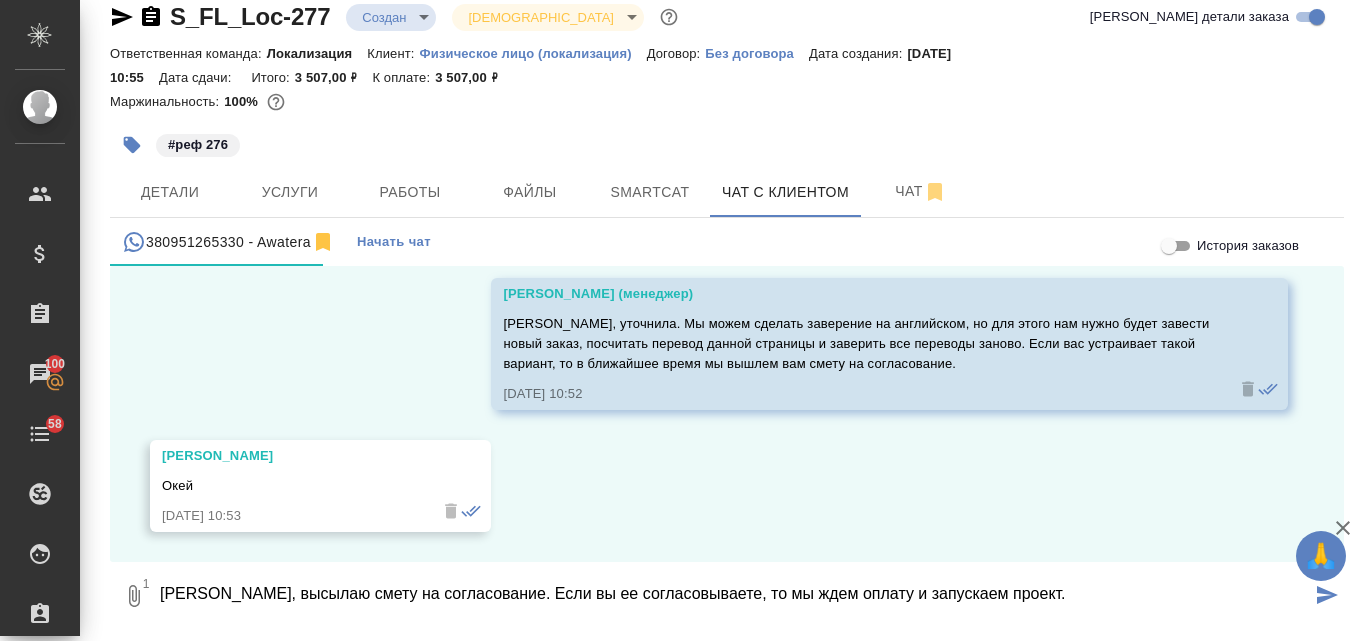 click 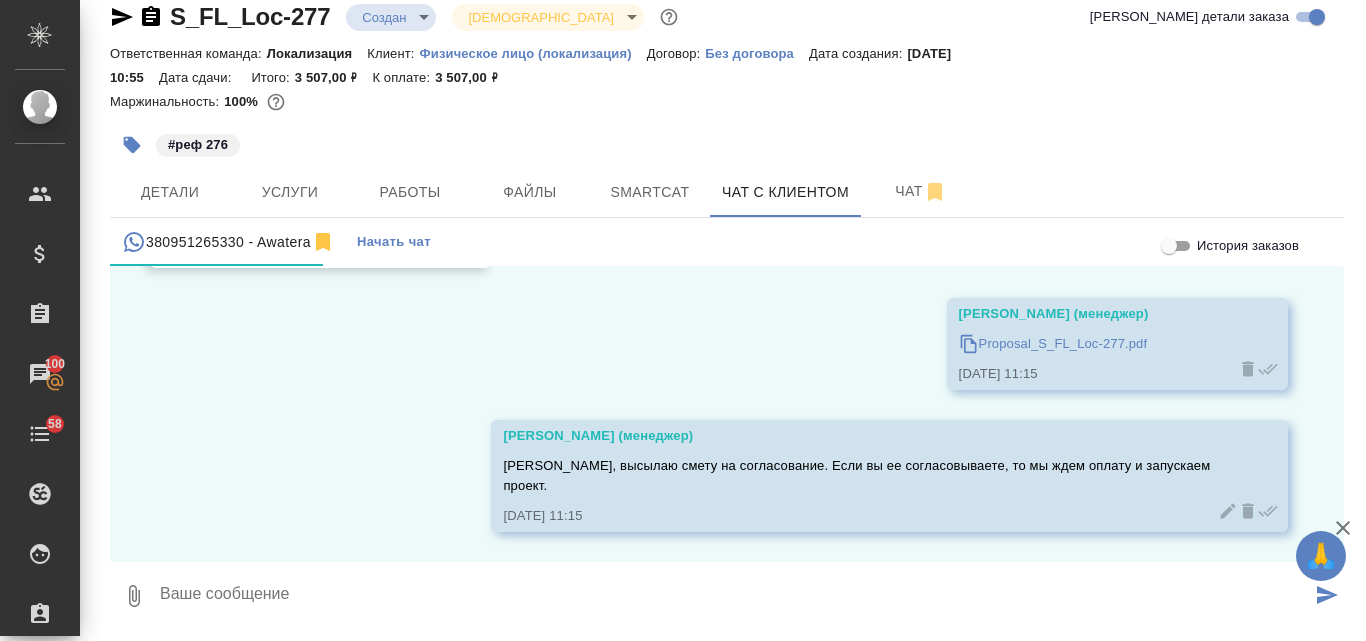 scroll, scrollTop: 11893, scrollLeft: 0, axis: vertical 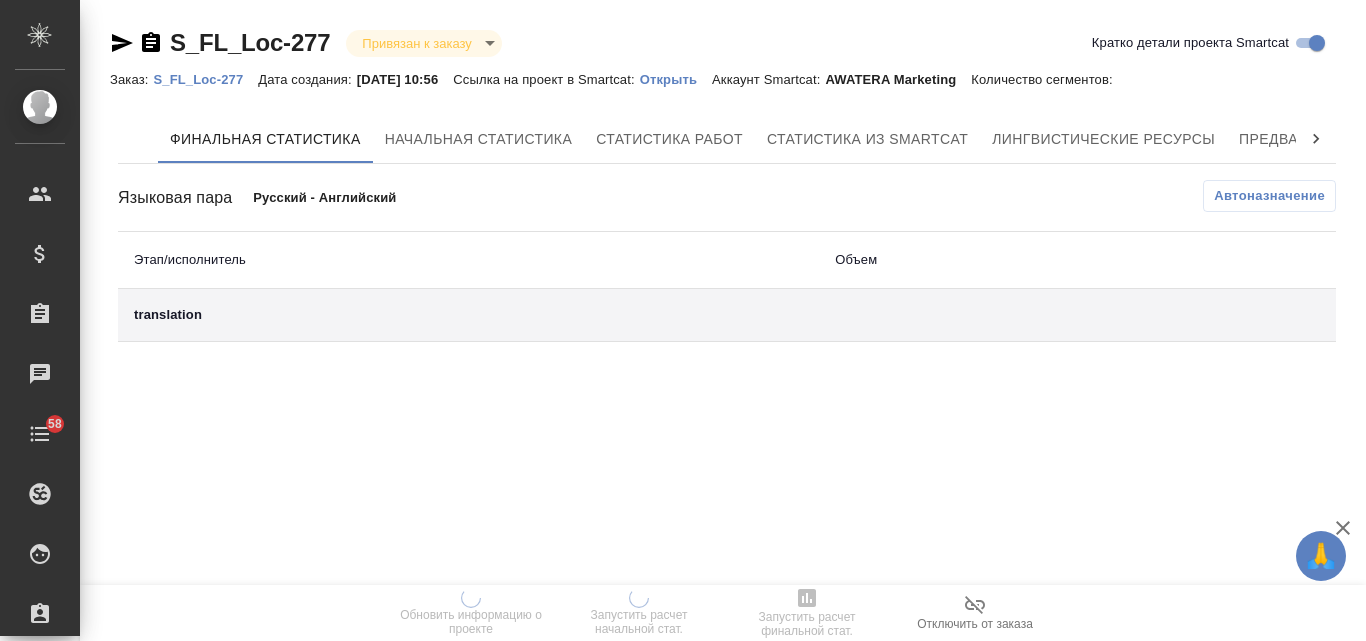click on "Открыть" at bounding box center [676, 79] 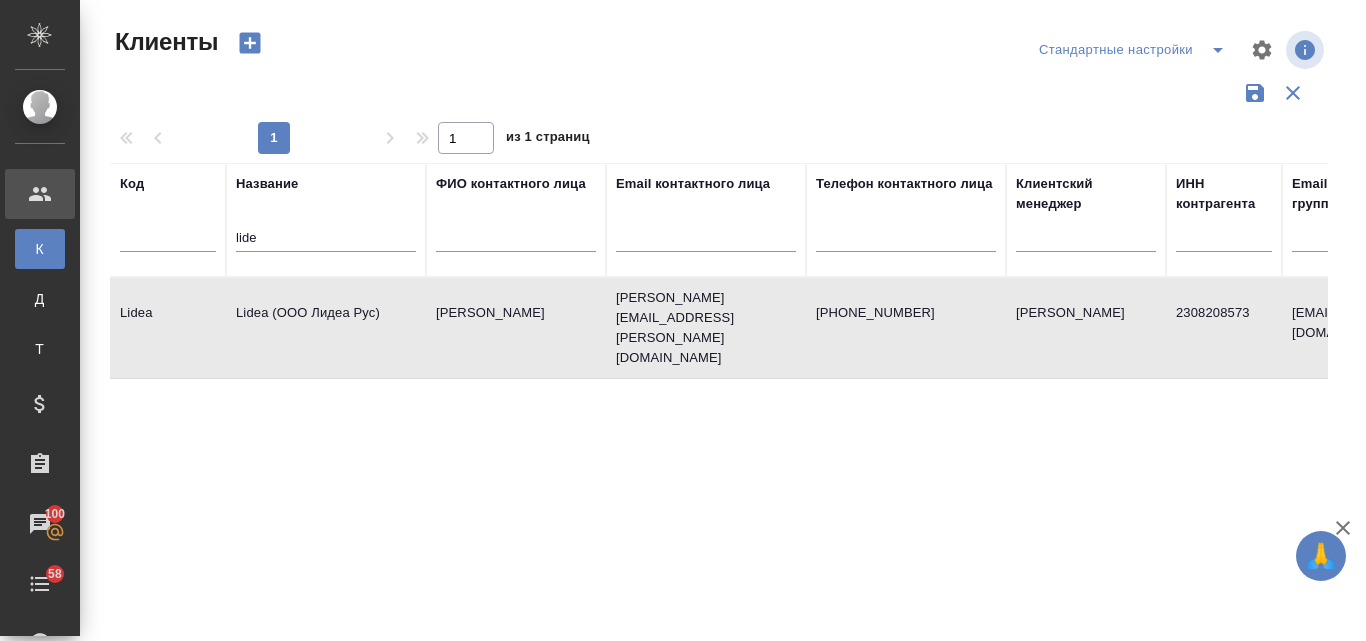 select on "RU" 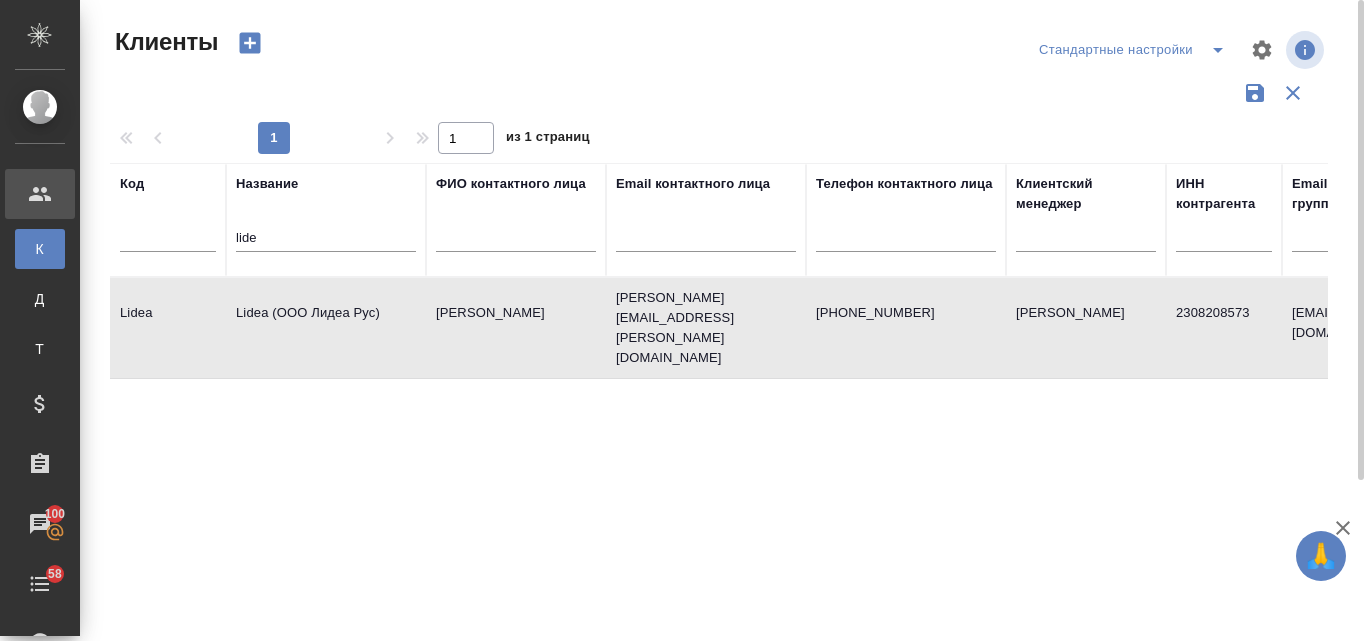 scroll, scrollTop: 0, scrollLeft: 0, axis: both 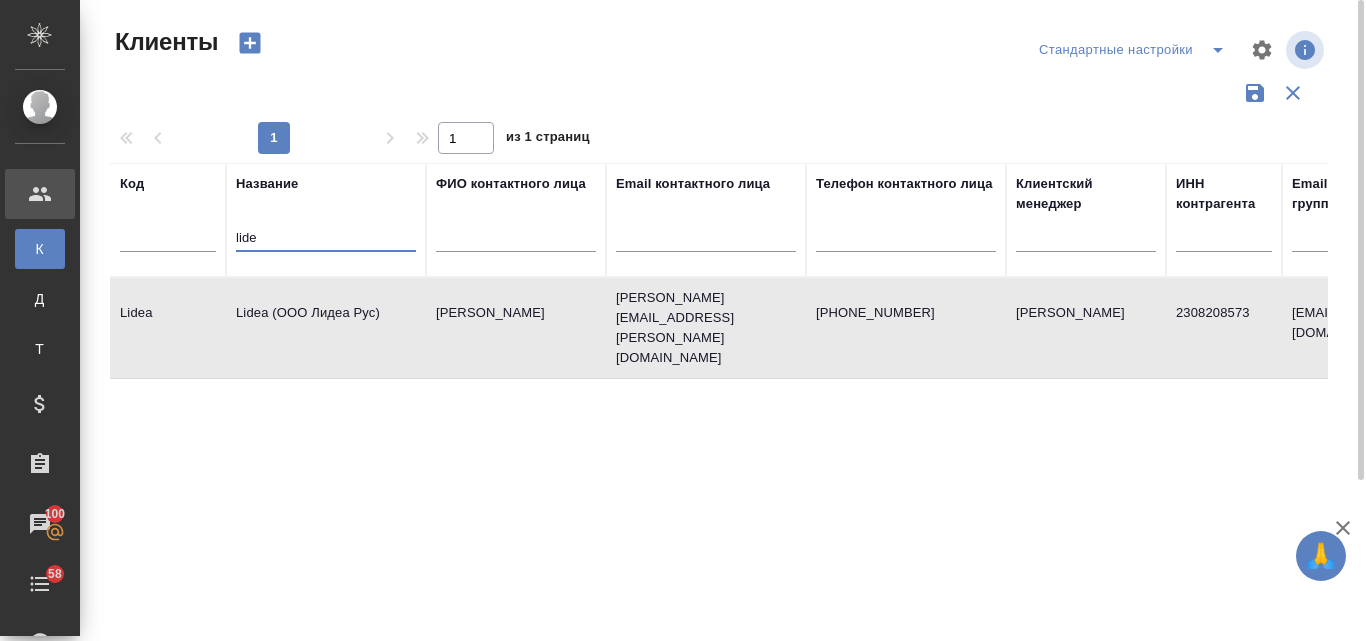 drag, startPoint x: 279, startPoint y: 239, endPoint x: 222, endPoint y: 239, distance: 57 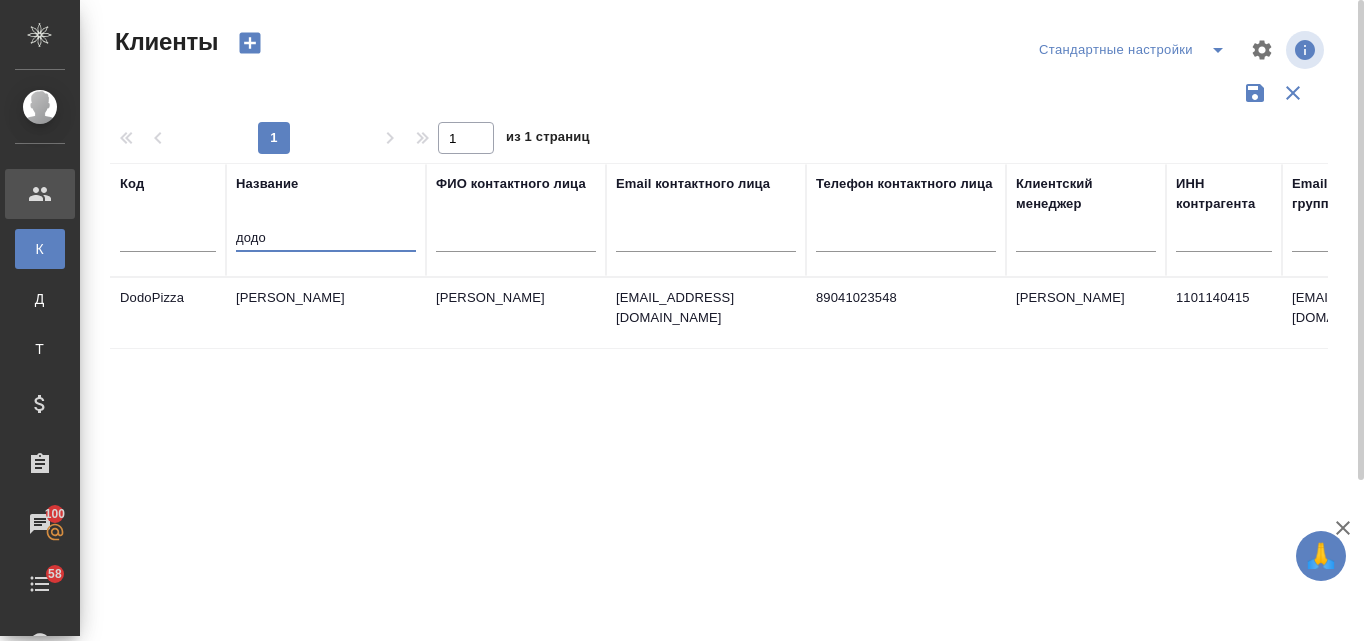 type on "додо" 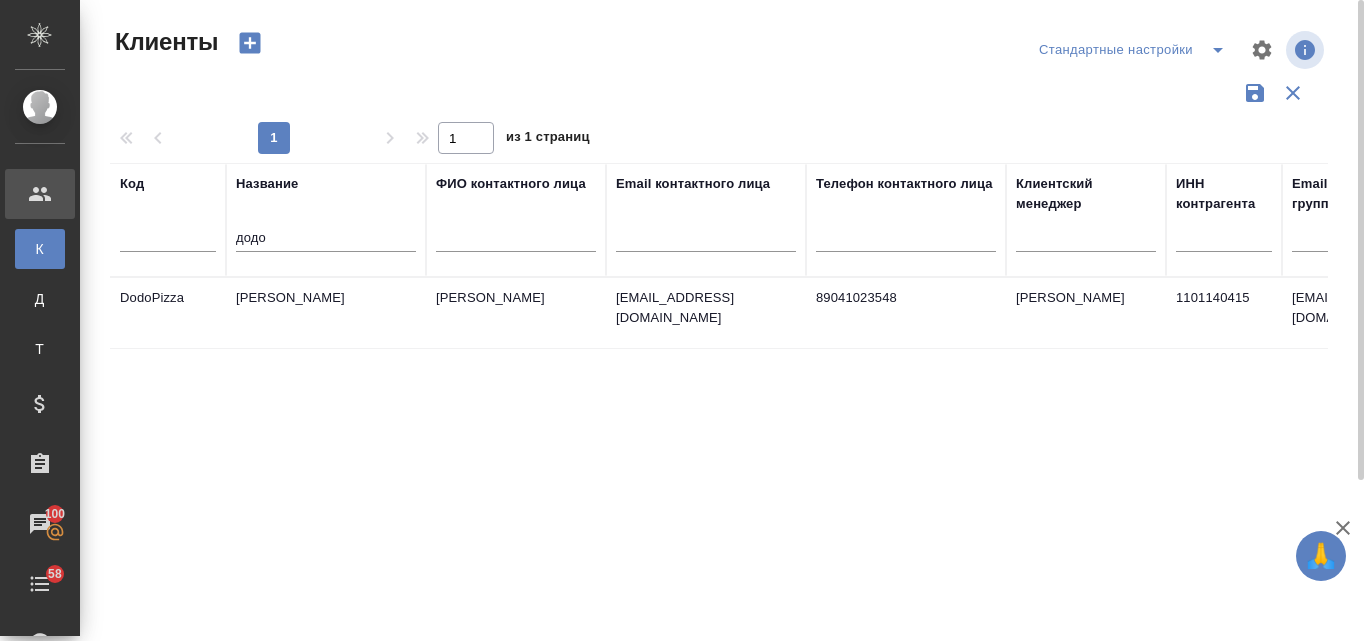 click on "[PERSON_NAME]" at bounding box center (326, 313) 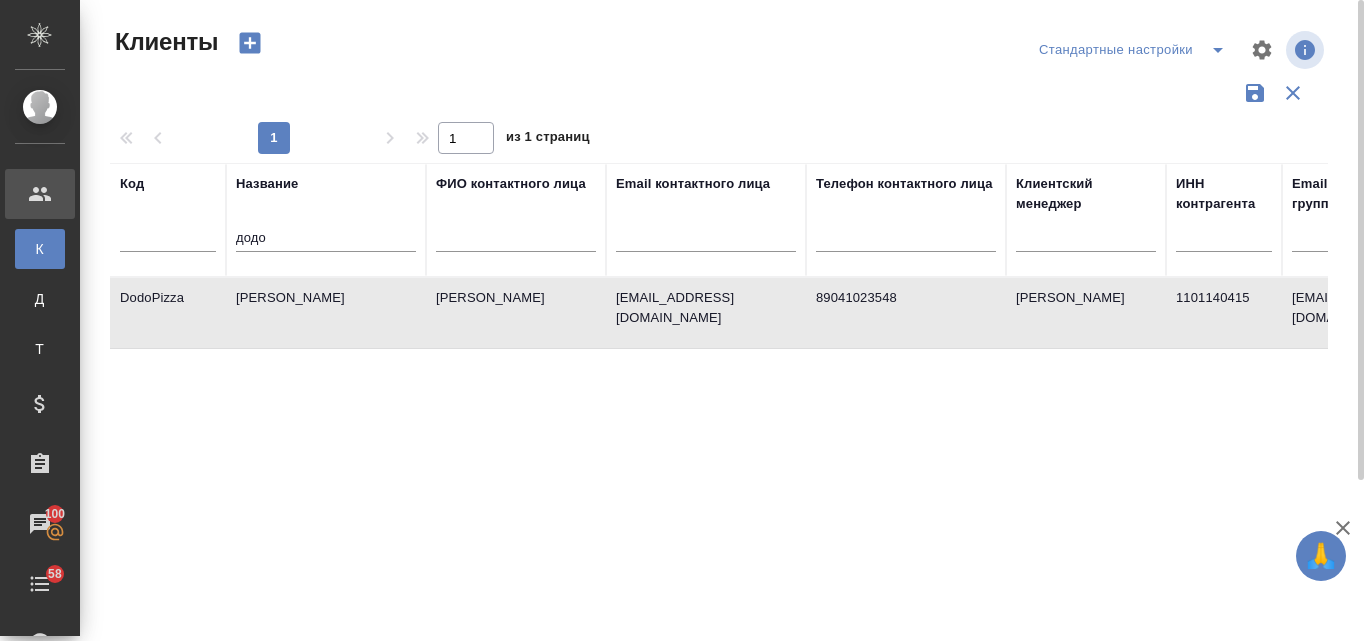 click on "[PERSON_NAME]" at bounding box center [326, 313] 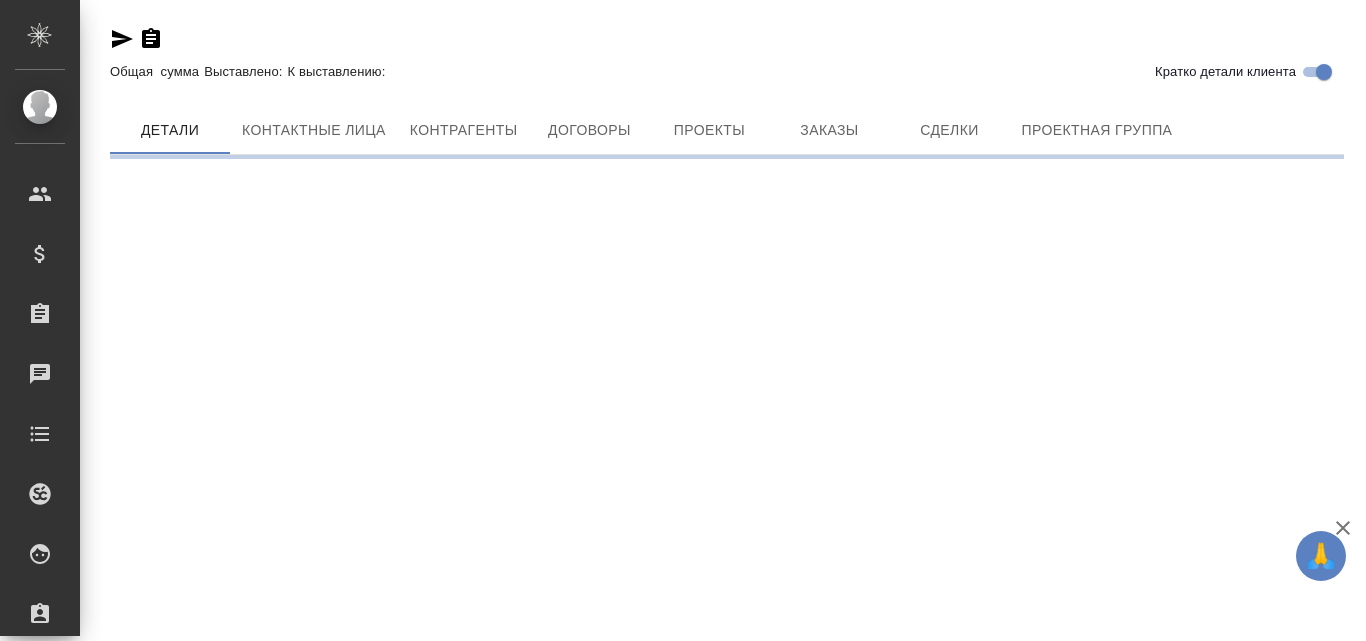 scroll, scrollTop: 0, scrollLeft: 0, axis: both 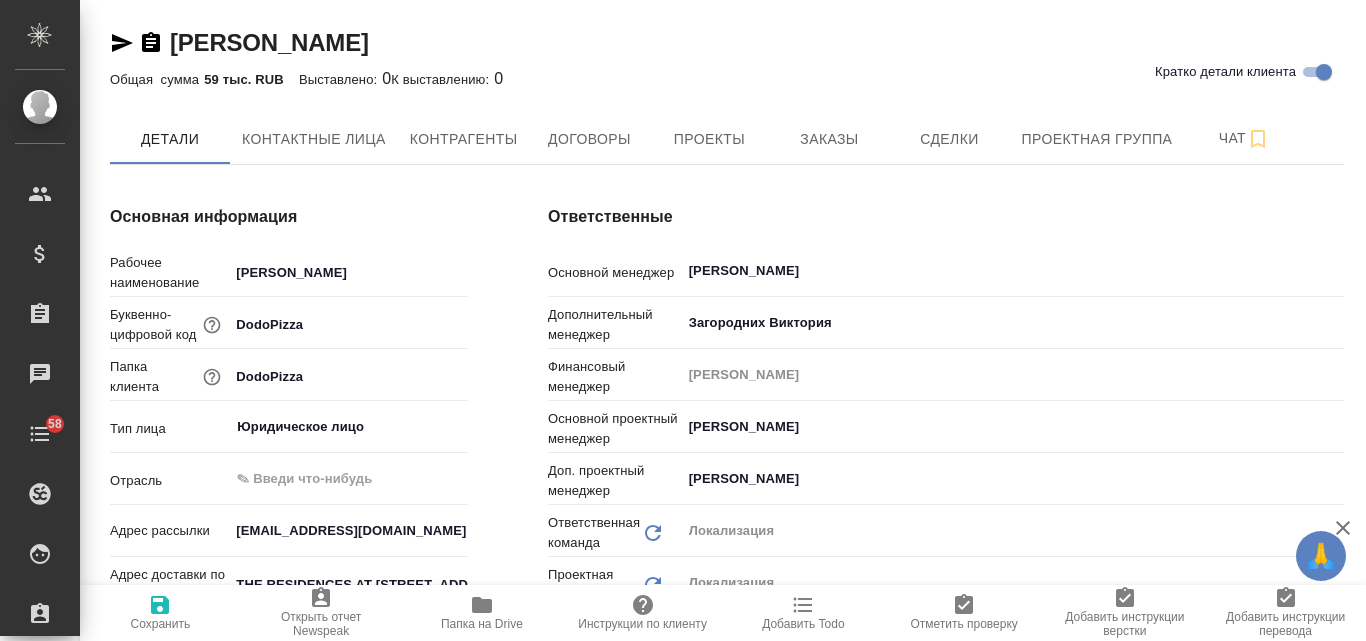 type on "x" 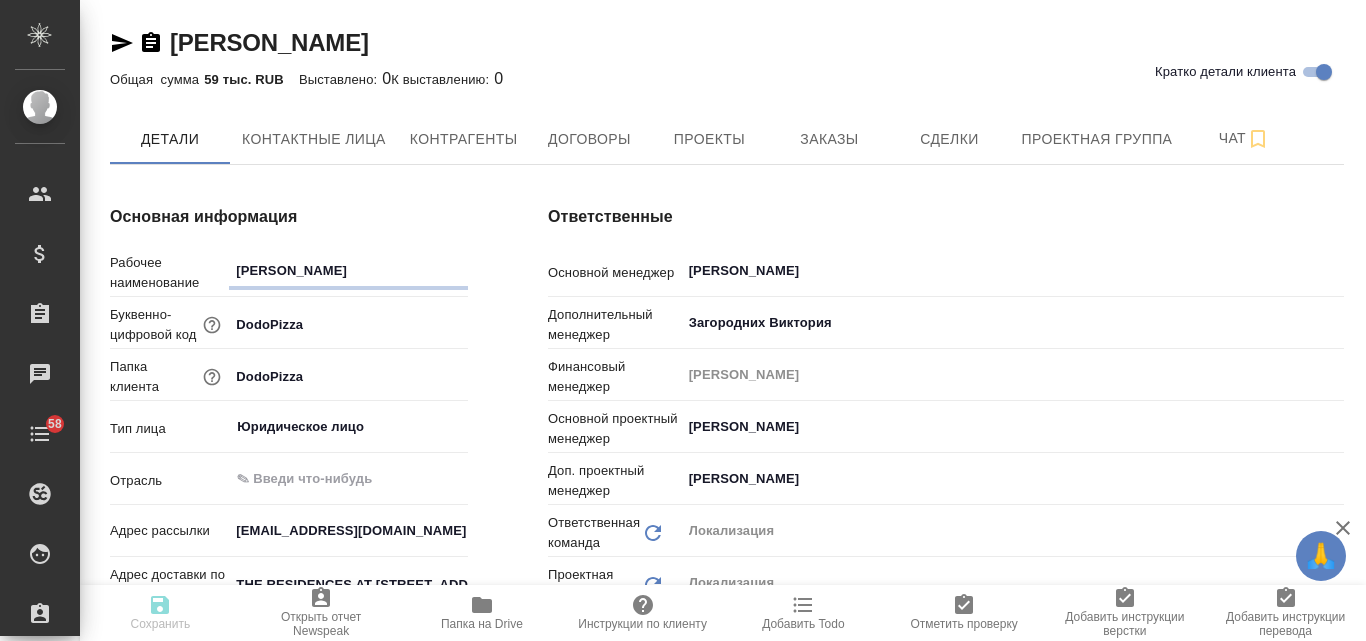 type on "x" 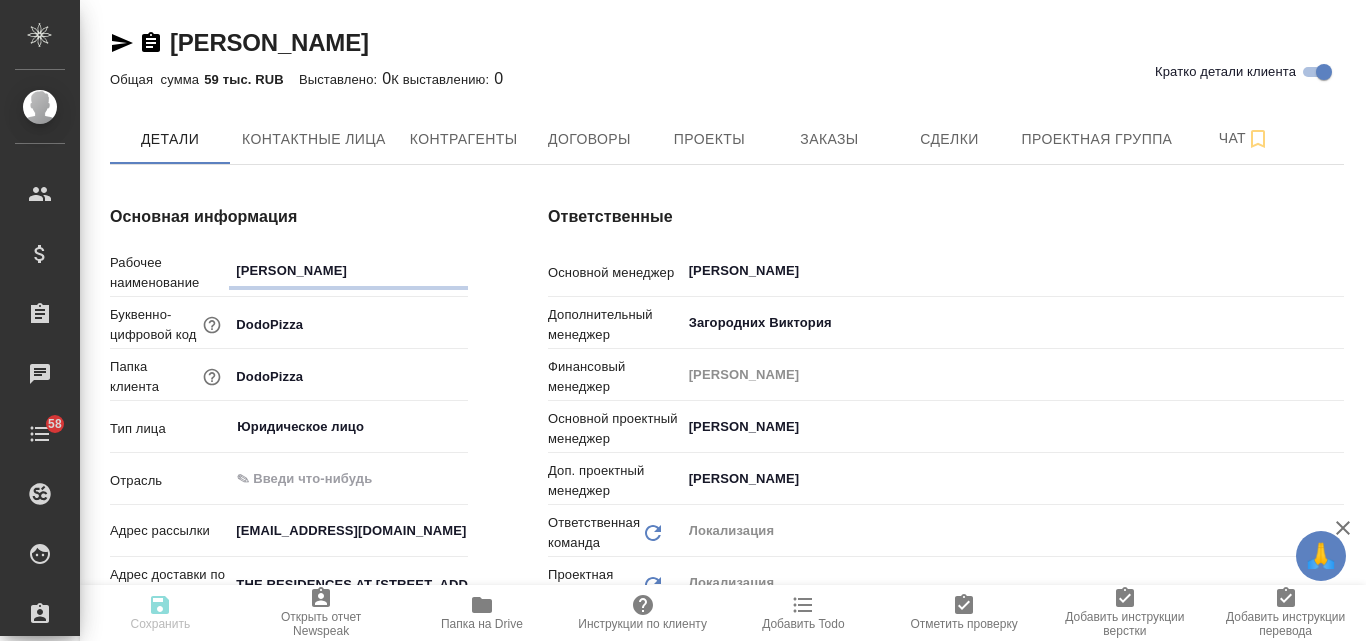 type on "x" 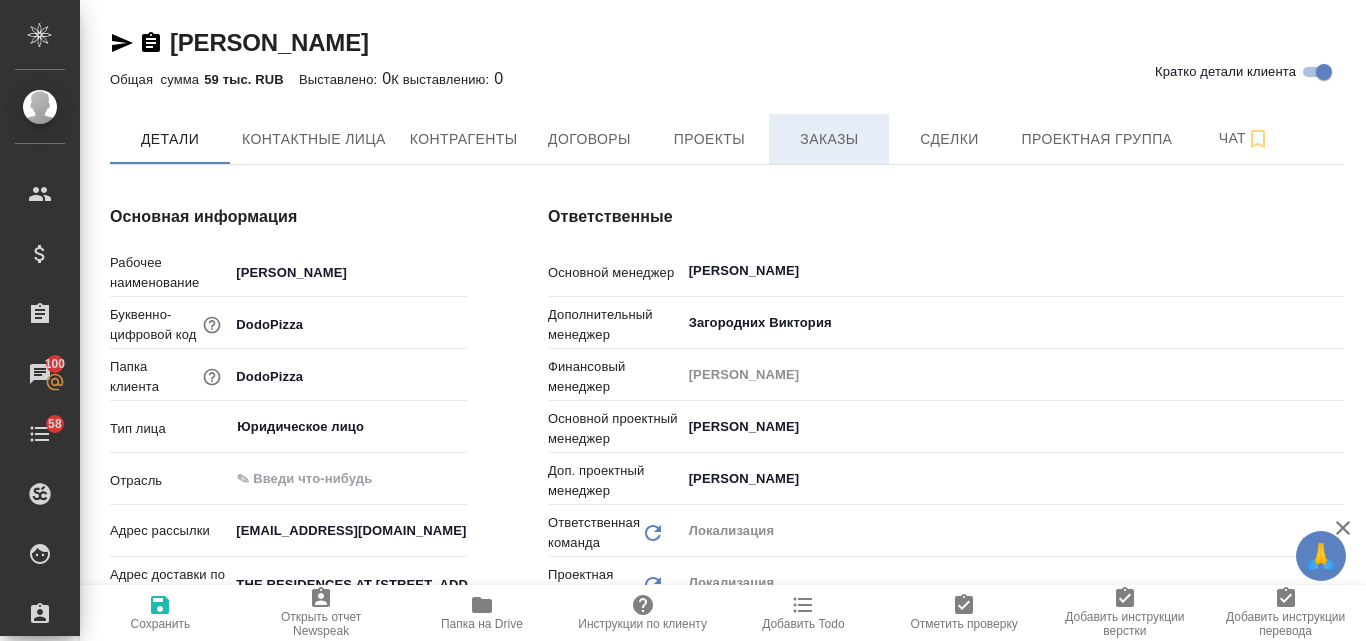 click on "Заказы" at bounding box center [829, 139] 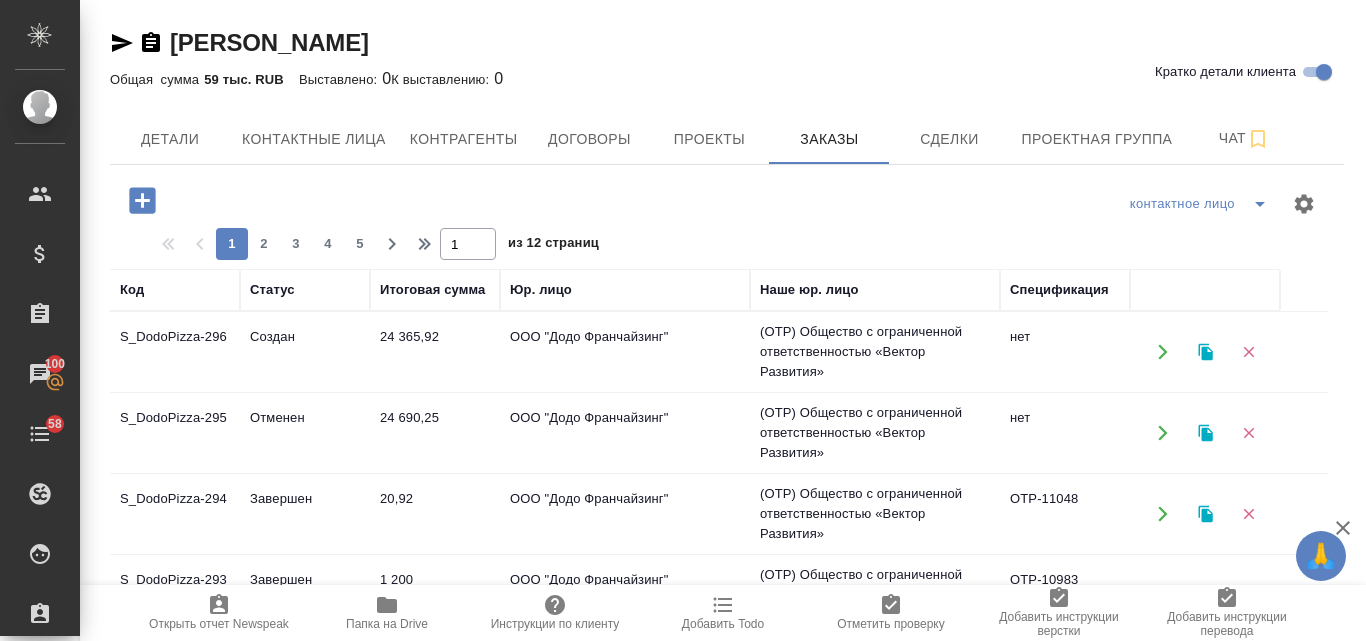 click on "24 365,92" at bounding box center [435, 352] 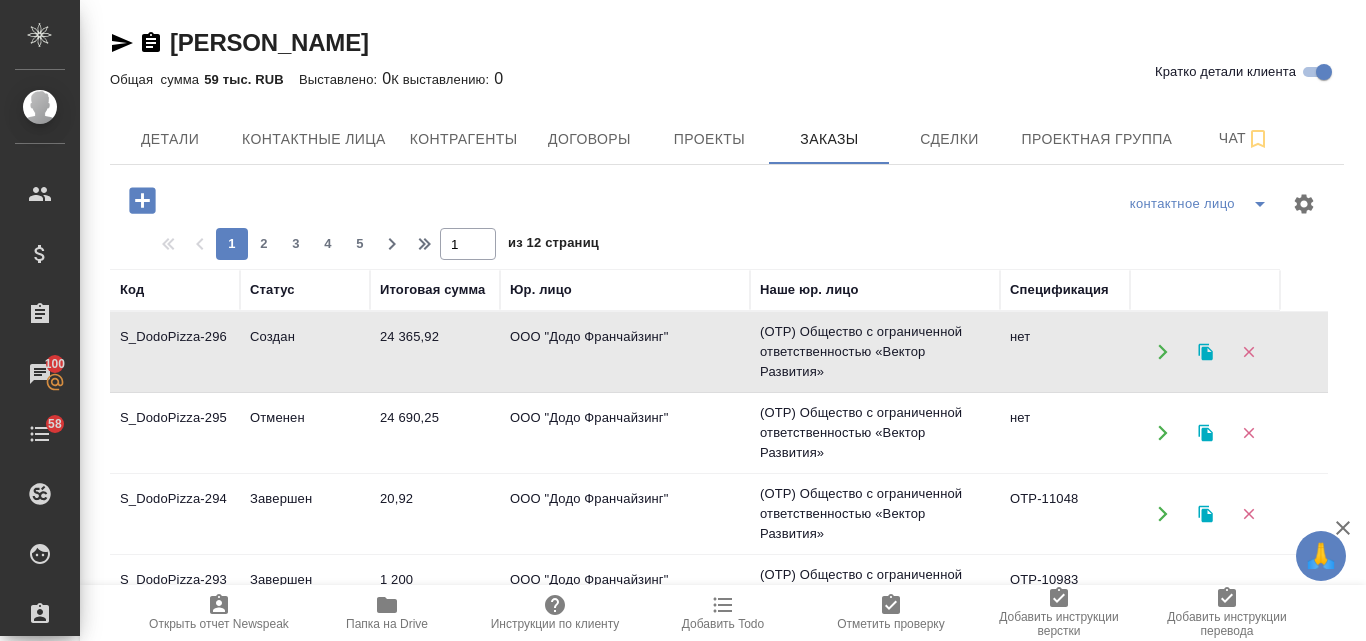 click on "24 365,92" at bounding box center [435, 352] 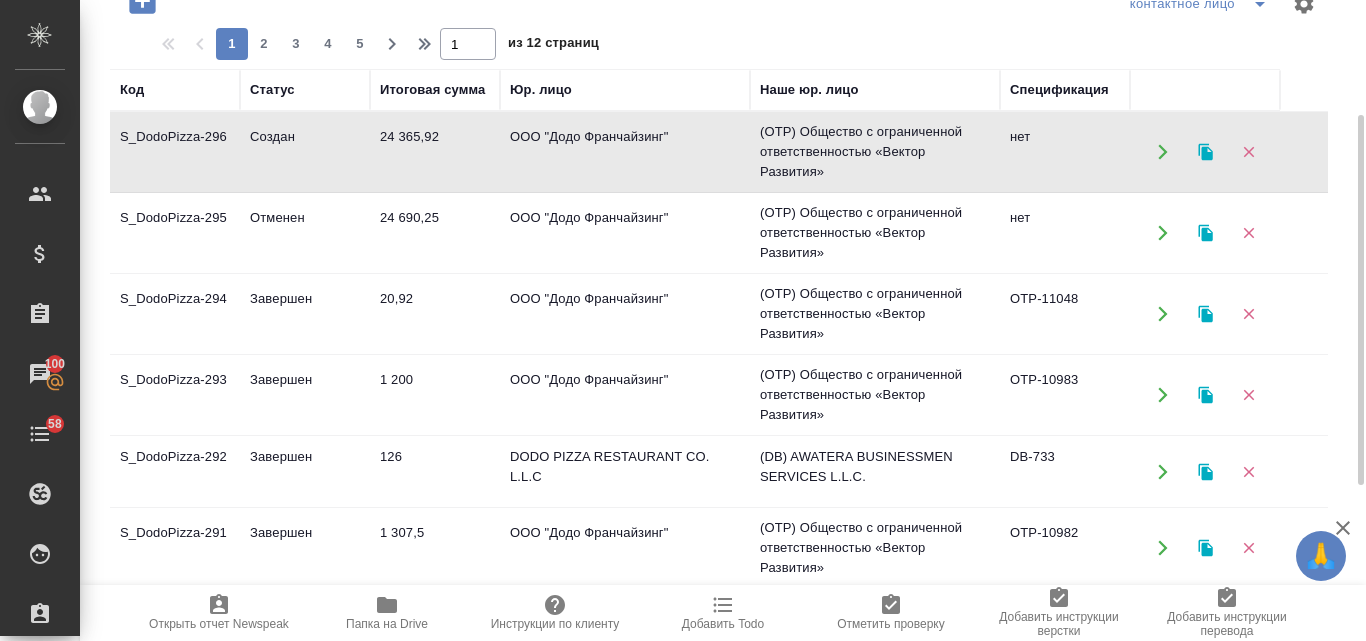 scroll, scrollTop: 0, scrollLeft: 0, axis: both 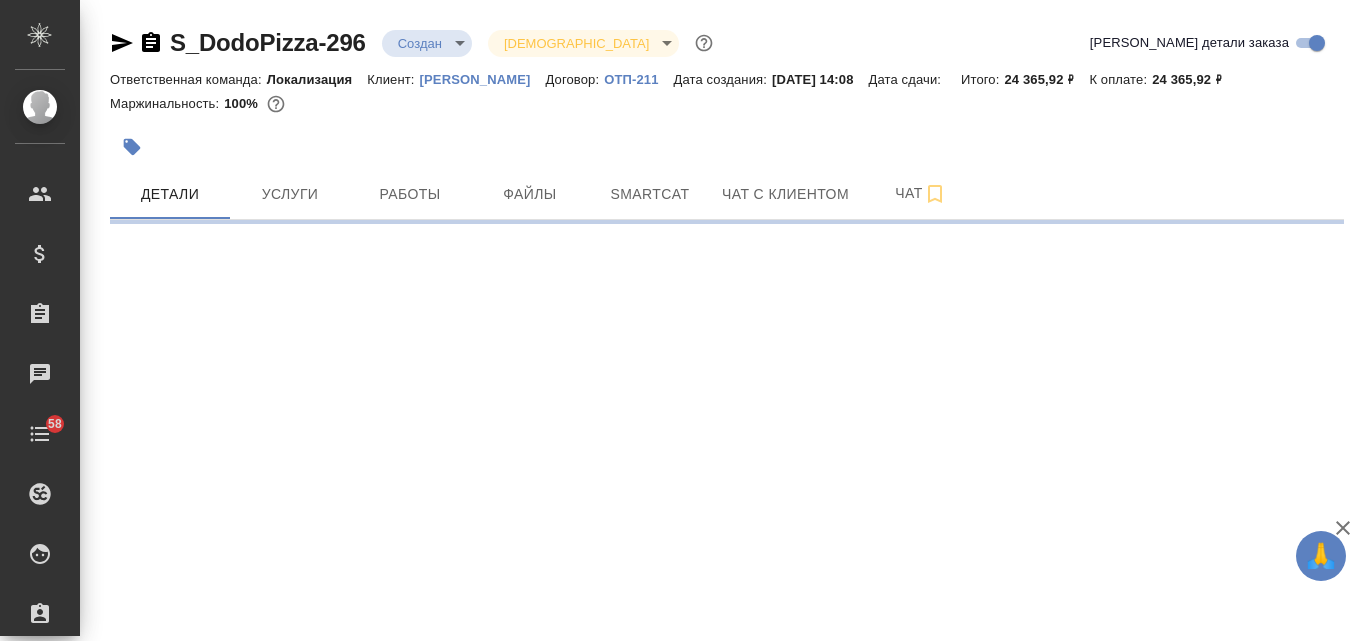 select on "RU" 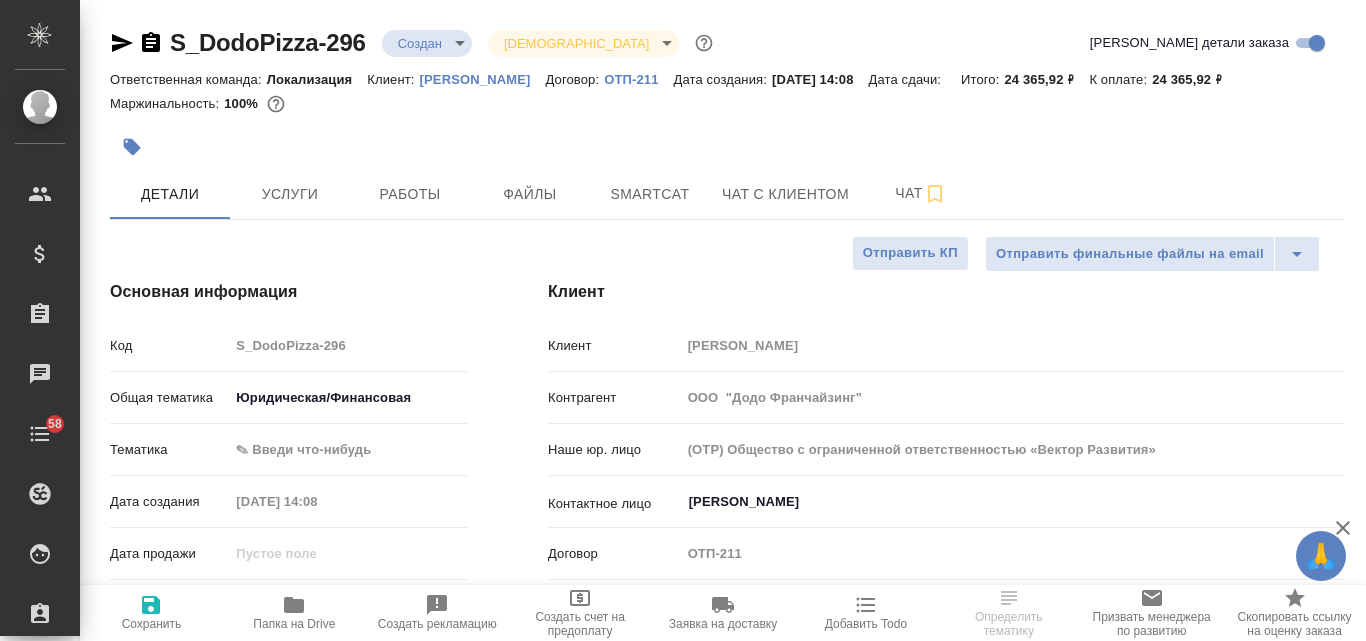 type on "x" 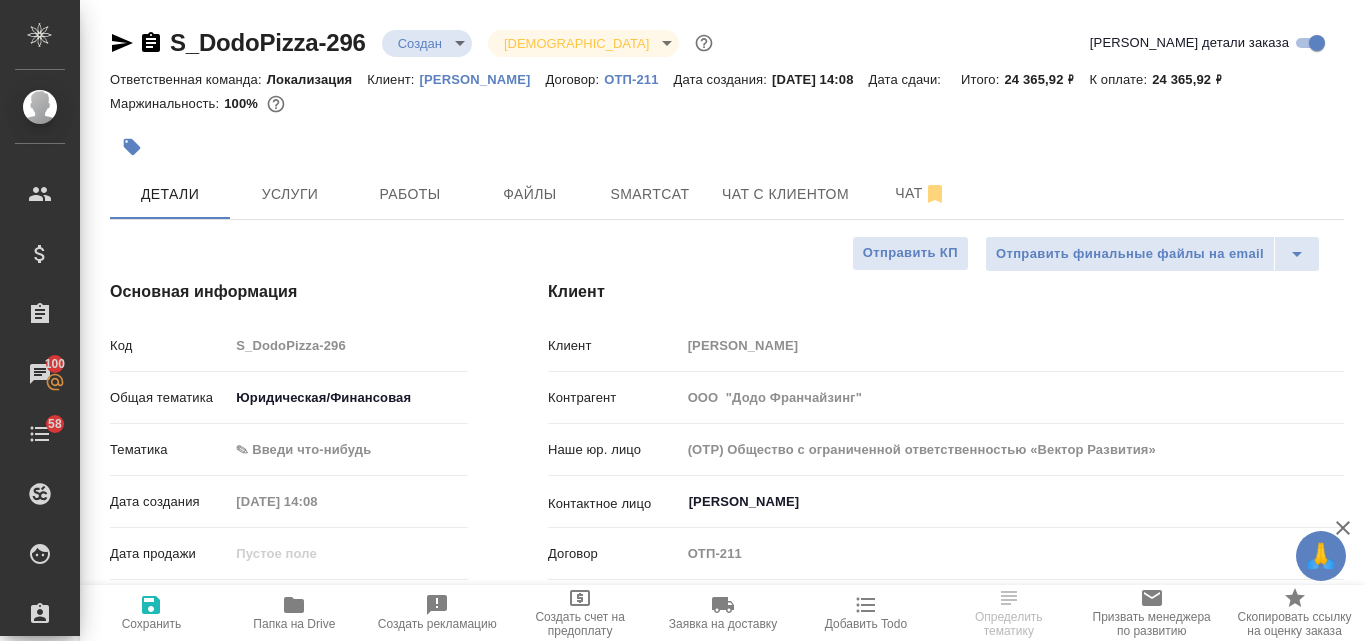 type on "x" 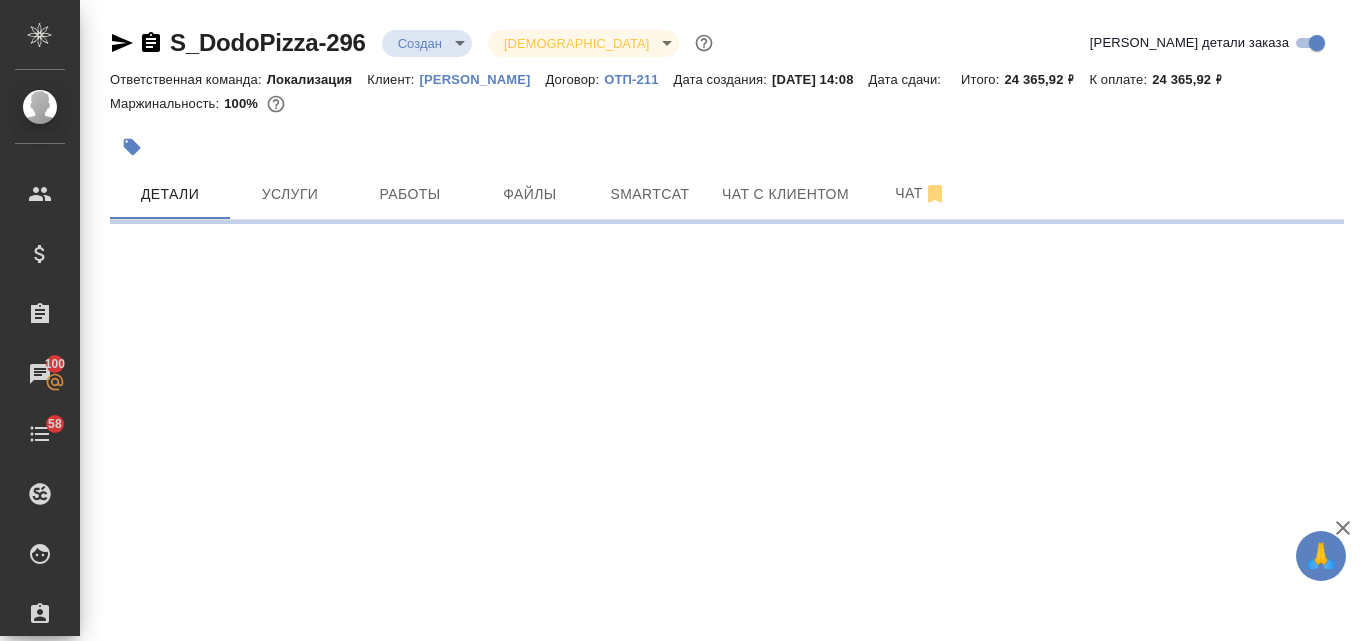 select on "RU" 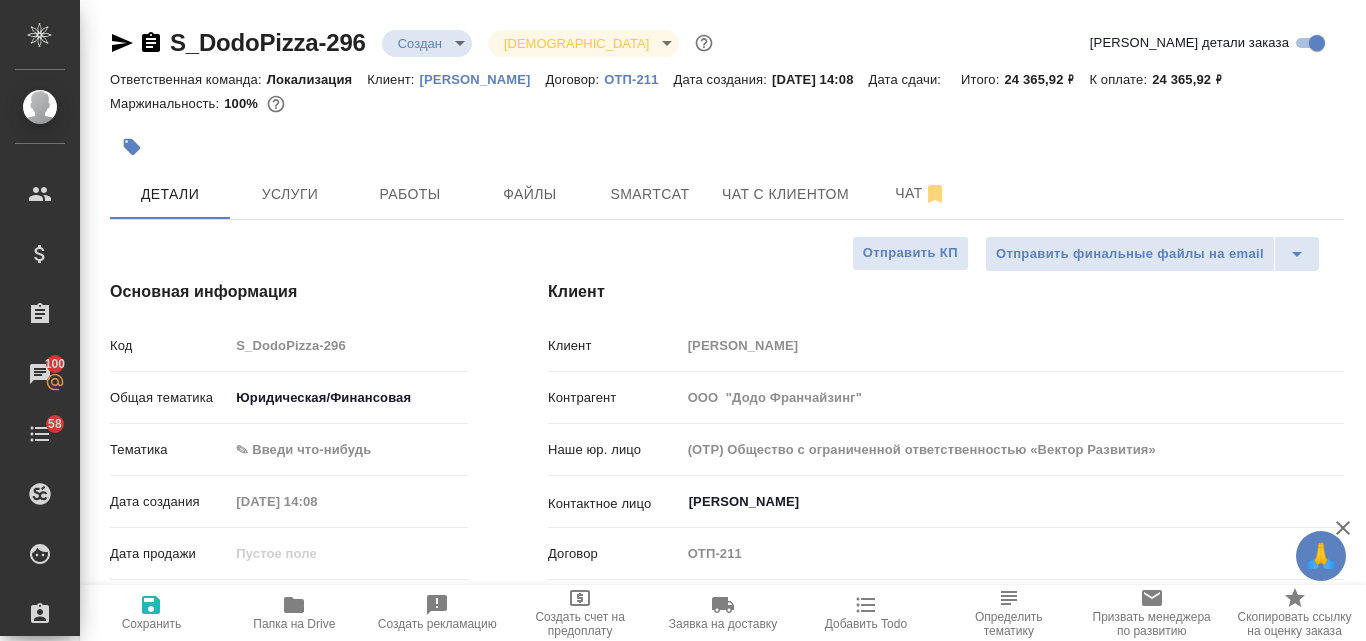 type on "x" 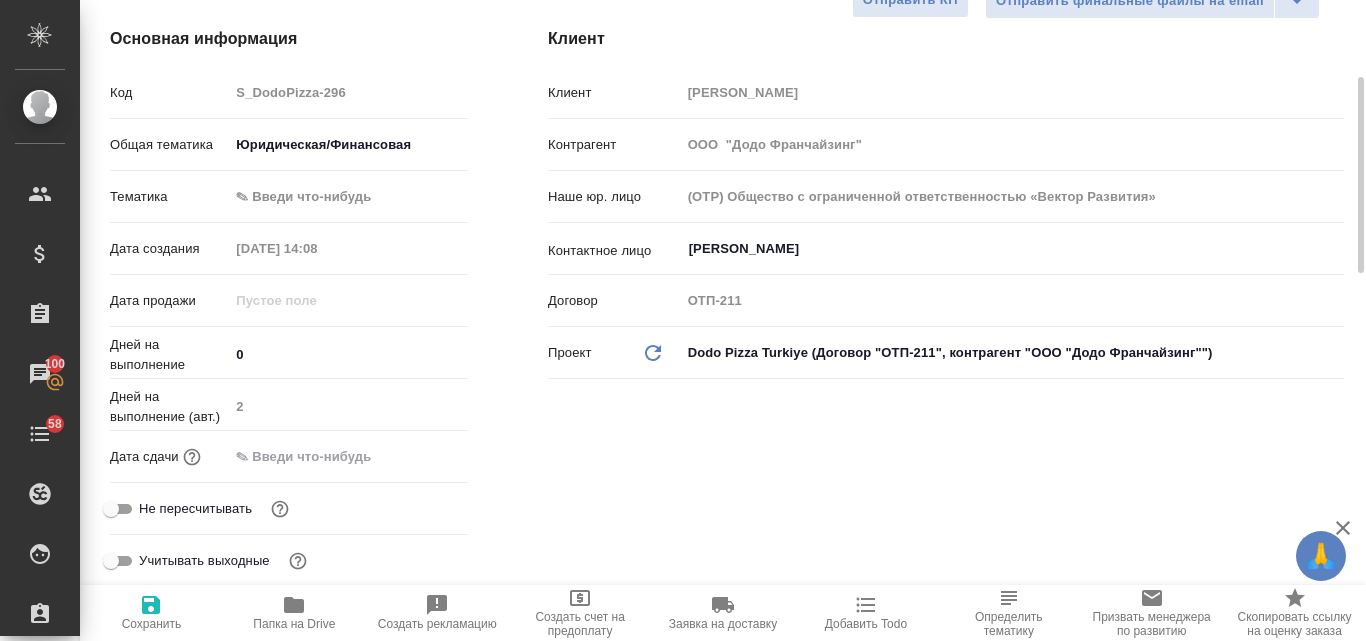 scroll, scrollTop: 0, scrollLeft: 0, axis: both 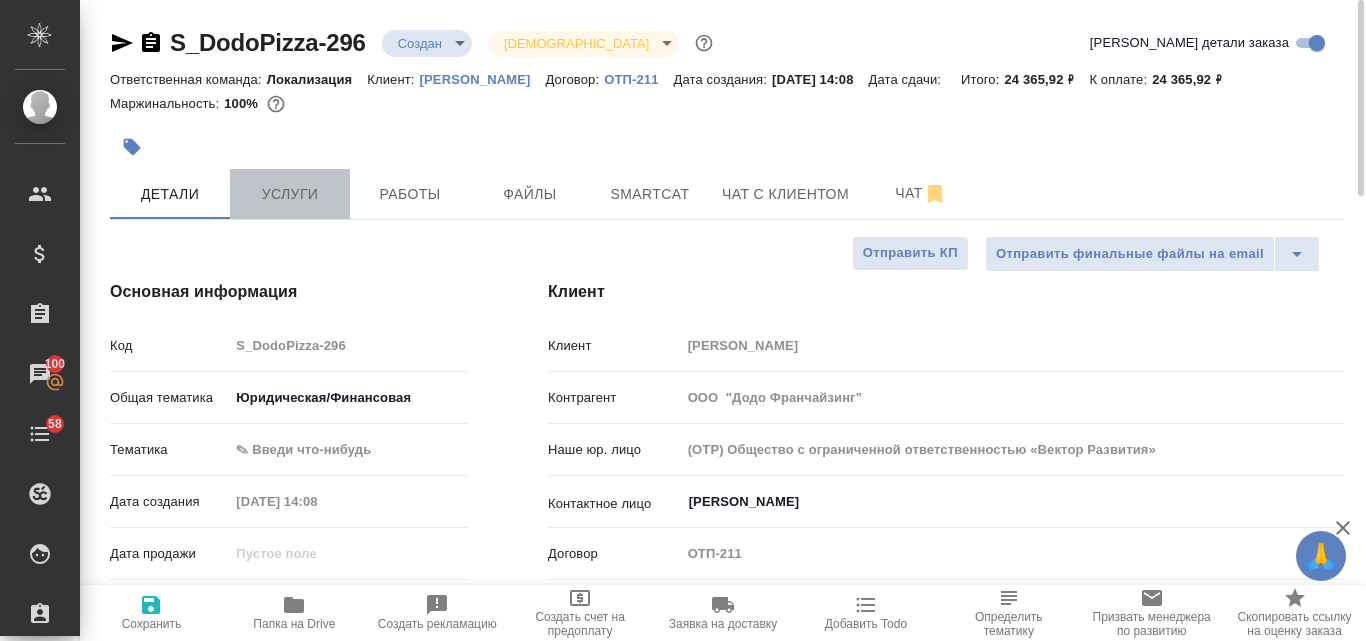 click on "Услуги" at bounding box center [290, 194] 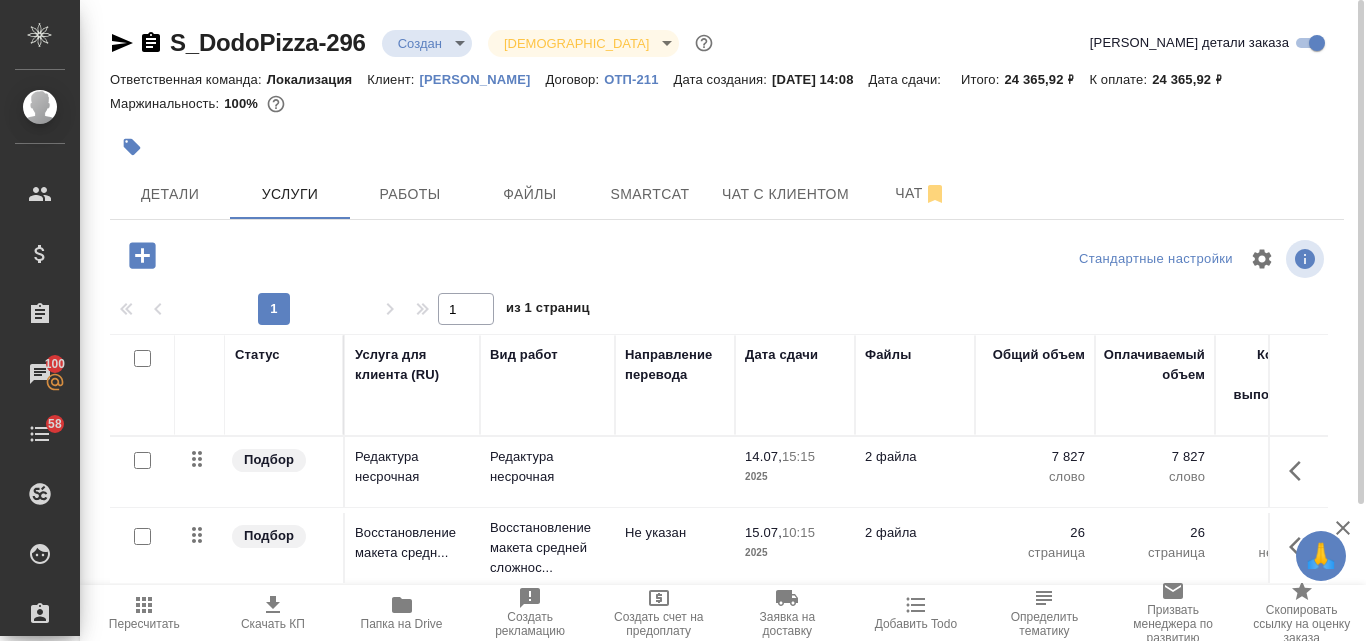 scroll, scrollTop: 174, scrollLeft: 0, axis: vertical 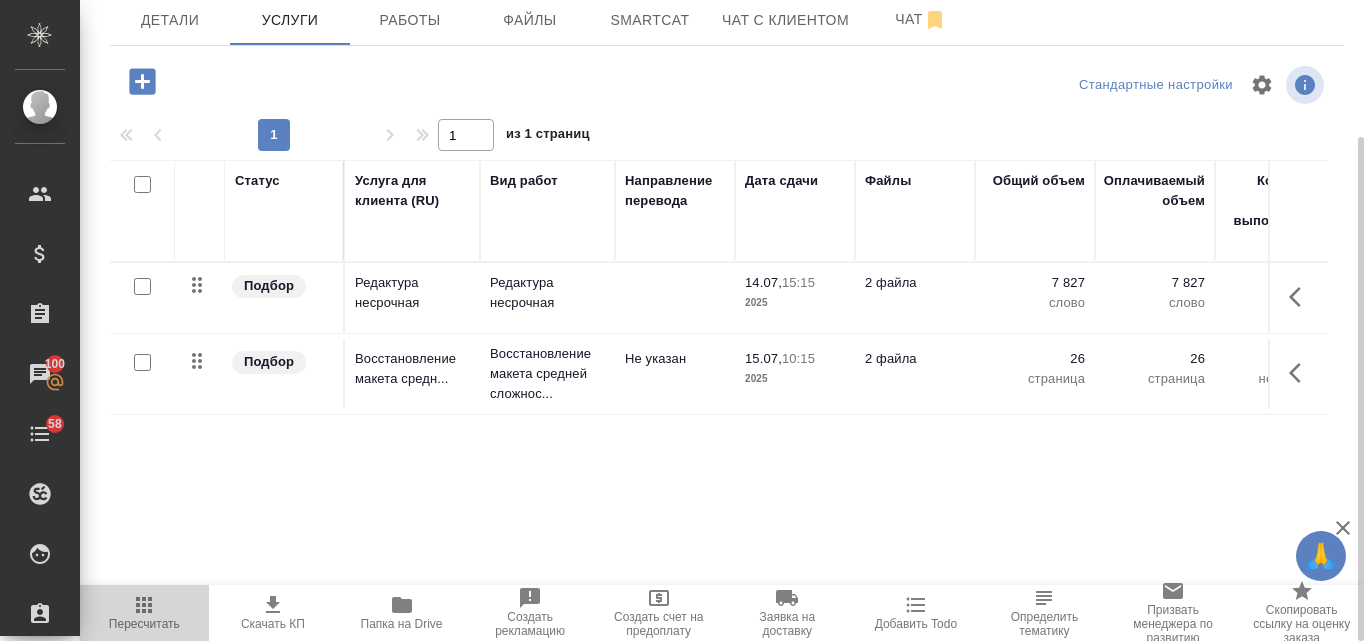 click 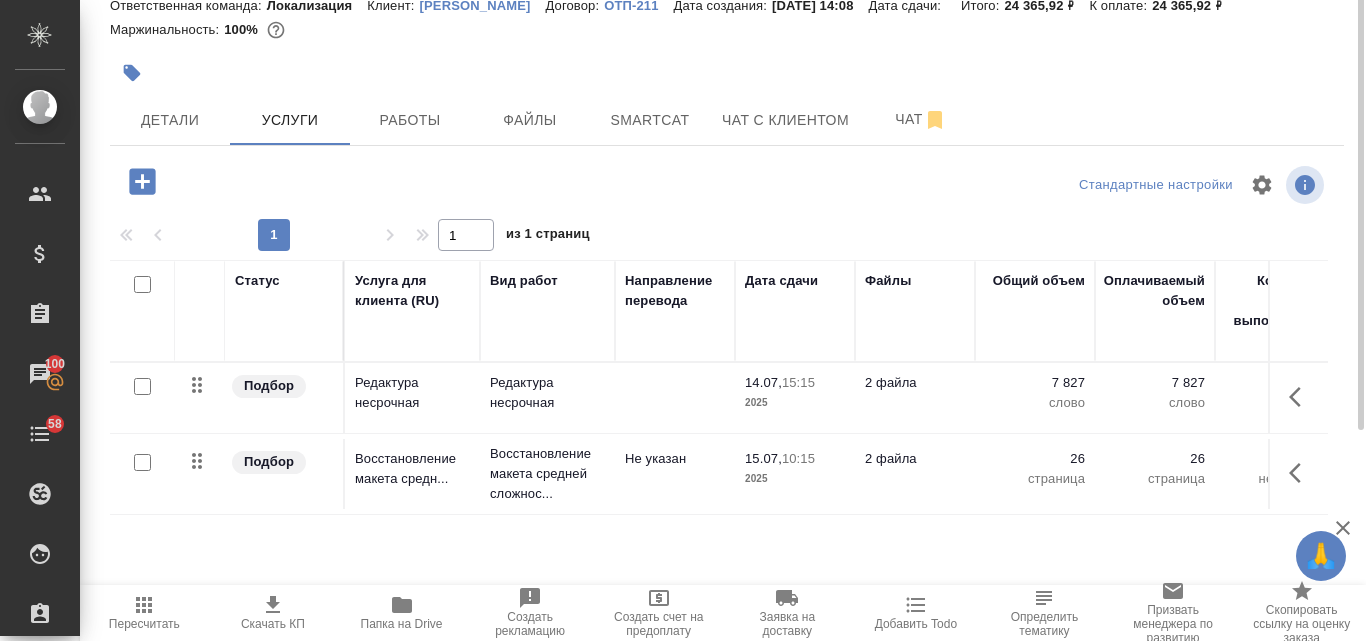 scroll, scrollTop: 0, scrollLeft: 0, axis: both 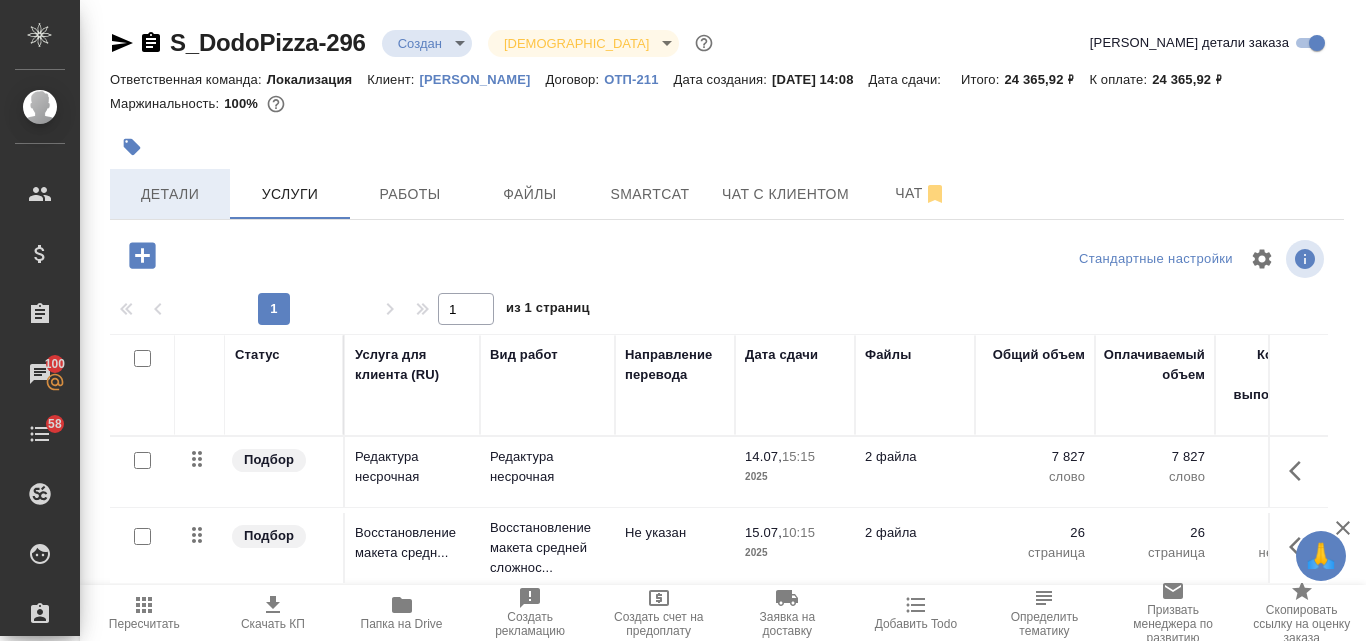 click on "Детали" at bounding box center [170, 194] 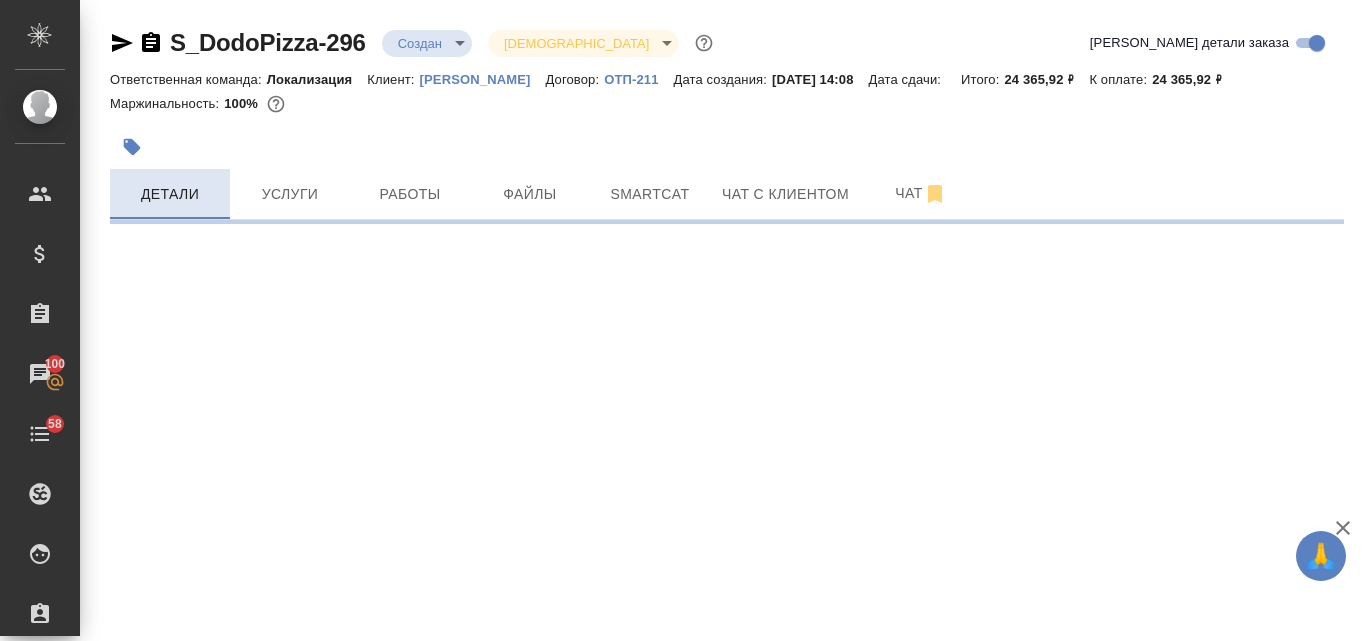 select on "RU" 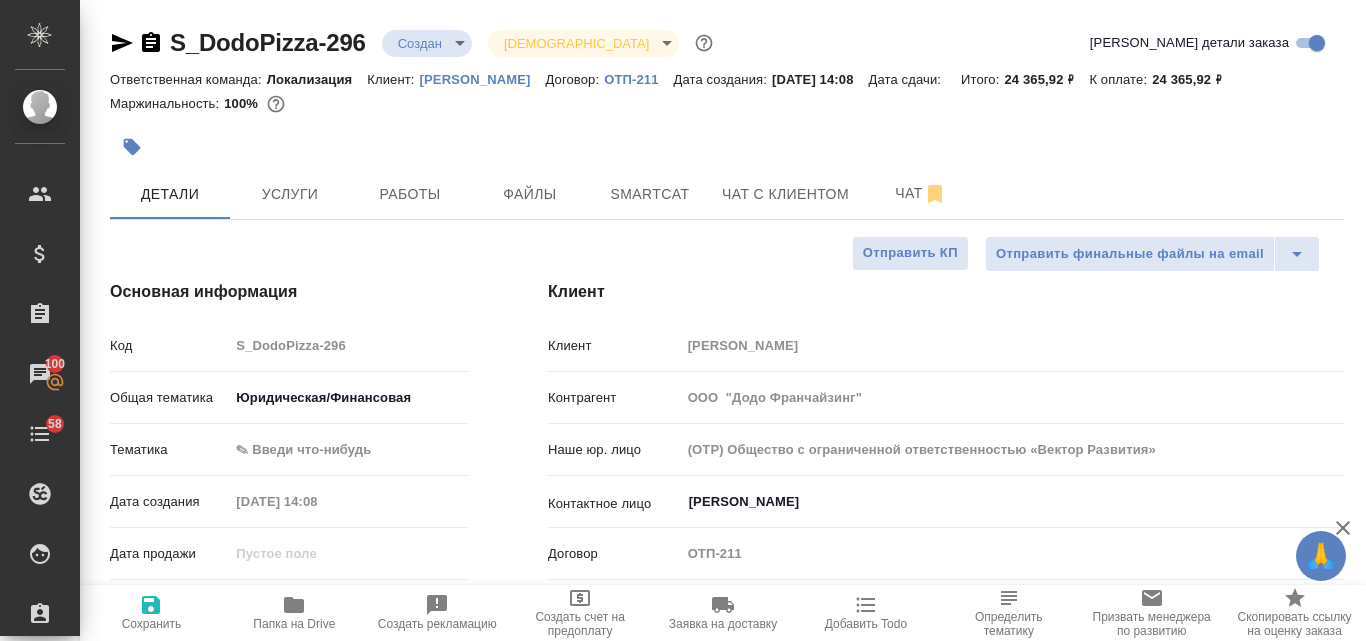 type on "x" 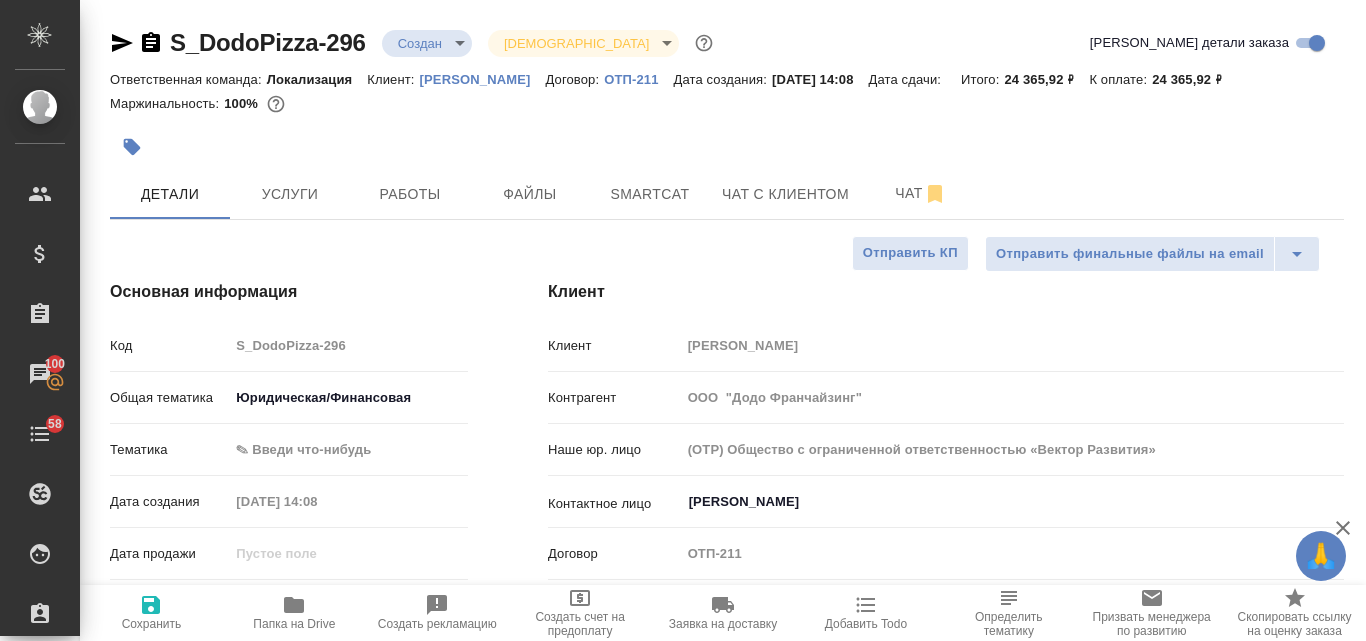 type on "x" 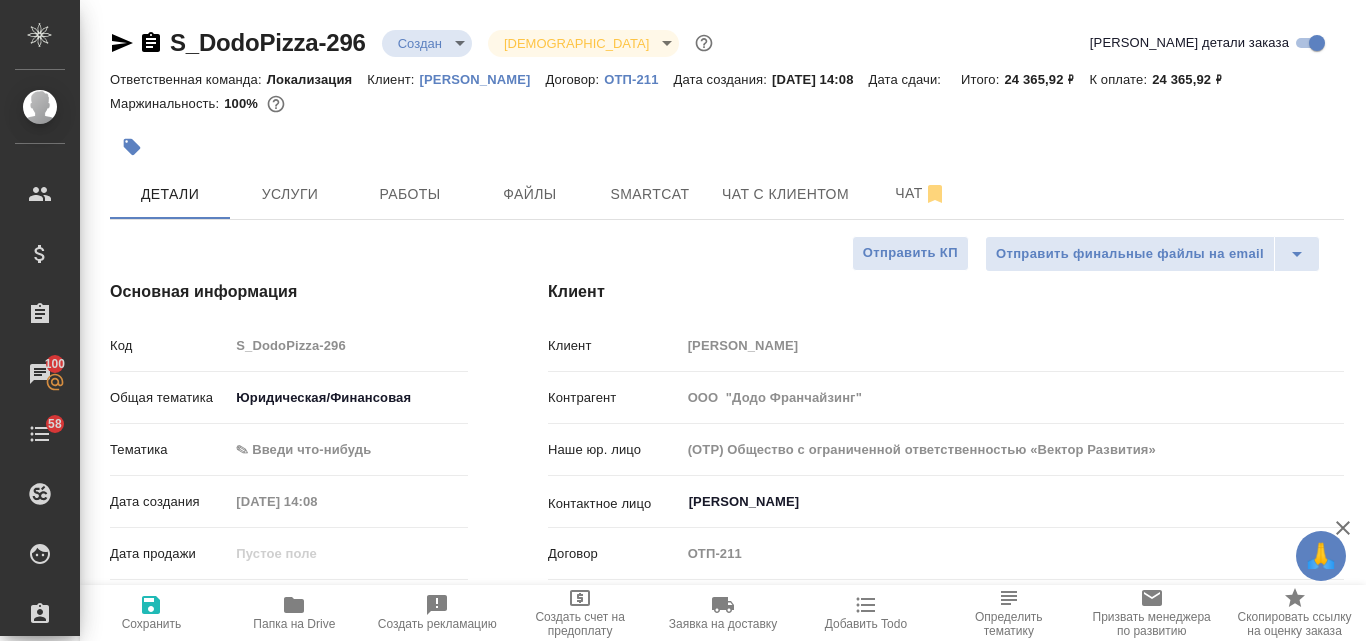 type on "x" 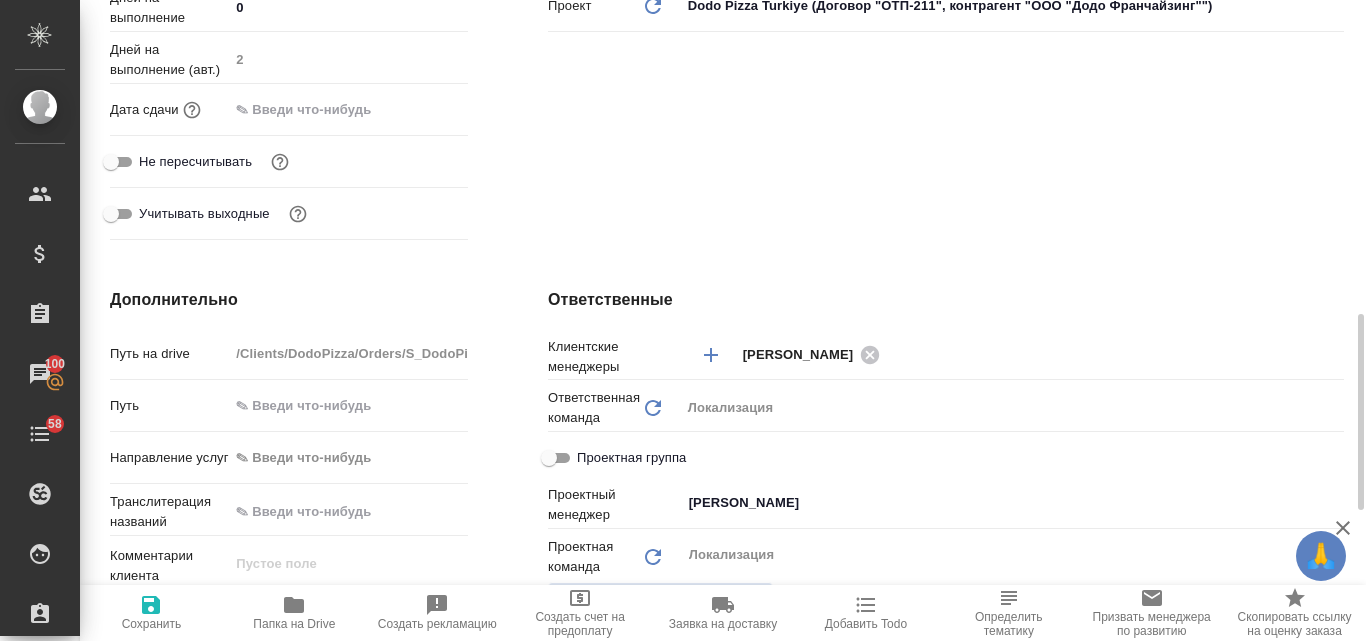 scroll, scrollTop: 700, scrollLeft: 0, axis: vertical 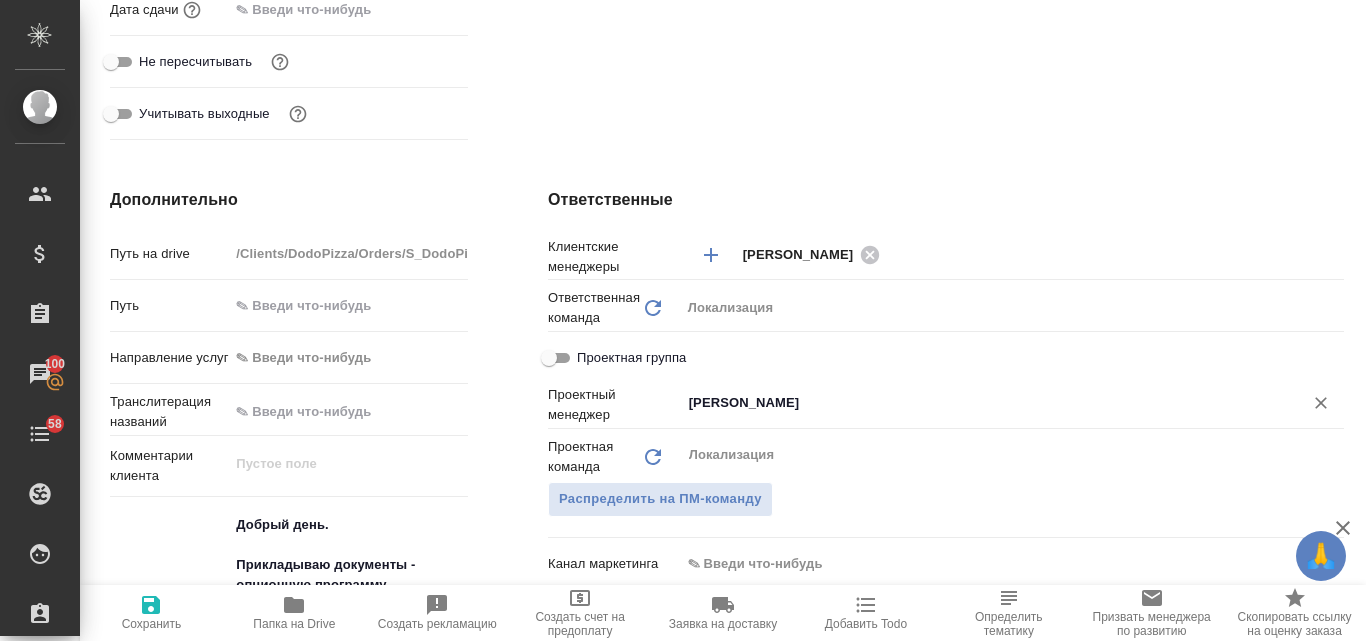 click 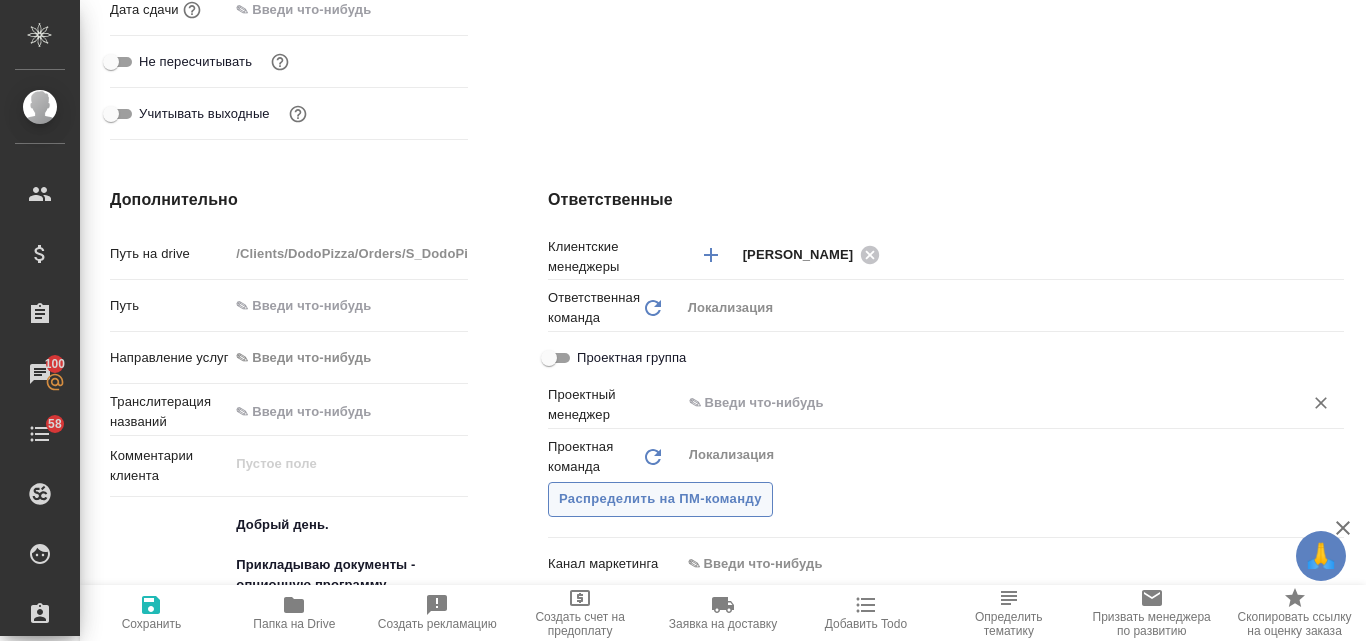 click on "Распределить на ПМ-команду" at bounding box center (660, 499) 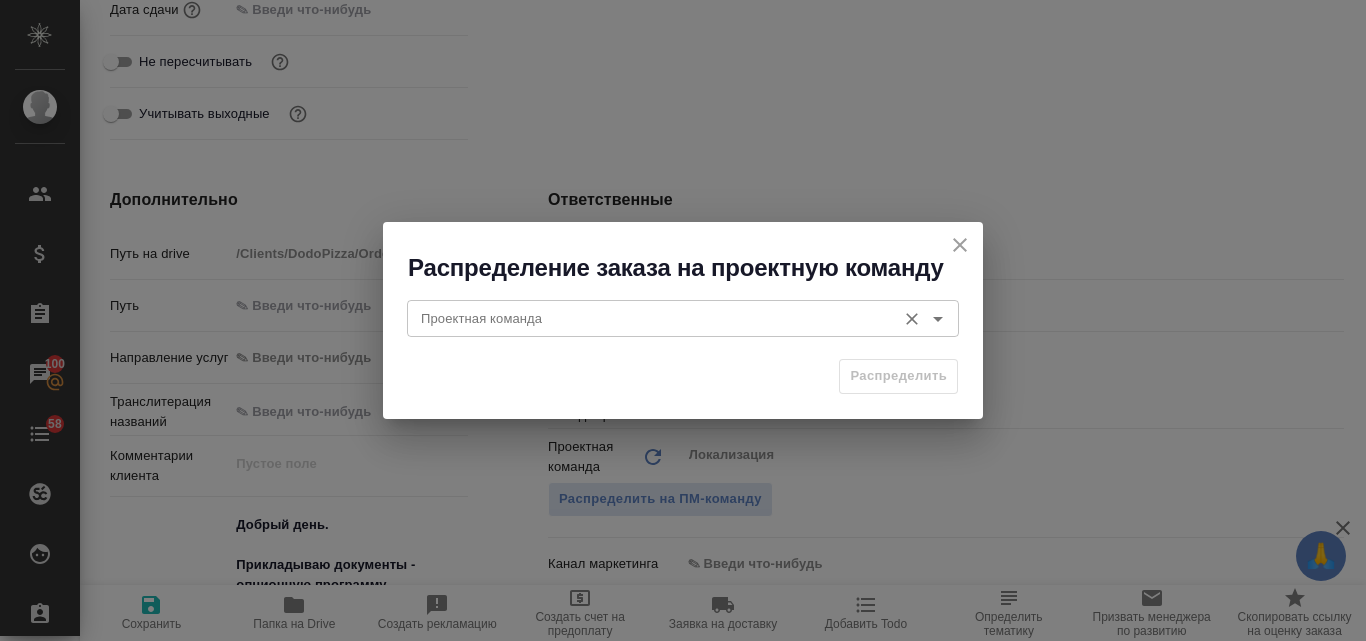 click on "Проектная команда" at bounding box center (649, 318) 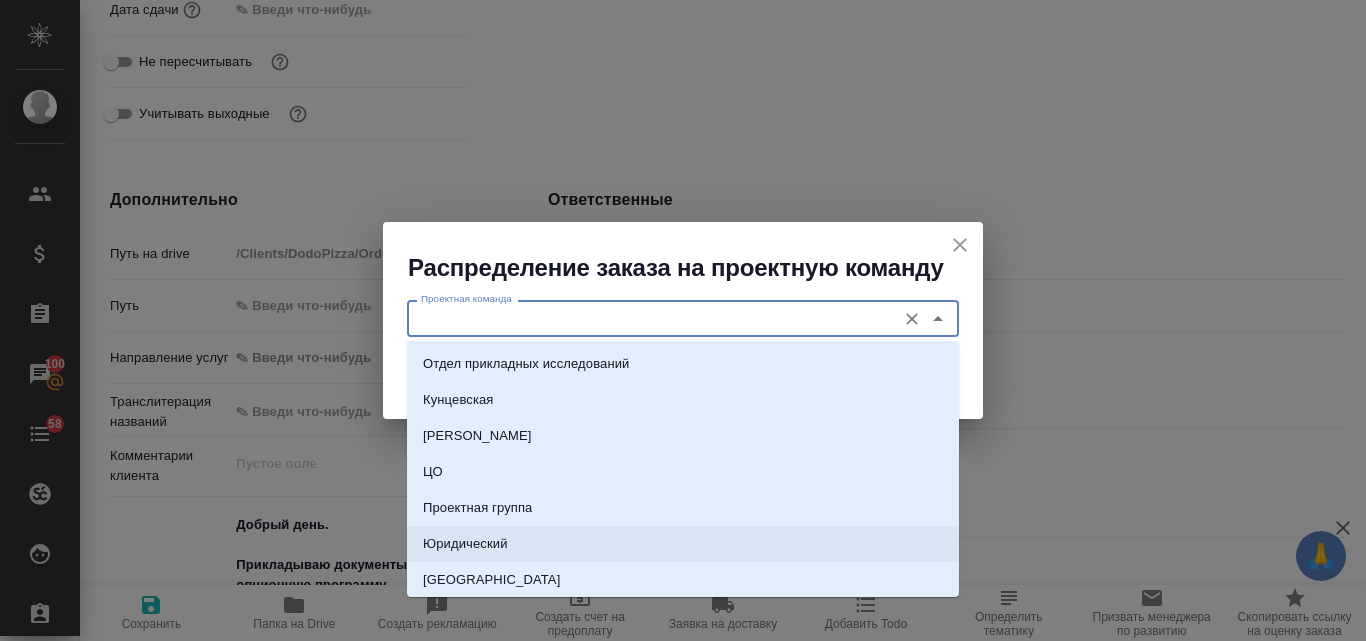 click on "Юридический" at bounding box center (465, 544) 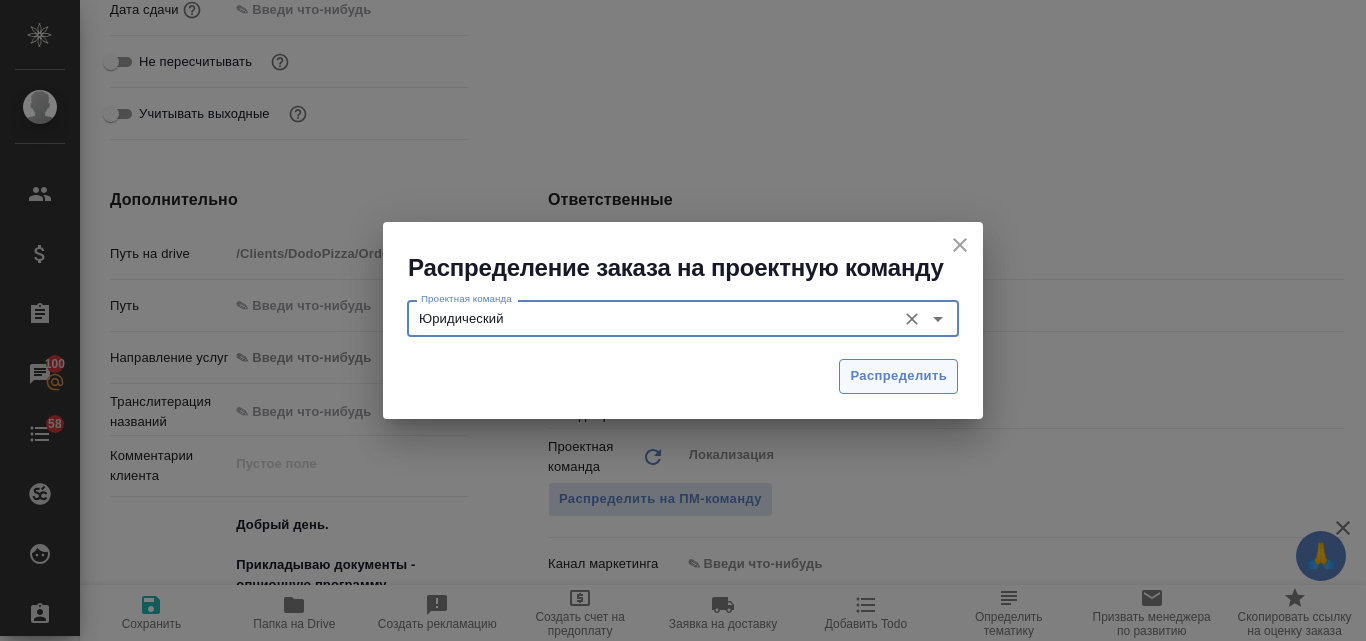 click on "Распределить" at bounding box center [898, 376] 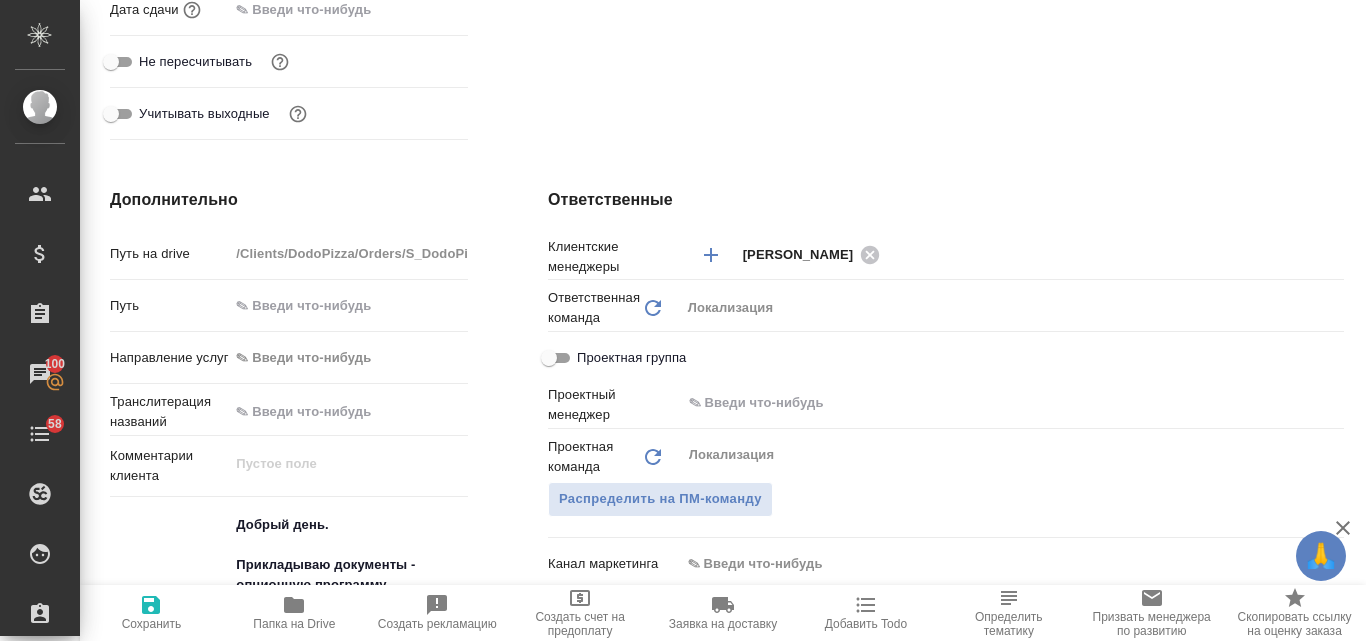 type on "x" 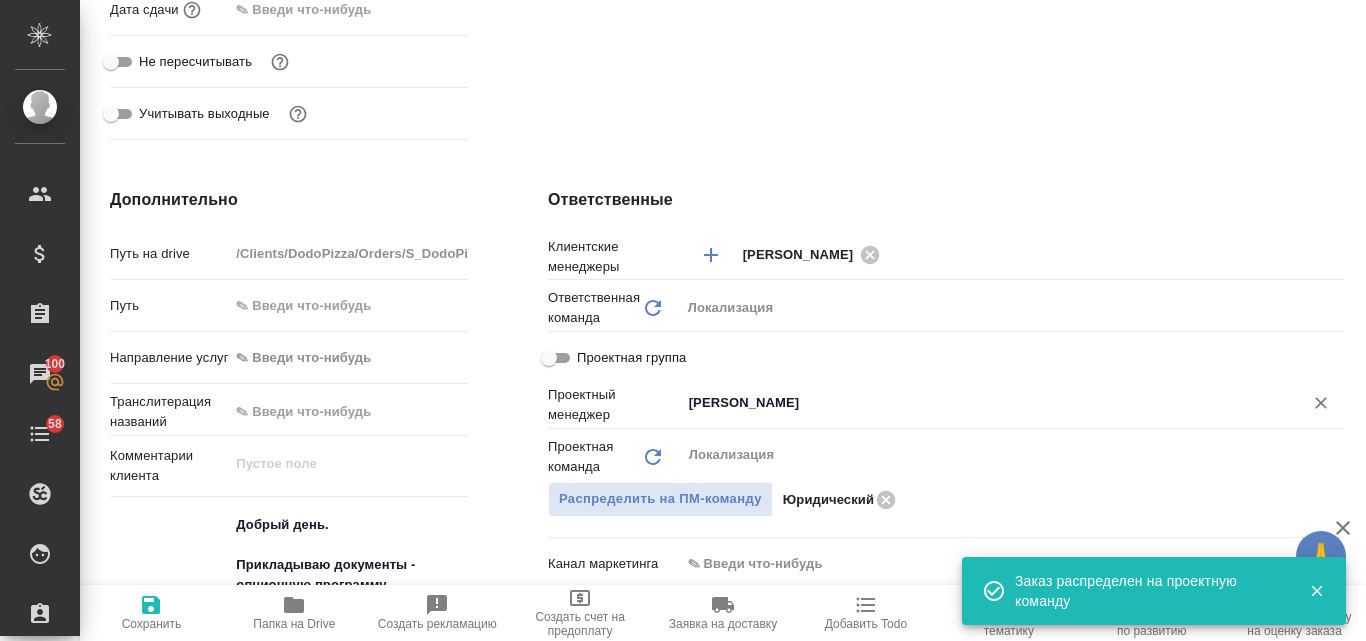 click 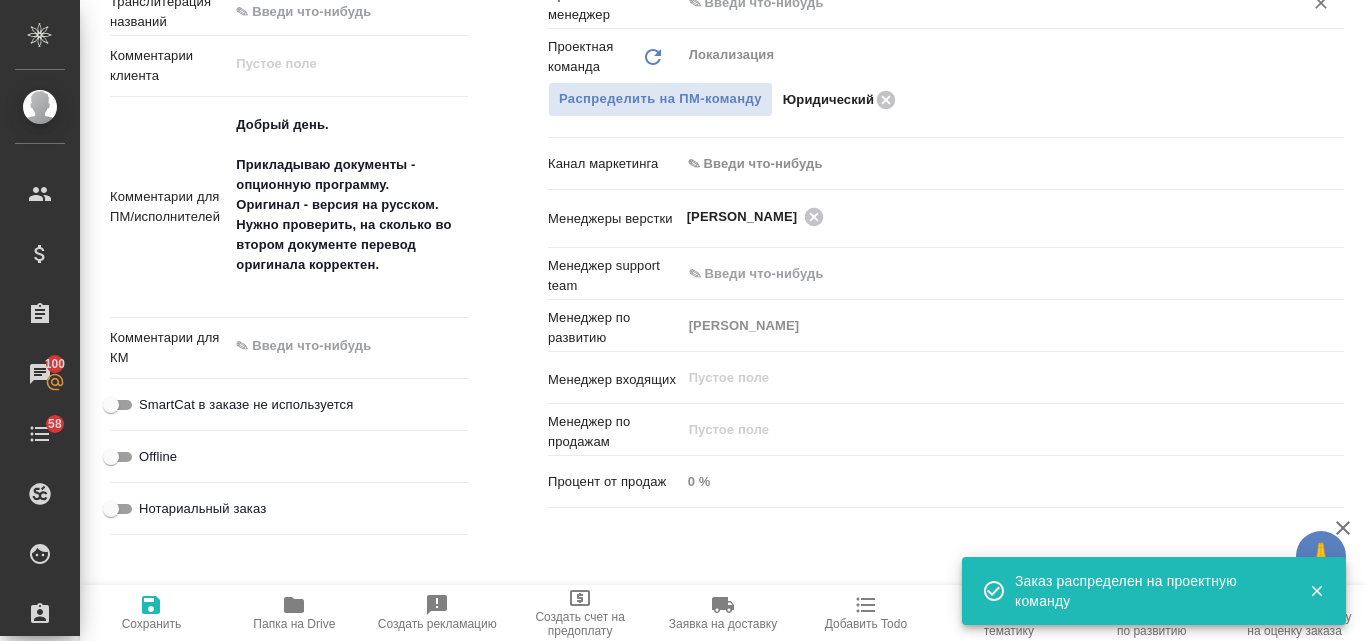 scroll, scrollTop: 1300, scrollLeft: 0, axis: vertical 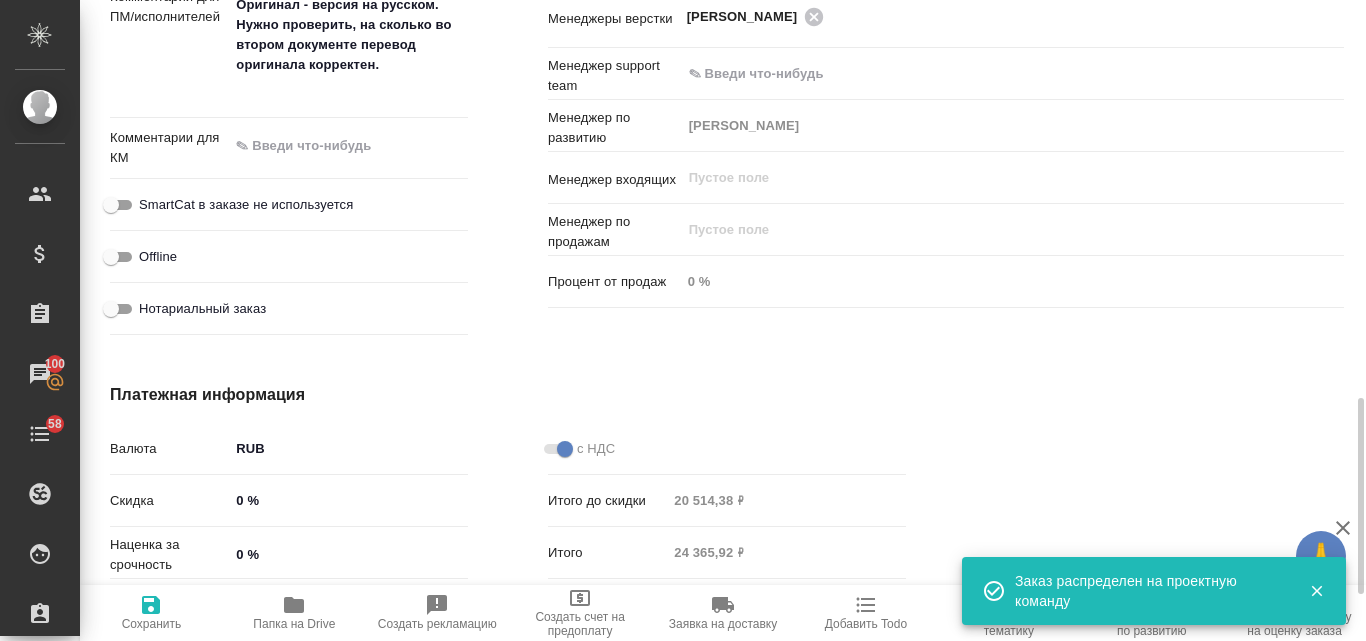click 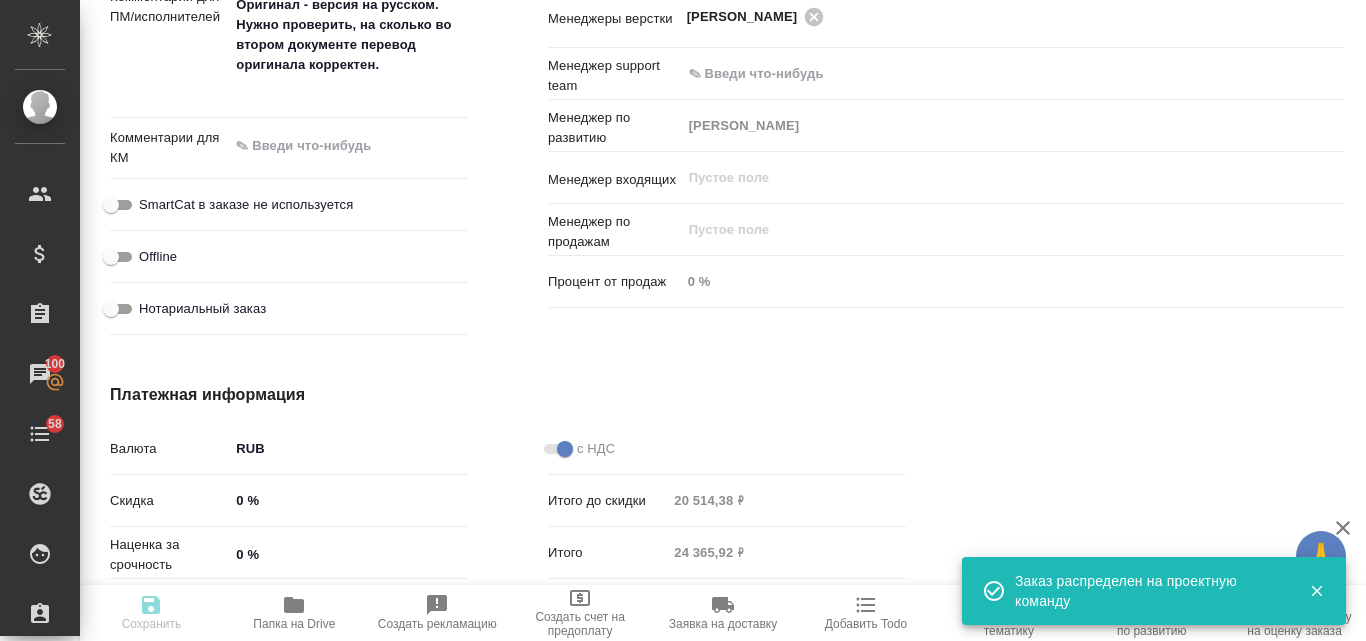 type on "x" 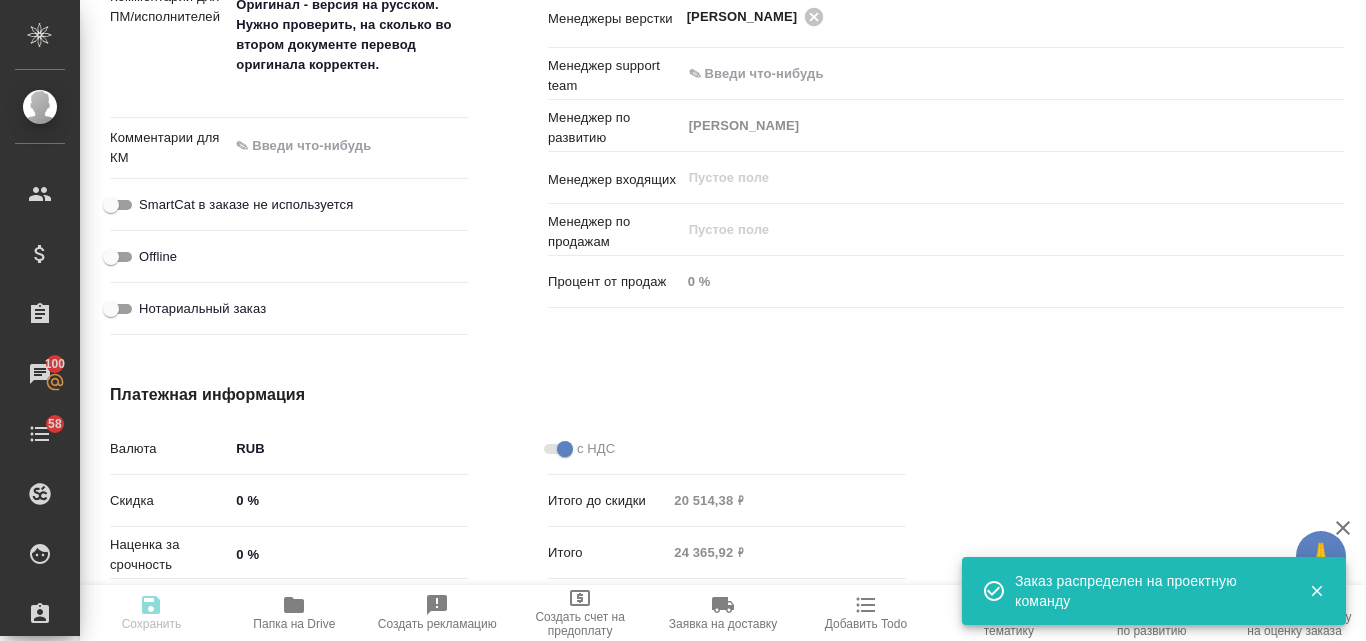type on "x" 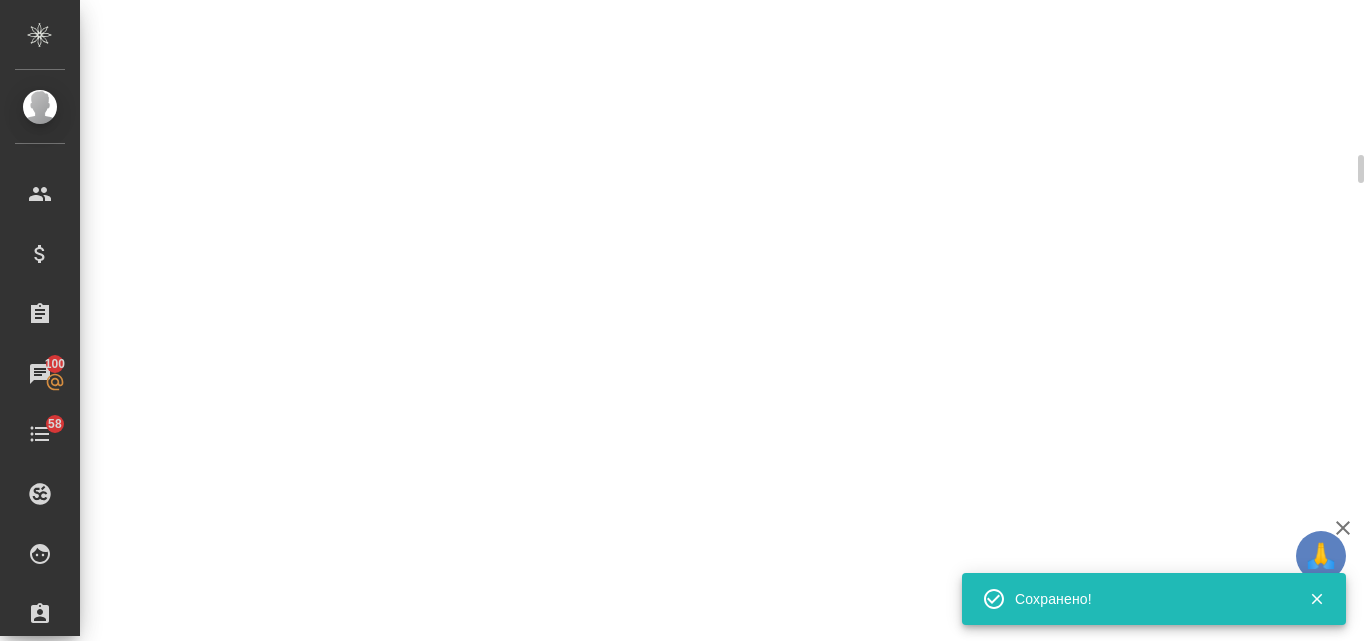 select on "RU" 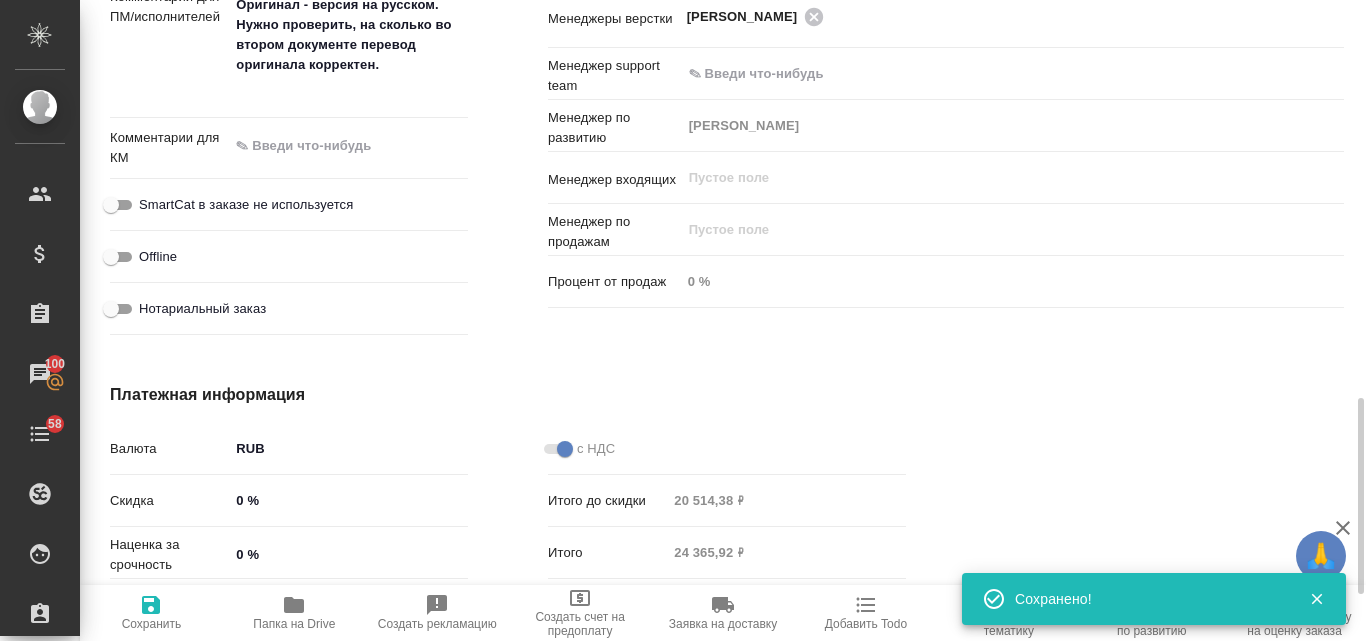 type on "x" 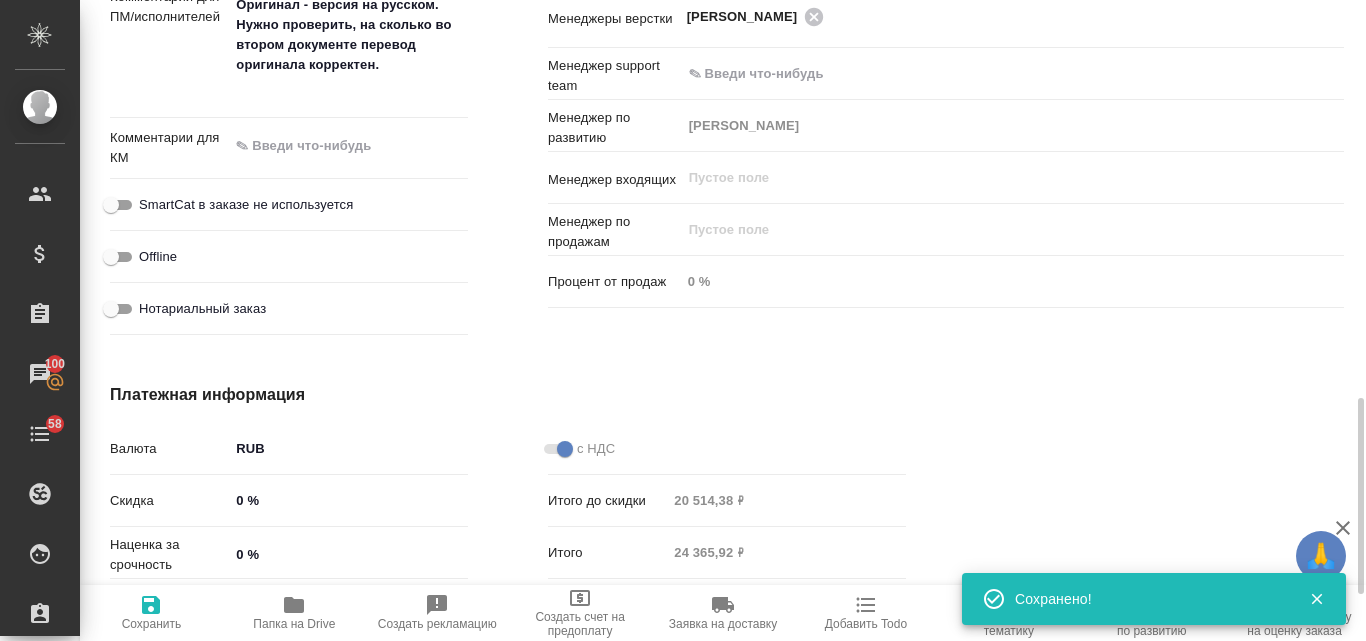 type on "x" 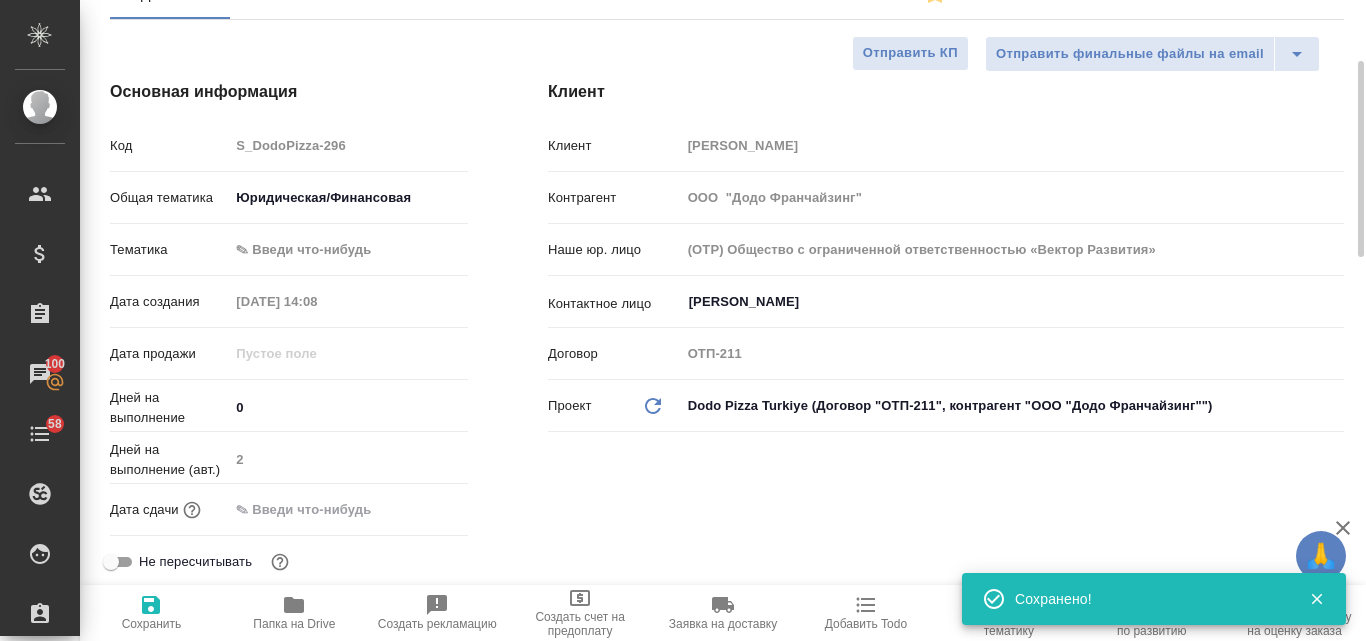 scroll, scrollTop: 0, scrollLeft: 0, axis: both 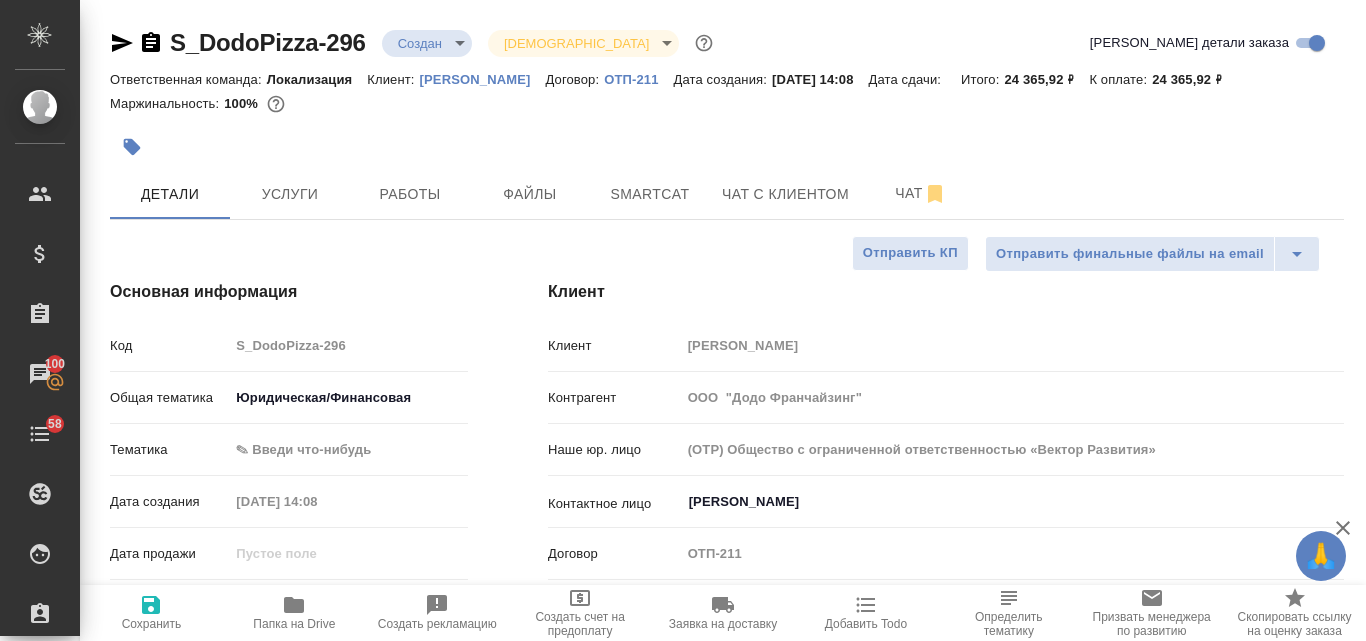 type on "x" 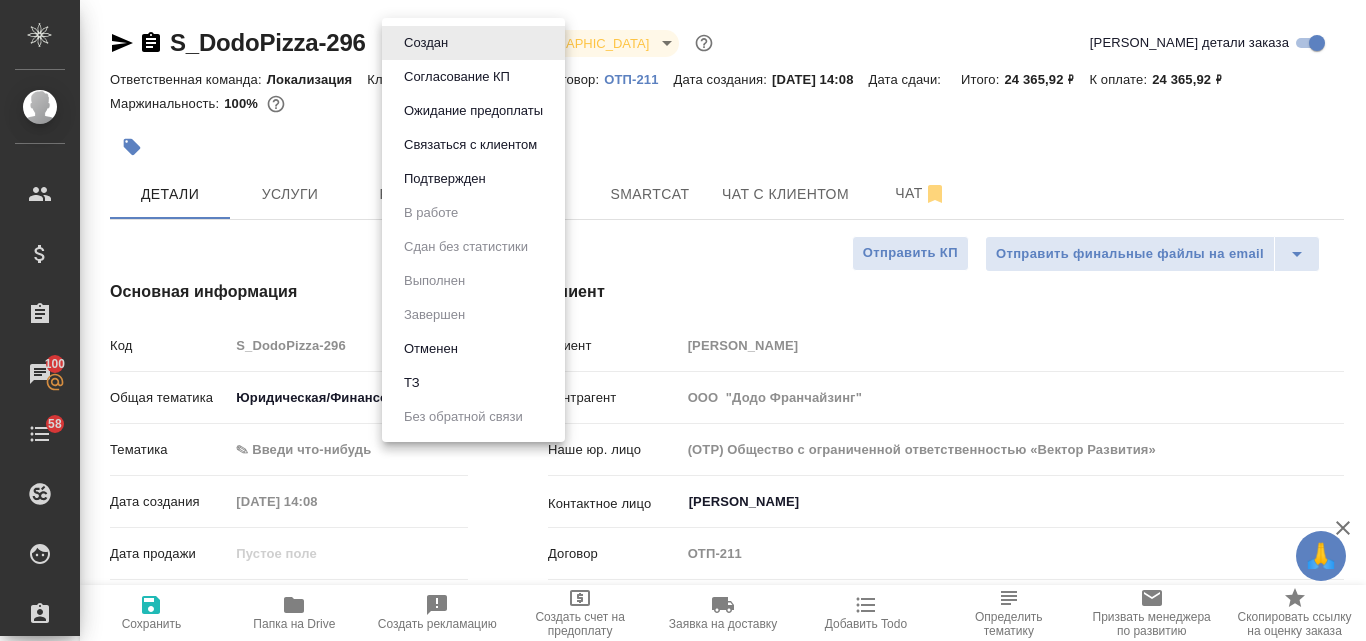 click on "🙏 .cls-1
fill:#fff;
AWATERA Valyaeva Anna Клиенты Спецификации Заказы 100 Чаты 58 Todo Проекты SC Исполнители Кандидаты Работы Входящие заявки Заявки на доставку Рекламации Проекты процессинга Конференции Выйти S_DodoPizza-296 Создан new Святая троица holyTrinity Кратко детали заказа Ответственная команда: Локализация Клиент: Додо Пицца Договор: ОТП-211 Дата создания: 14.07.2025, 14:08 Дата сдачи: Итого: 24 365,92 ₽ К оплате: 24 365,92 ₽ Маржинальность: 100% Детали Услуги Работы Файлы Smartcat Чат с клиентом Чат Отправить финальные файлы на email Отправить КП Основная информация Код S_DodoPizza-296 yr-fn 0" at bounding box center (683, 320) 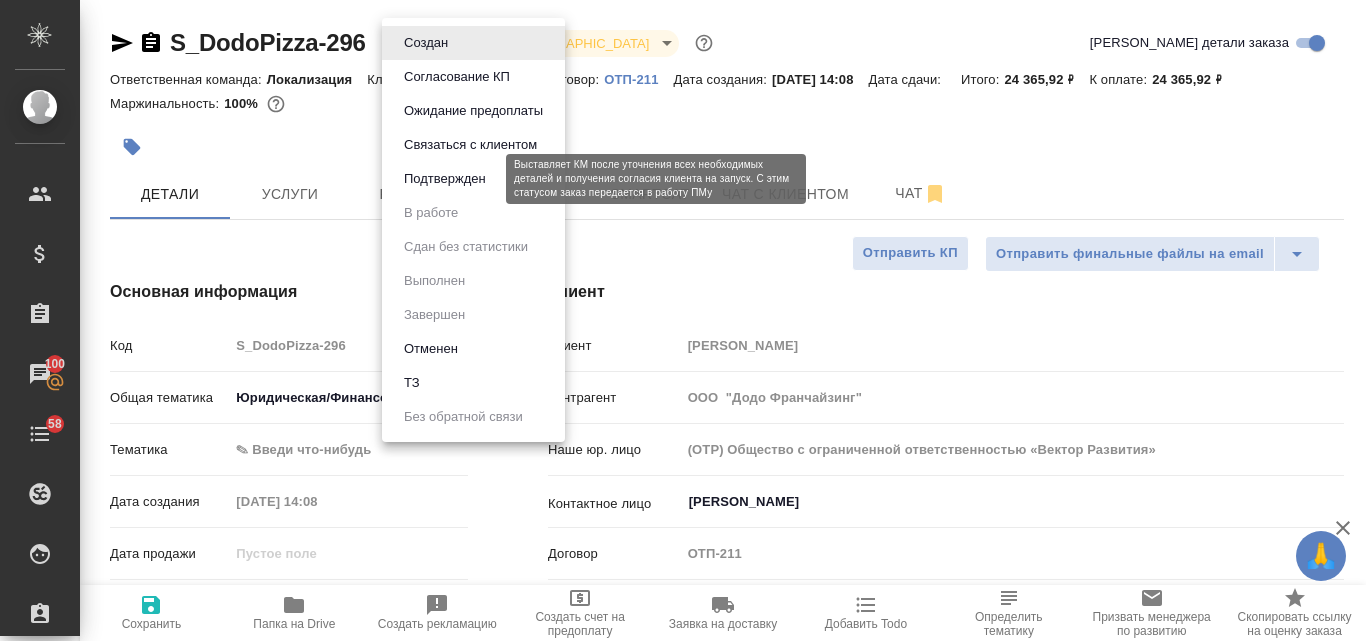 click on "Подтвержден" at bounding box center (445, 179) 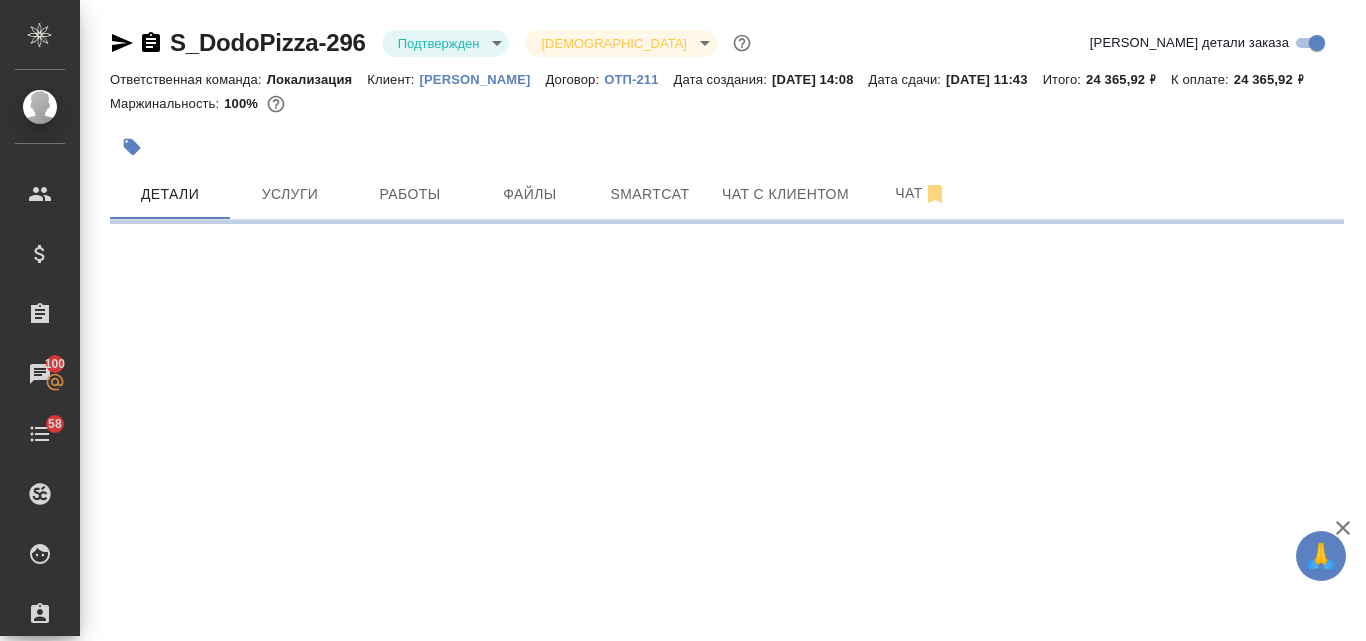 select on "RU" 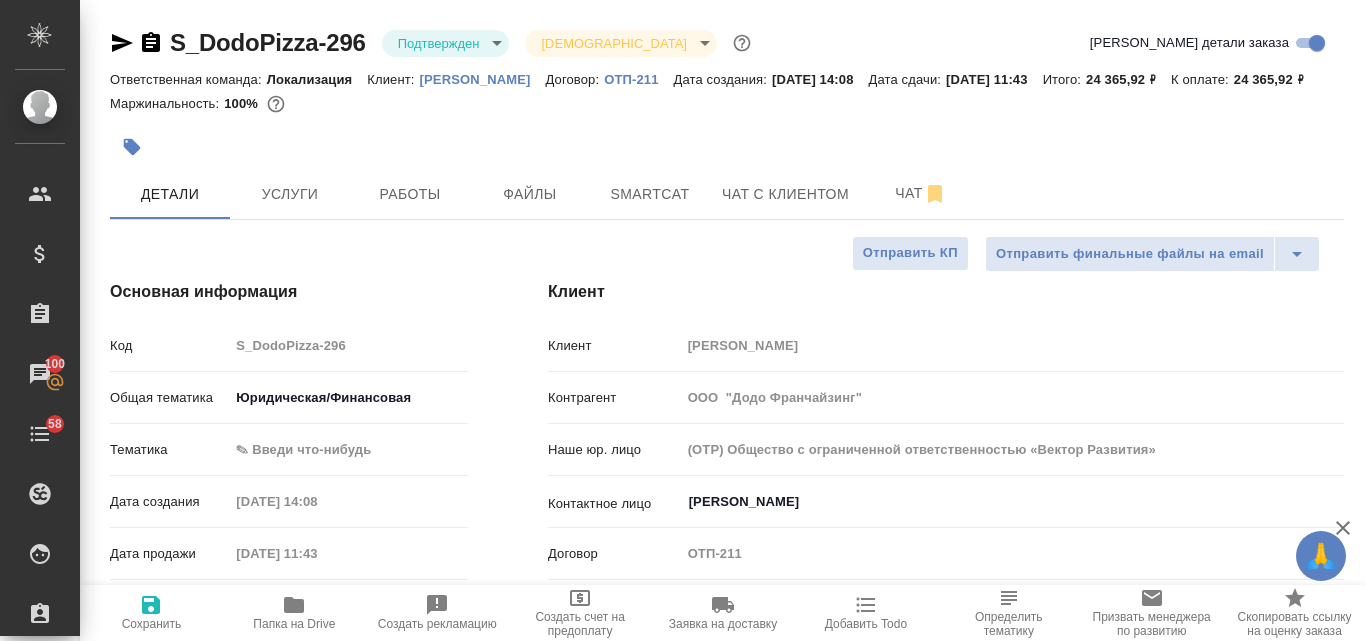 type on "x" 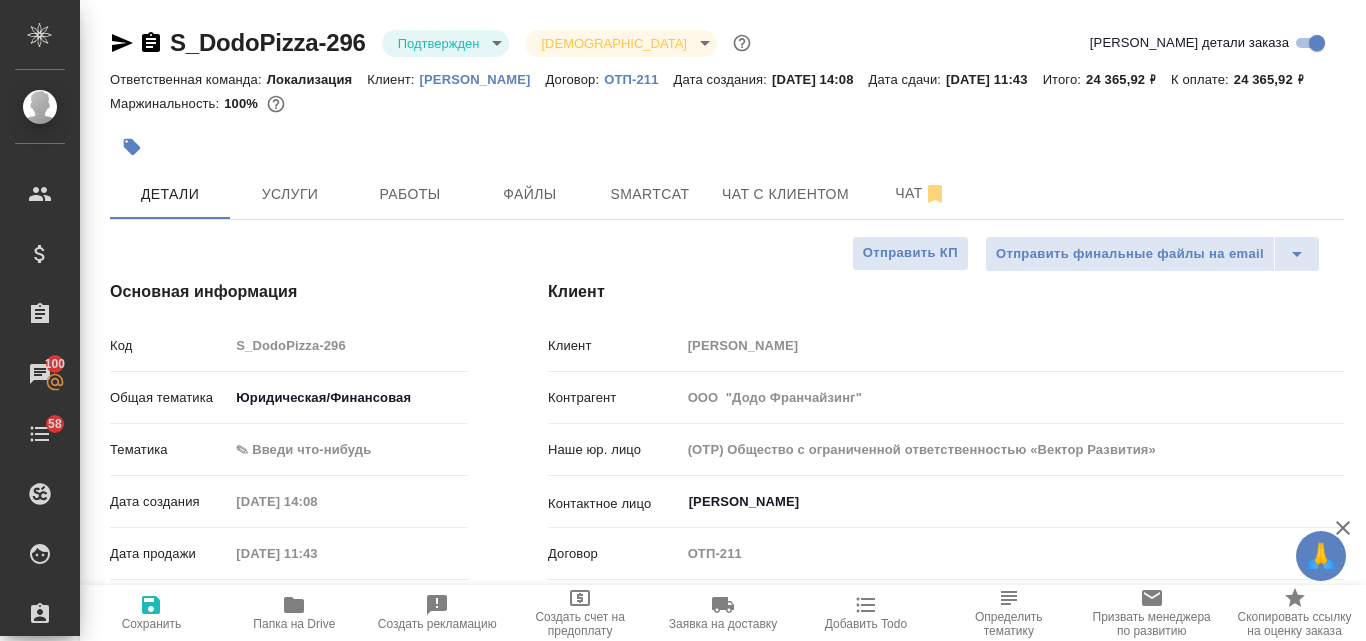 type on "x" 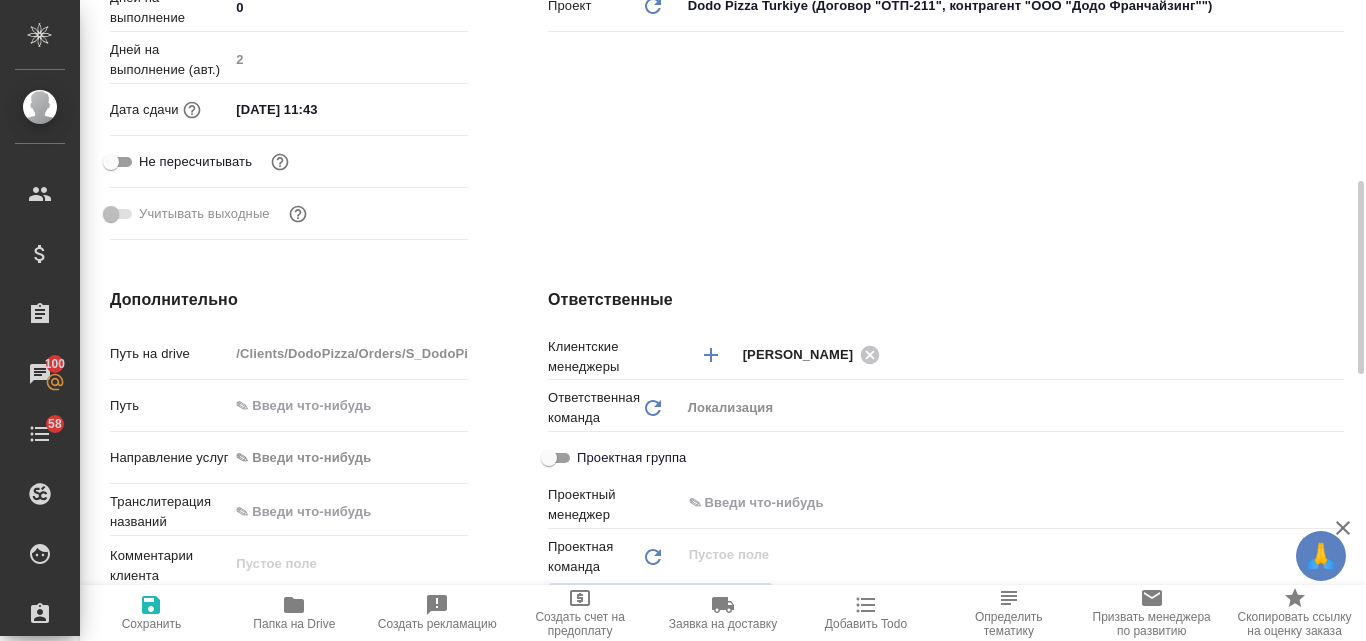 scroll, scrollTop: 500, scrollLeft: 0, axis: vertical 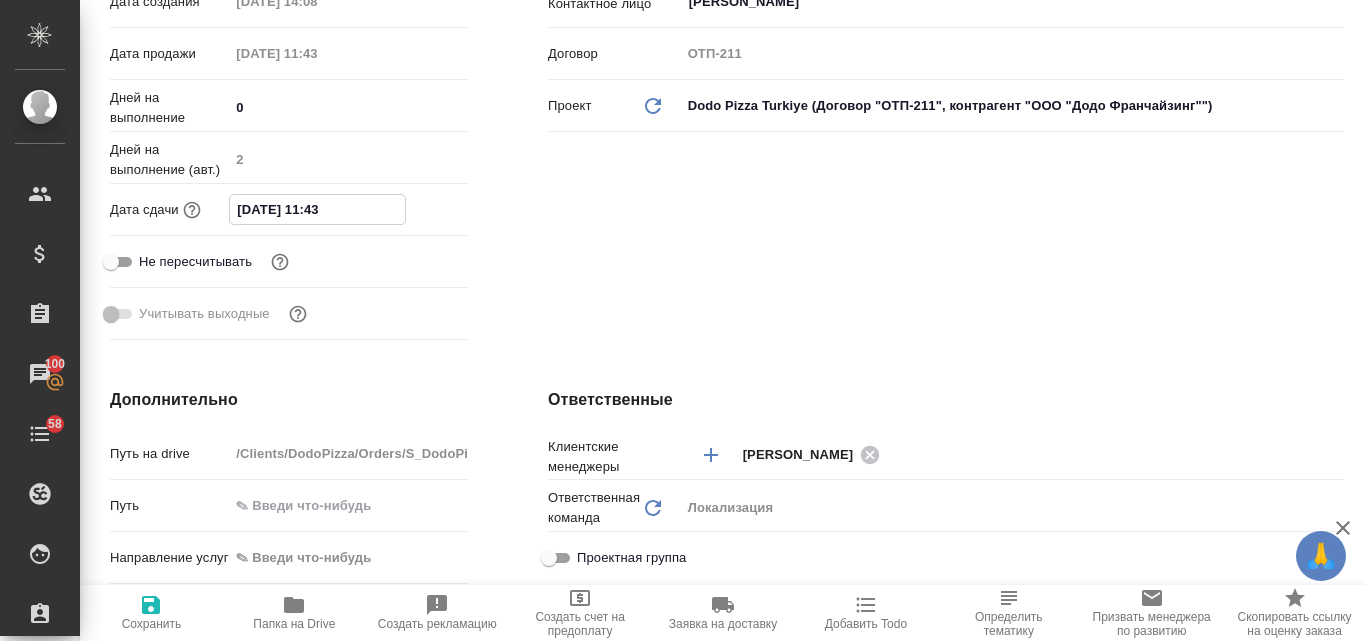 click on "18.07.2025 11:43" at bounding box center (317, 209) 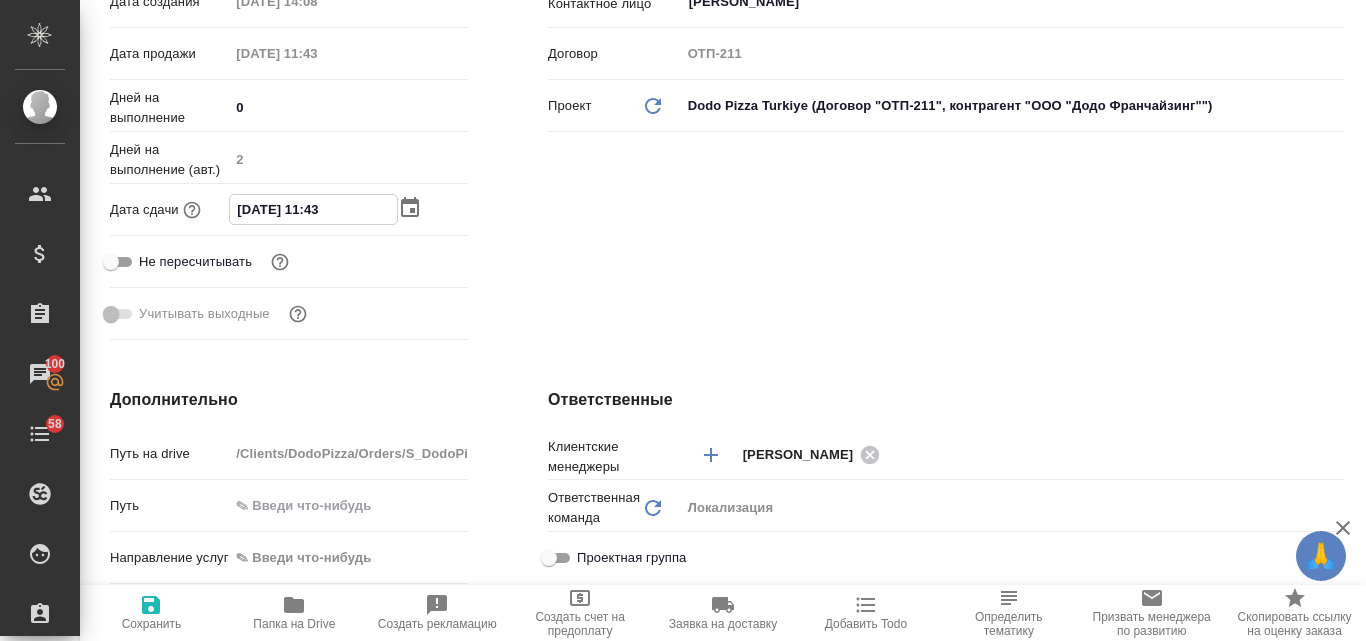 click 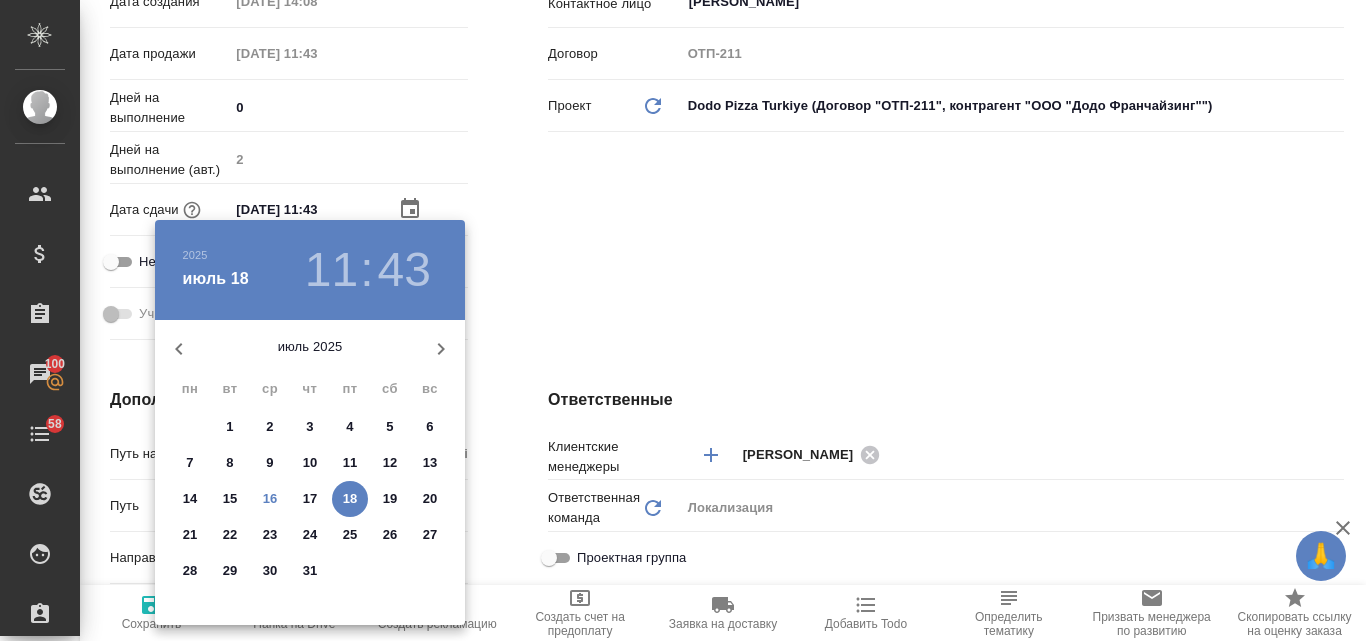 click on "16" at bounding box center [270, 499] 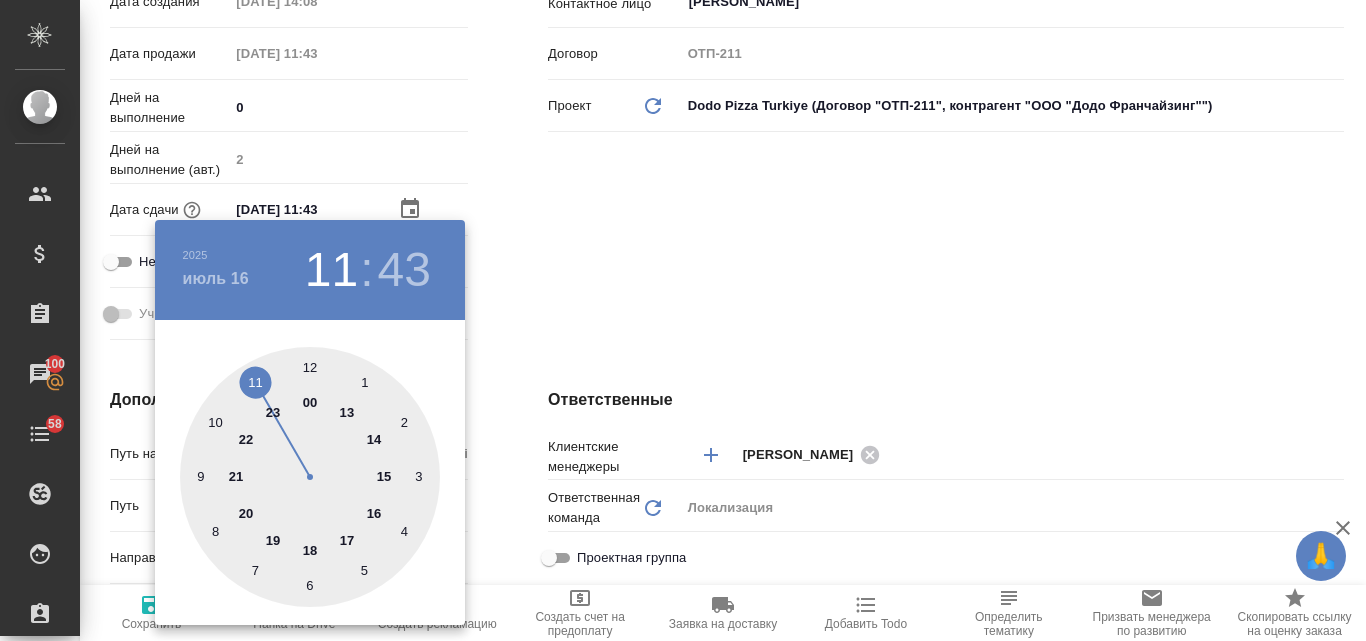 click on "июль 16" at bounding box center (216, 279) 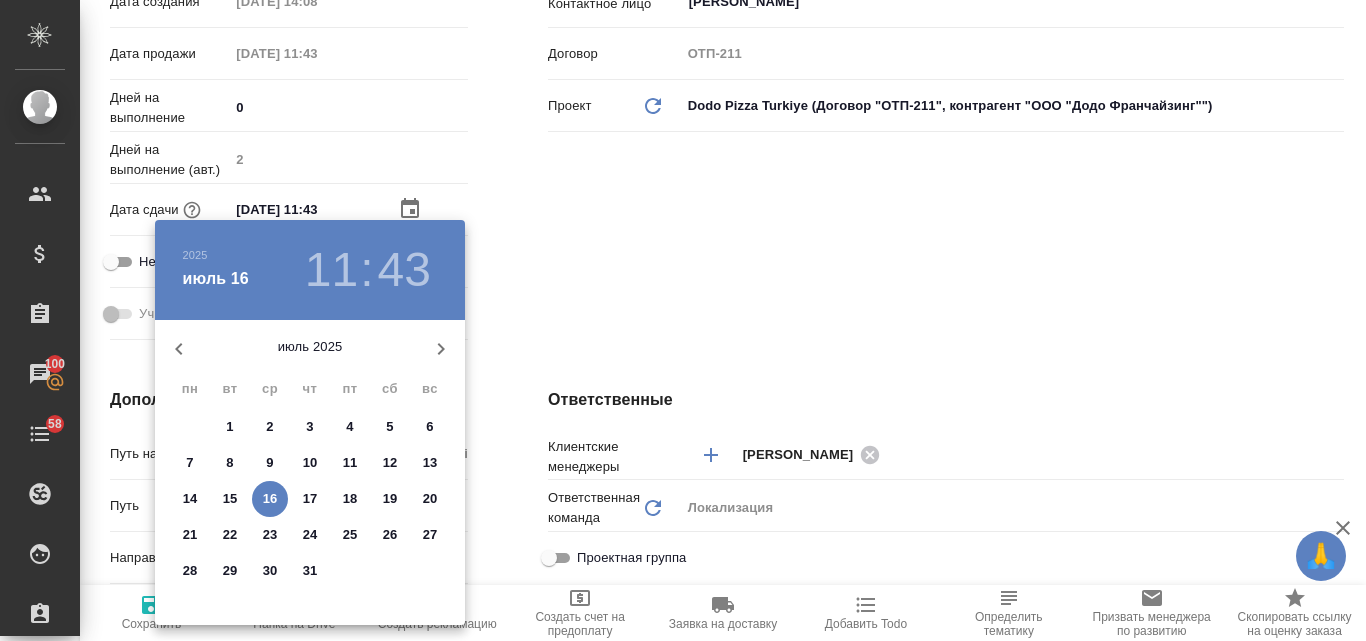 click on "22" at bounding box center (230, 535) 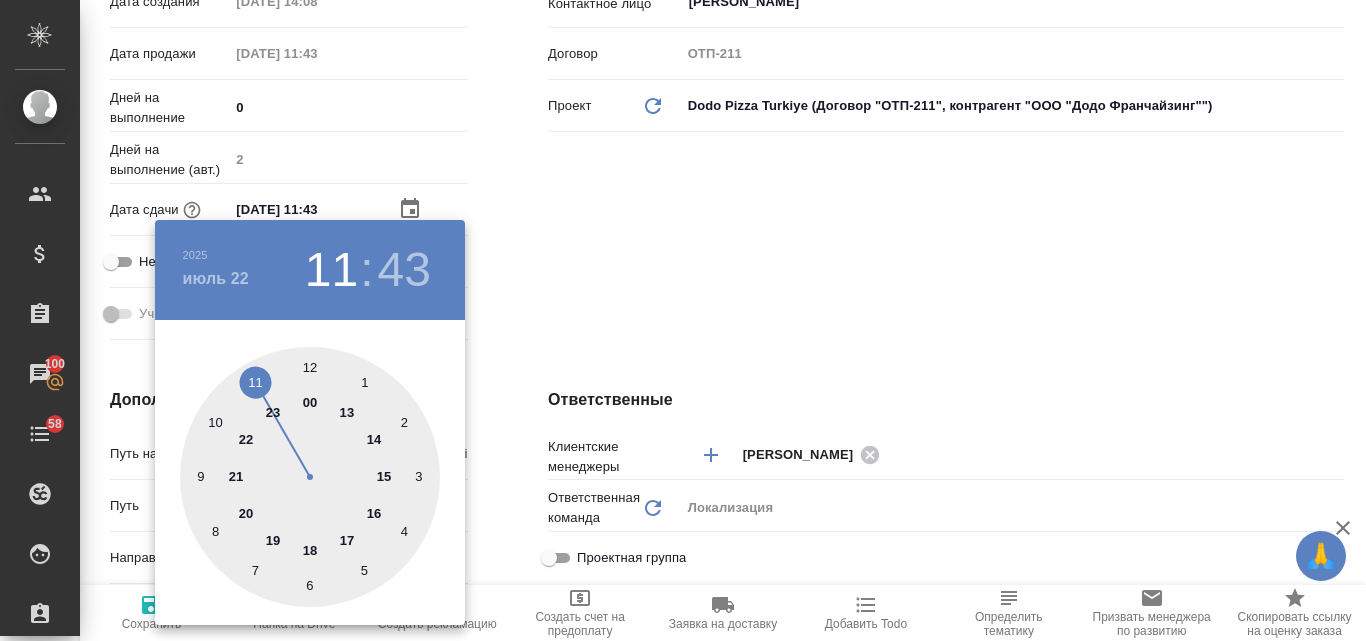 click at bounding box center (310, 477) 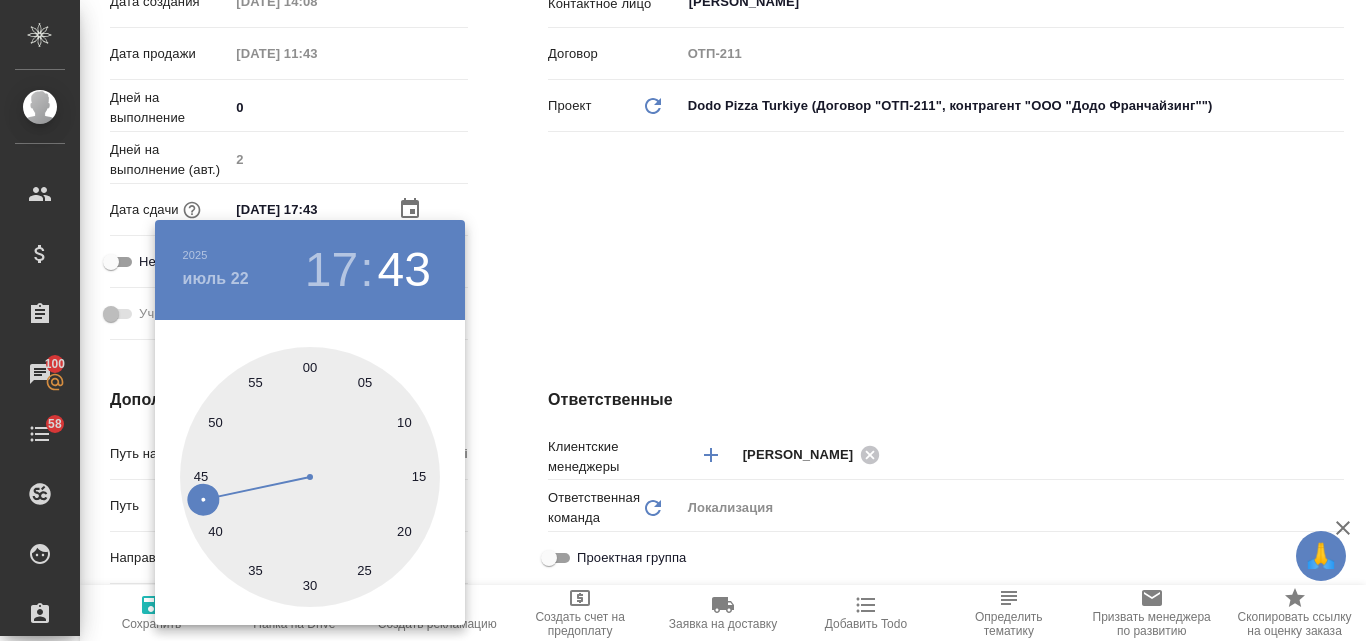 click at bounding box center [310, 477] 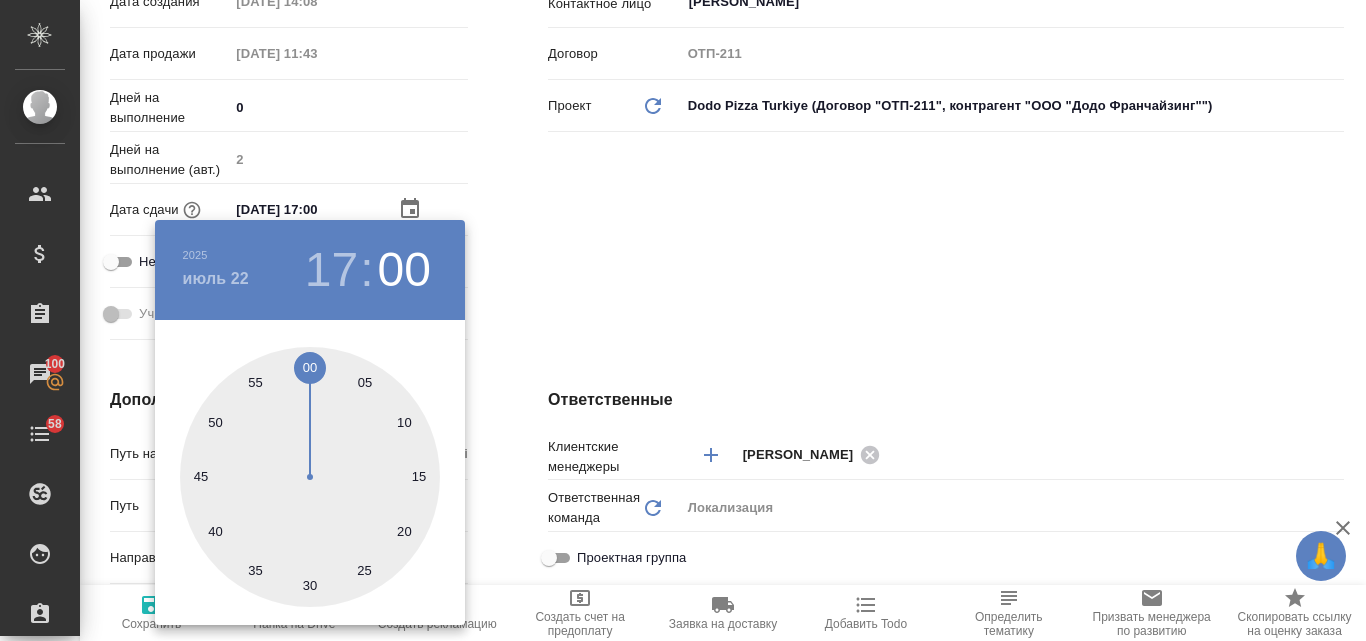 click at bounding box center (683, 320) 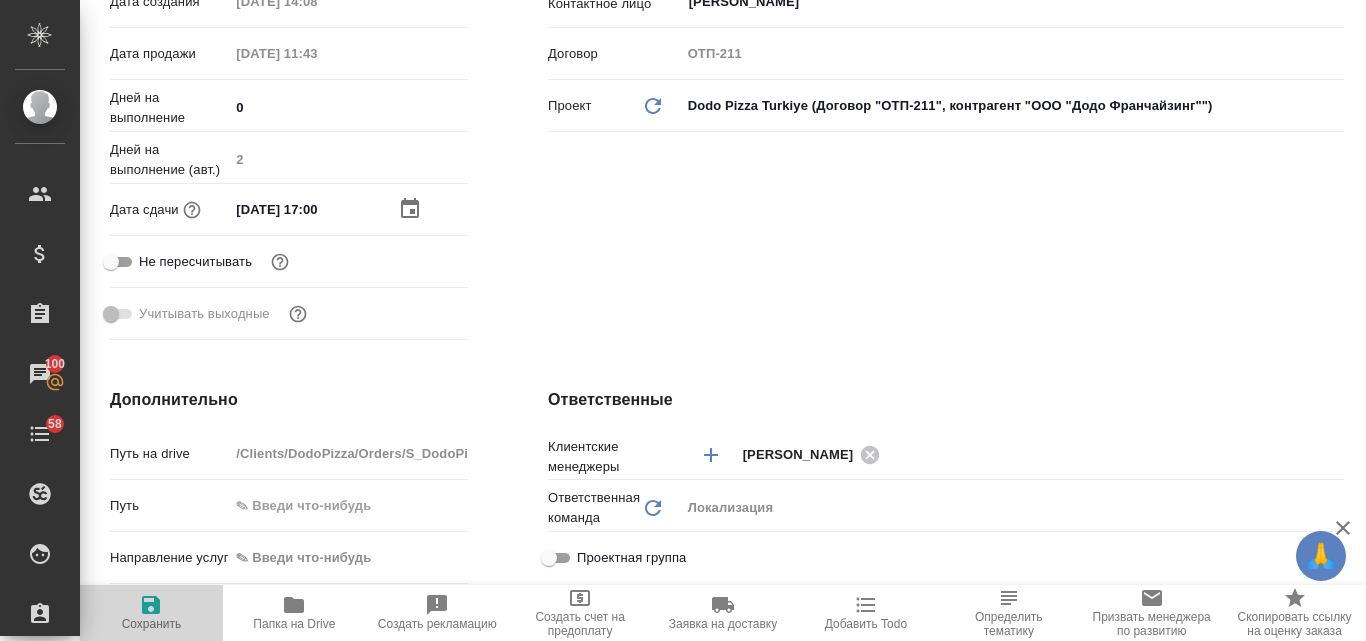 click on "Сохранить" at bounding box center (152, 624) 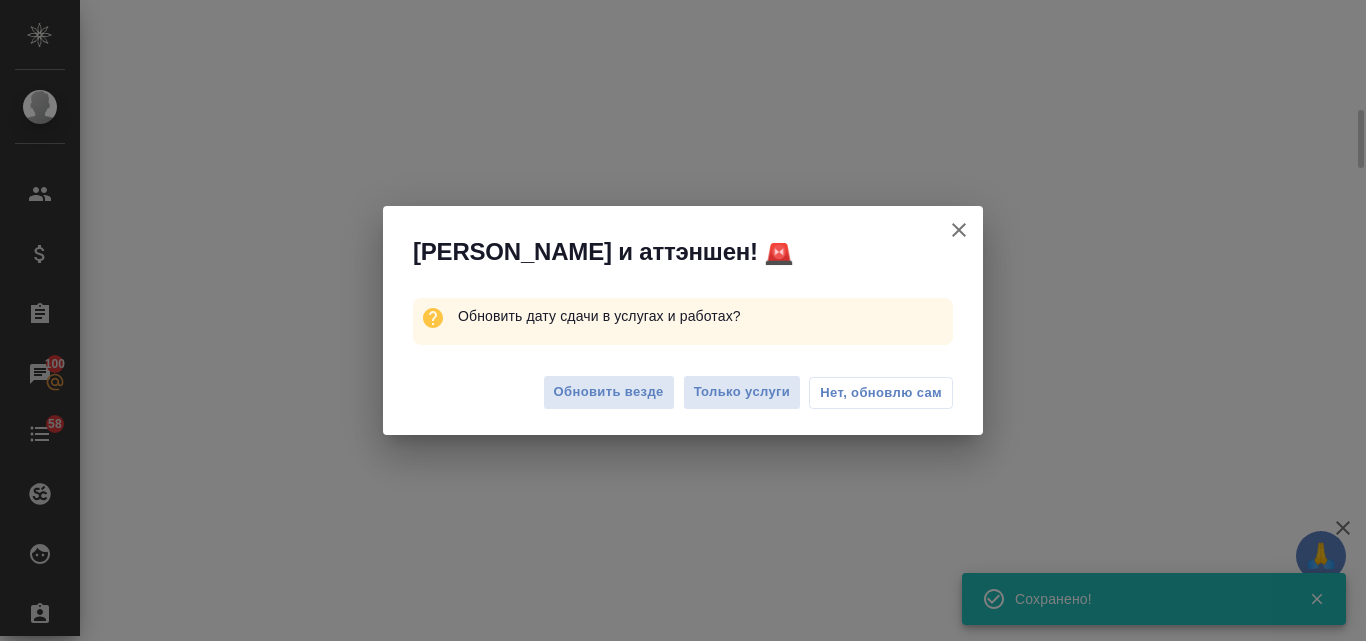 select on "RU" 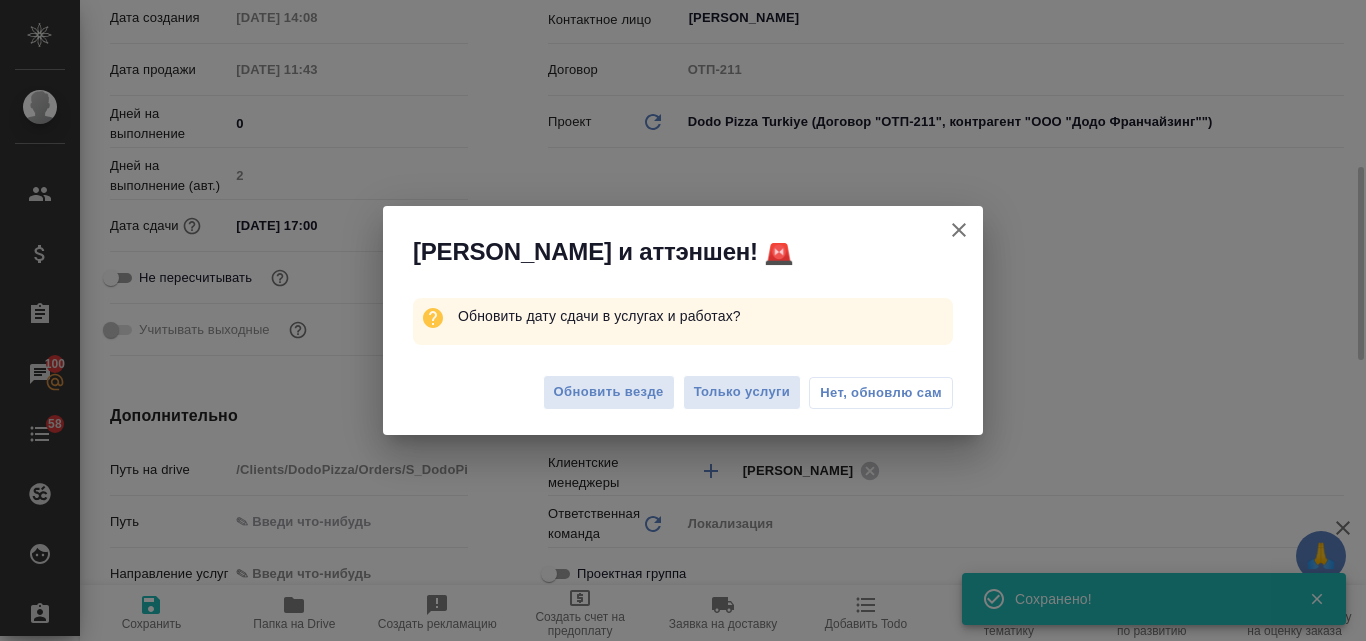 scroll, scrollTop: 500, scrollLeft: 0, axis: vertical 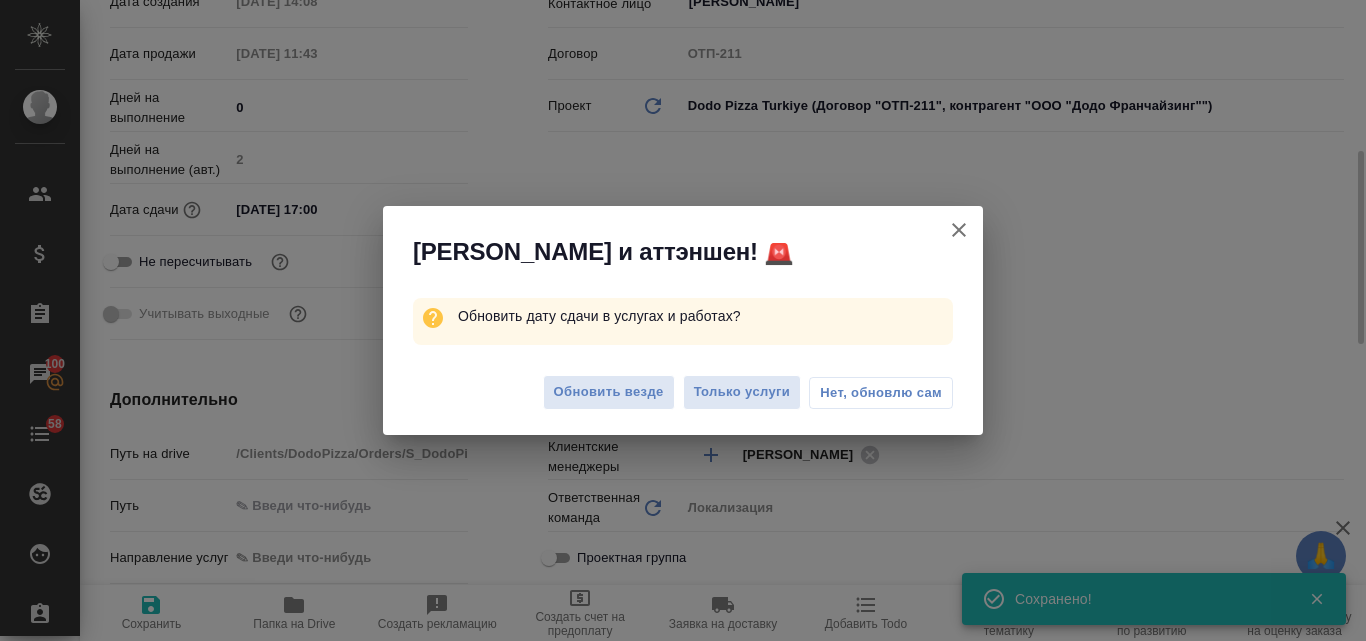 type on "x" 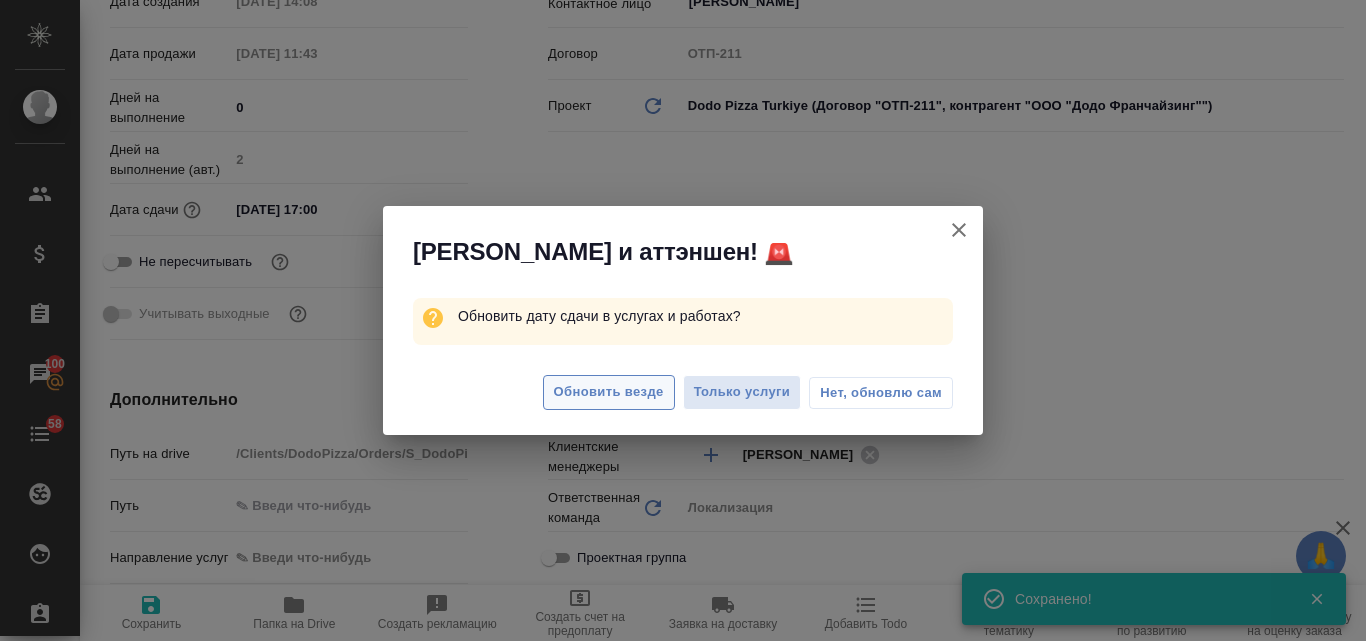 click on "Обновить везде" at bounding box center [609, 392] 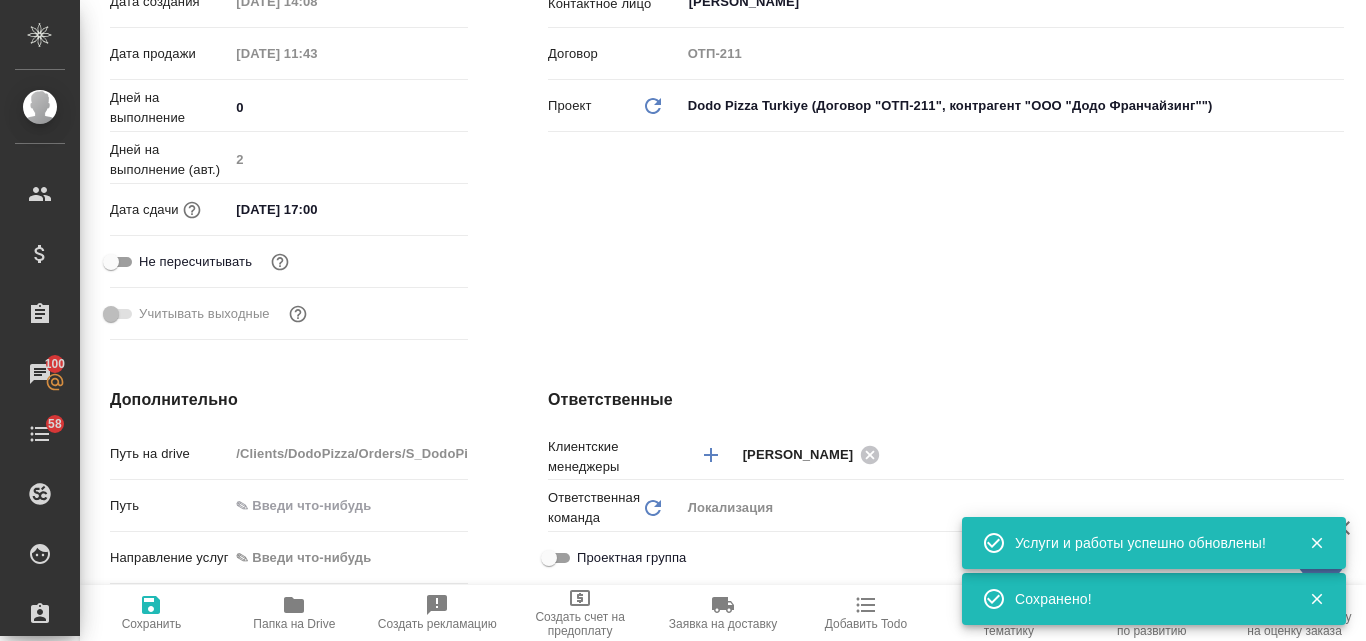 type on "x" 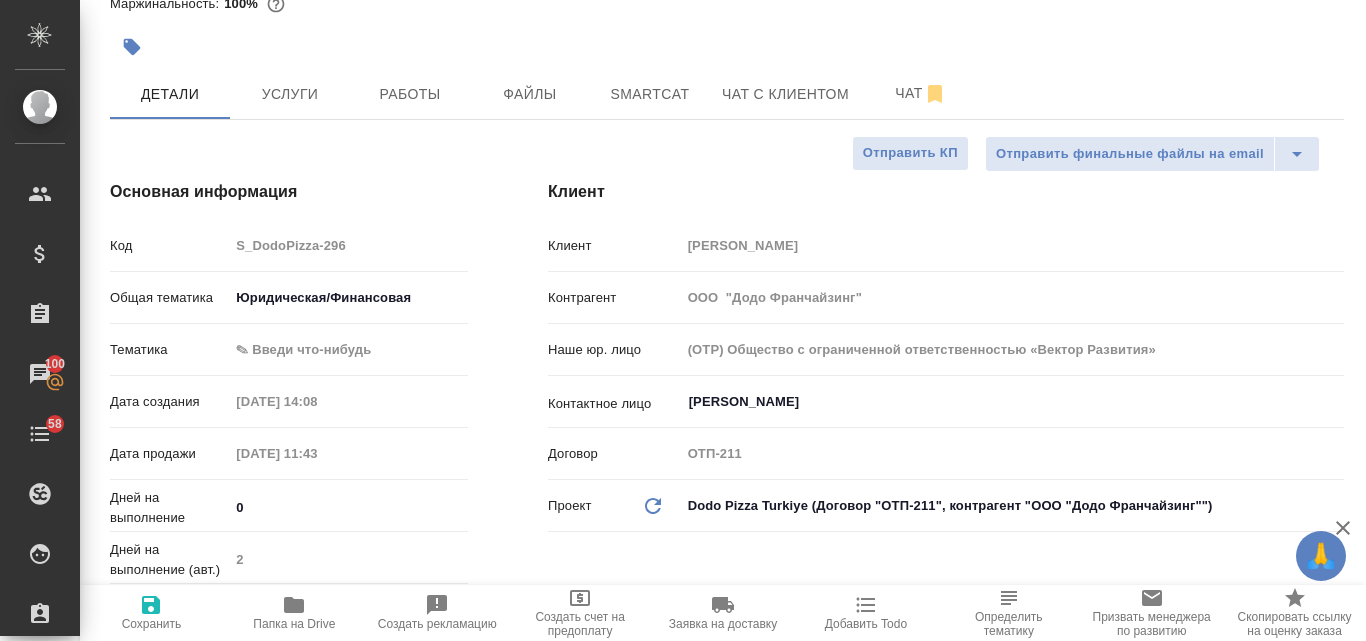 scroll, scrollTop: 0, scrollLeft: 0, axis: both 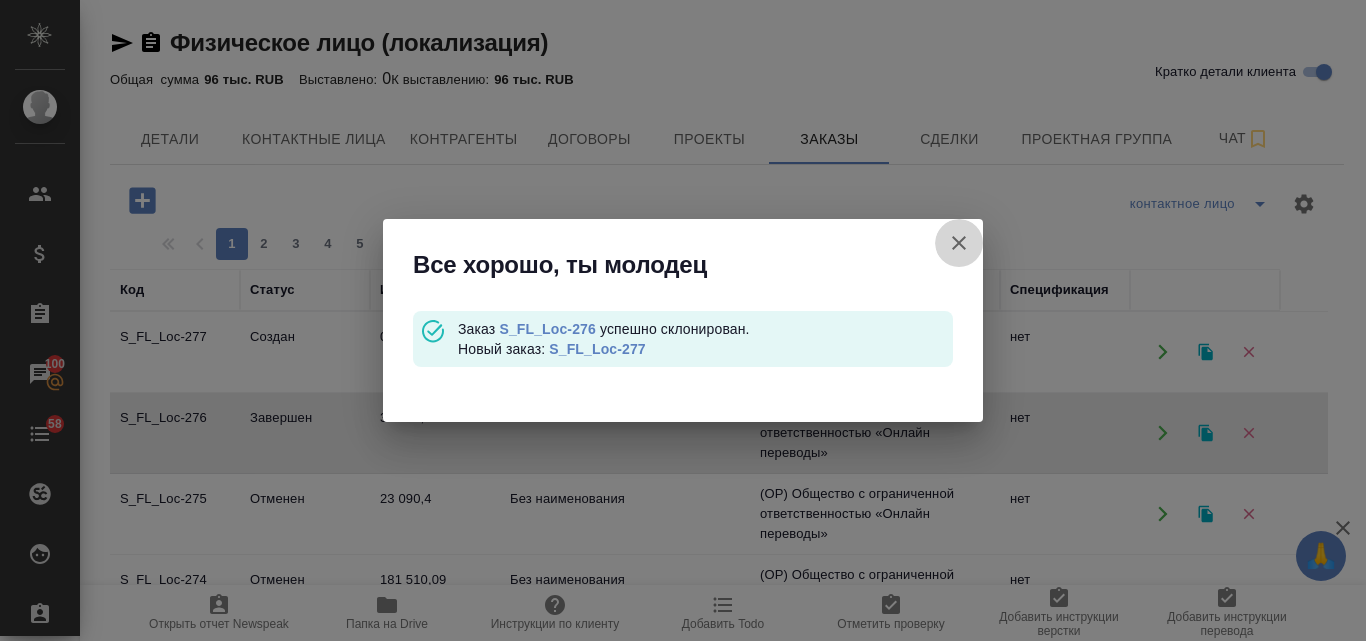 click 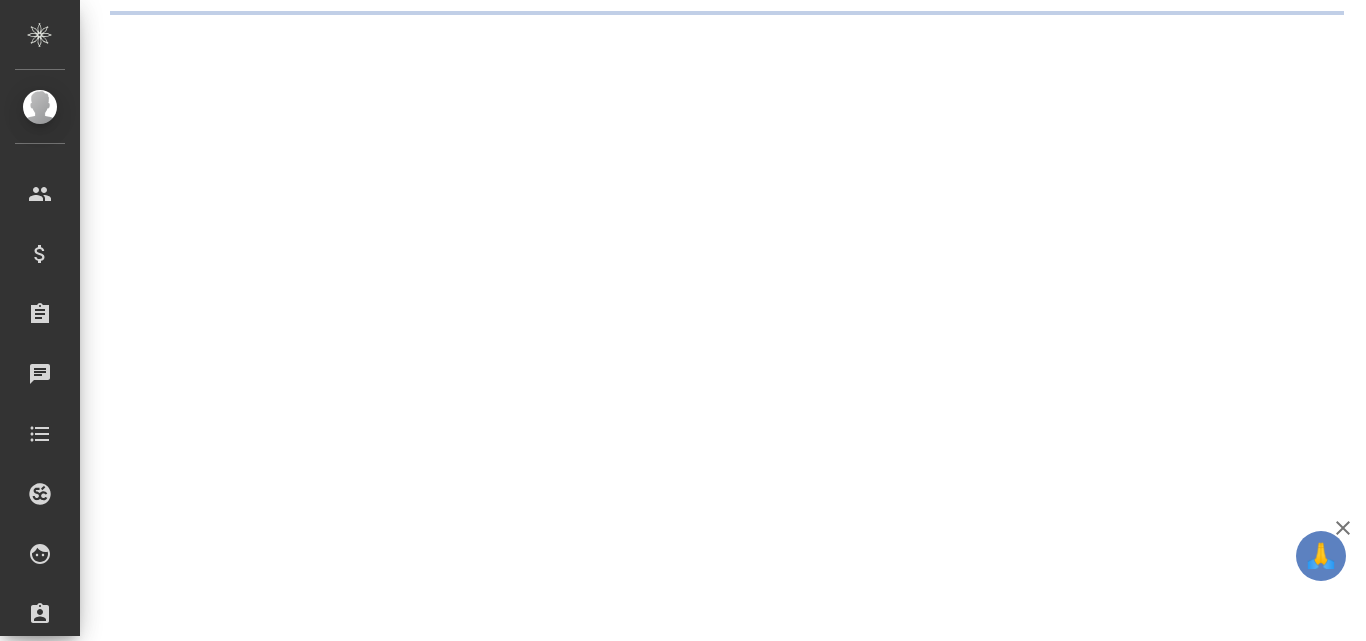 scroll, scrollTop: 0, scrollLeft: 0, axis: both 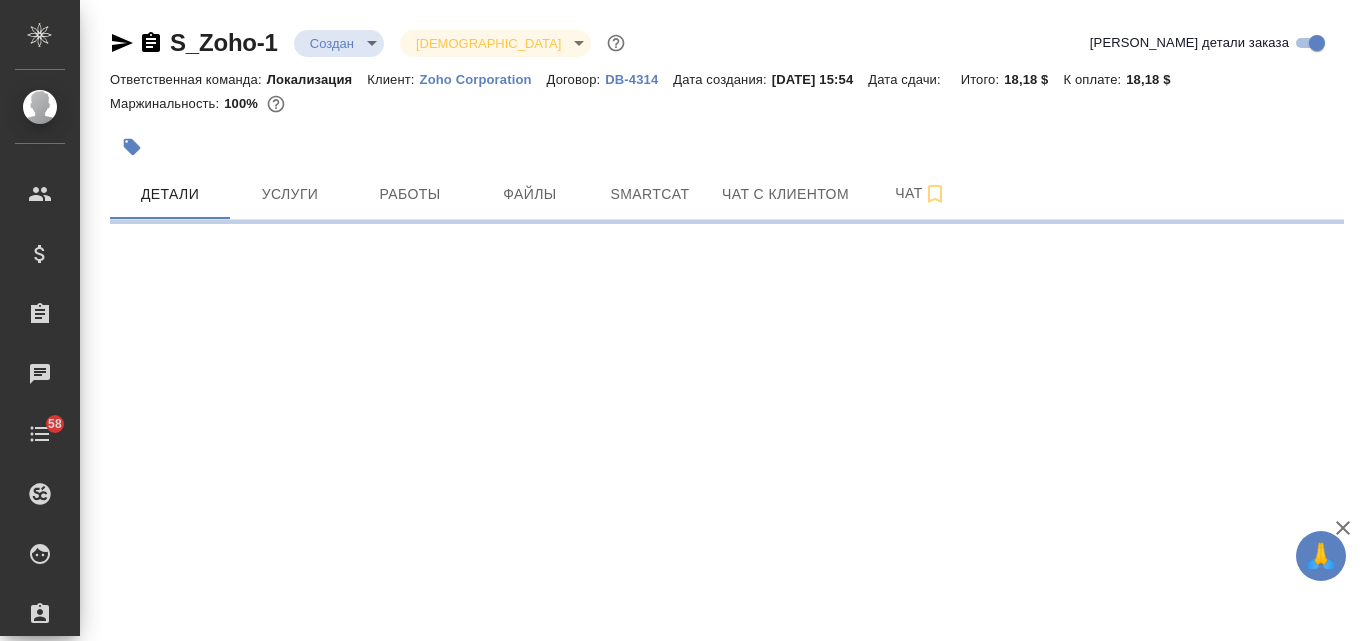 select on "RU" 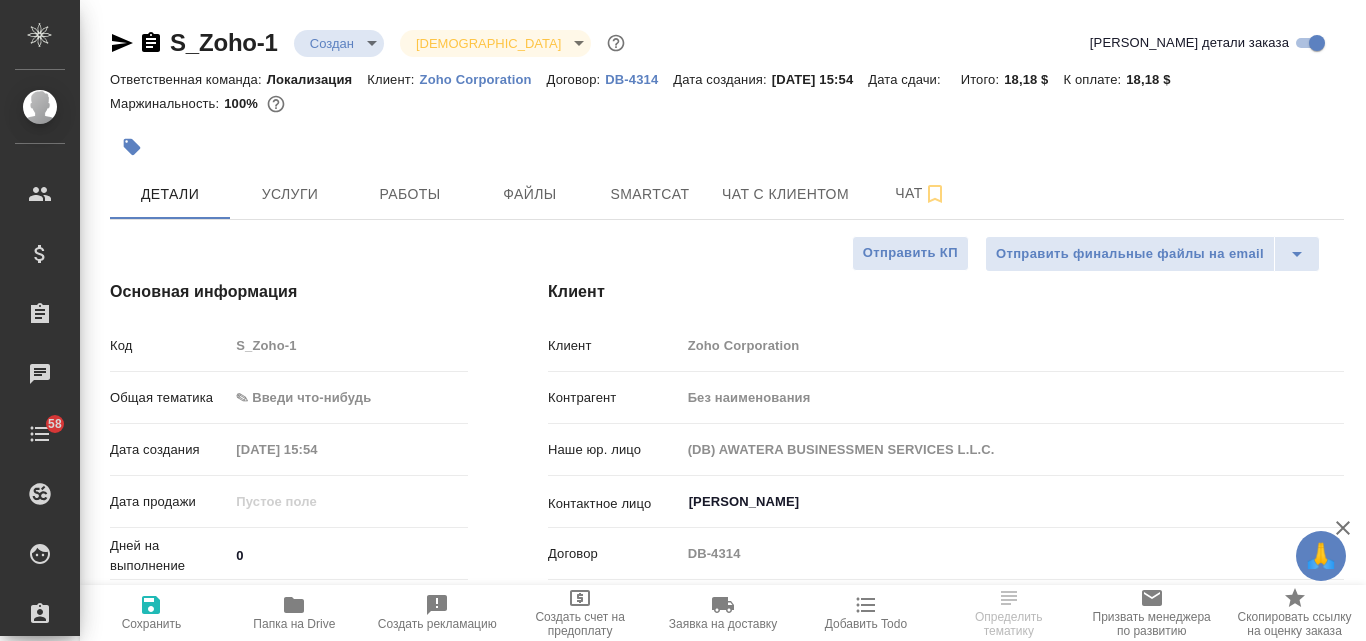 type on "x" 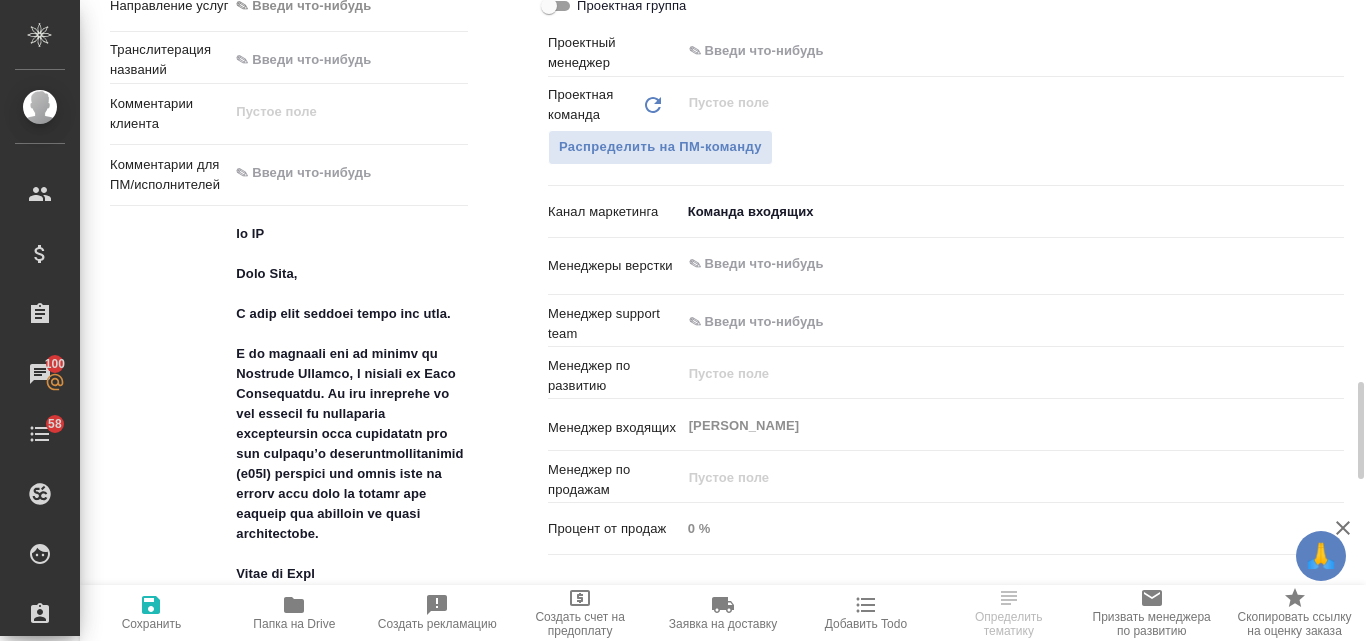 scroll, scrollTop: 1200, scrollLeft: 0, axis: vertical 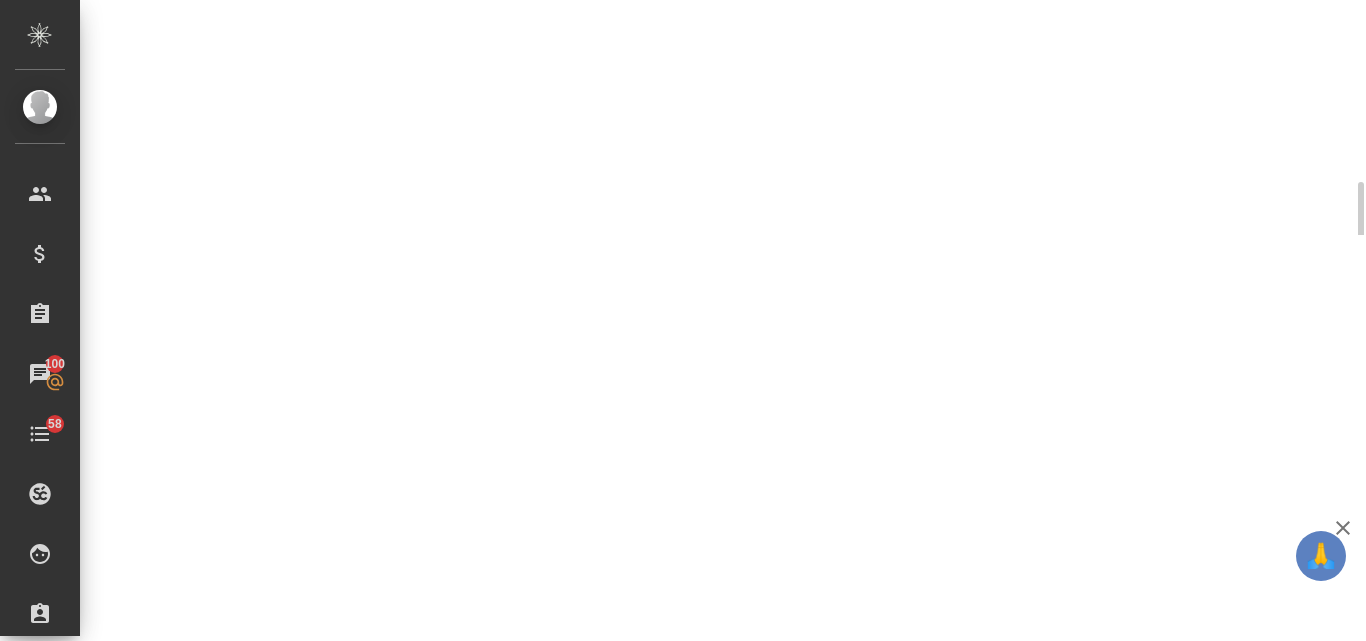 select on "RU" 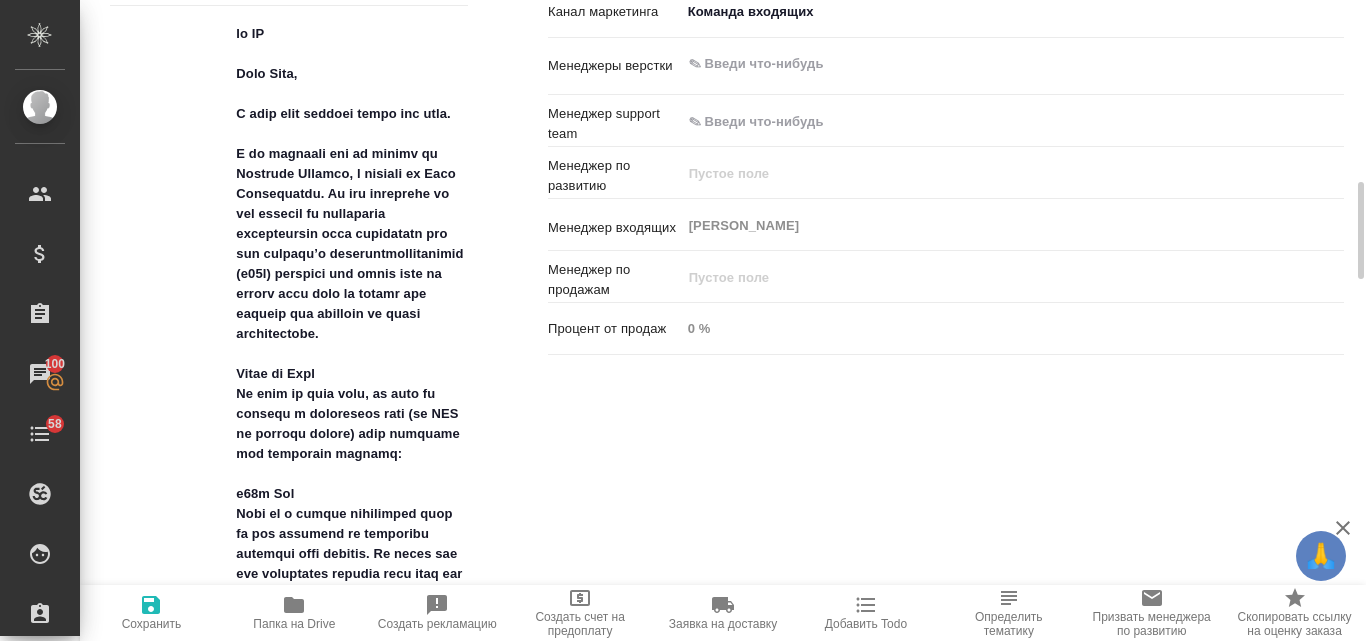 type on "x" 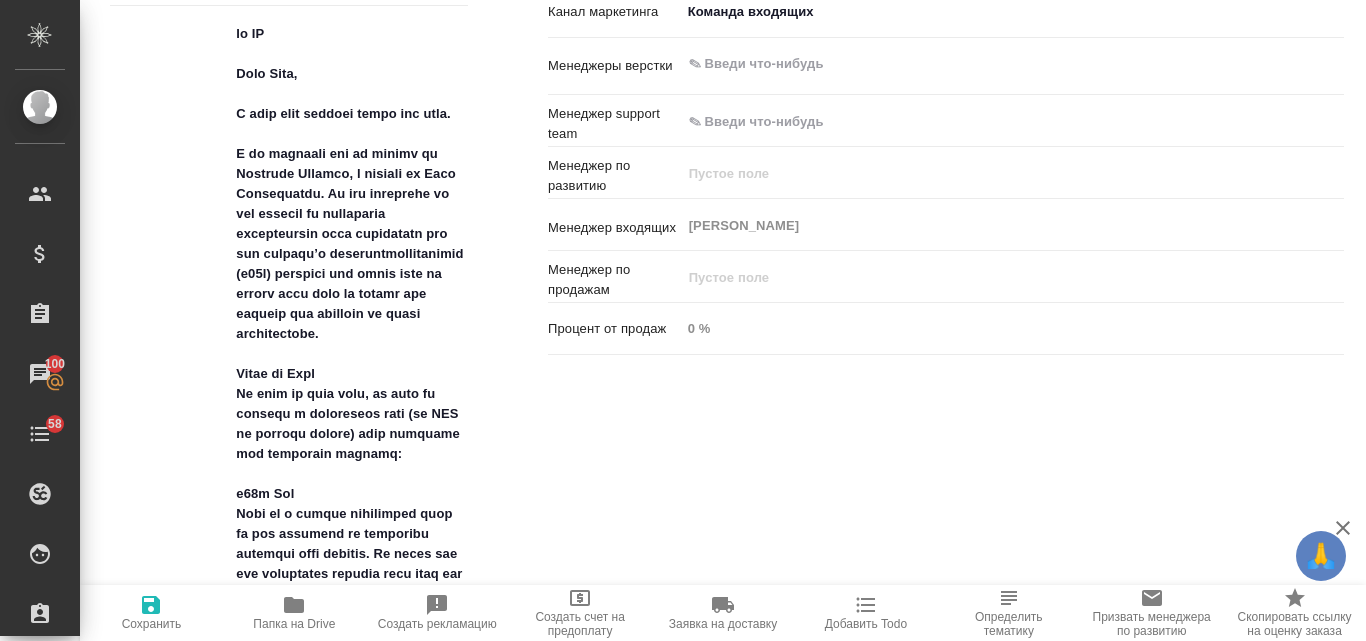 type on "x" 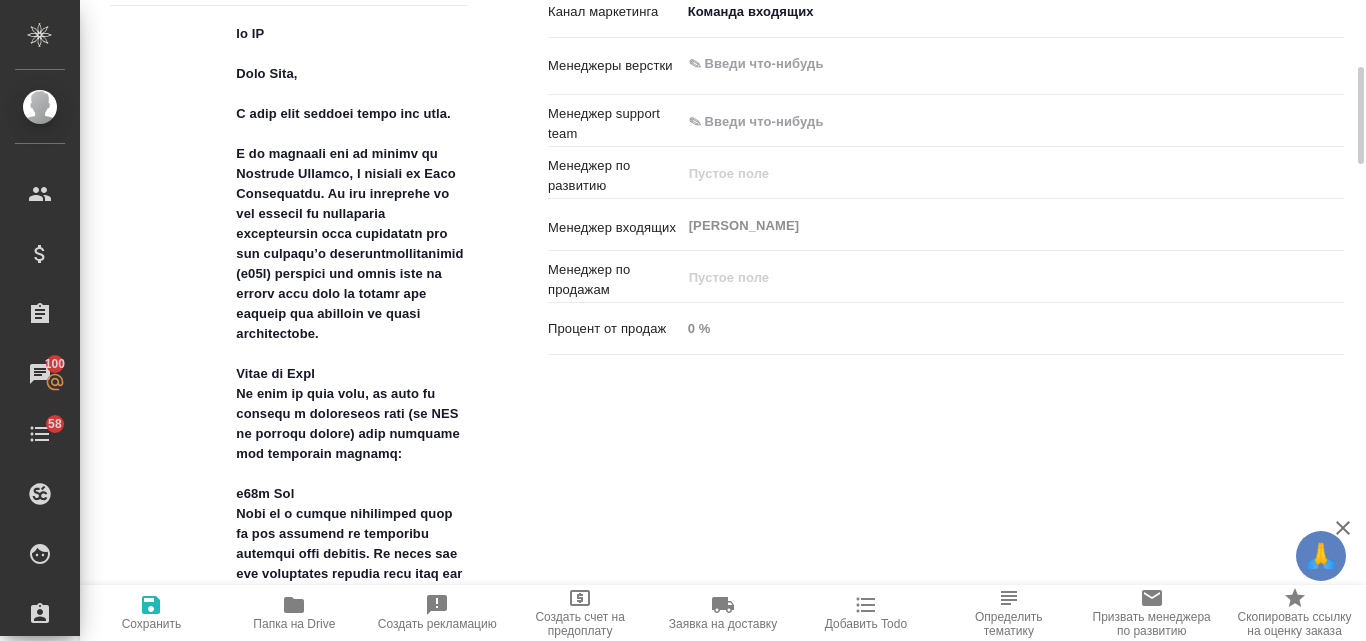 scroll, scrollTop: 1100, scrollLeft: 0, axis: vertical 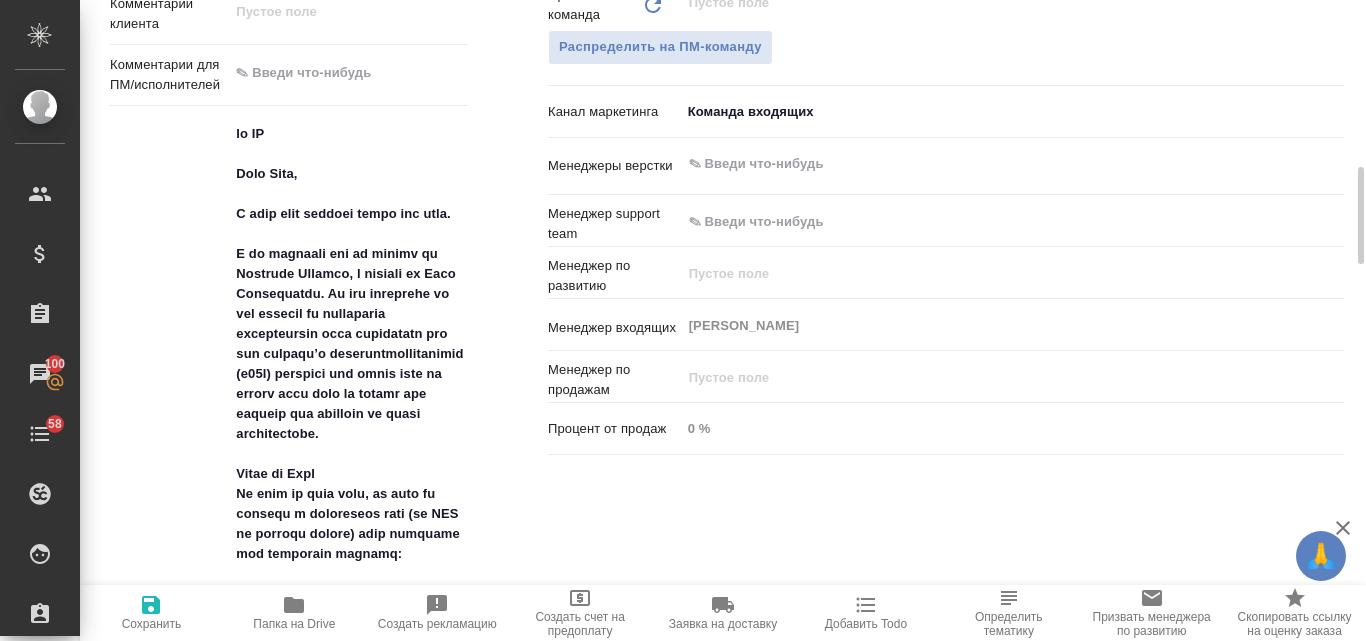 type on "x" 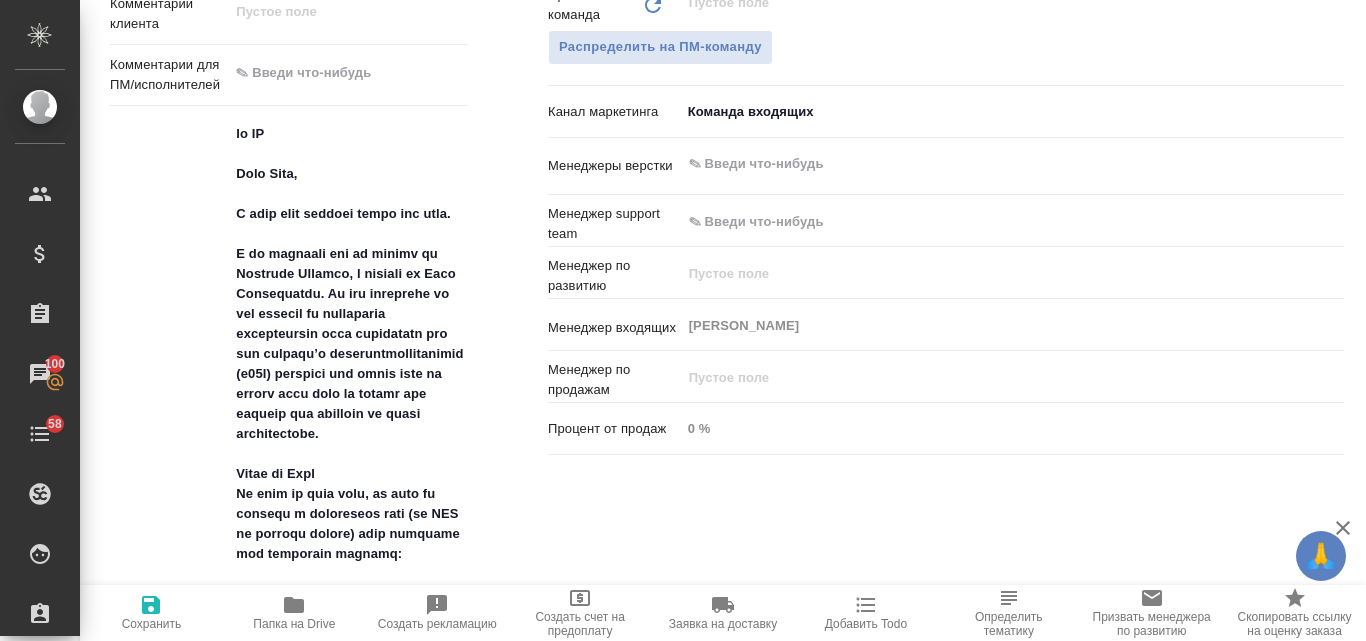 type on "x" 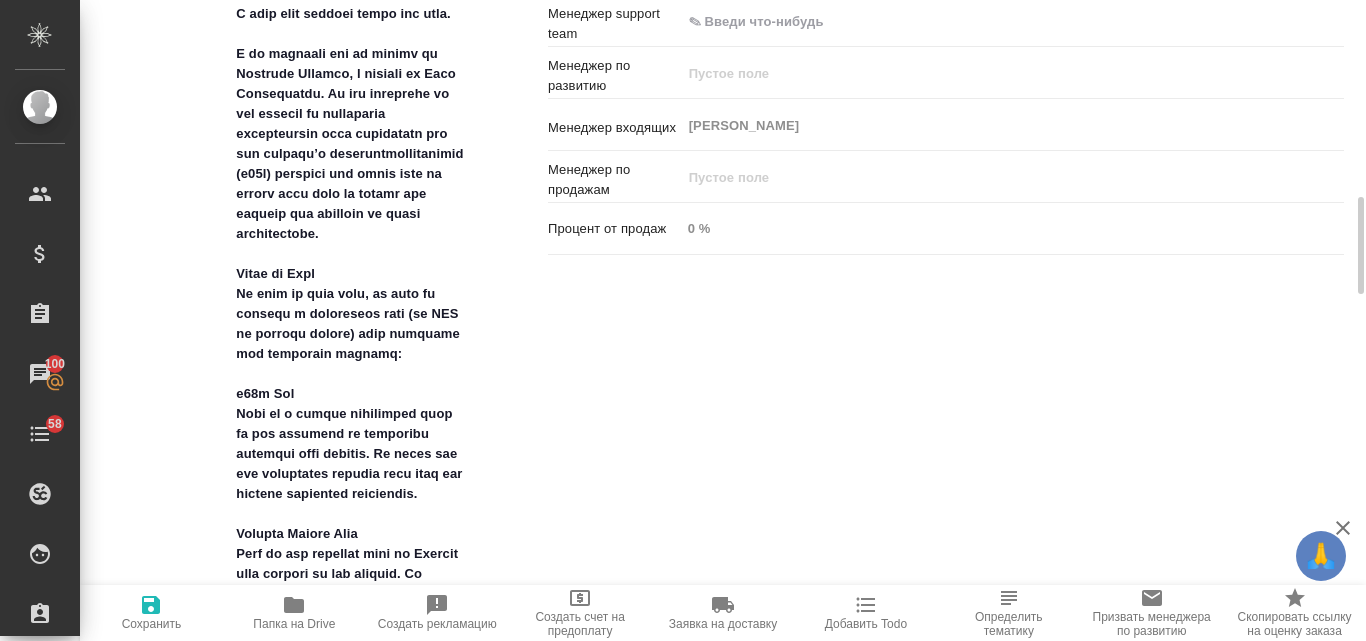 scroll, scrollTop: 1800, scrollLeft: 0, axis: vertical 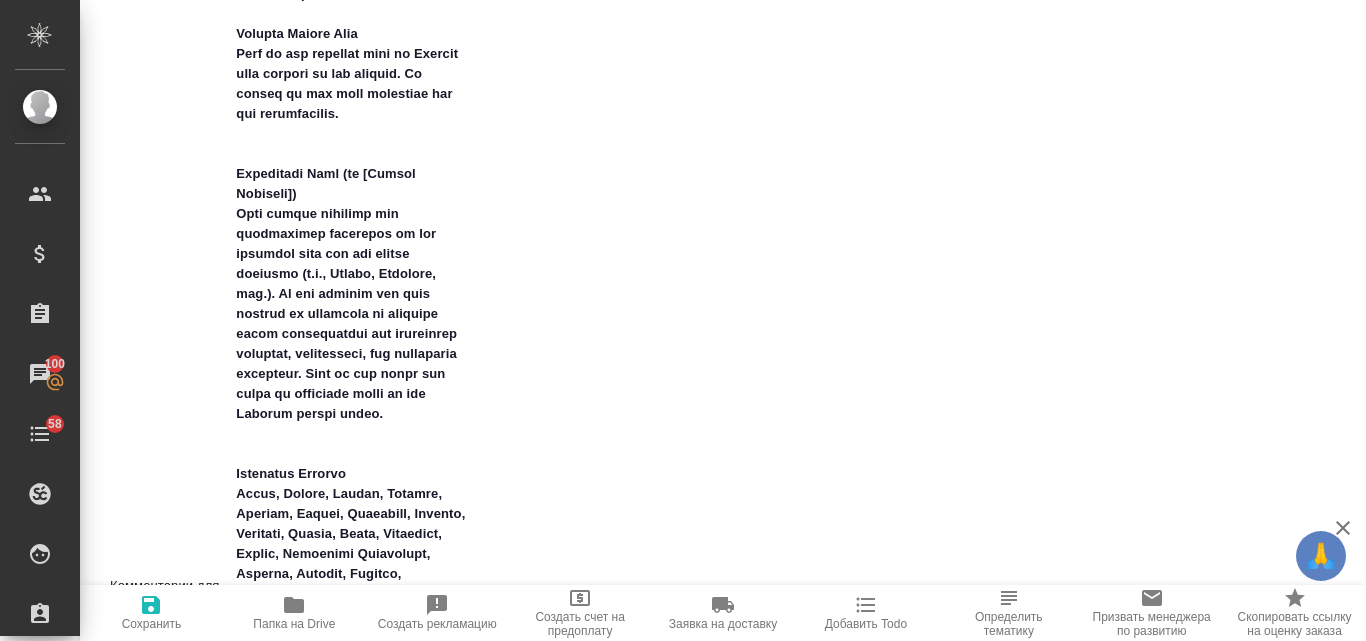 type on "x" 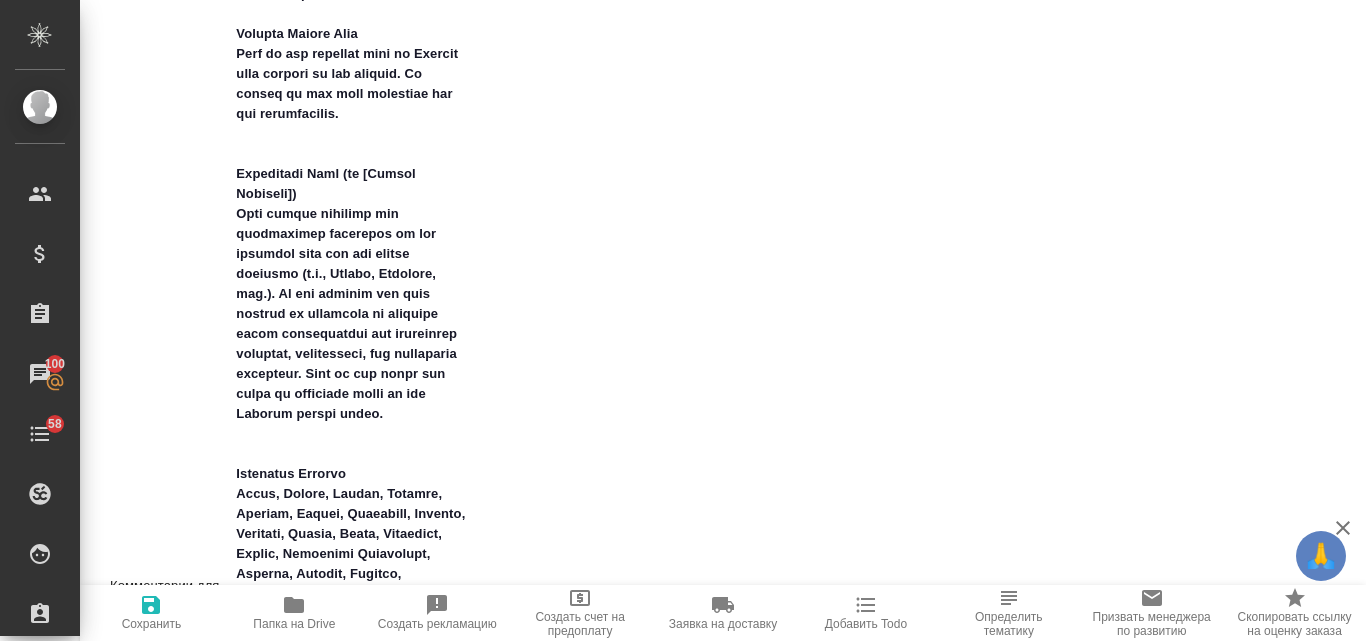 scroll, scrollTop: 1400, scrollLeft: 0, axis: vertical 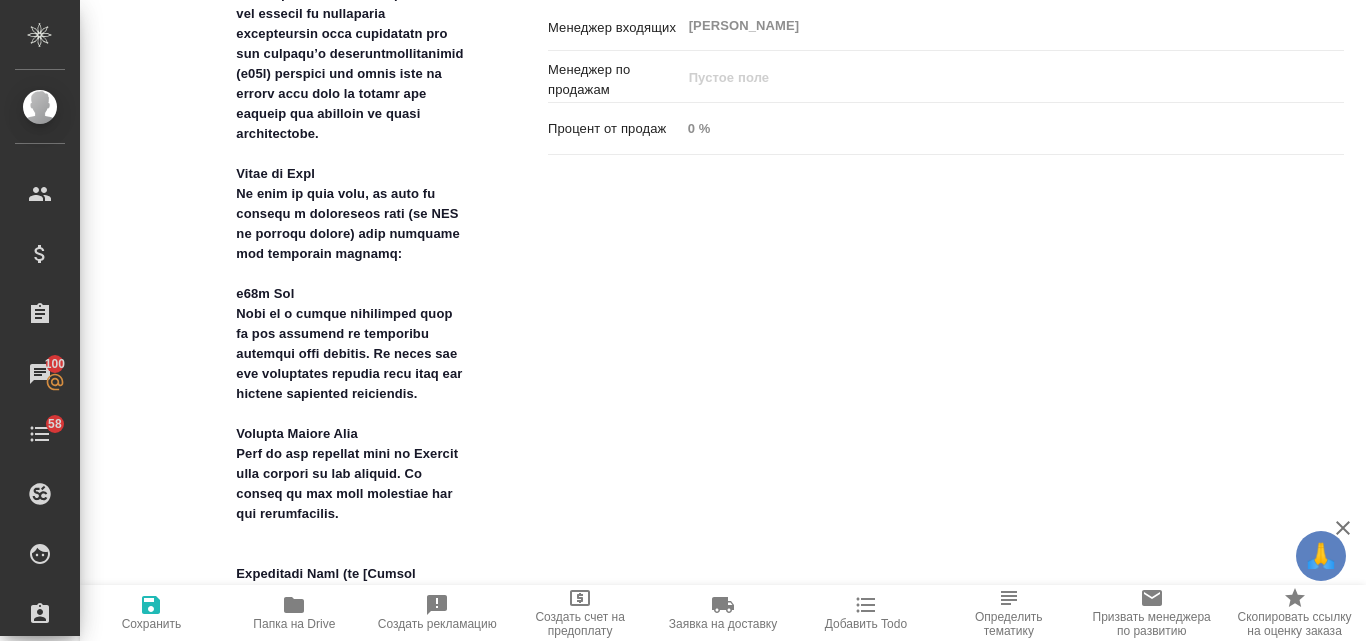 type on "x" 